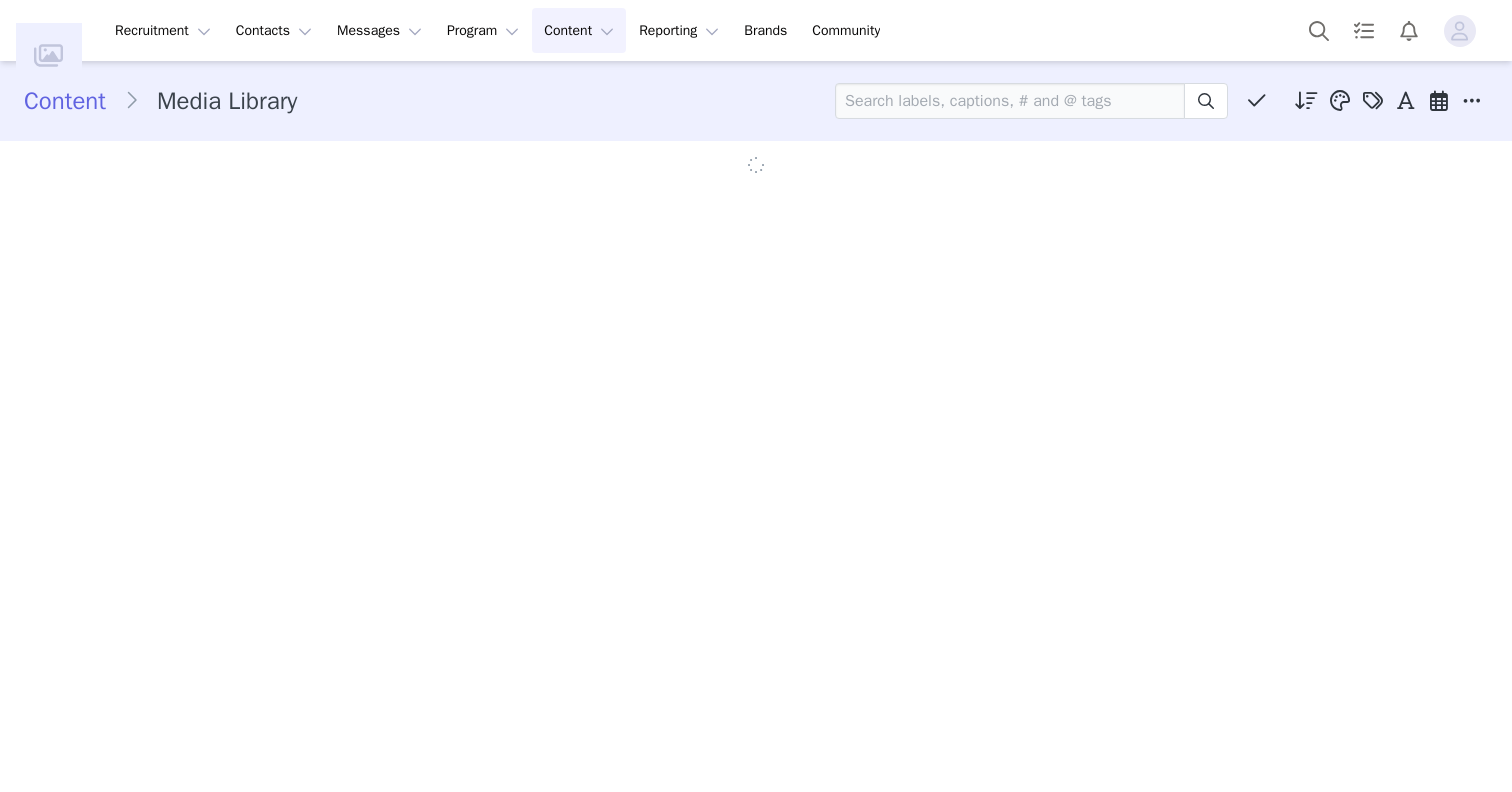 scroll, scrollTop: 0, scrollLeft: 0, axis: both 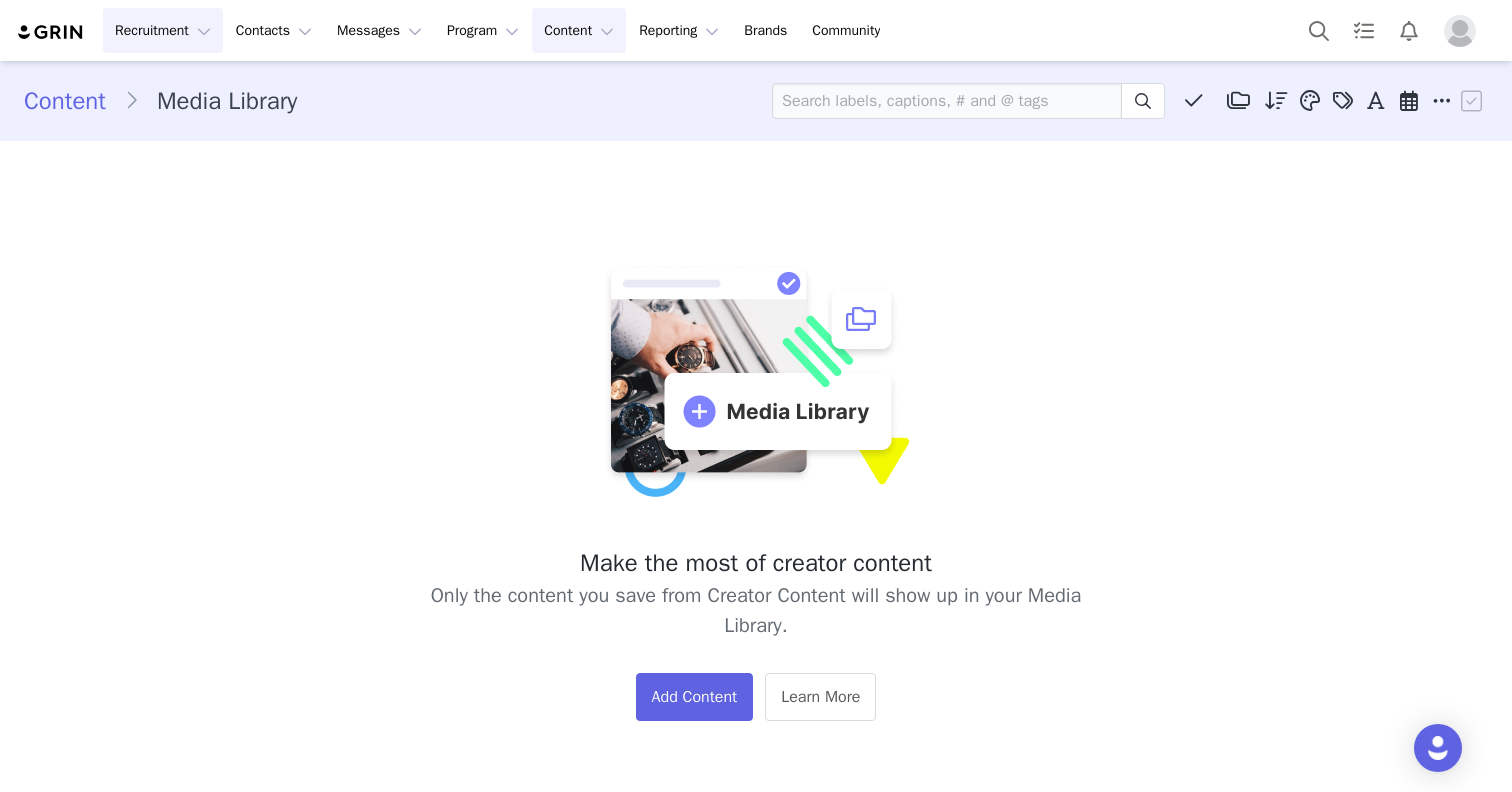 click on "Recruitment Recruitment" at bounding box center (163, 30) 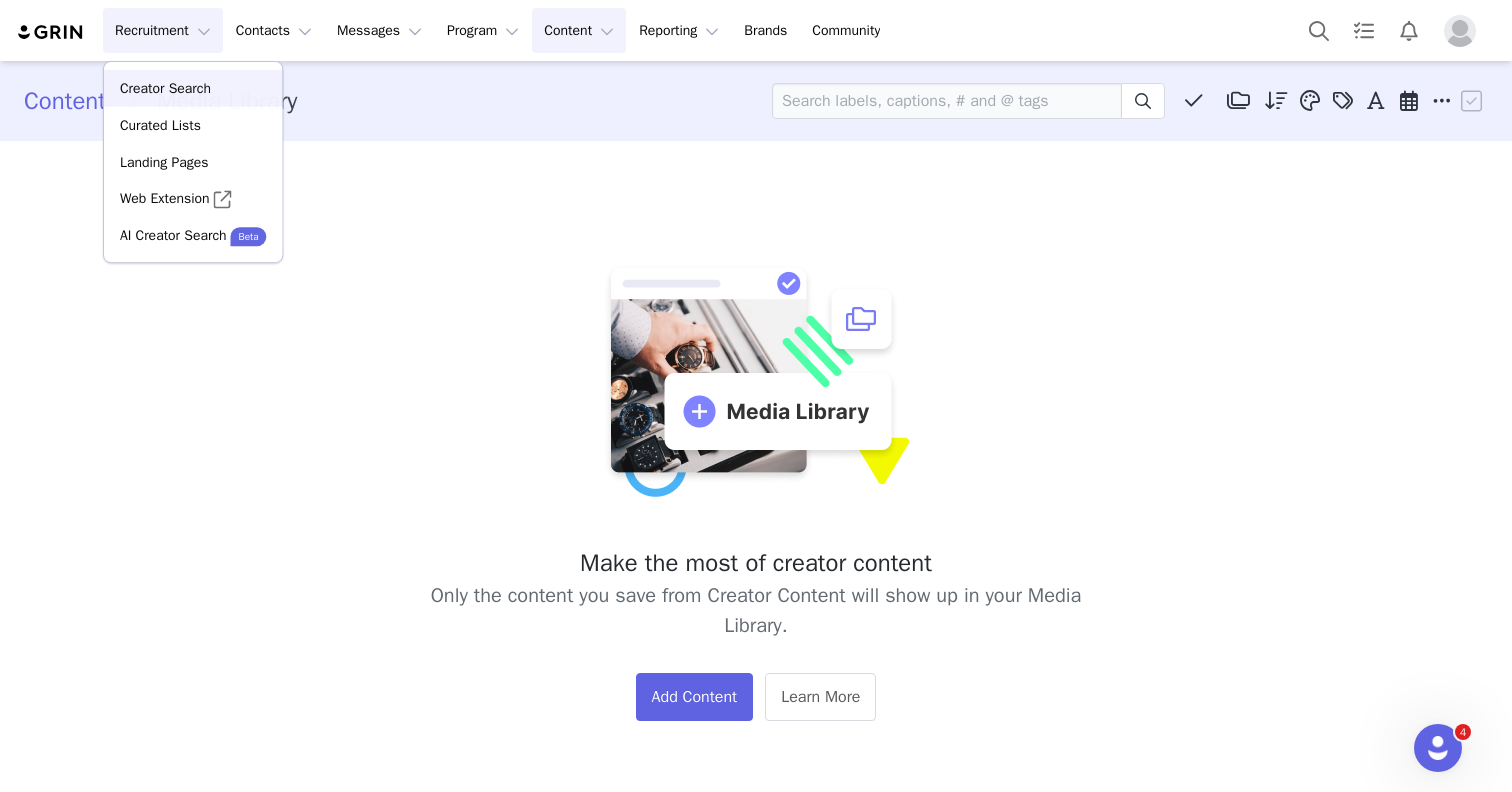 scroll, scrollTop: 0, scrollLeft: 0, axis: both 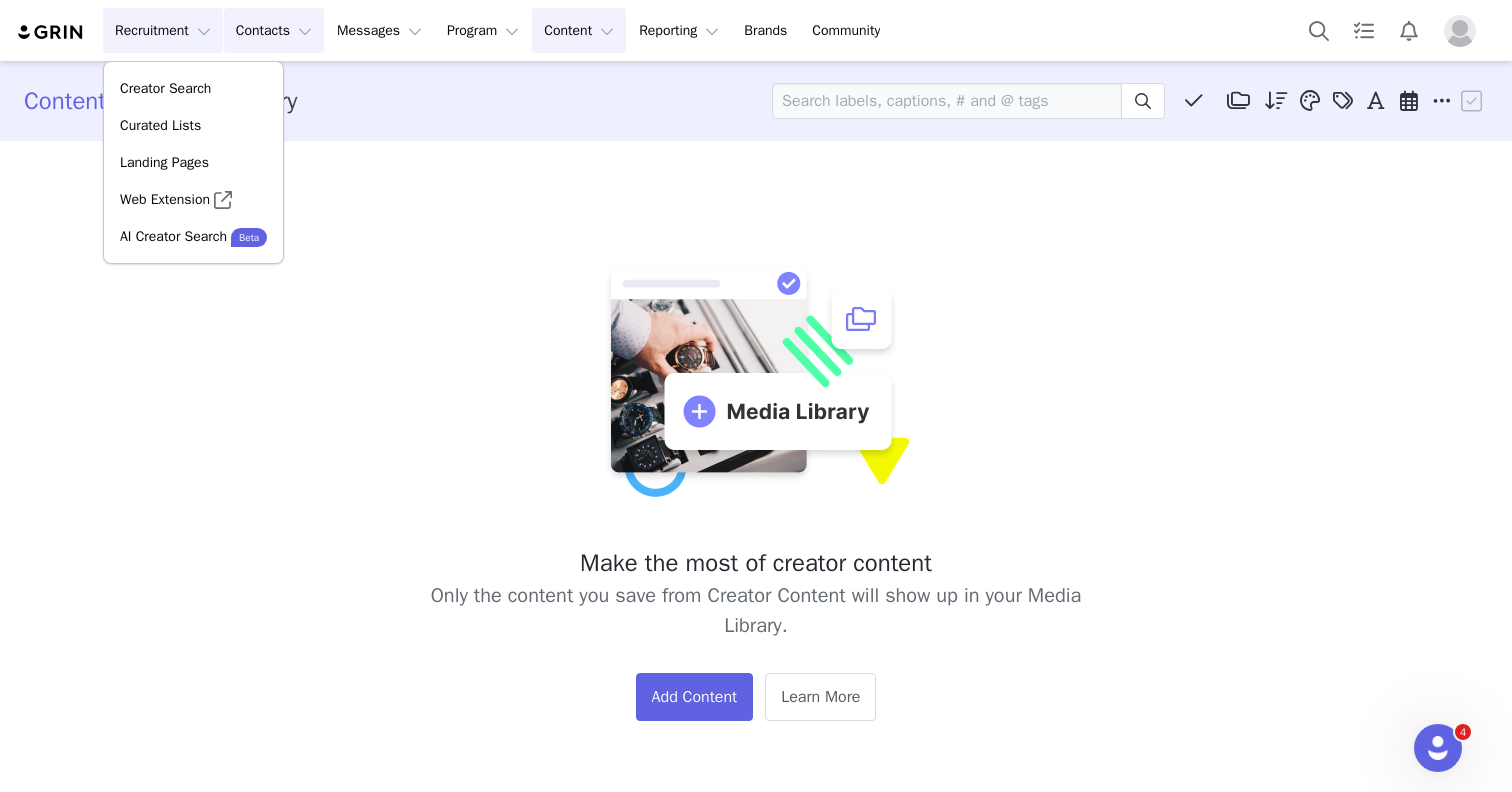 click on "Contacts Contacts" at bounding box center (274, 30) 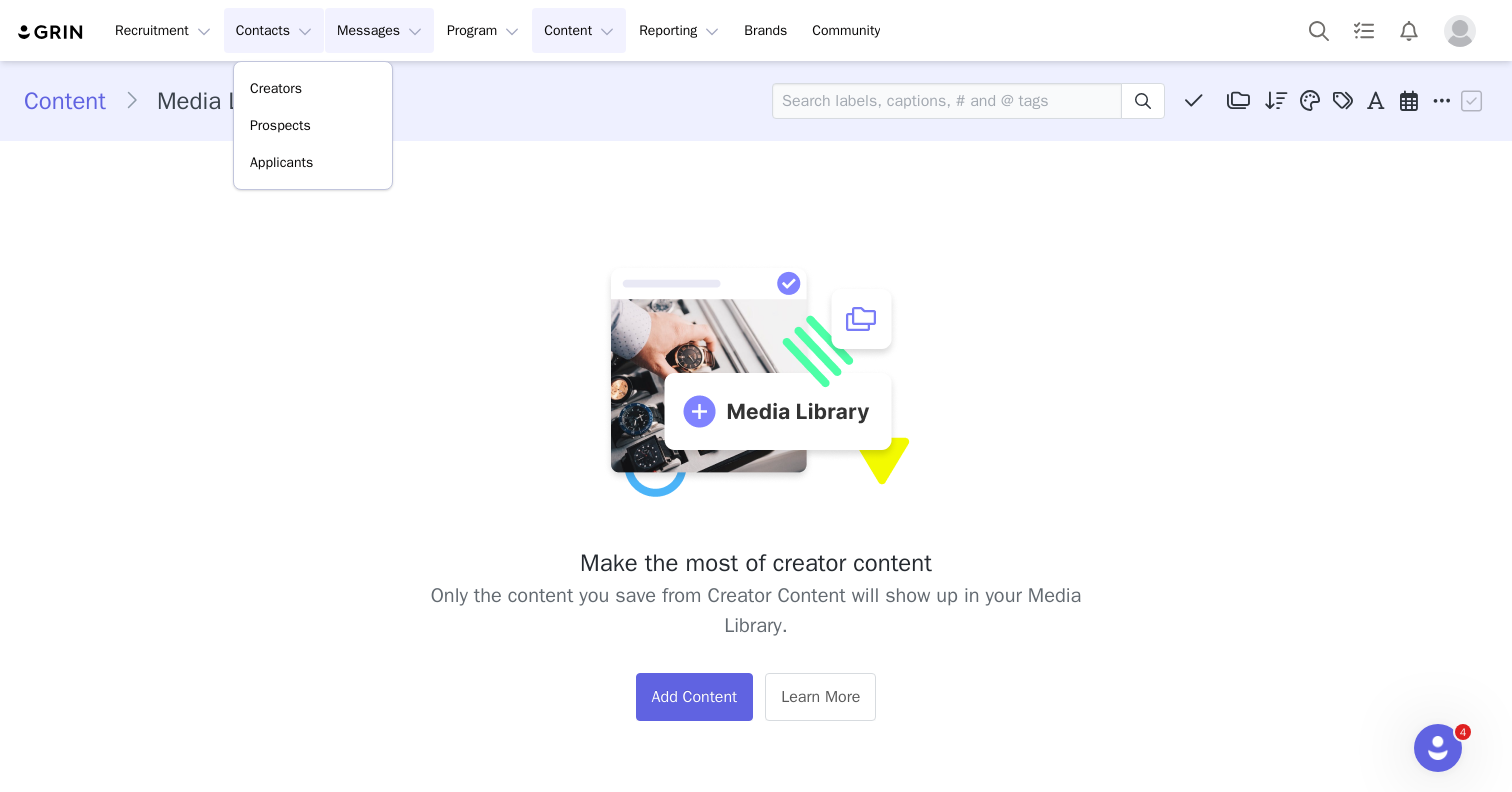 click on "Messages Messages" at bounding box center (379, 30) 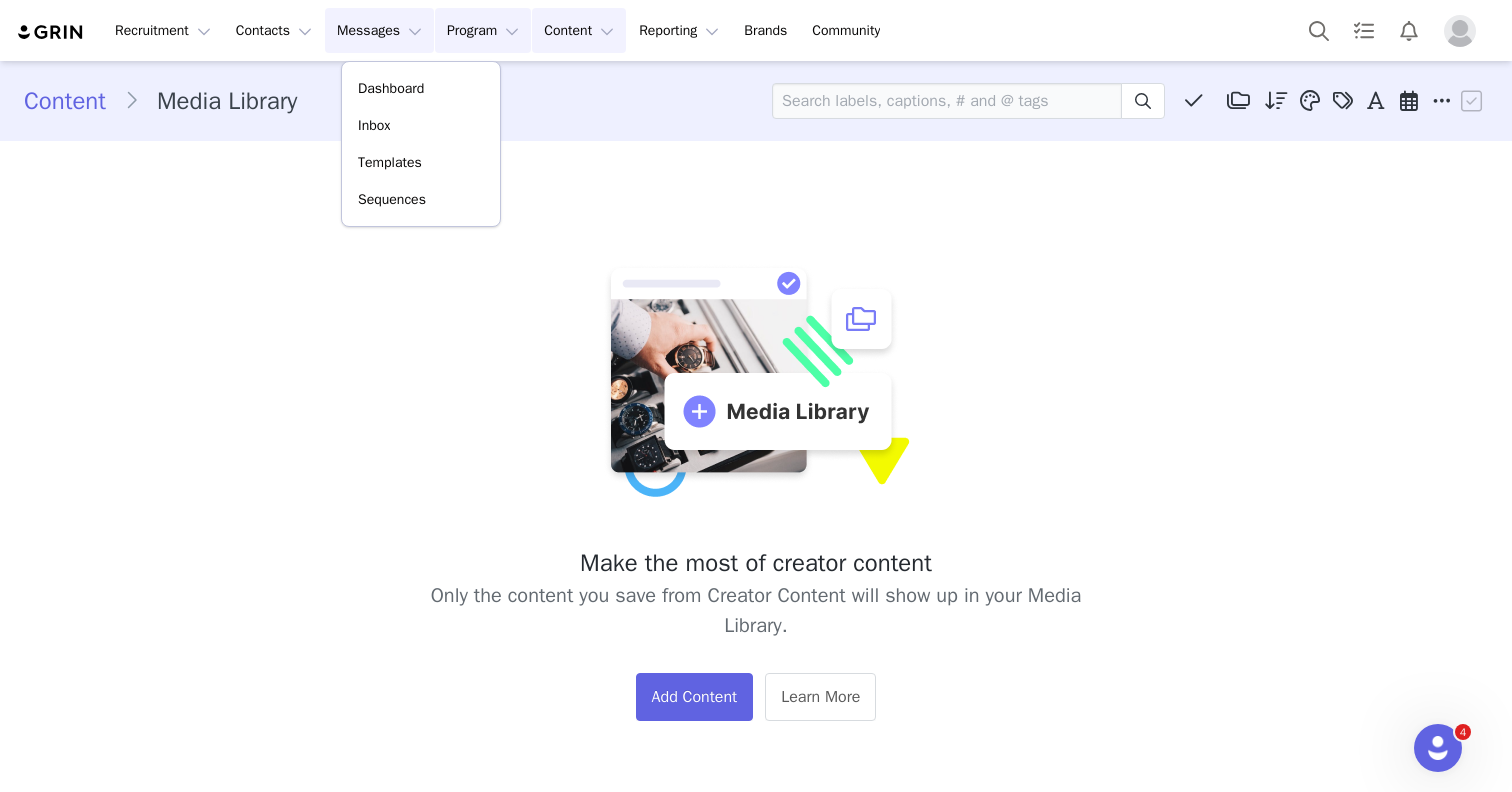 click on "Program Program" at bounding box center [483, 30] 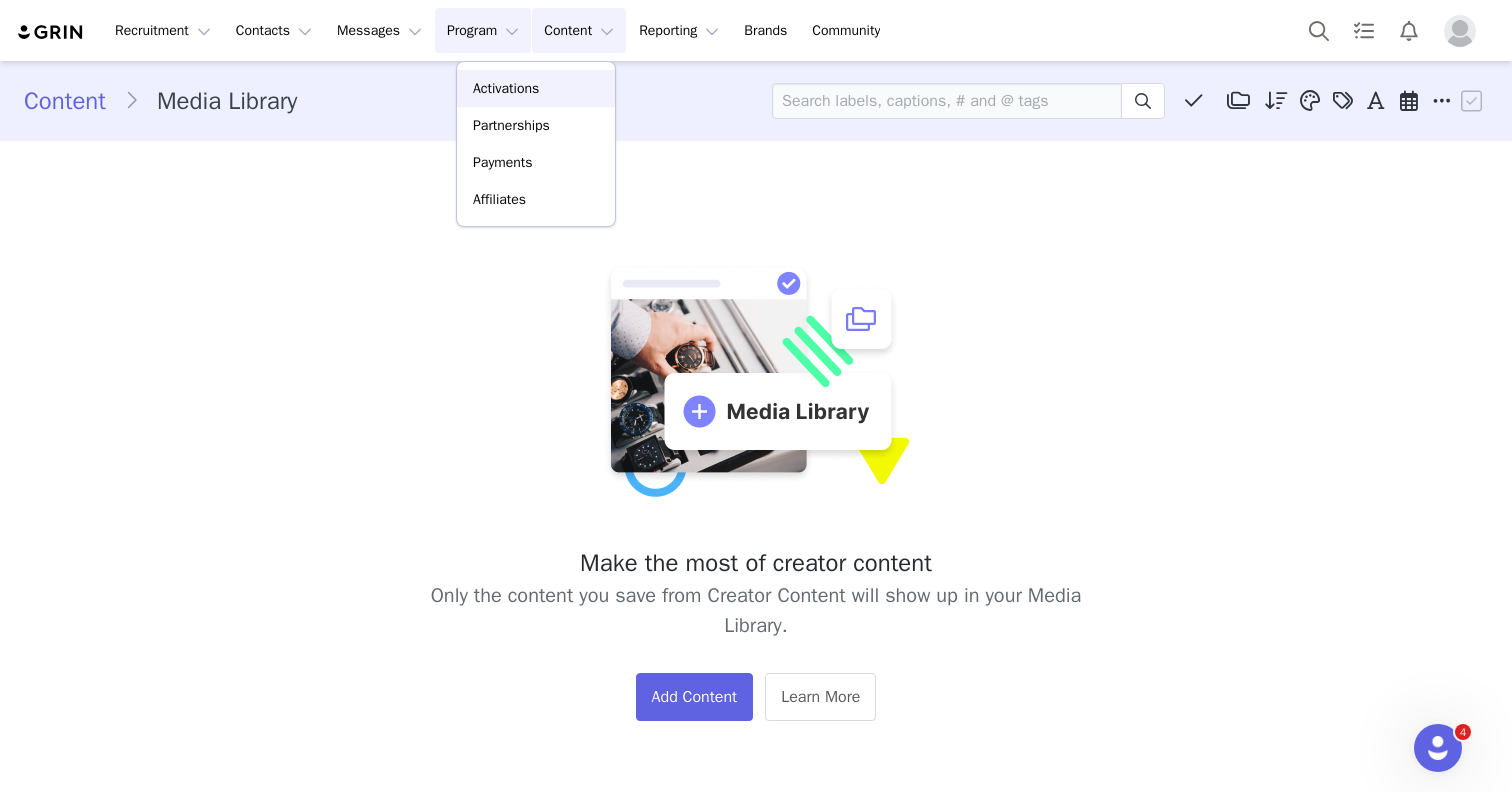 click on "Activations" at bounding box center (506, 88) 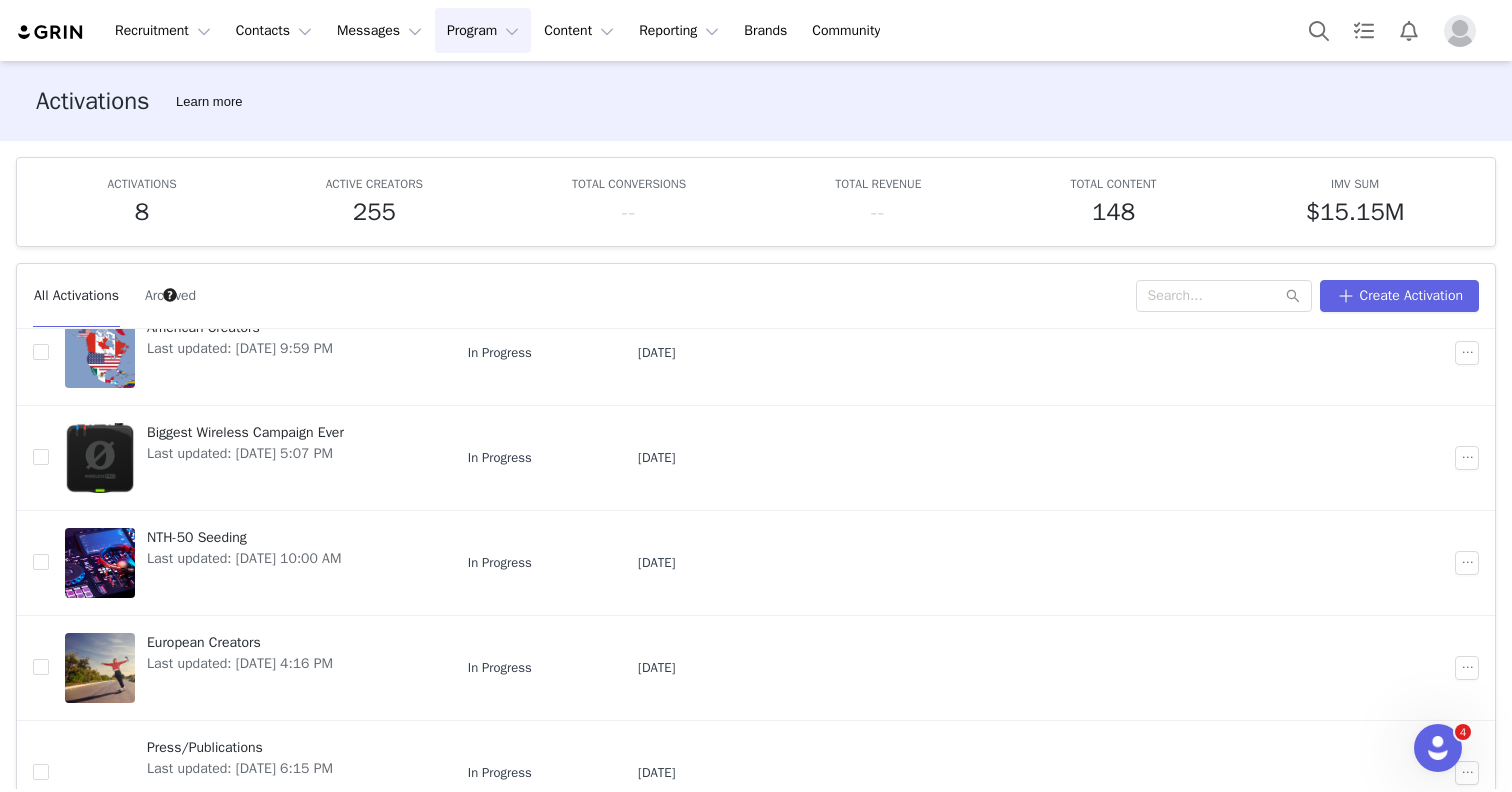 scroll, scrollTop: 396, scrollLeft: 0, axis: vertical 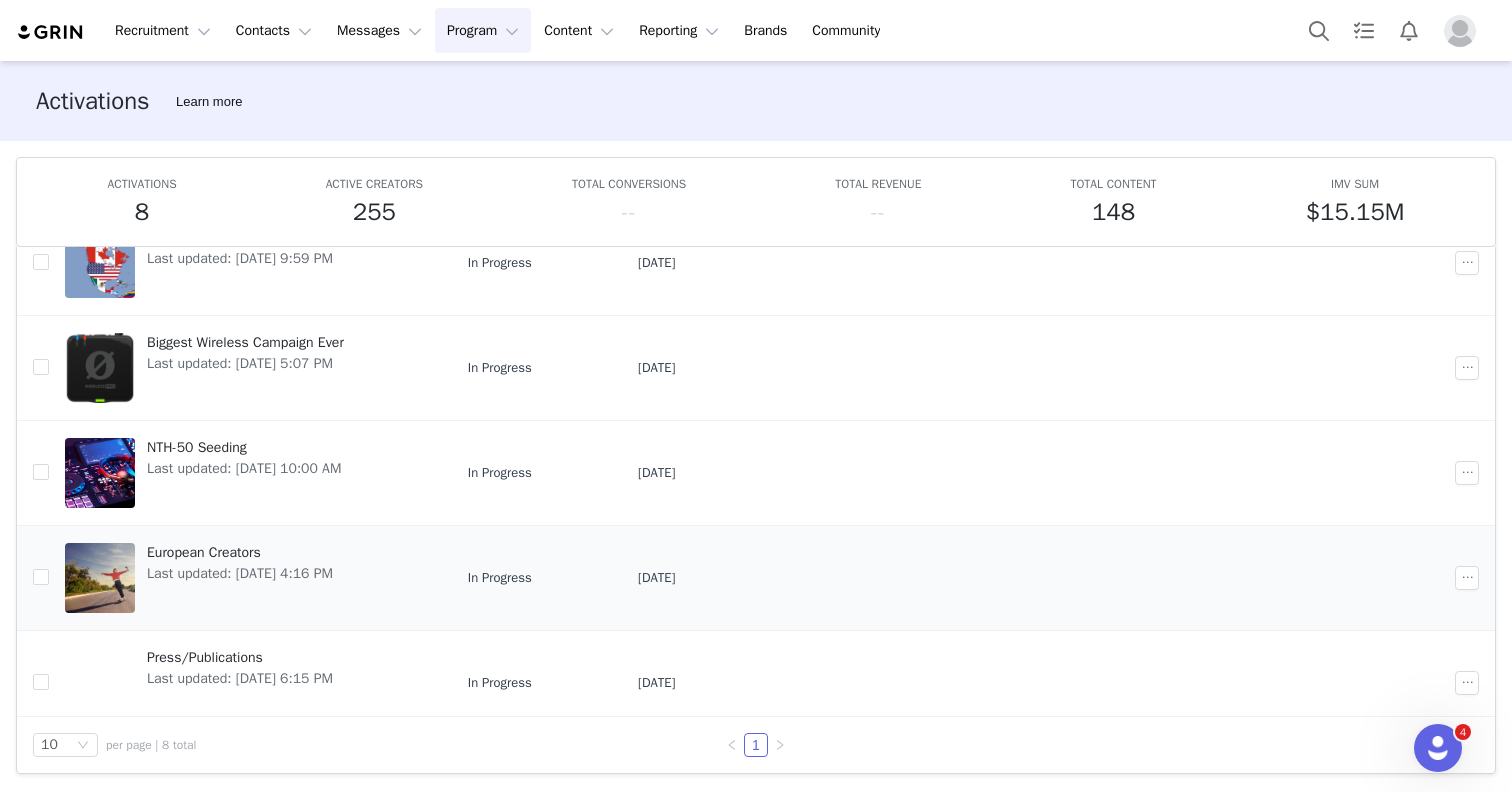 click on "European Creators" at bounding box center [240, 552] 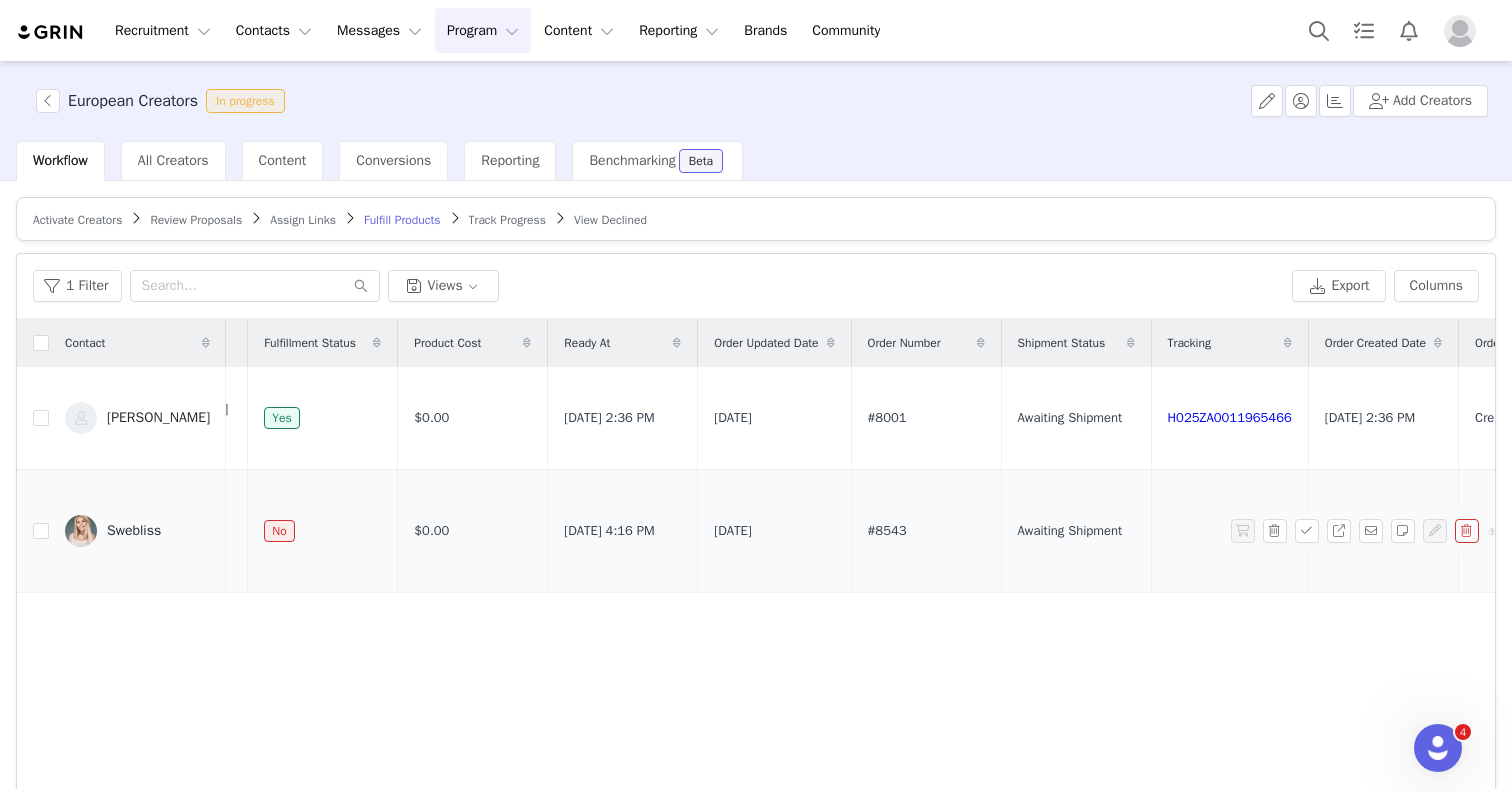 scroll, scrollTop: 0, scrollLeft: 0, axis: both 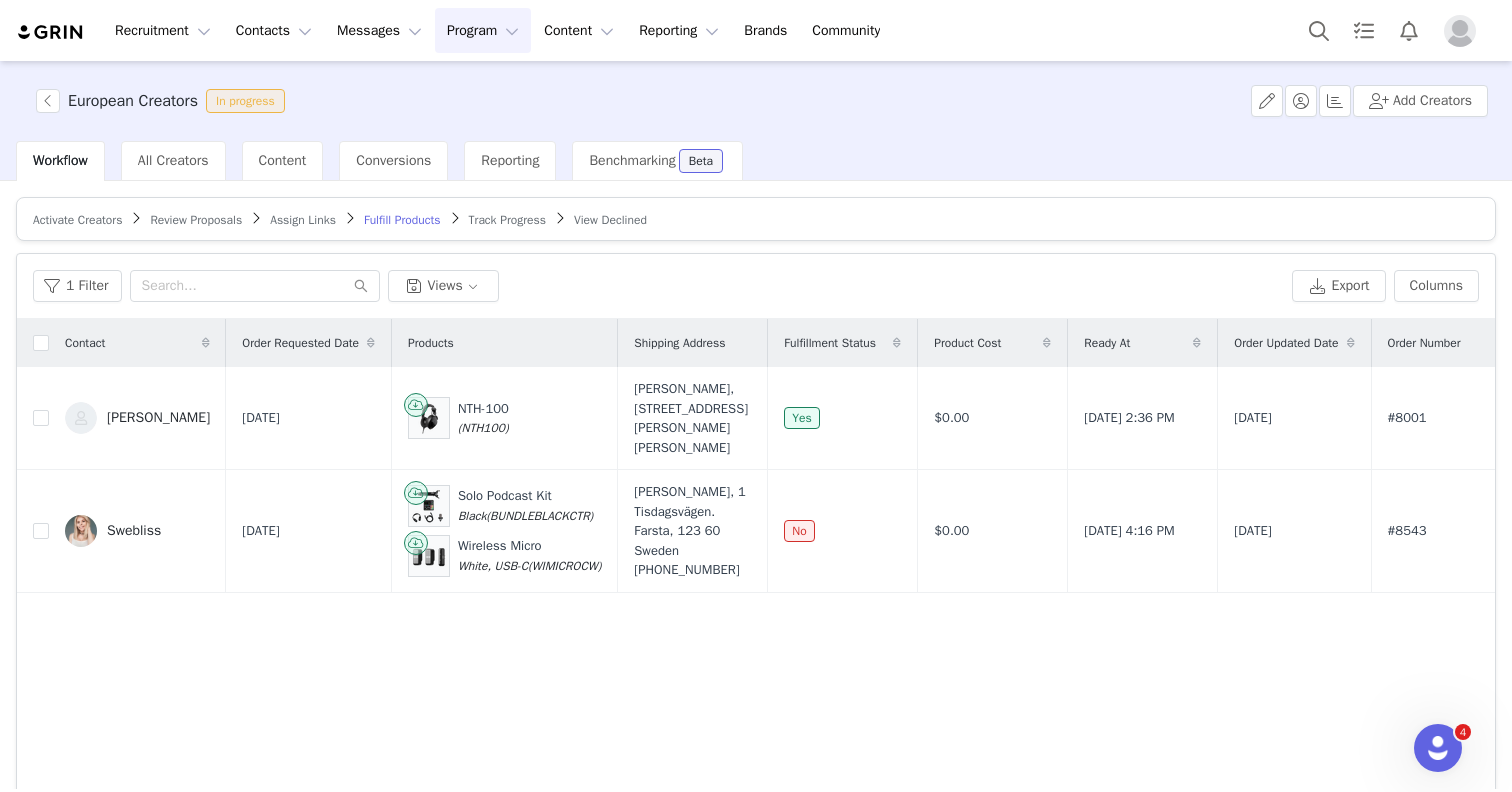 click on "Activate Creators" at bounding box center (77, 220) 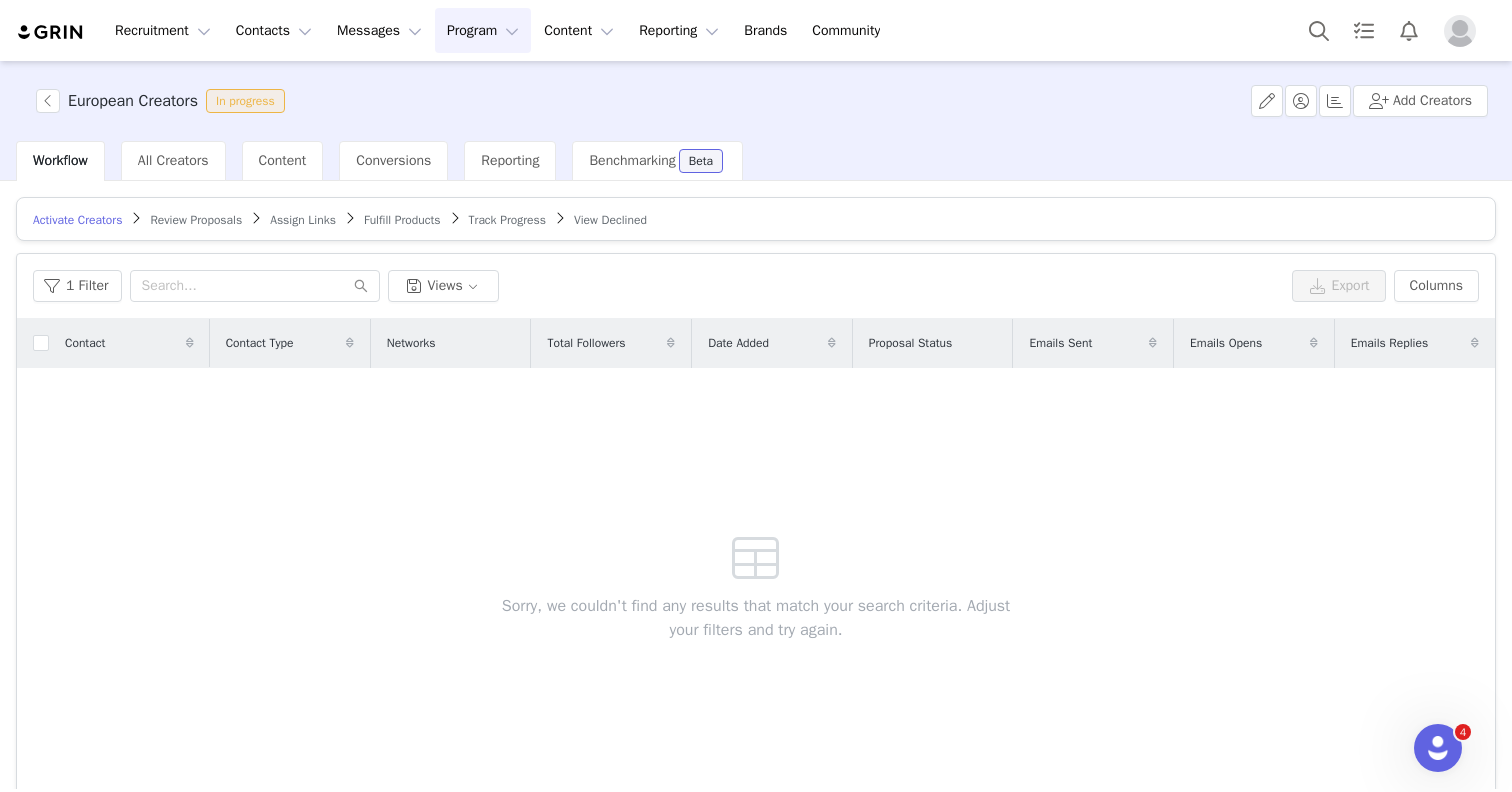 click on "Review Proposals" at bounding box center (196, 220) 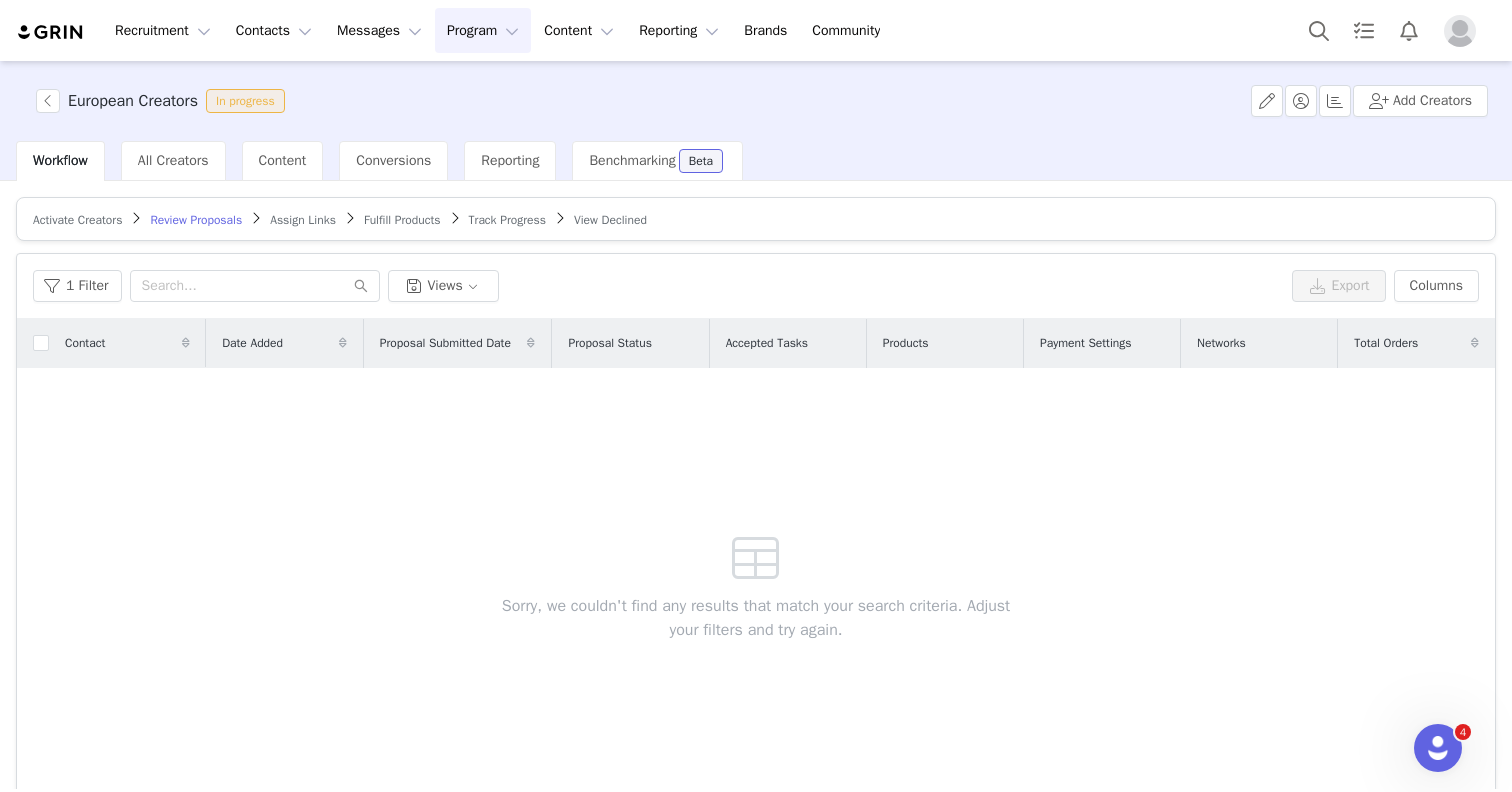 click on "Assign Links" at bounding box center (303, 220) 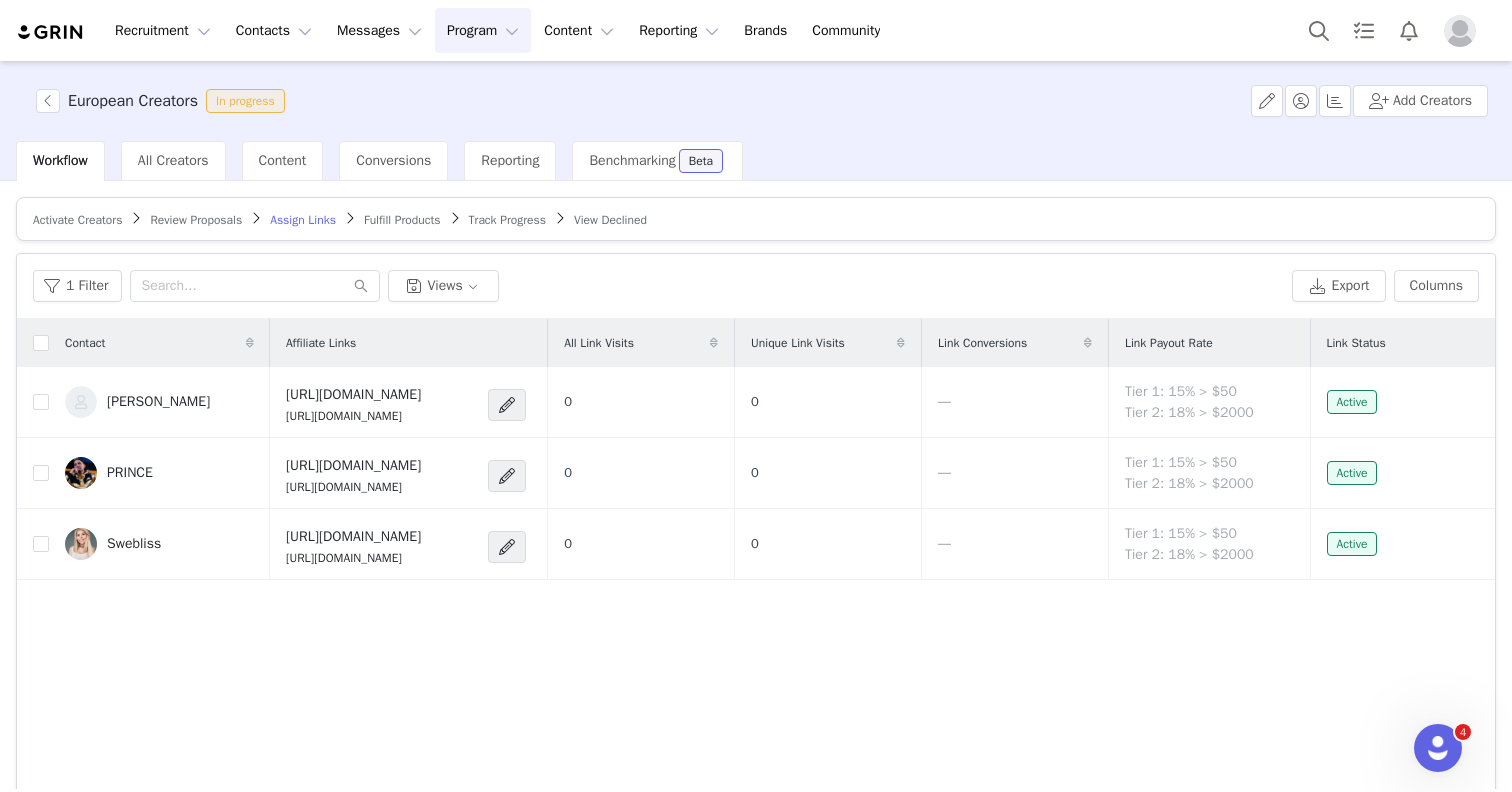 click on "Fulfill Products" at bounding box center [402, 220] 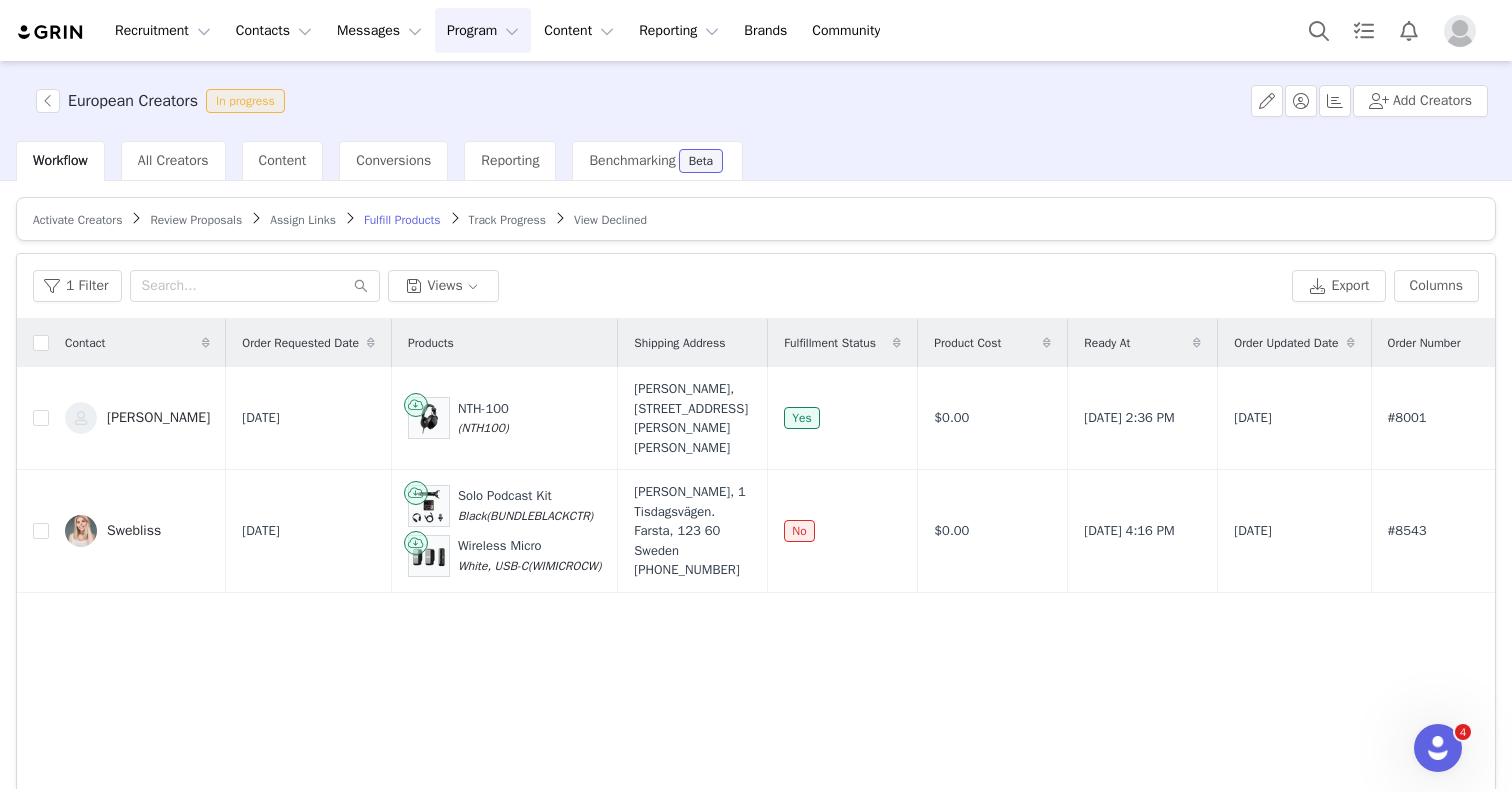 click on "Track Progress" at bounding box center (507, 220) 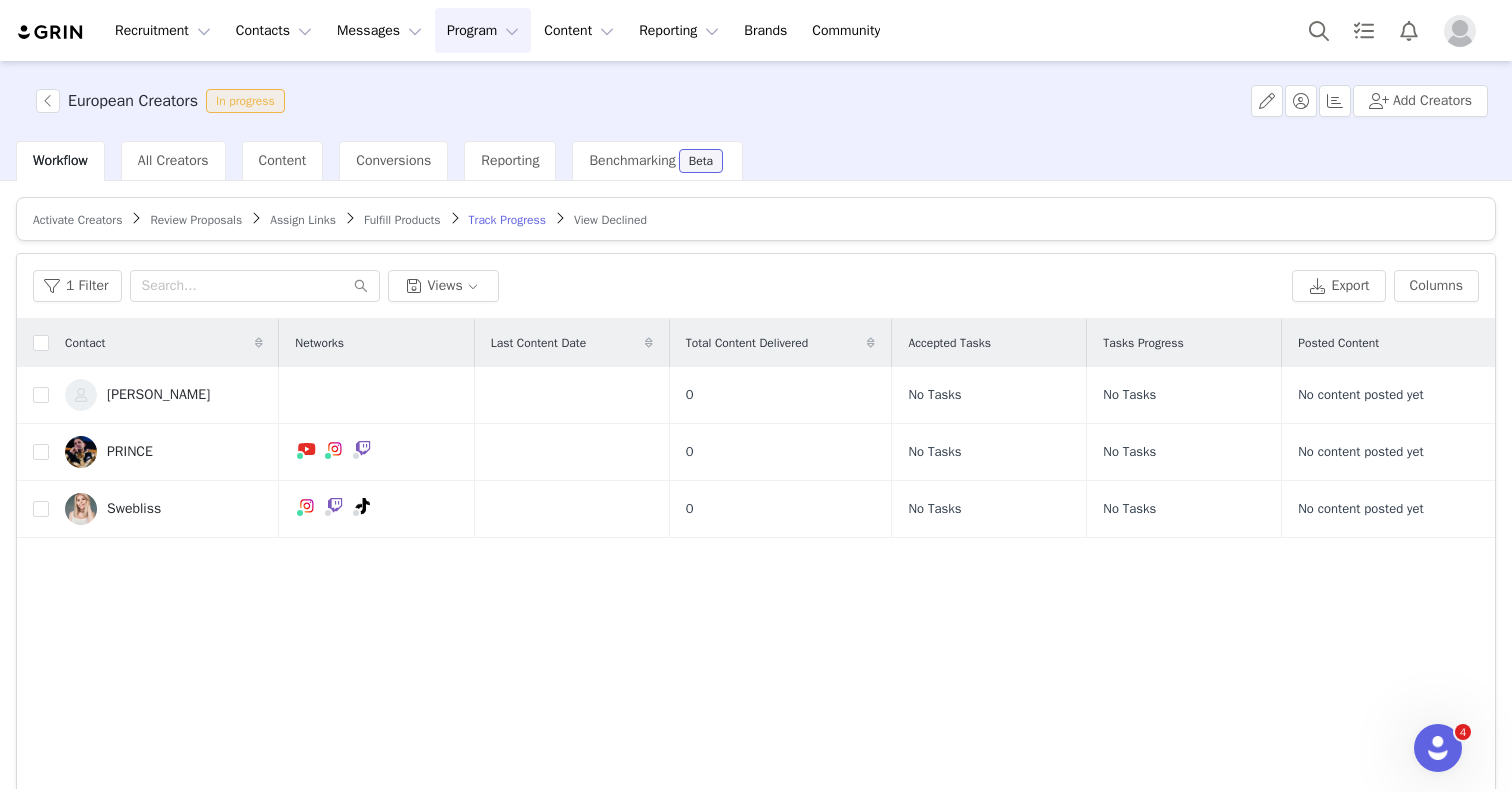 click on "View Declined" at bounding box center [610, 220] 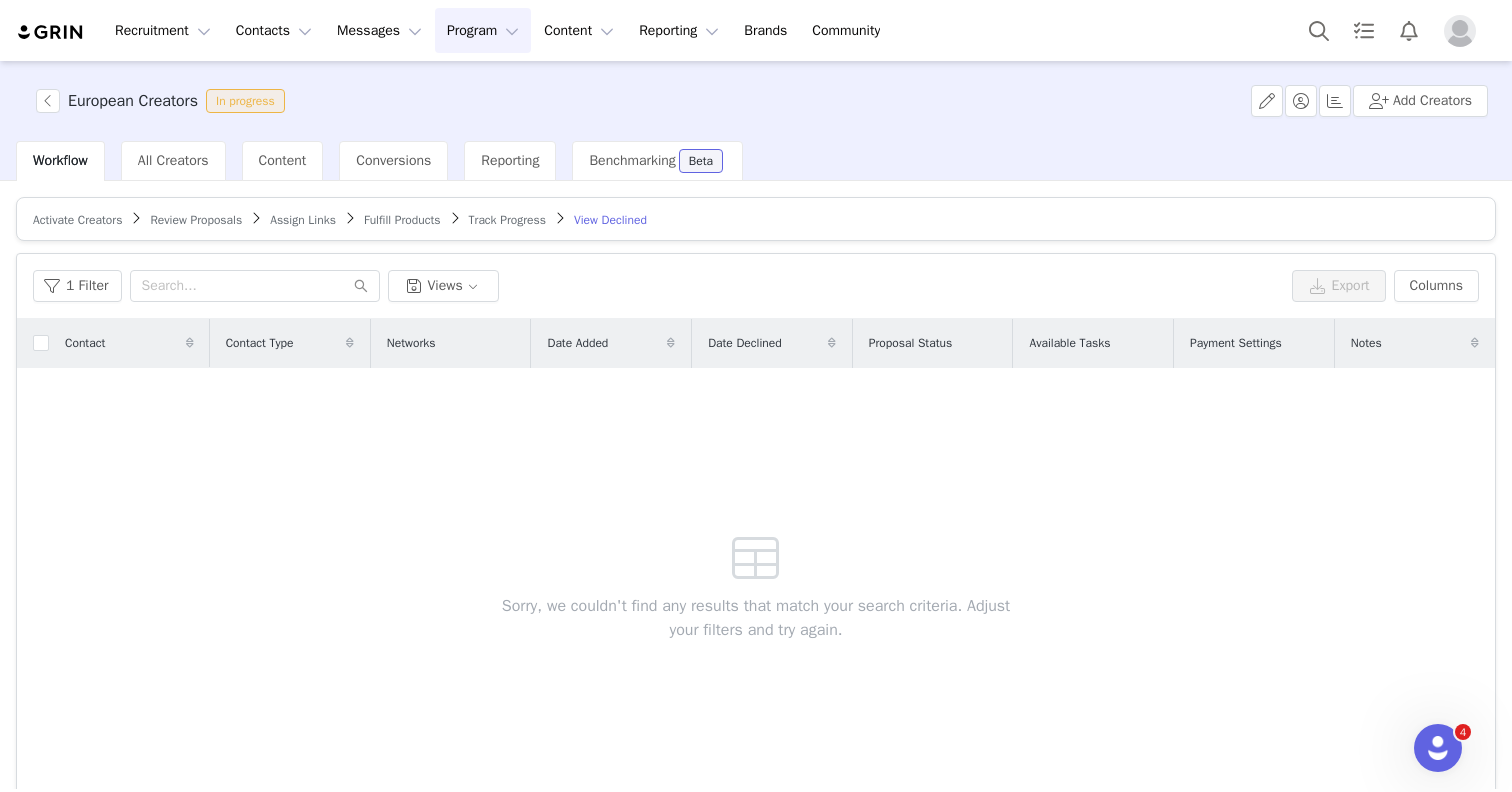 click on "Track Progress" at bounding box center [507, 220] 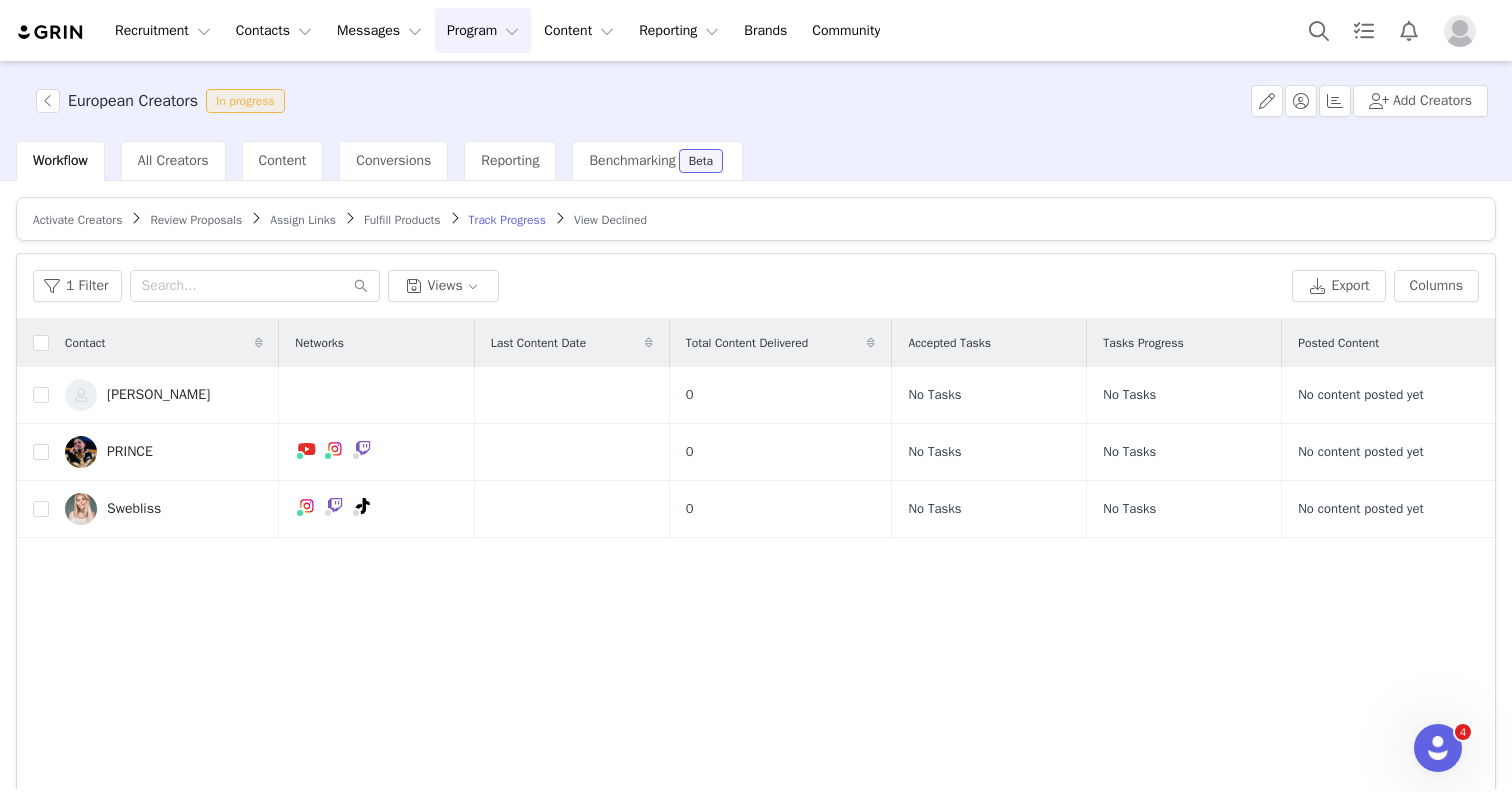 click on "Fulfill Products" at bounding box center (402, 220) 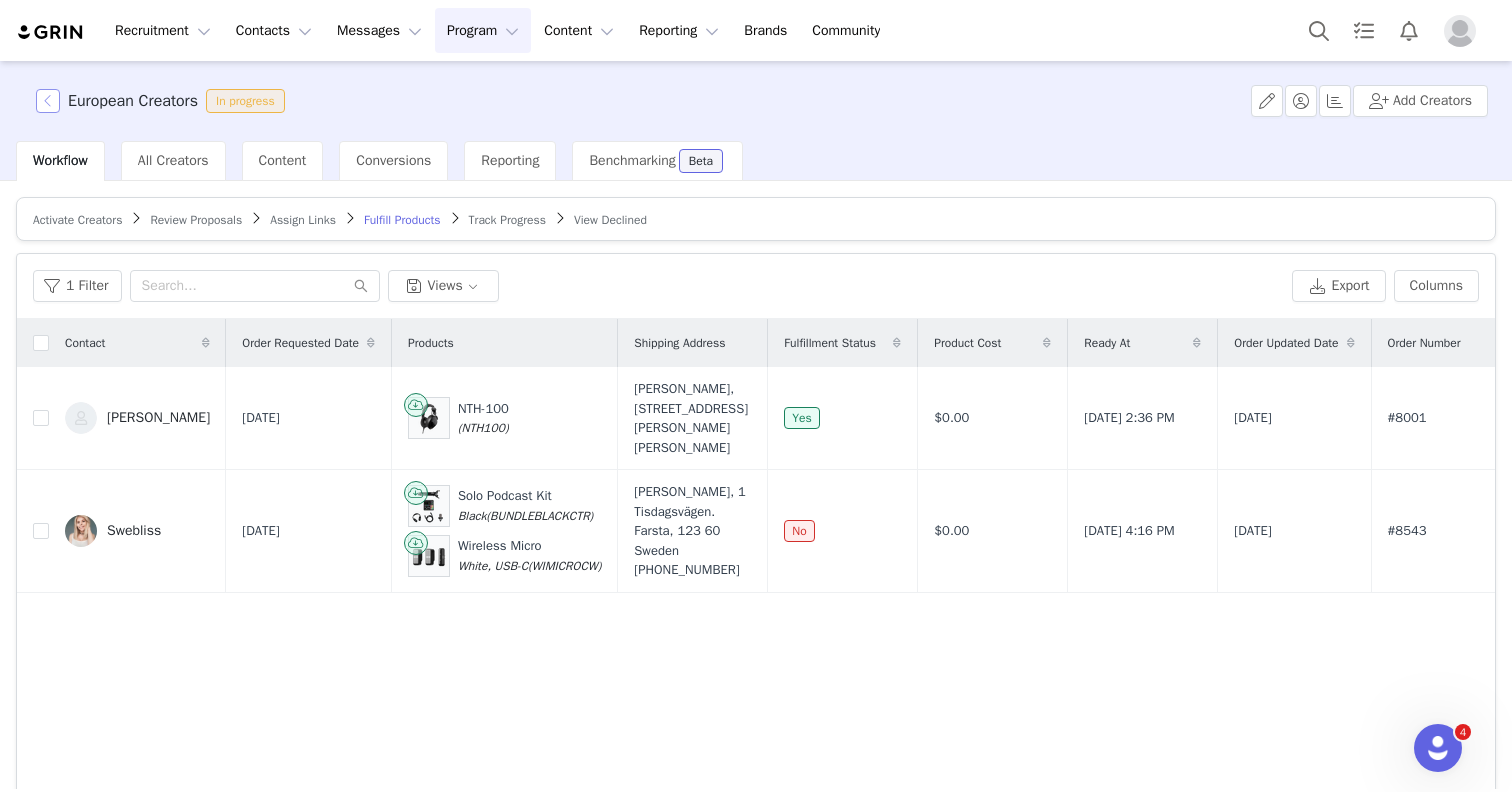 click at bounding box center (48, 101) 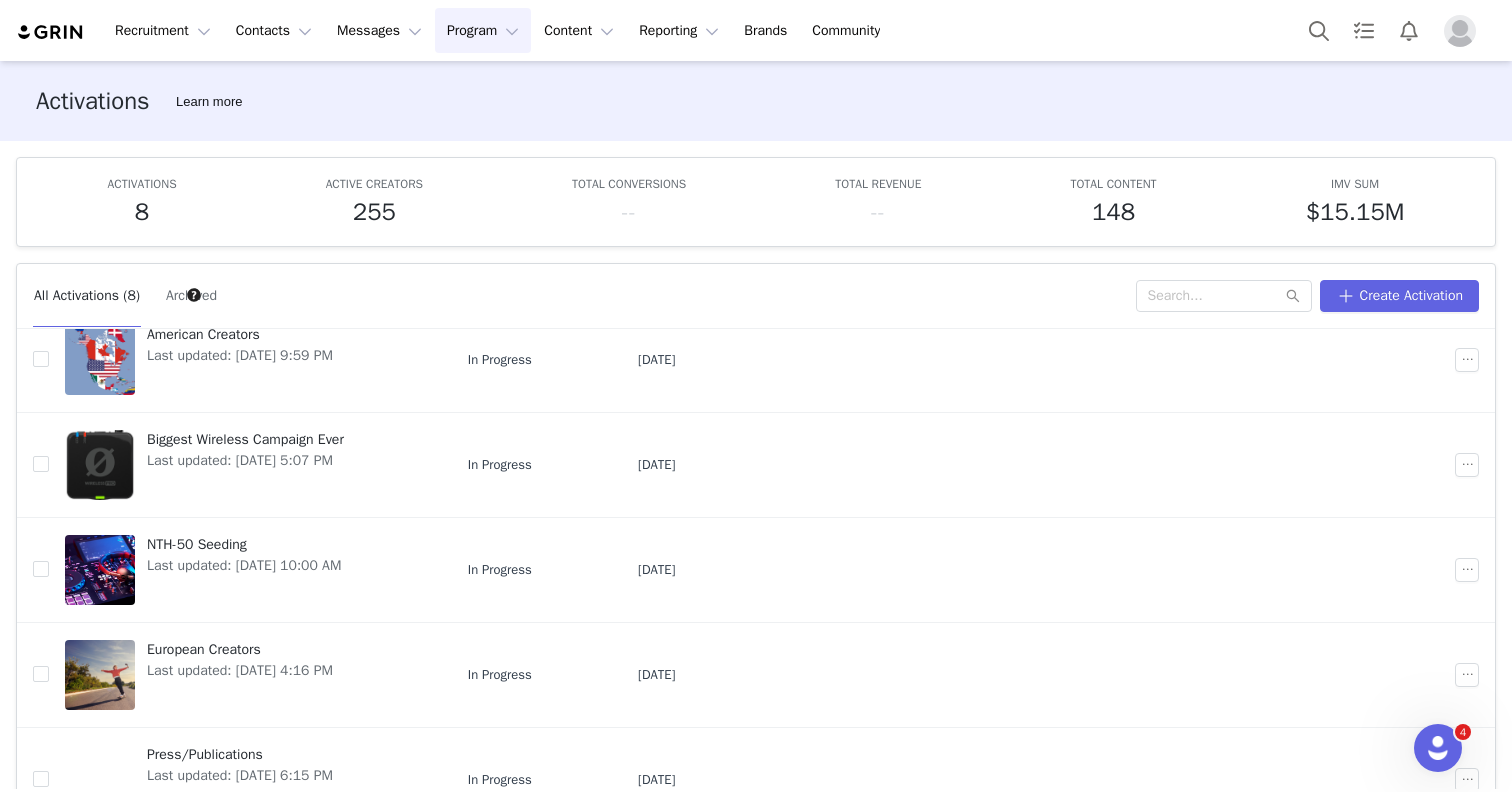 scroll, scrollTop: 396, scrollLeft: 0, axis: vertical 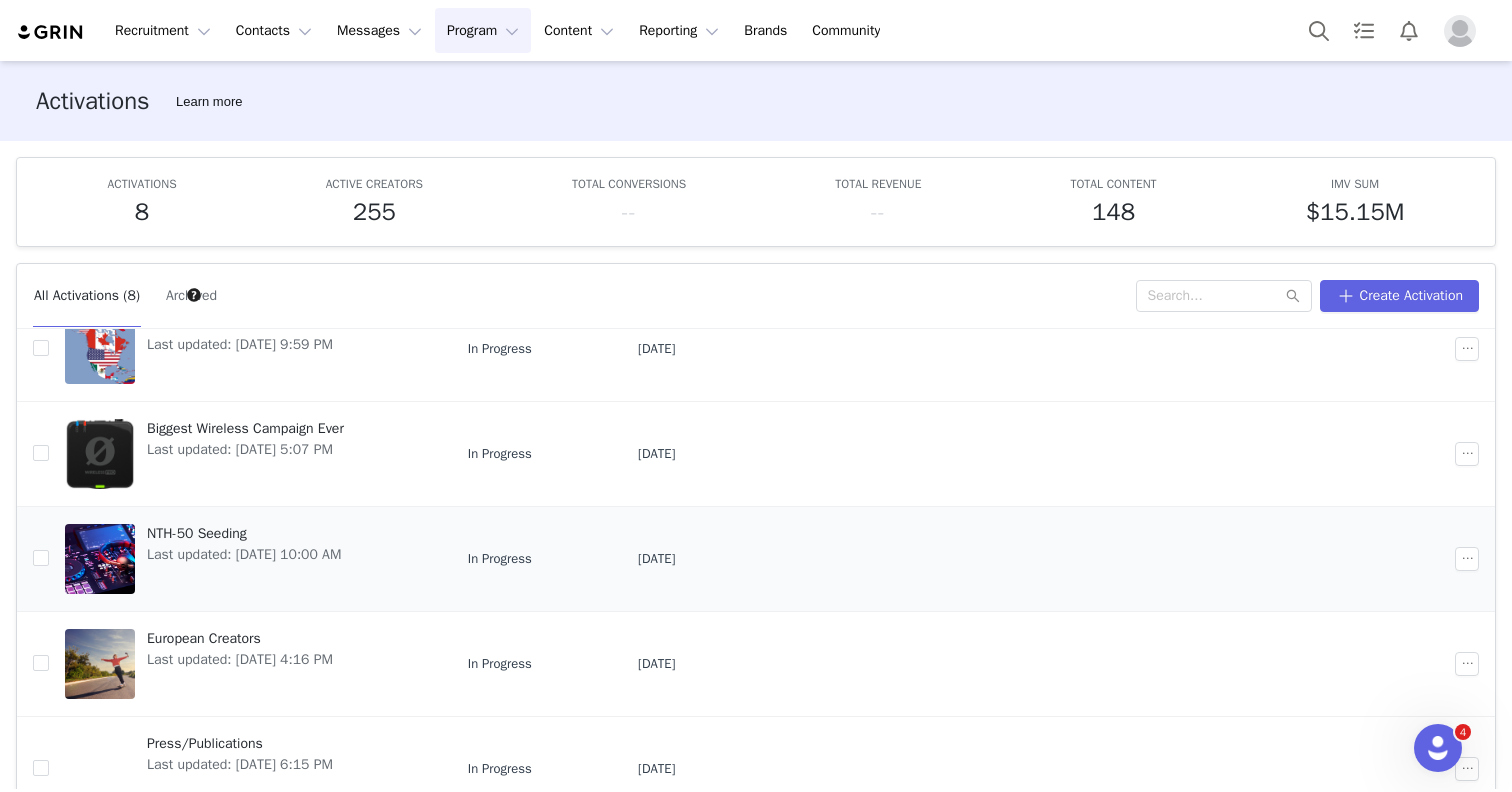 click on "NTH-50 Seeding" at bounding box center (244, 533) 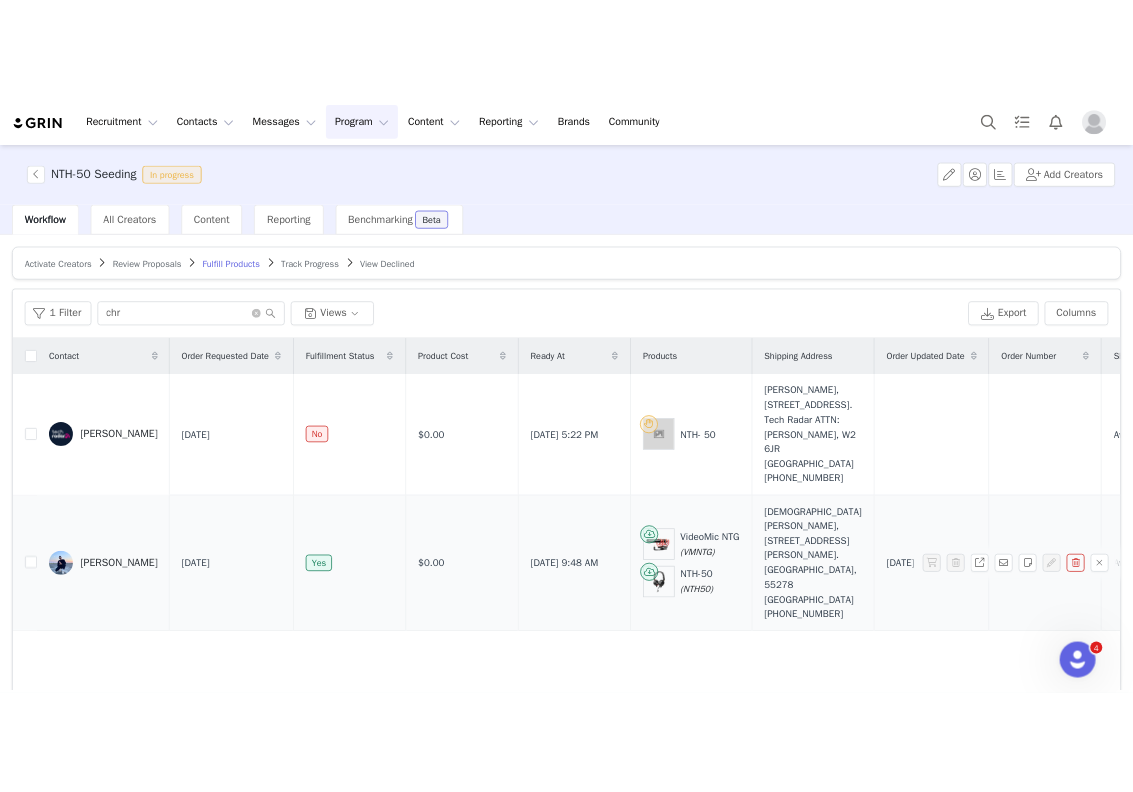 scroll, scrollTop: 0, scrollLeft: 1, axis: horizontal 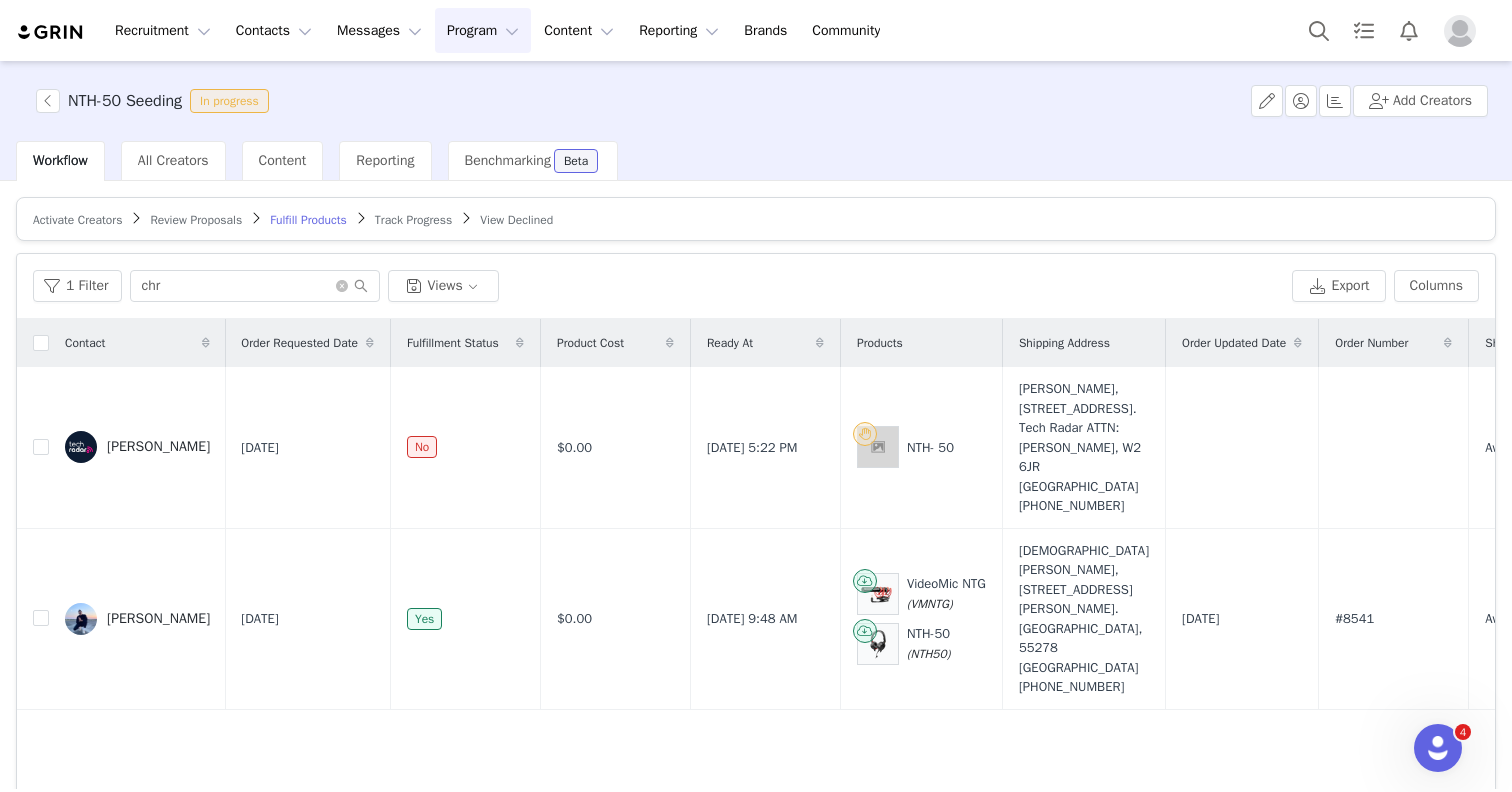 click on "Workflow All Creators Content Reporting Benchmarking Beta" at bounding box center [764, 161] 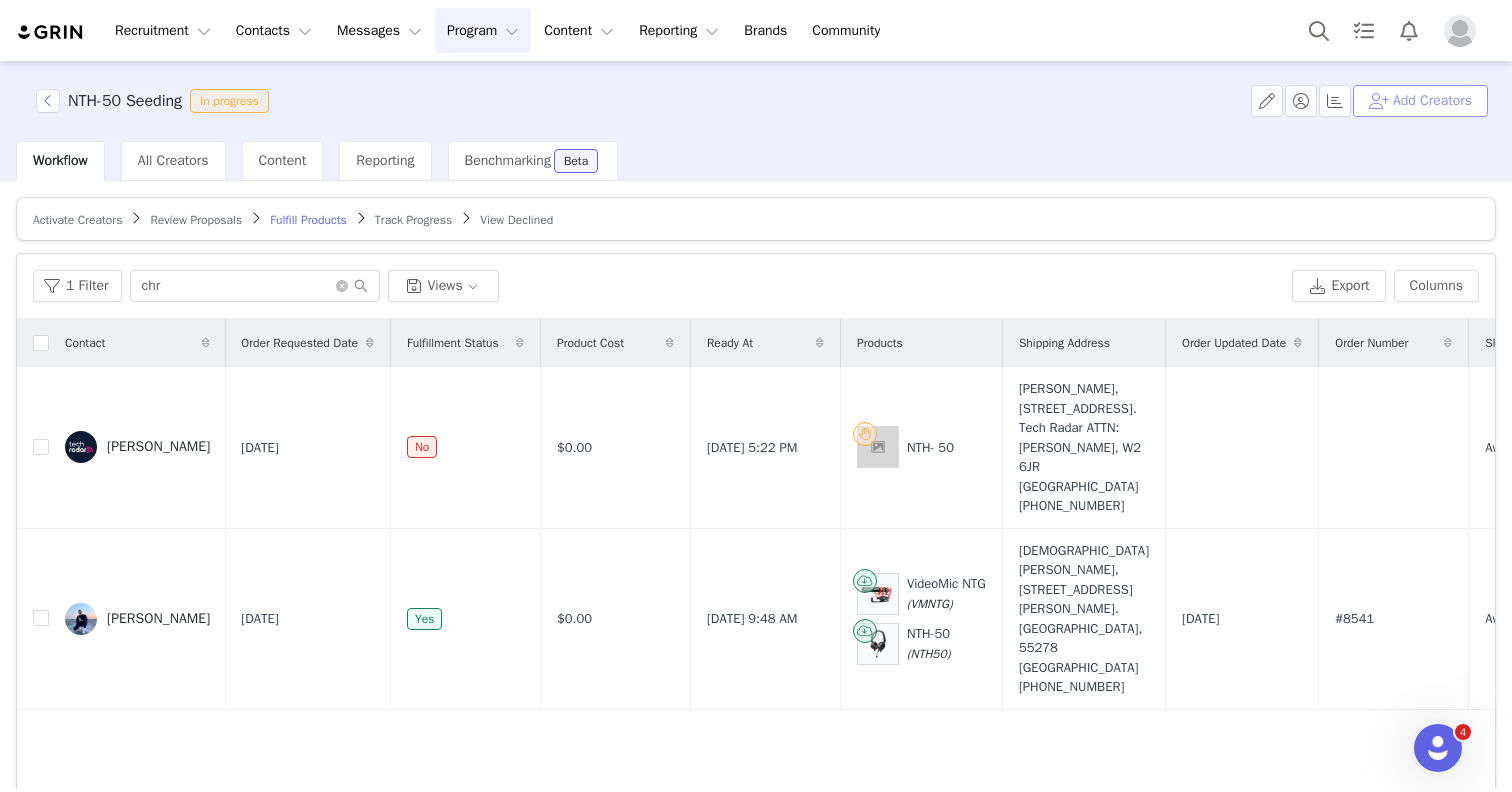click on "Add Creators" at bounding box center [1420, 101] 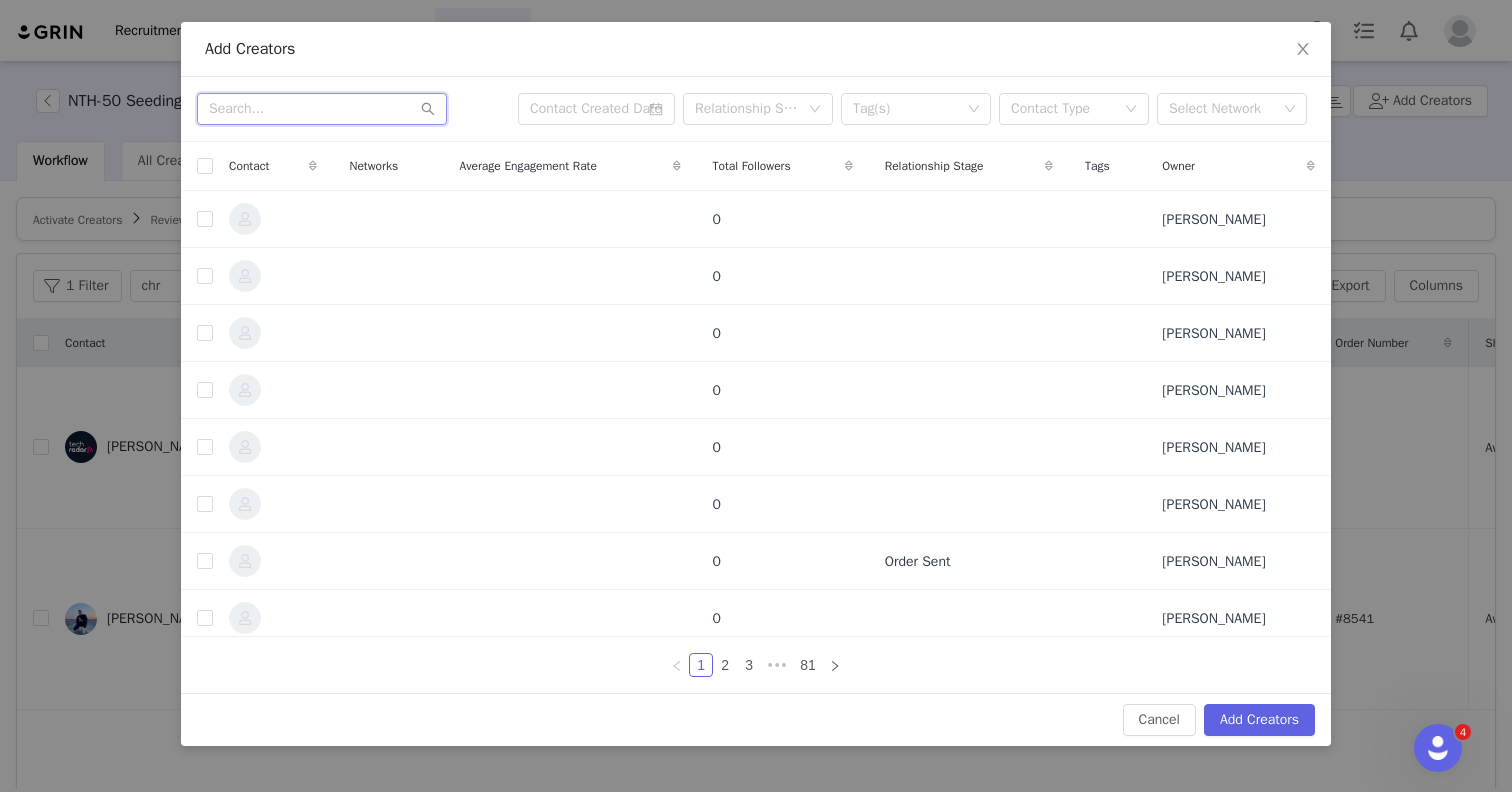 click at bounding box center [322, 109] 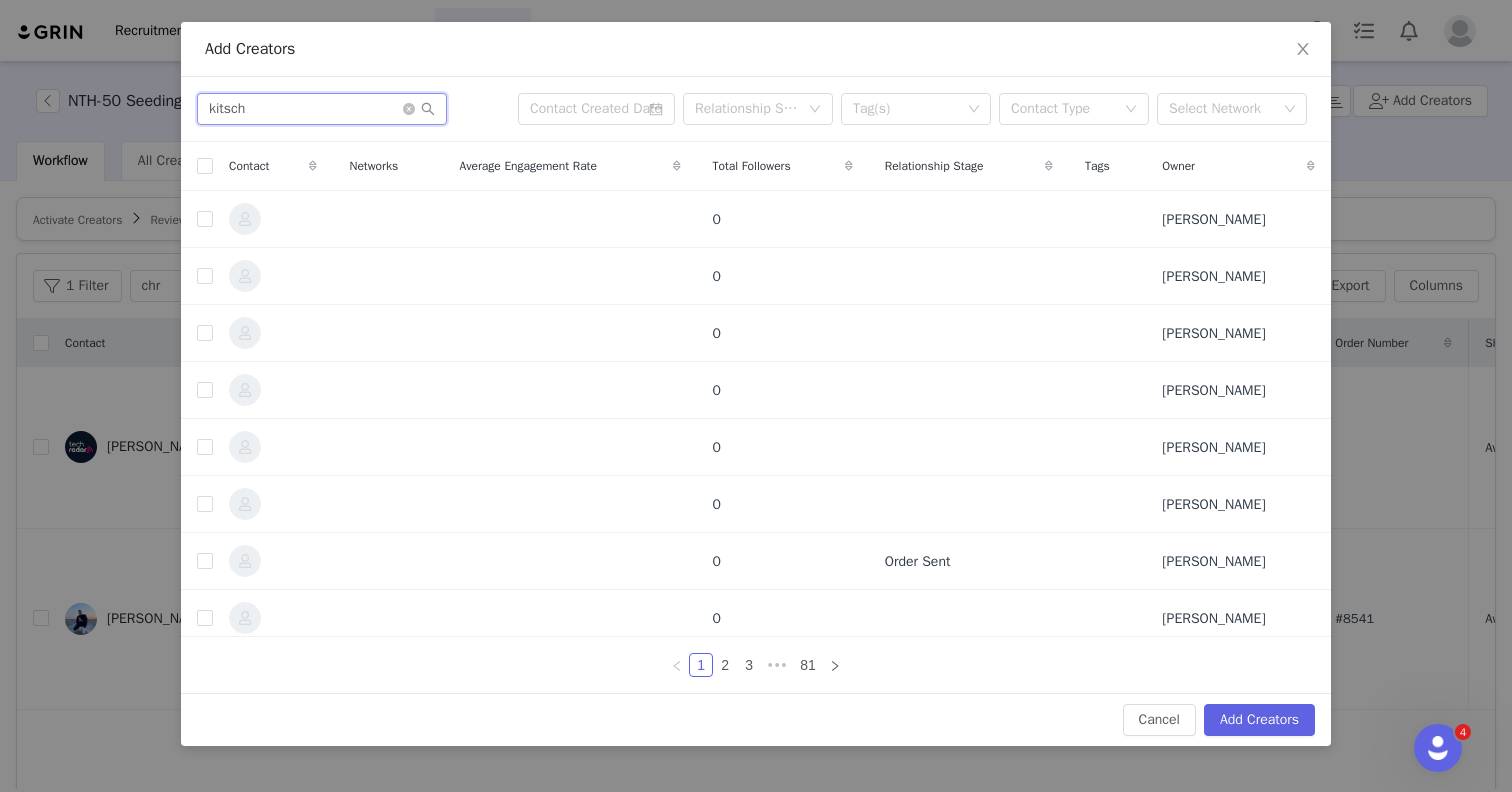 type on "kitsch" 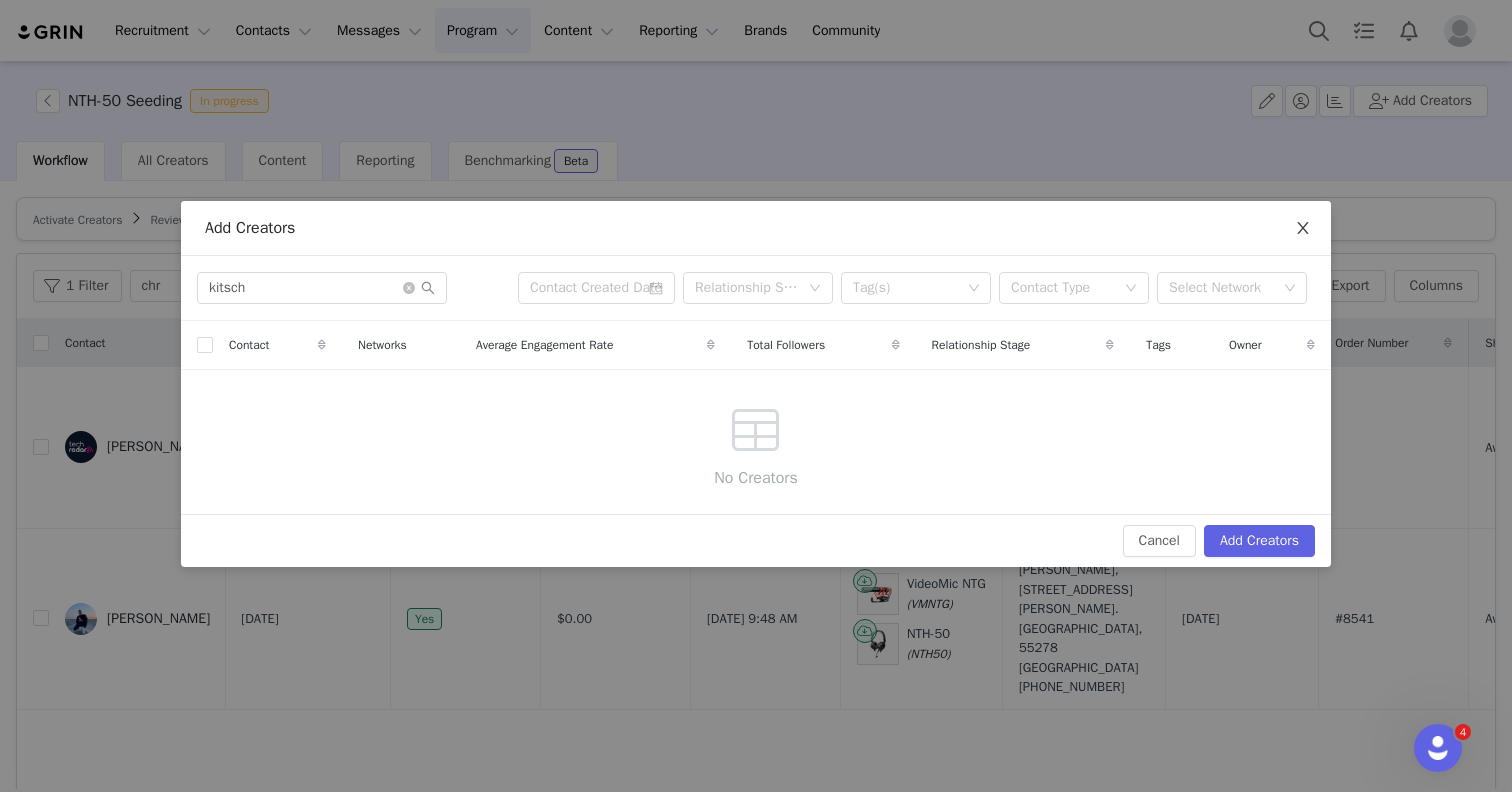 click at bounding box center (1303, 229) 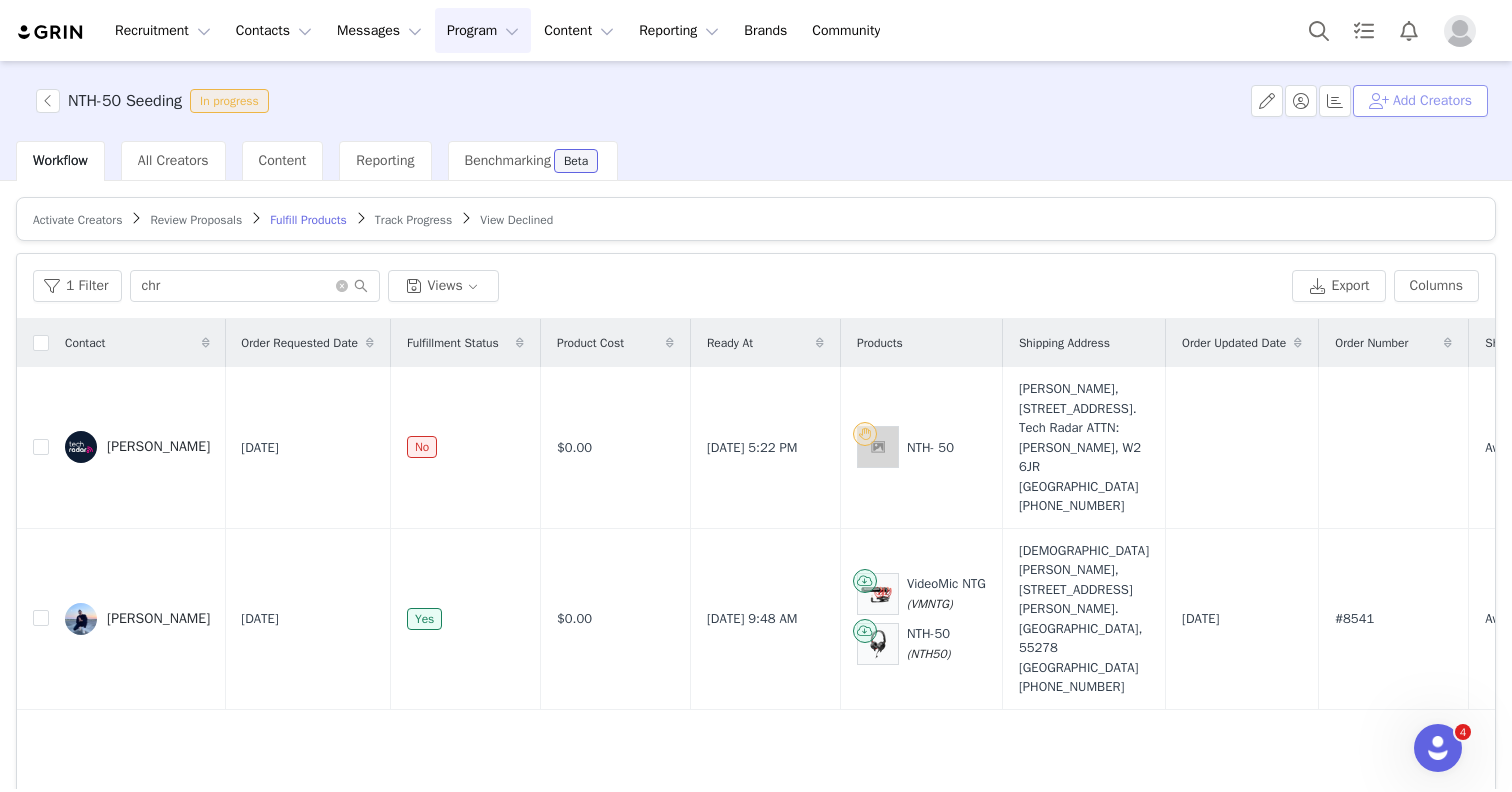 click on "Add Creators" at bounding box center [1420, 101] 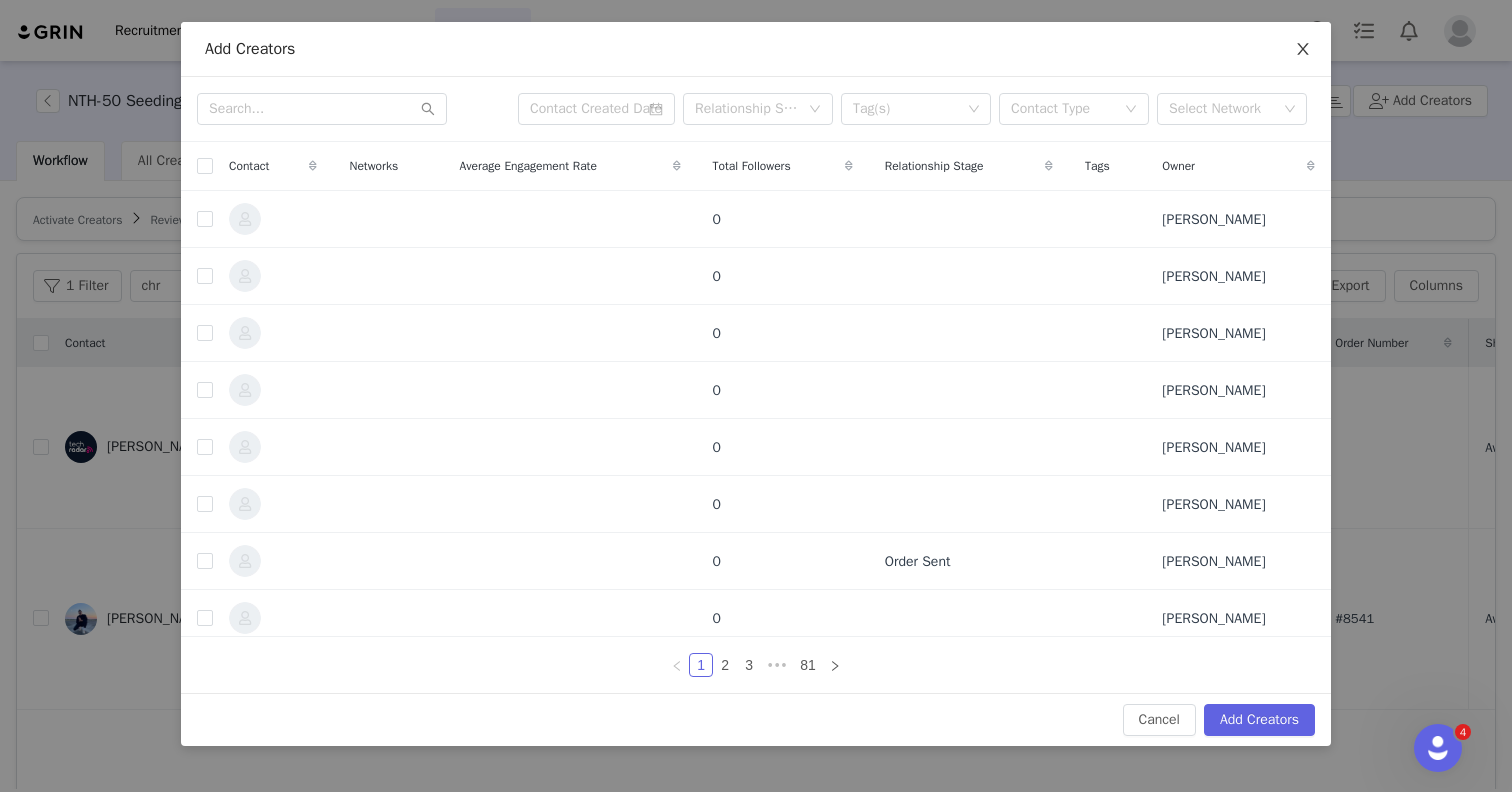 click 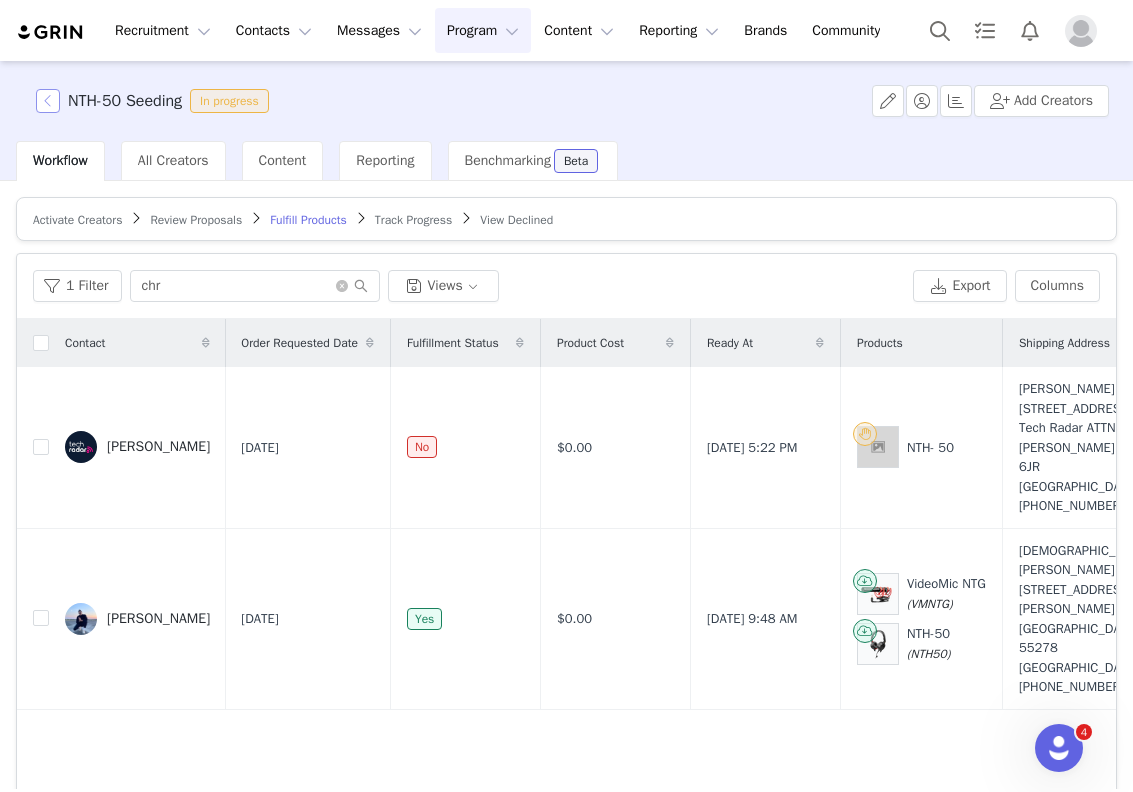 click at bounding box center (48, 101) 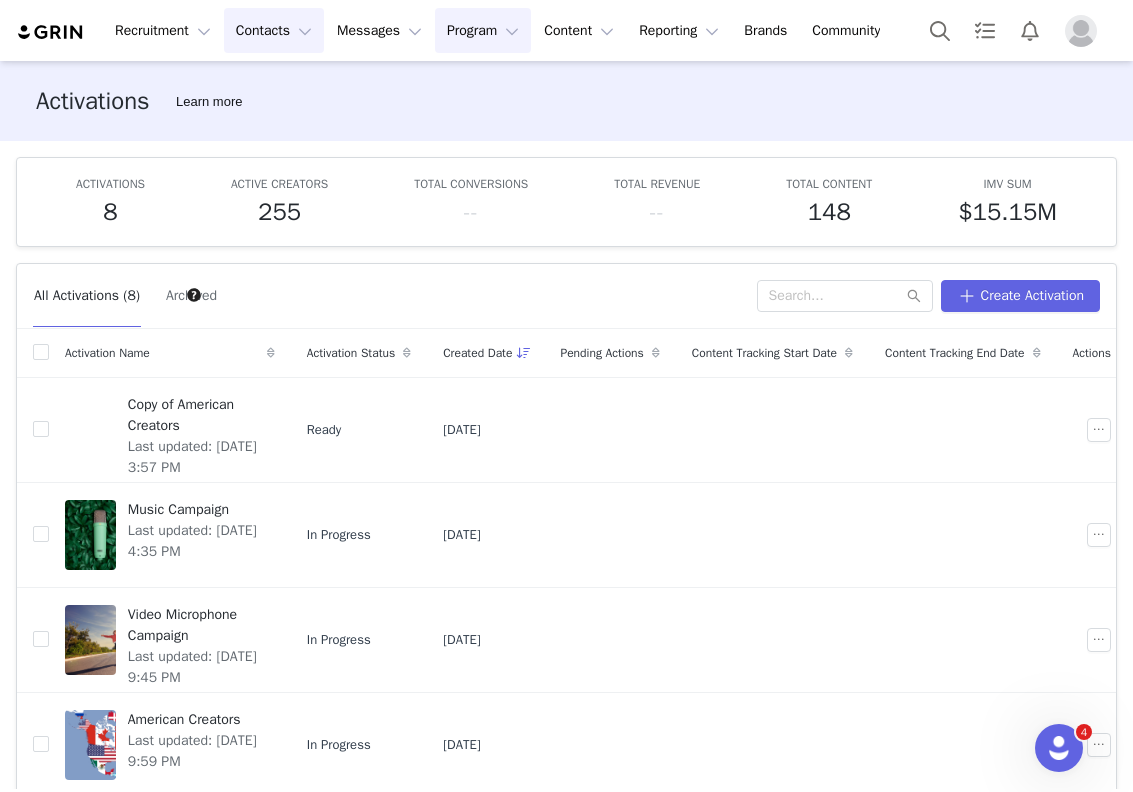 click on "Contacts Contacts" at bounding box center [274, 30] 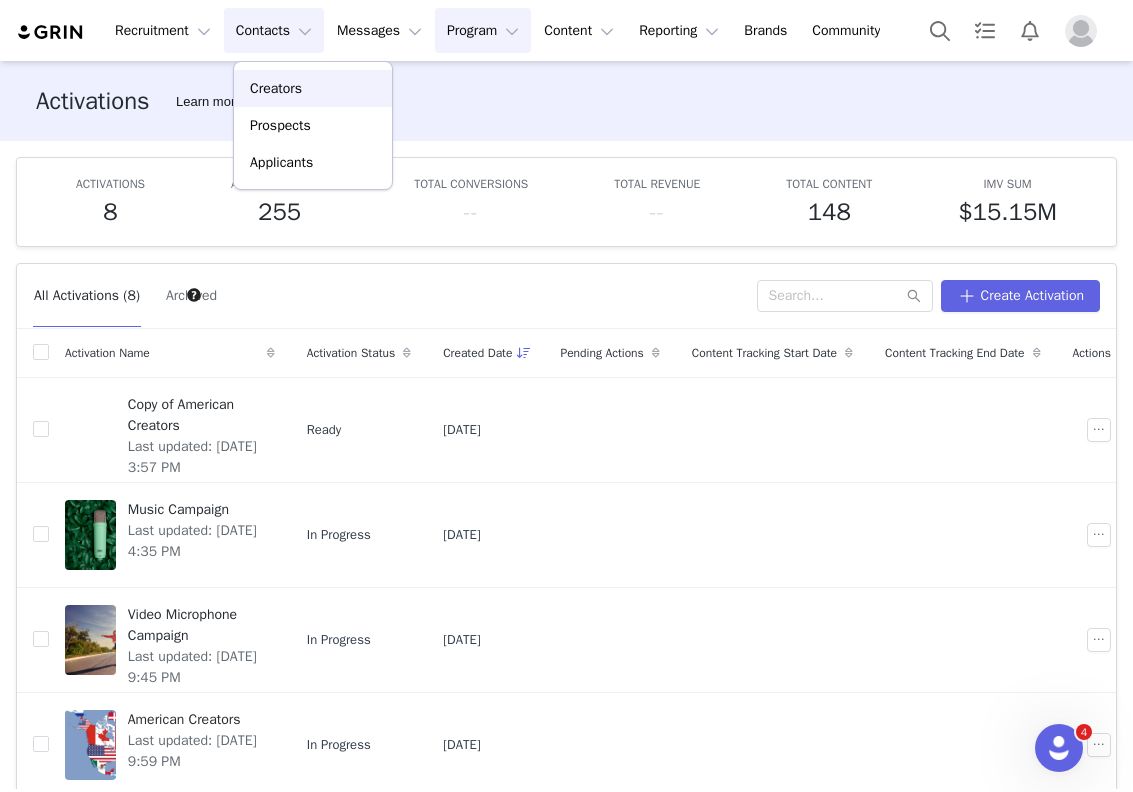 click on "Creators" at bounding box center (313, 88) 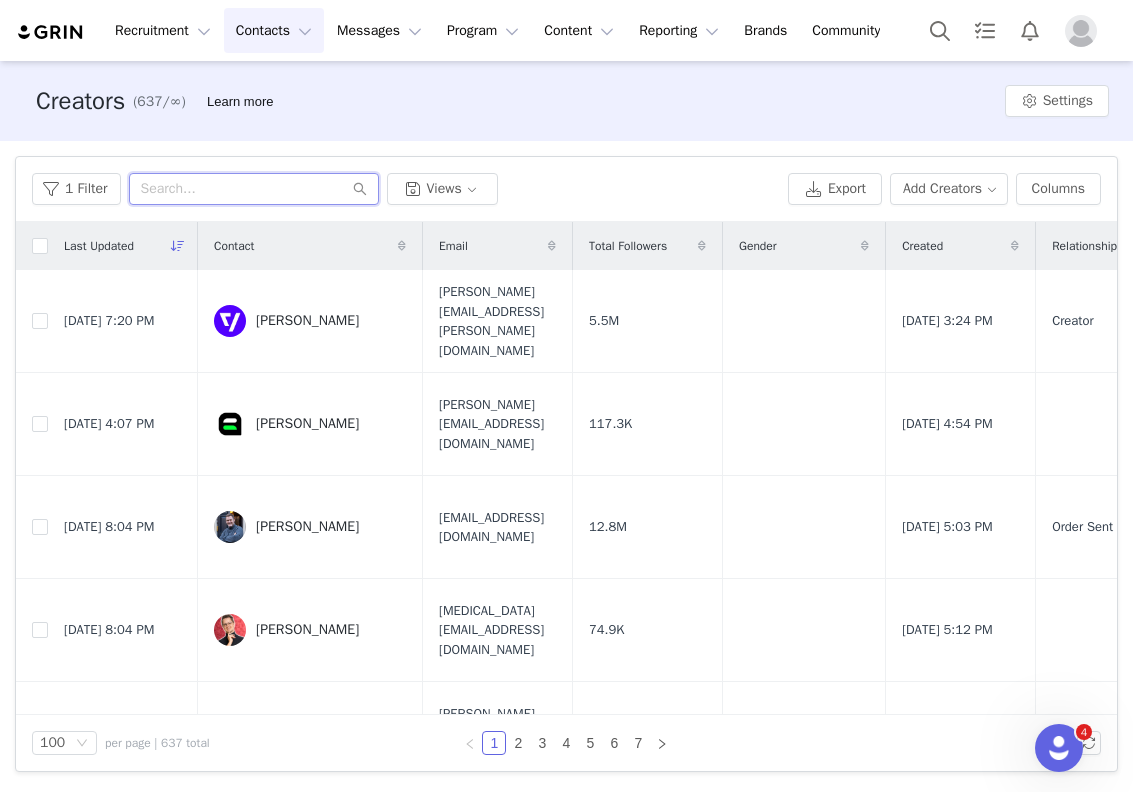 click at bounding box center [254, 189] 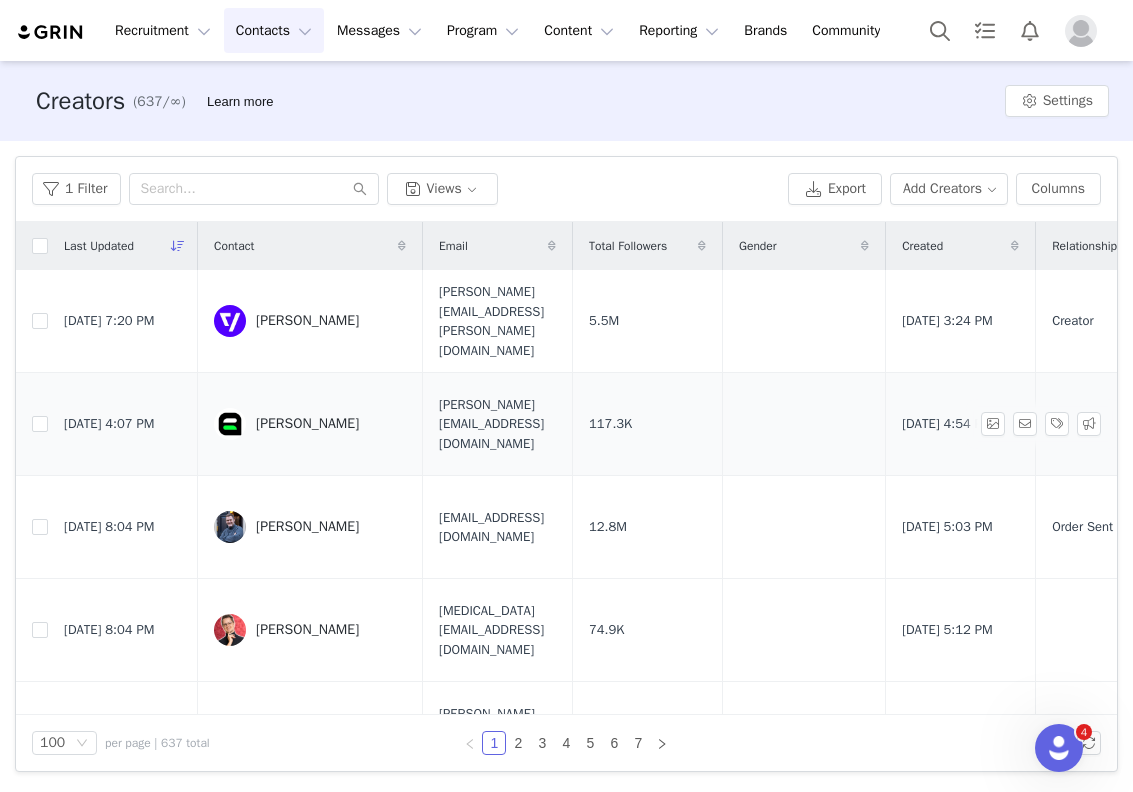 click on "[PERSON_NAME]" at bounding box center (307, 424) 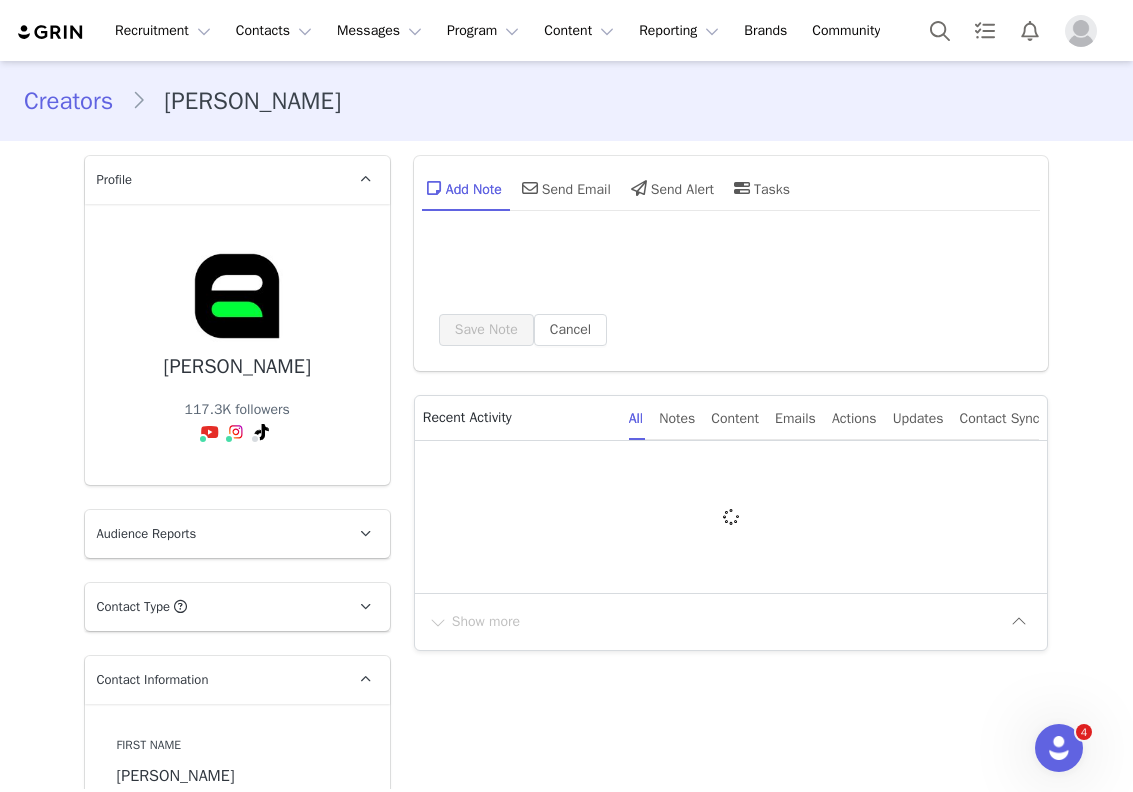 type on "+1 ([GEOGRAPHIC_DATA])" 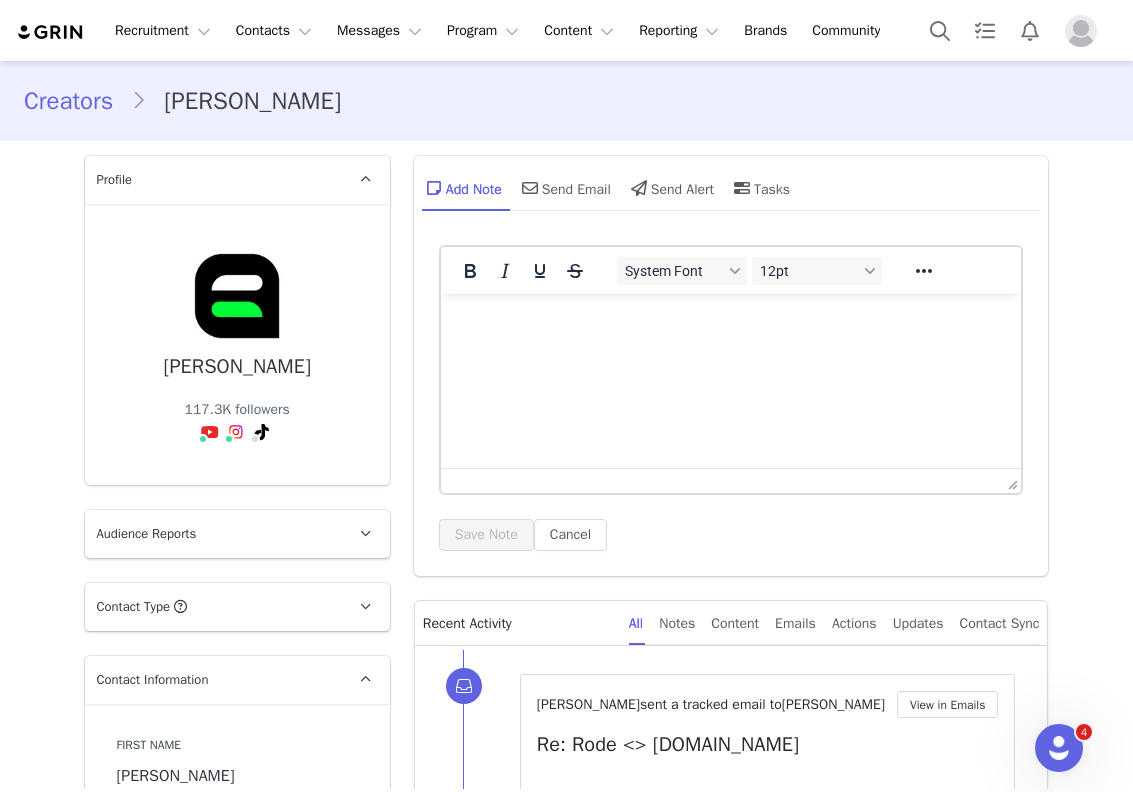 scroll, scrollTop: 0, scrollLeft: 0, axis: both 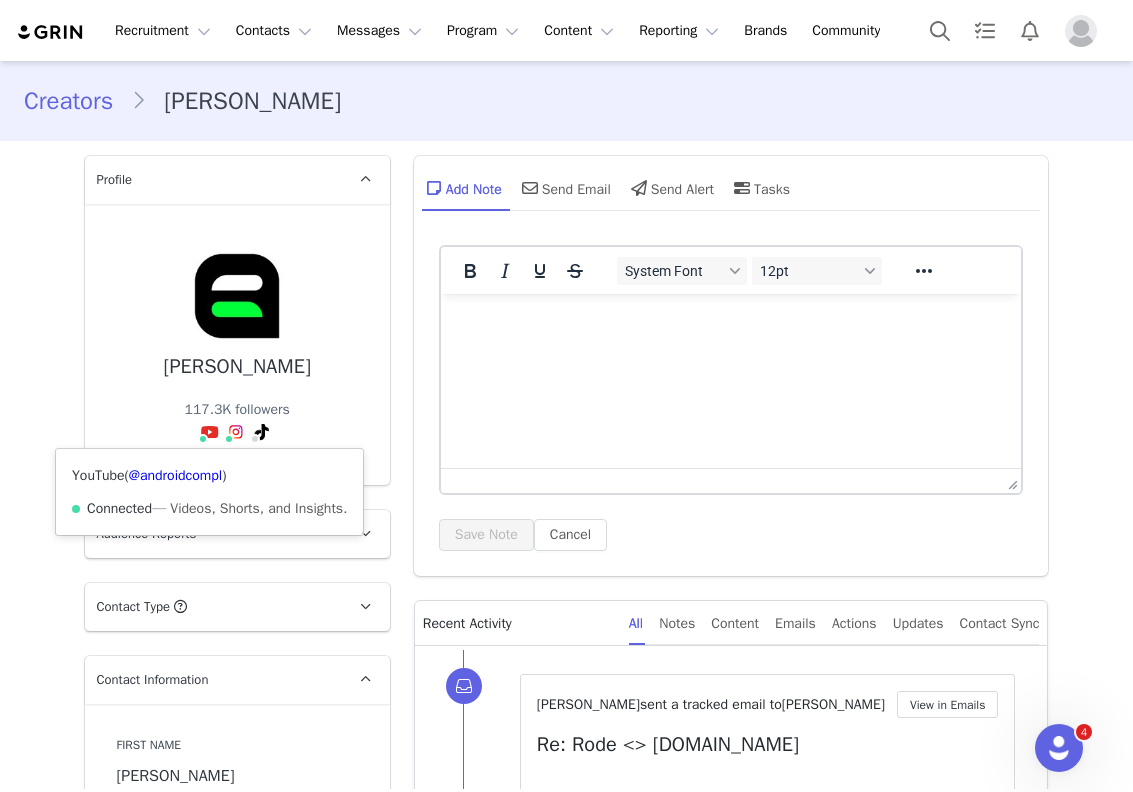 click at bounding box center [210, 432] 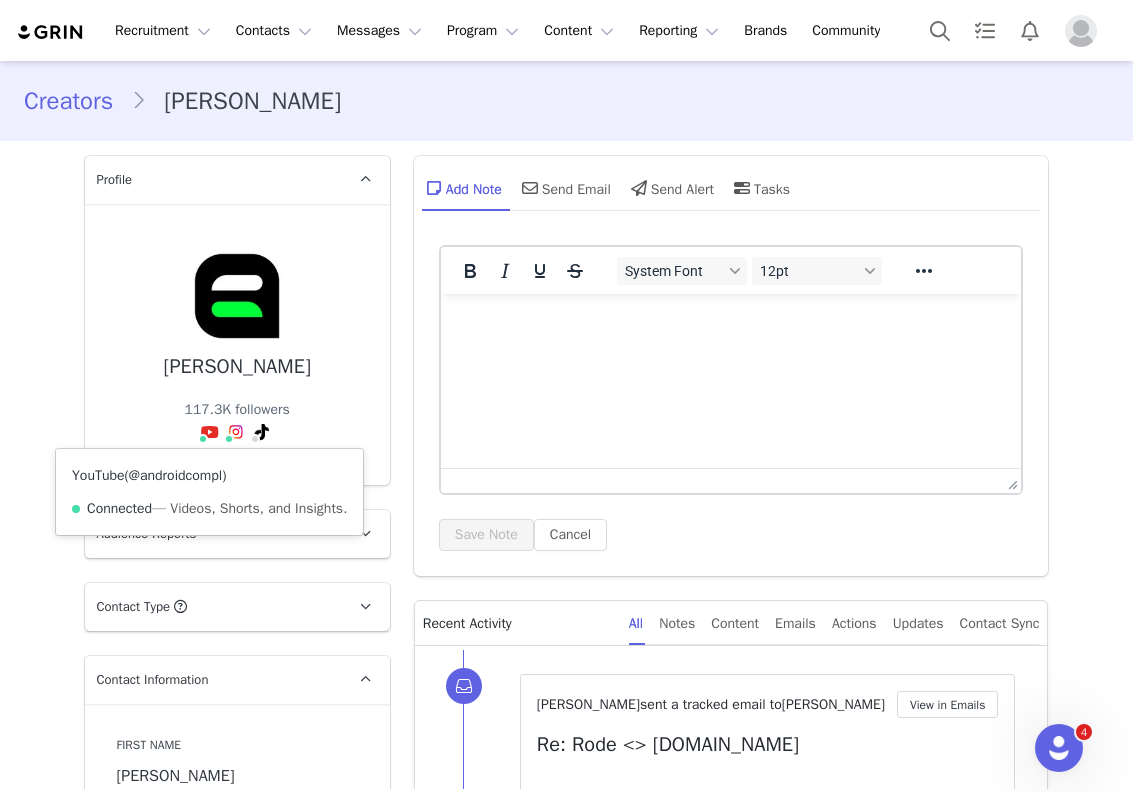 click on "@androidcompl" at bounding box center [175, 475] 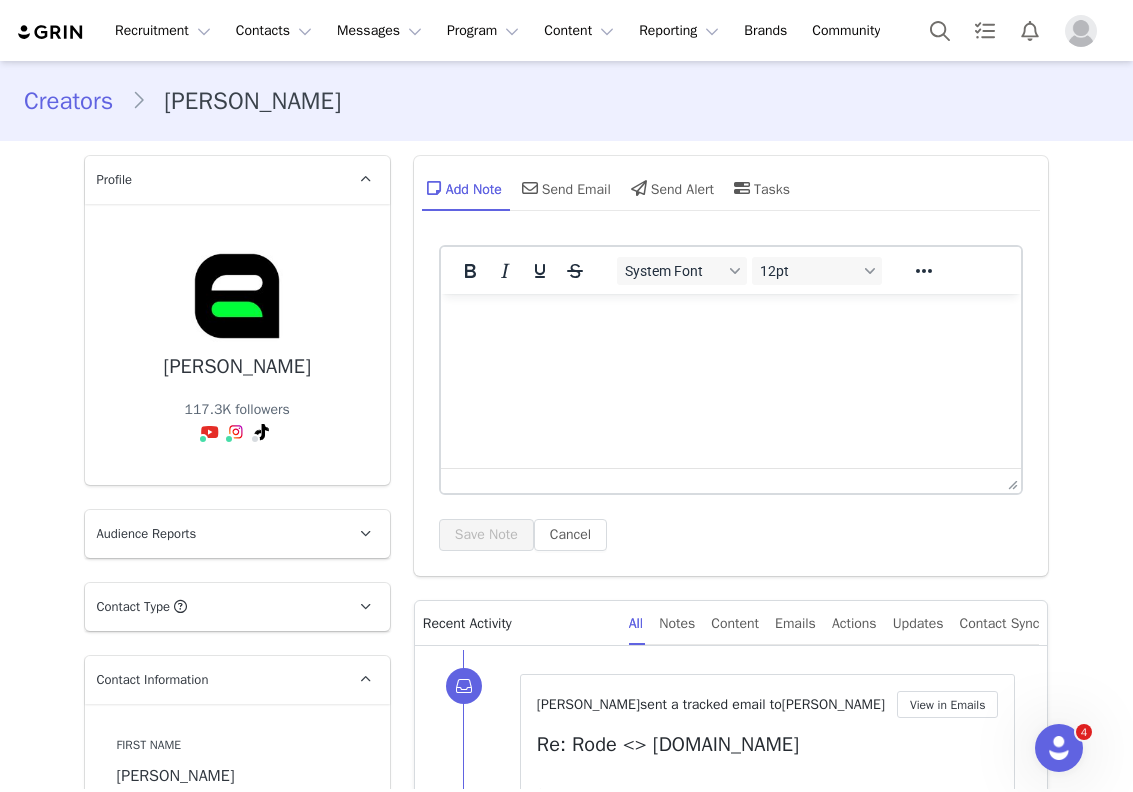 click on "Creators" at bounding box center [77, 101] 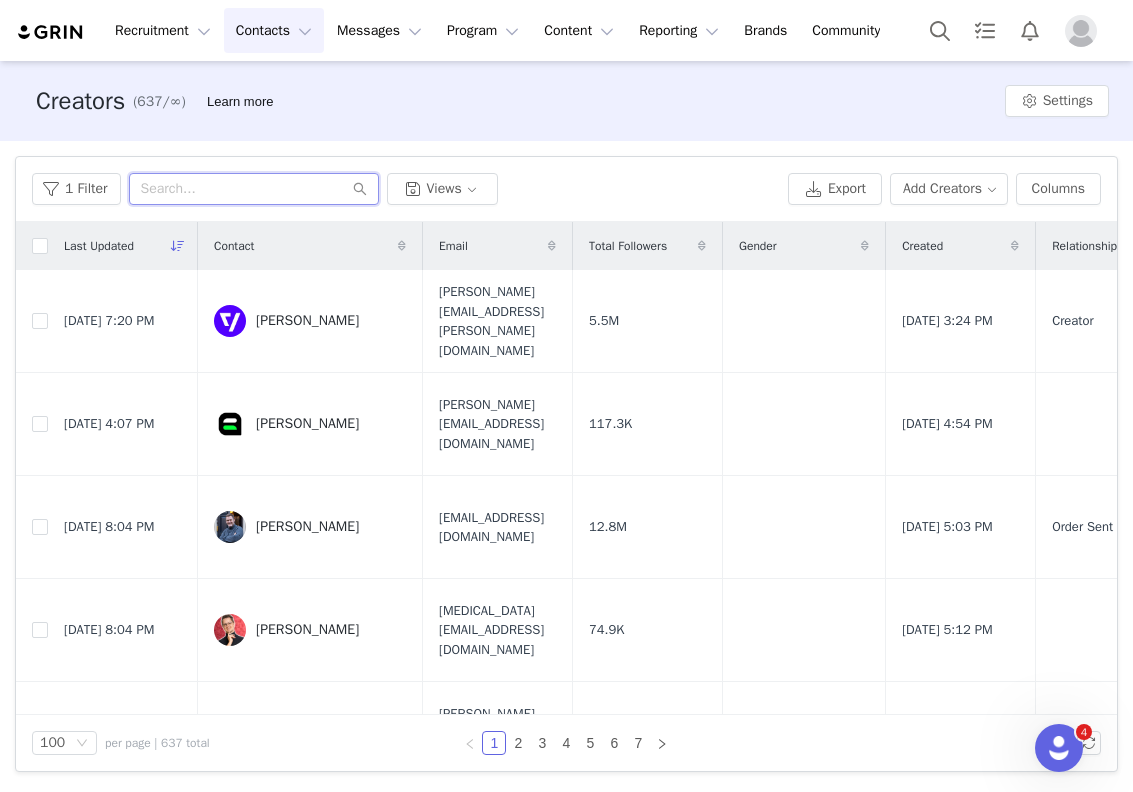 click at bounding box center (254, 189) 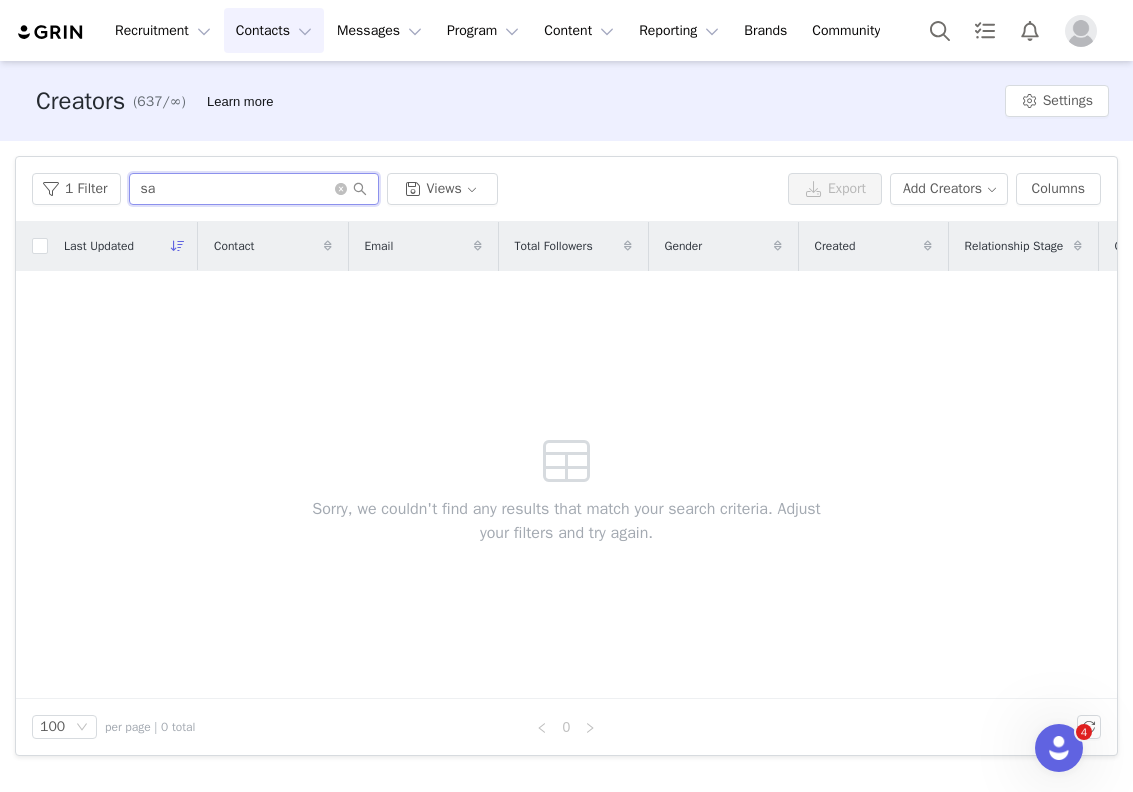 type on "s" 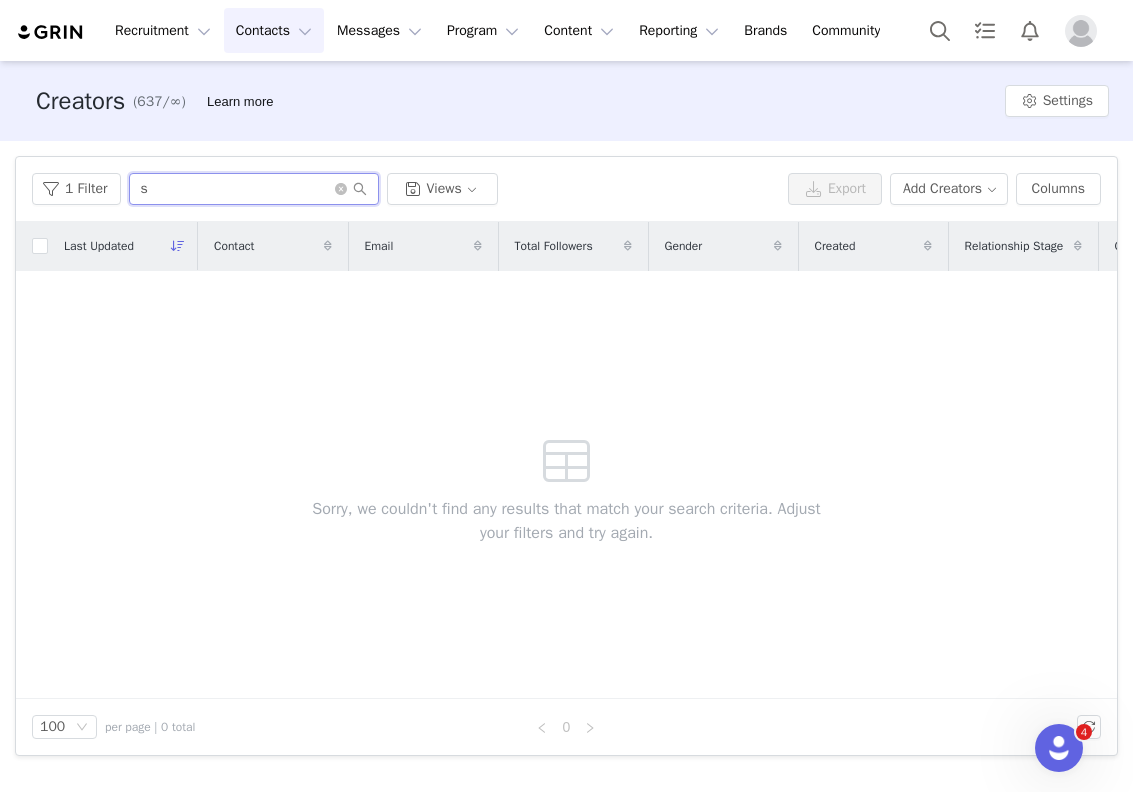 type 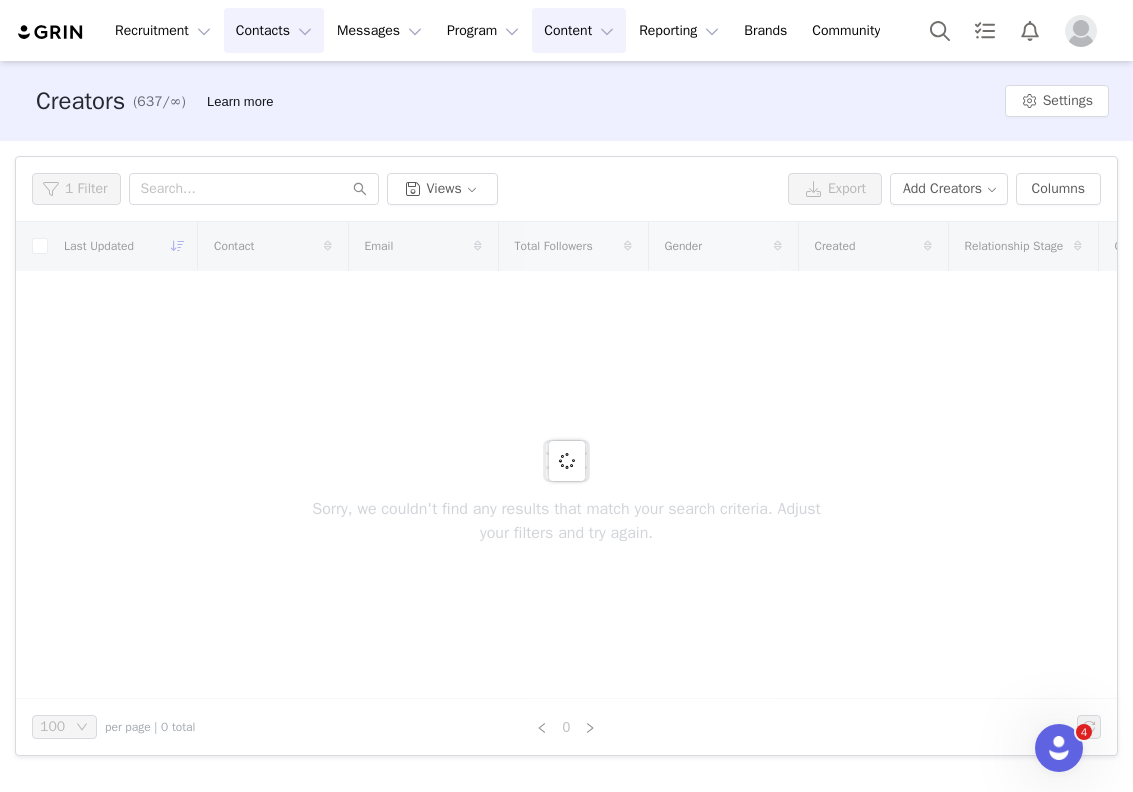 click on "Content Content" at bounding box center (579, 30) 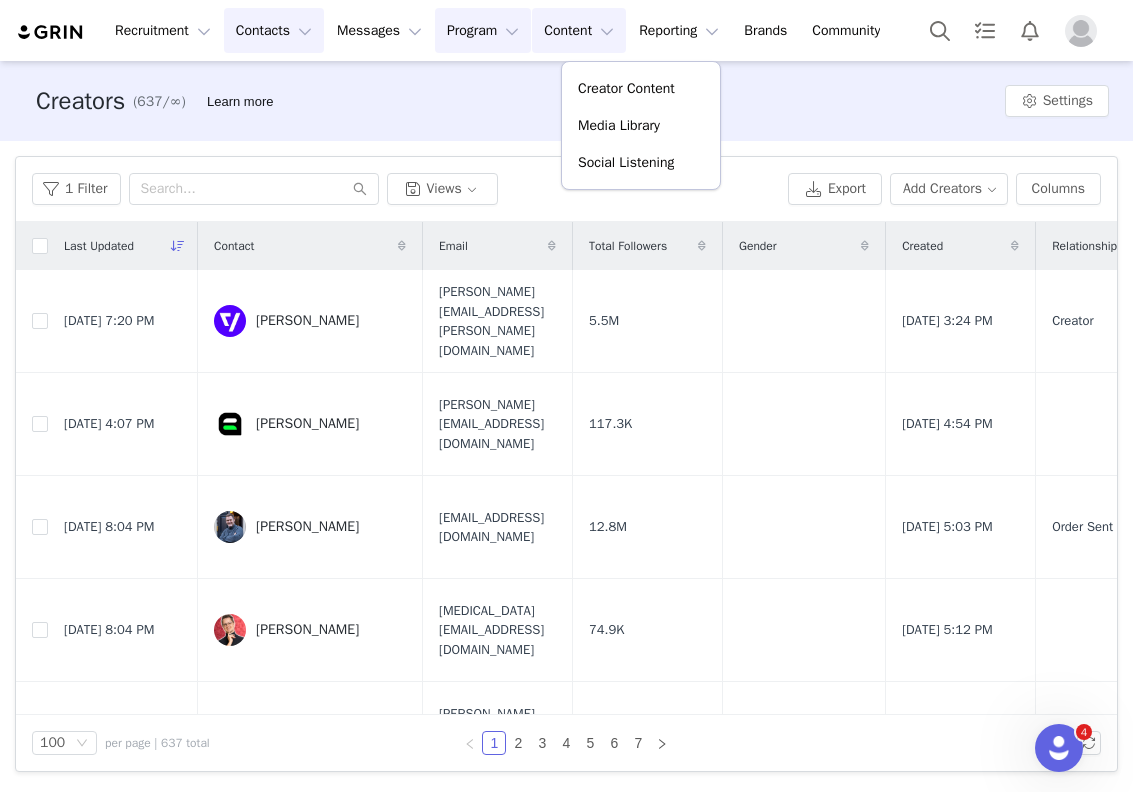 click on "Program Program" at bounding box center [483, 30] 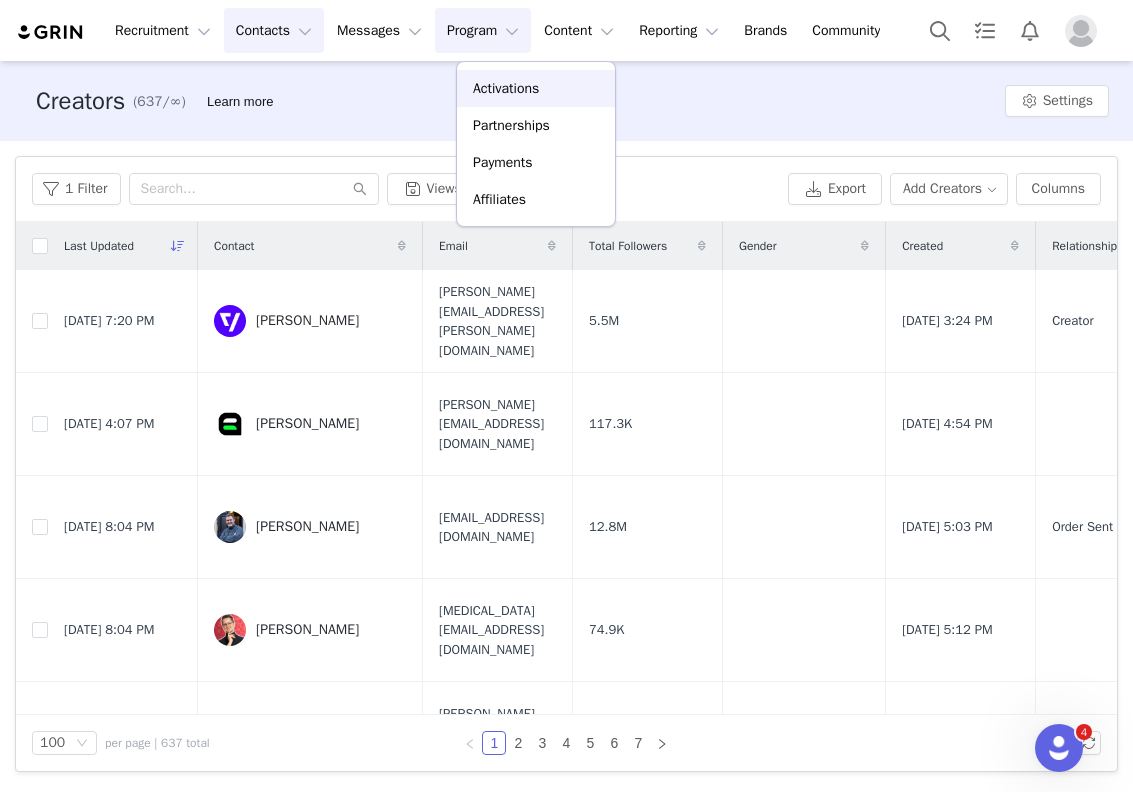 click on "Activations" at bounding box center (506, 88) 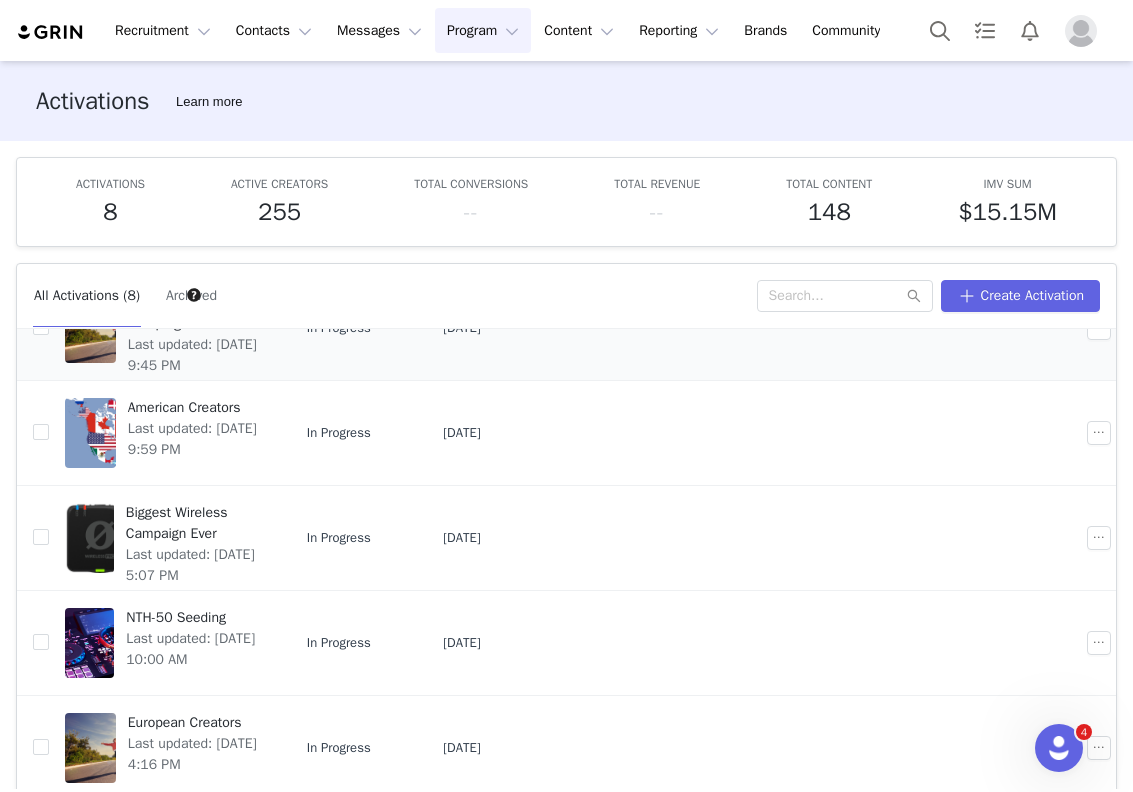 scroll, scrollTop: 396, scrollLeft: 0, axis: vertical 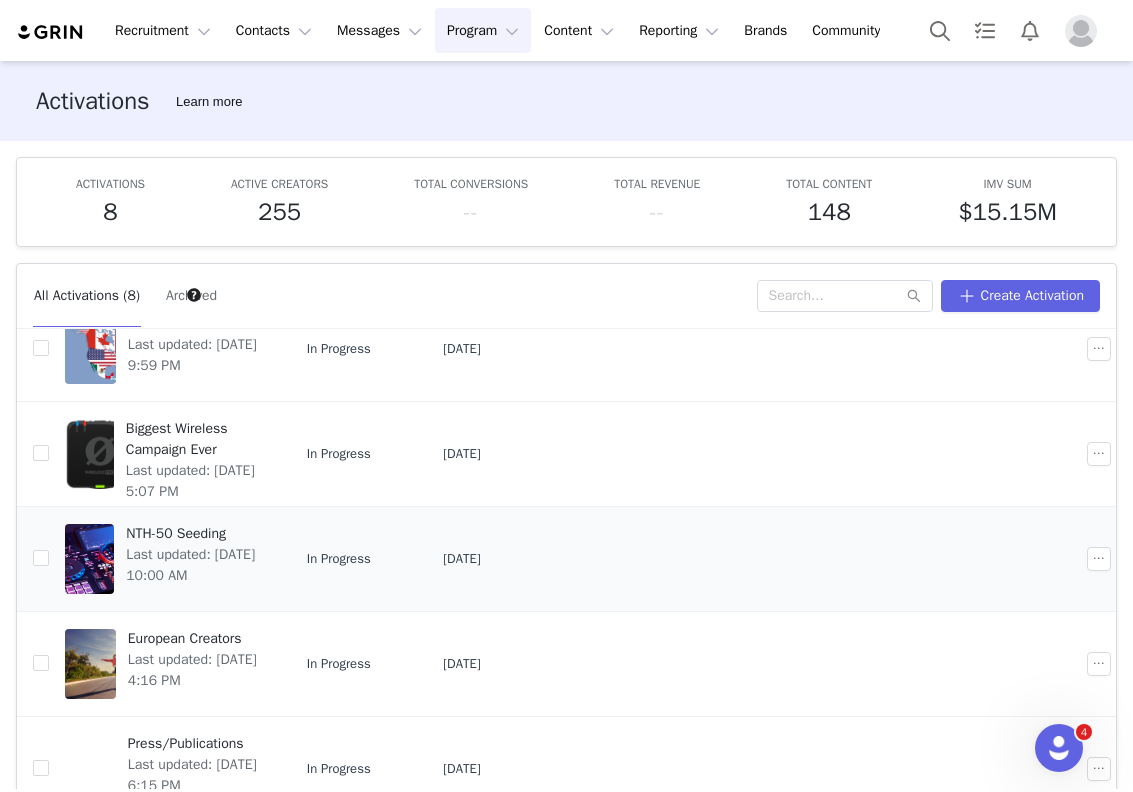 click on "Last updated: Jul 10, 2025 10:00 AM" at bounding box center [194, 565] 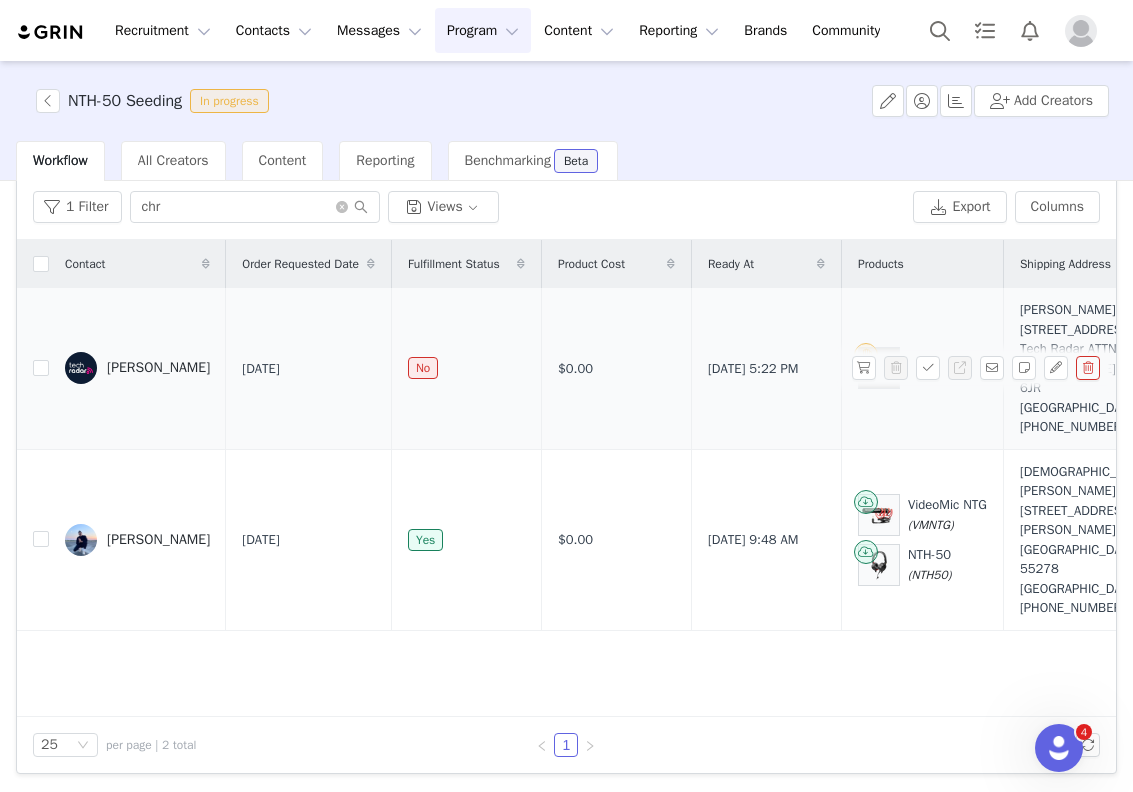 scroll, scrollTop: 0, scrollLeft: 0, axis: both 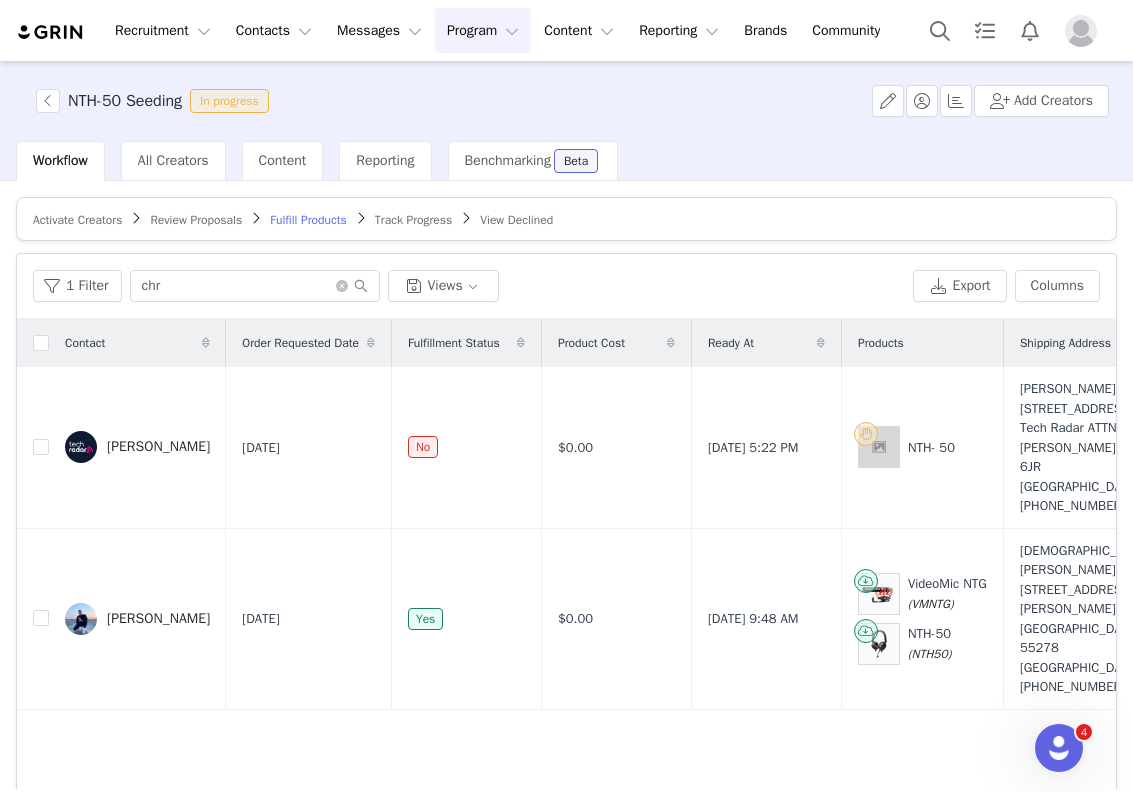 click on "Activate Creators" at bounding box center (77, 220) 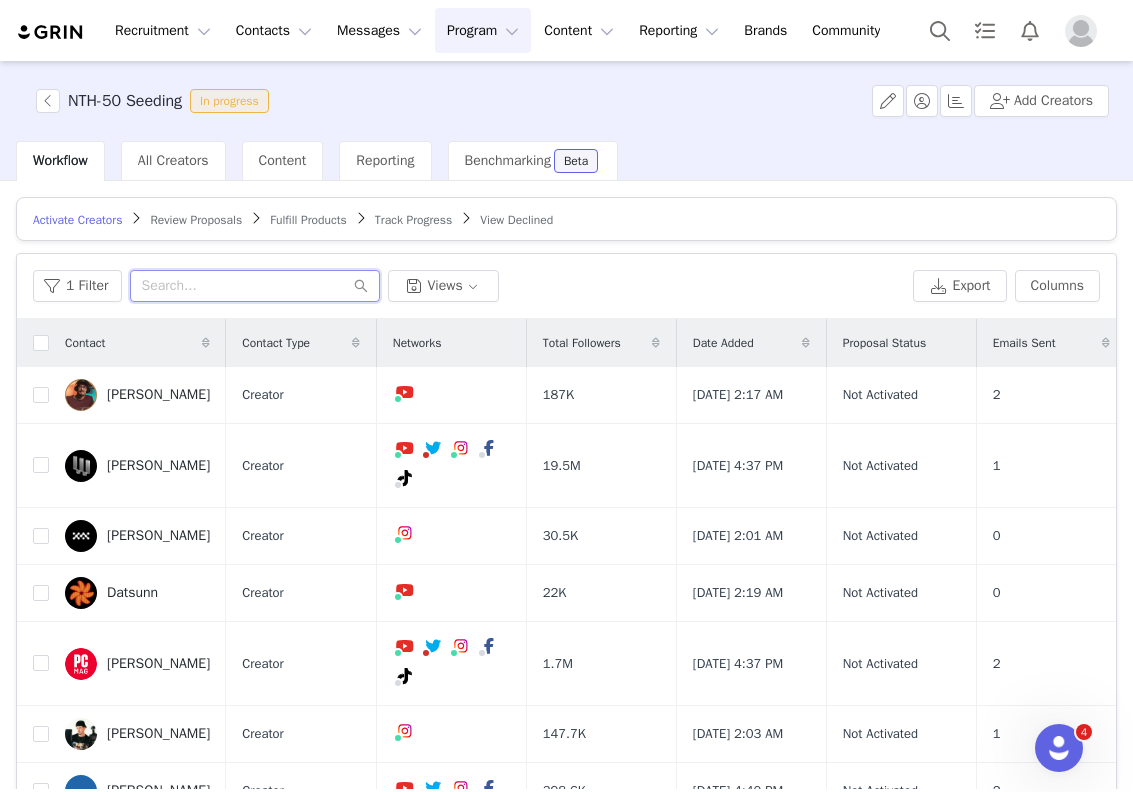 click at bounding box center [255, 286] 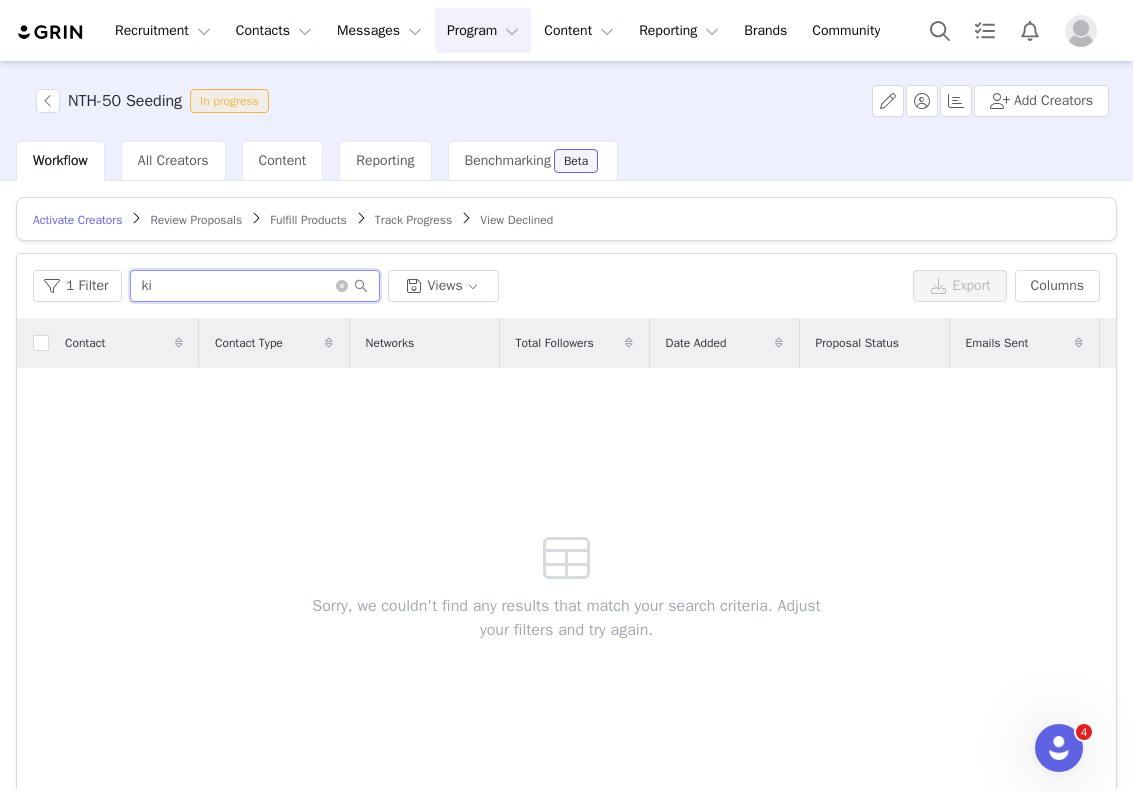 type on "k" 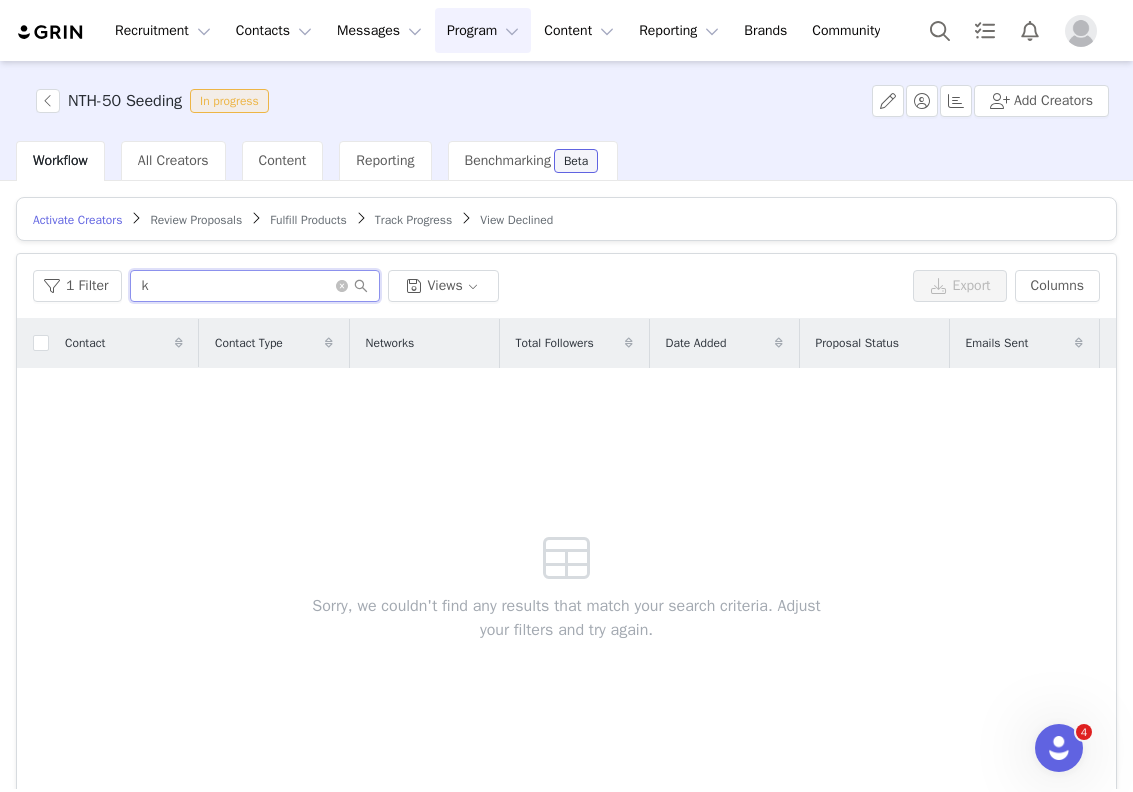 type 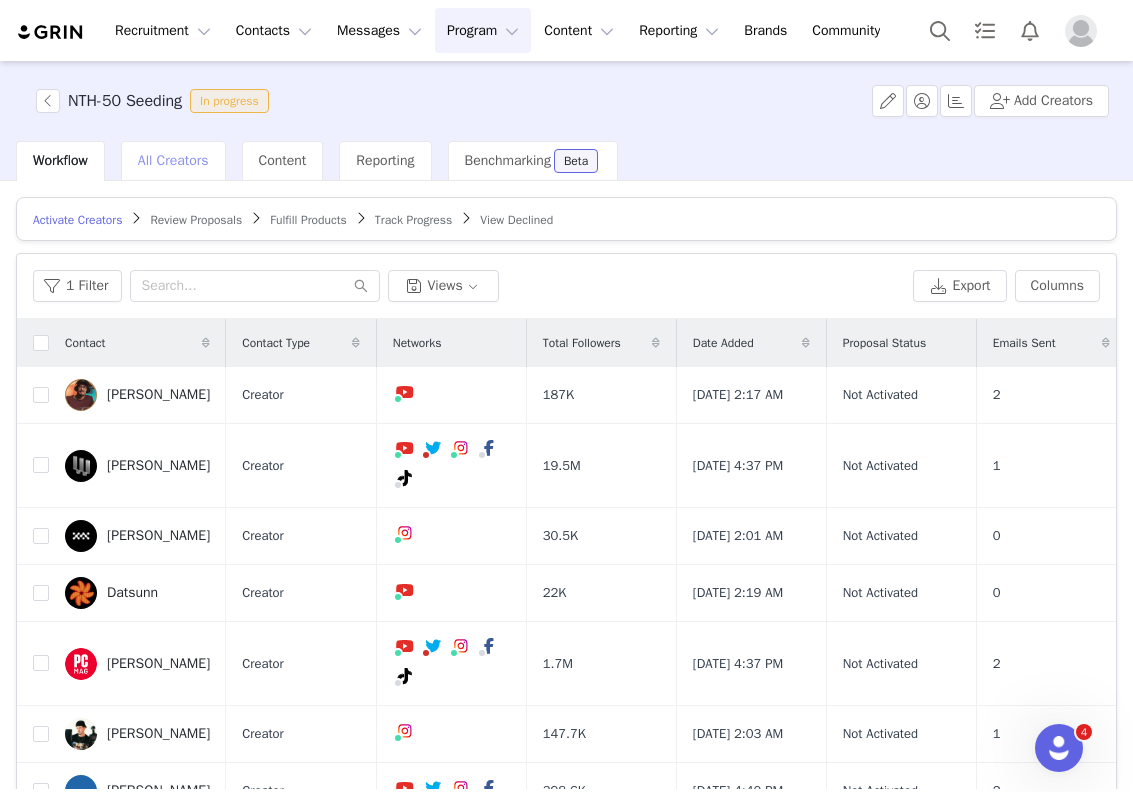 click on "All Creators" at bounding box center [173, 160] 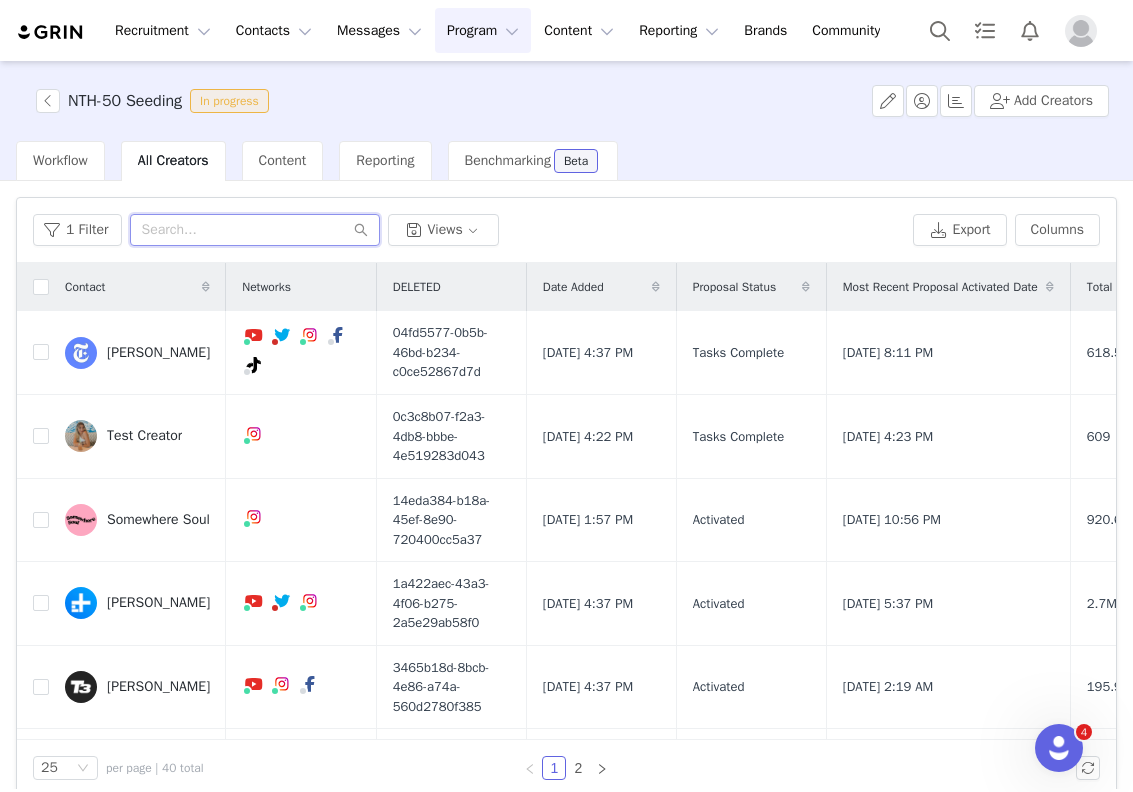 click at bounding box center [255, 230] 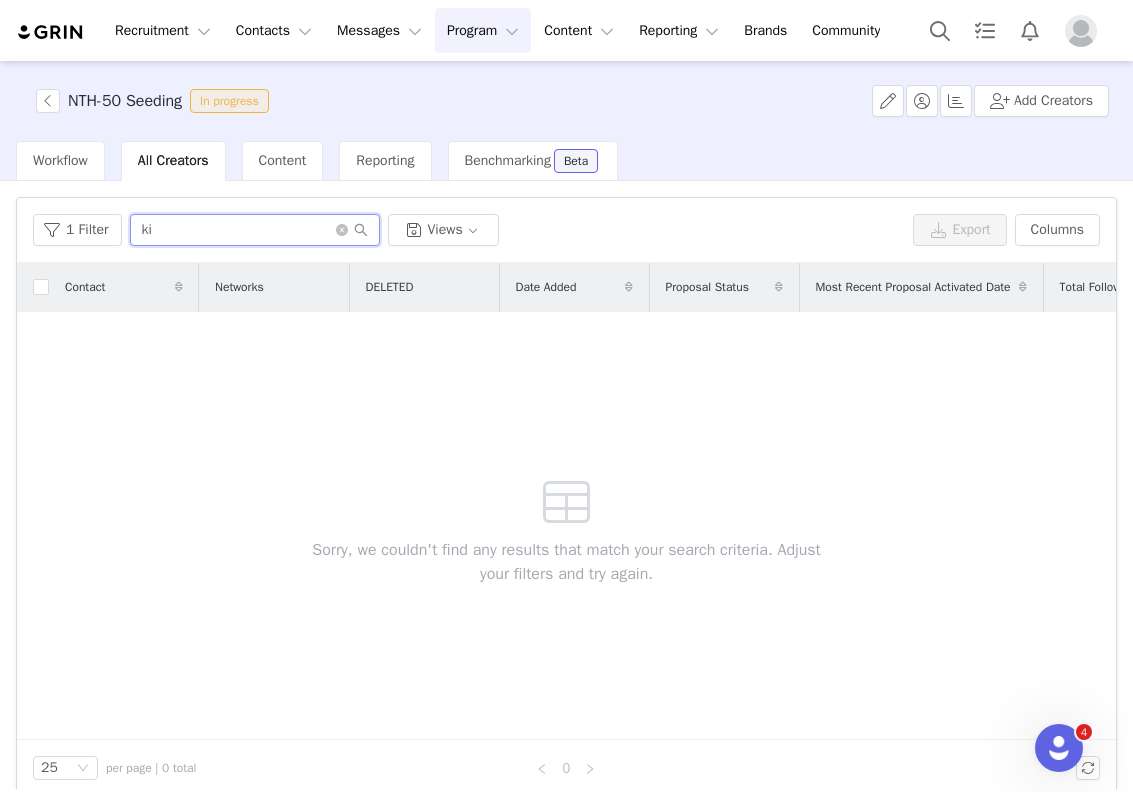type on "k" 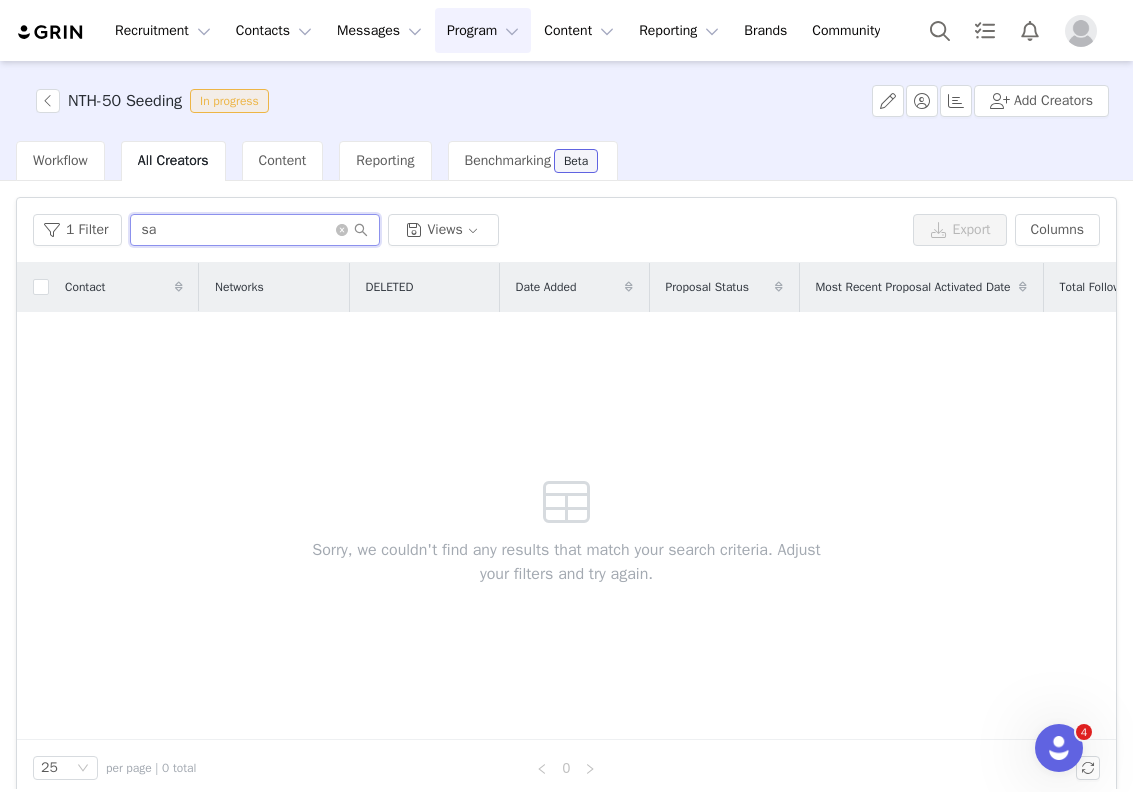 type on "s" 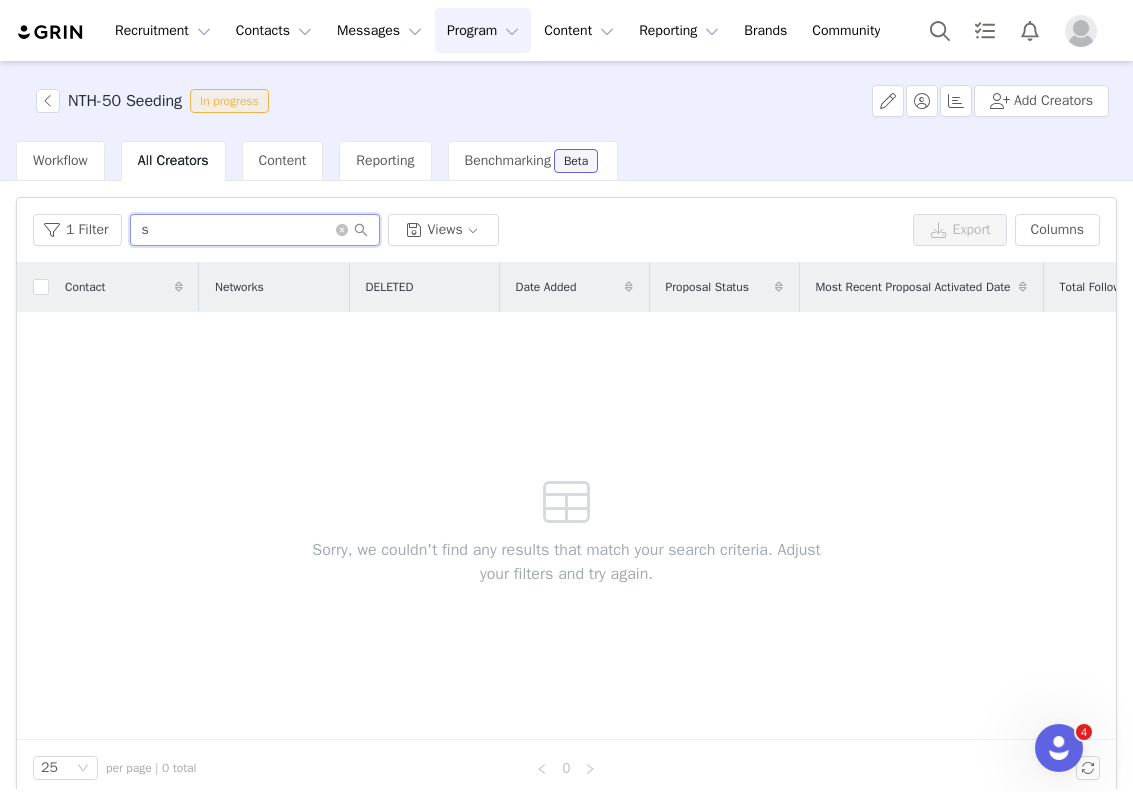 type 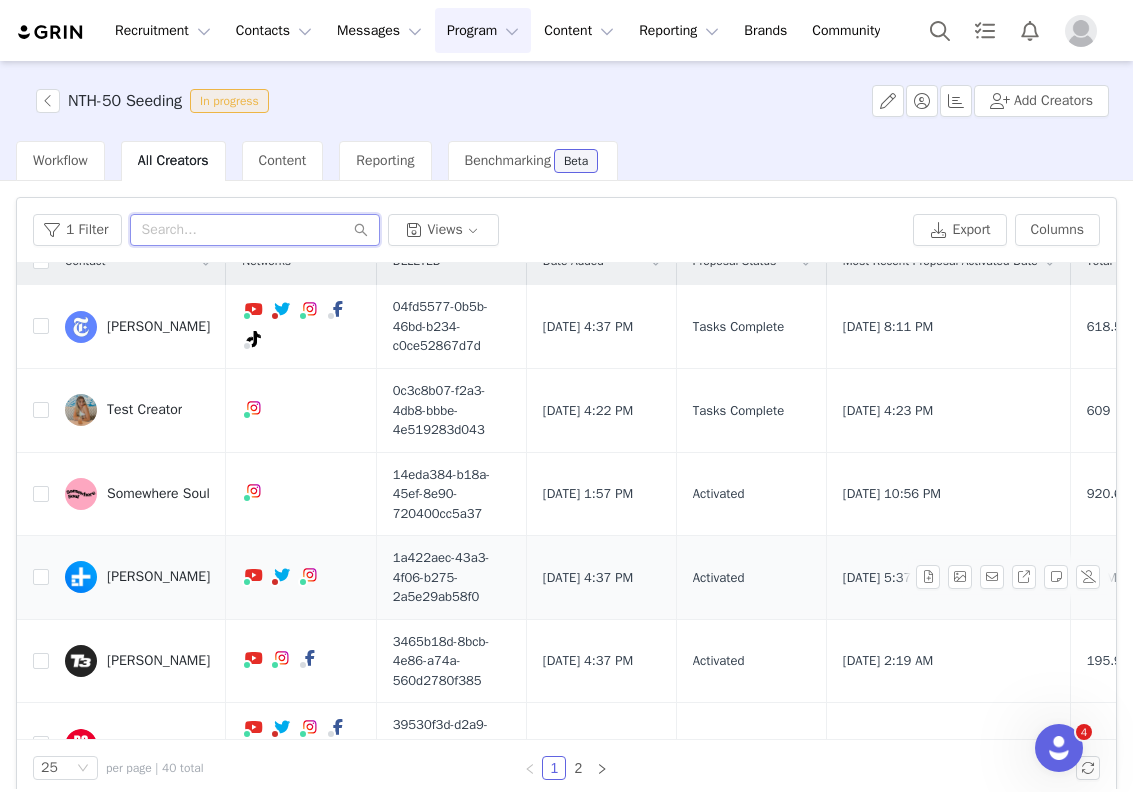 scroll, scrollTop: 0, scrollLeft: 0, axis: both 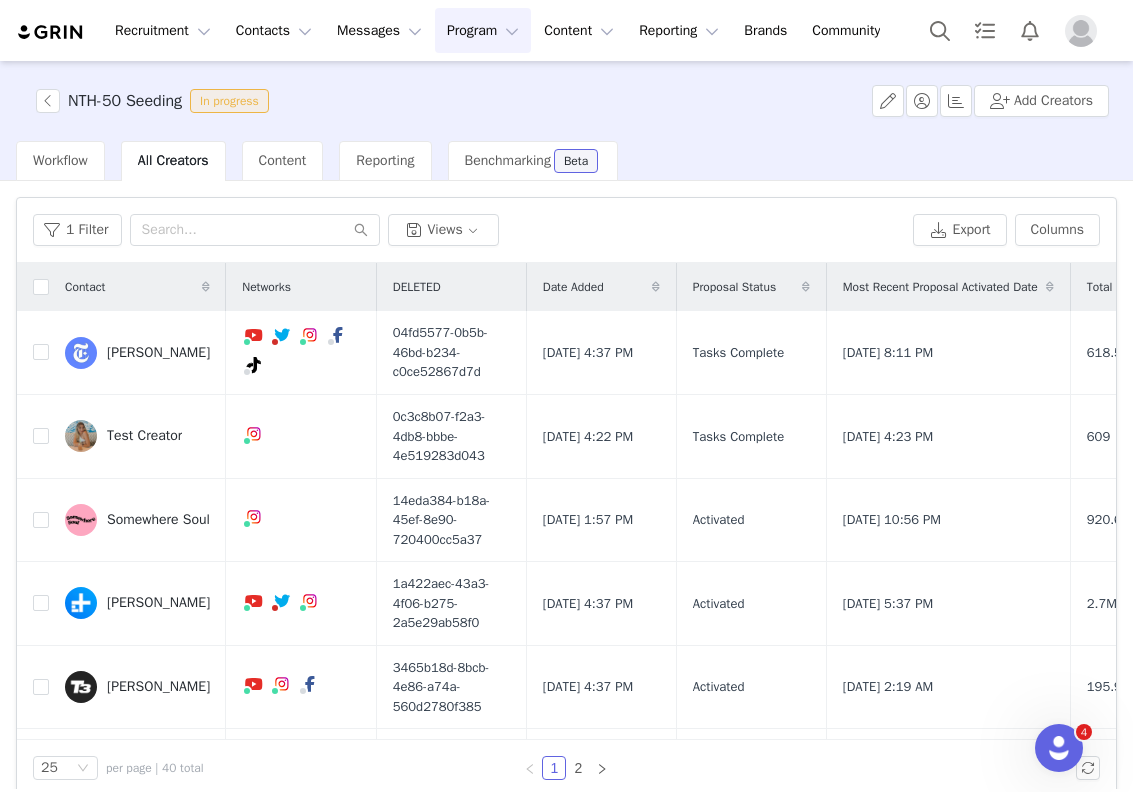 click on "Date Added" at bounding box center (601, 287) 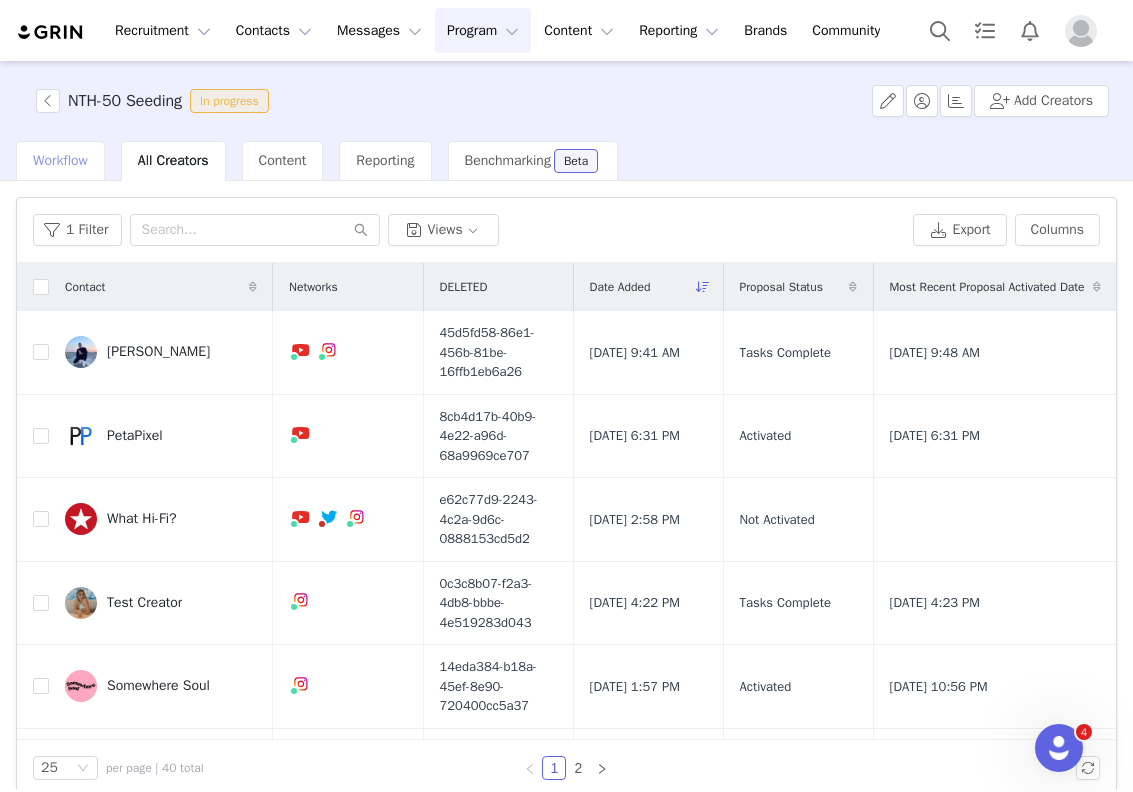 click on "Workflow" at bounding box center (60, 160) 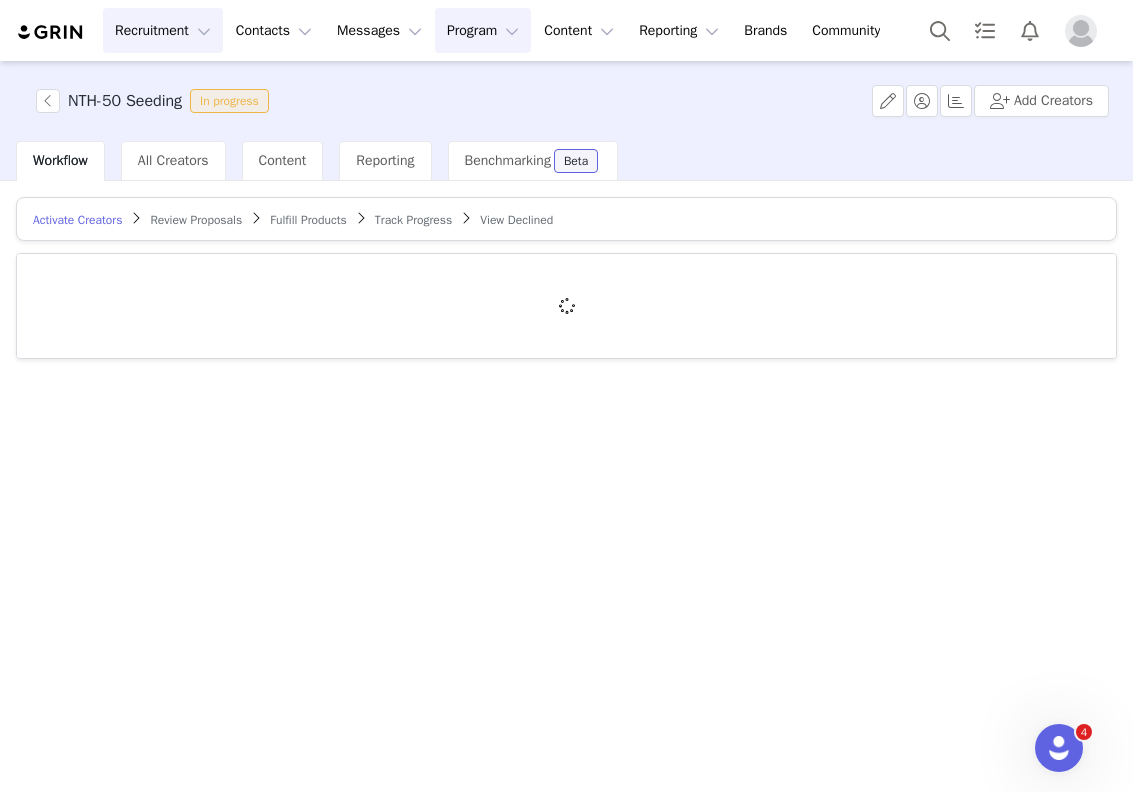 click on "Recruitment Recruitment" at bounding box center [163, 30] 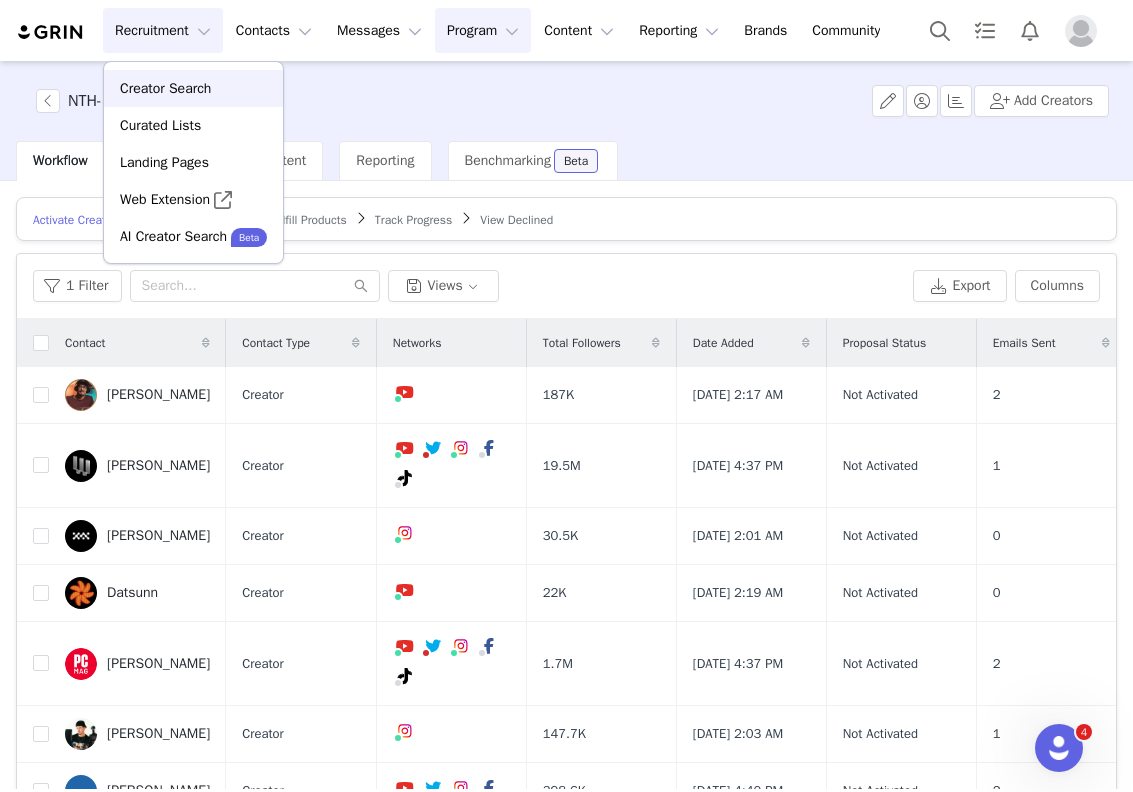 click on "Creator Search" at bounding box center [165, 88] 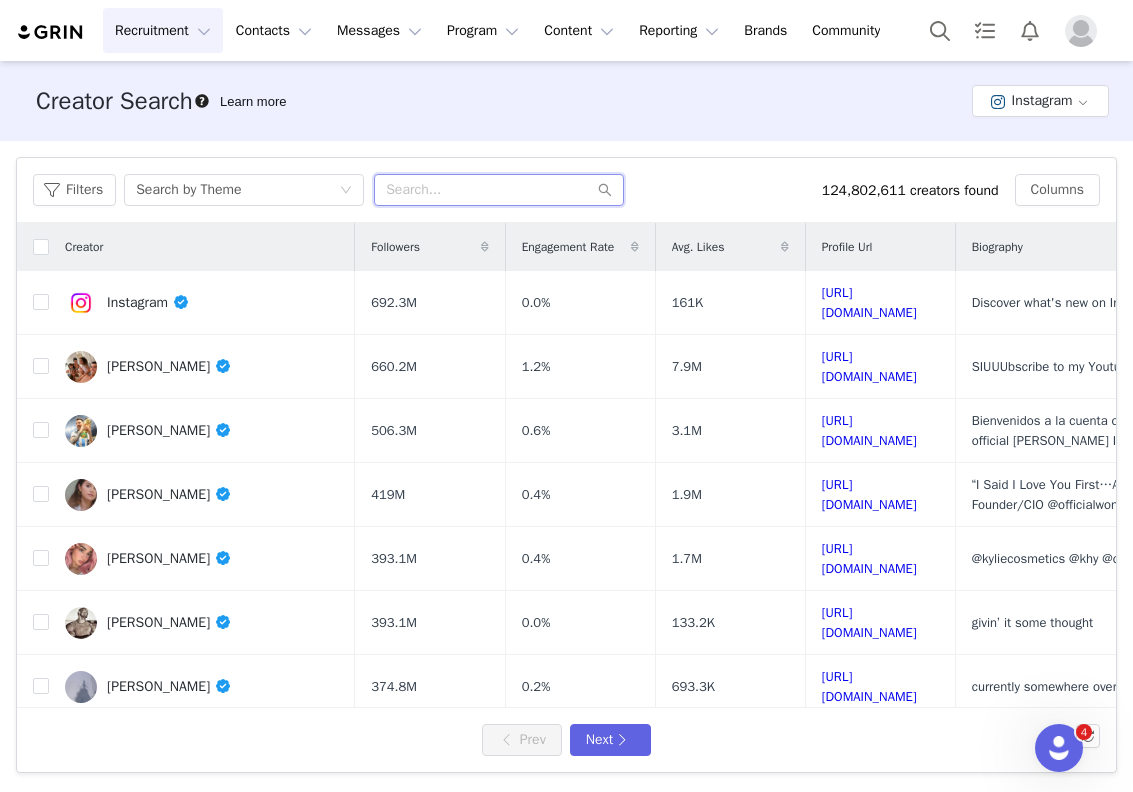click at bounding box center [499, 190] 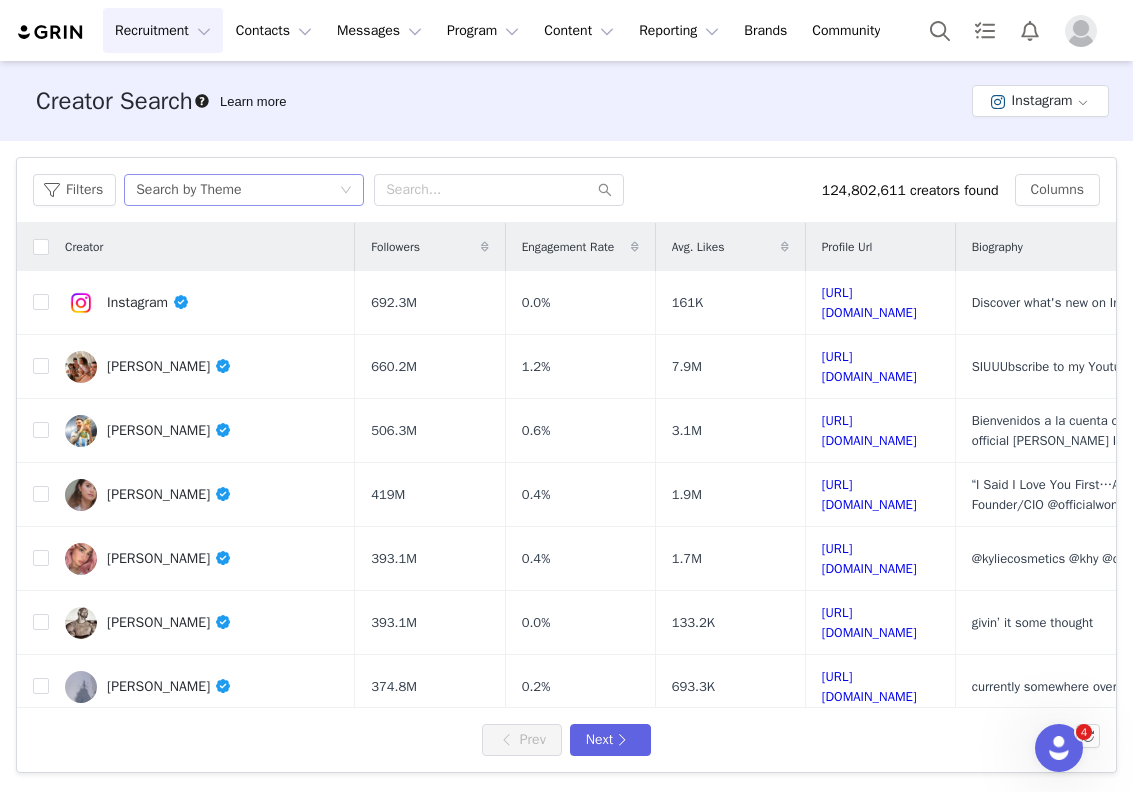 click on "Search by Theme" at bounding box center [188, 190] 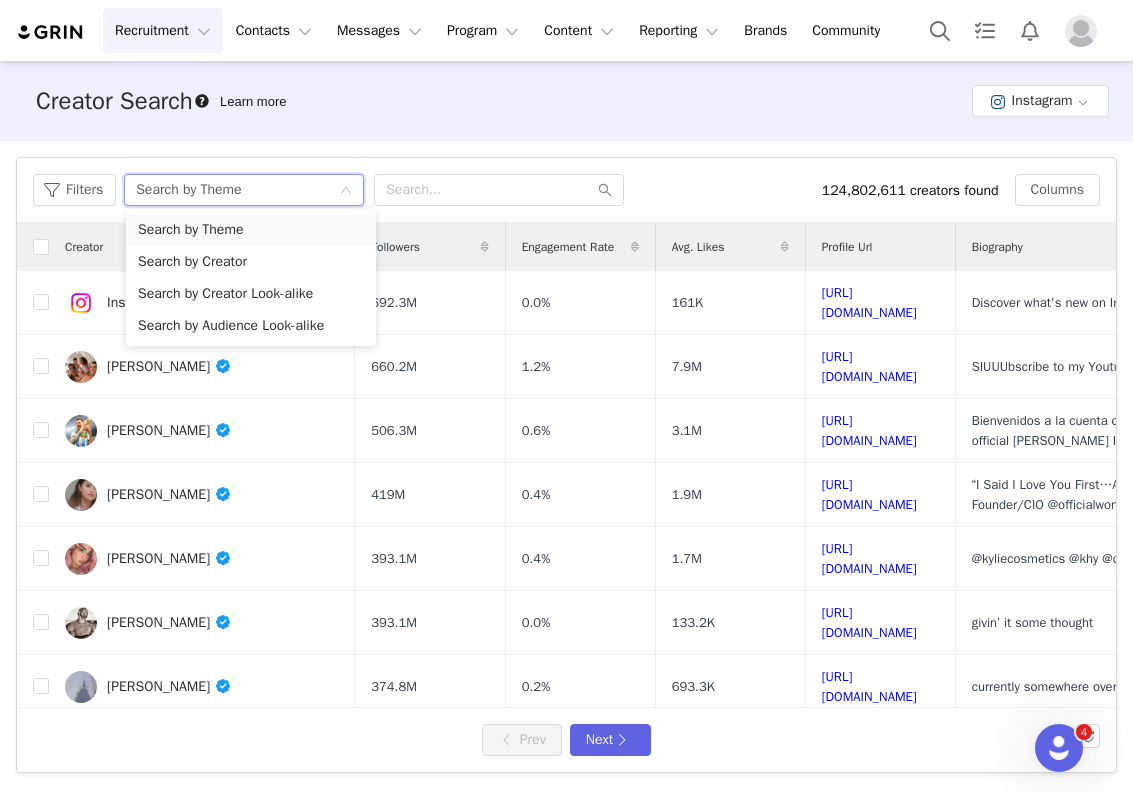 click on "Search by Theme" at bounding box center [251, 230] 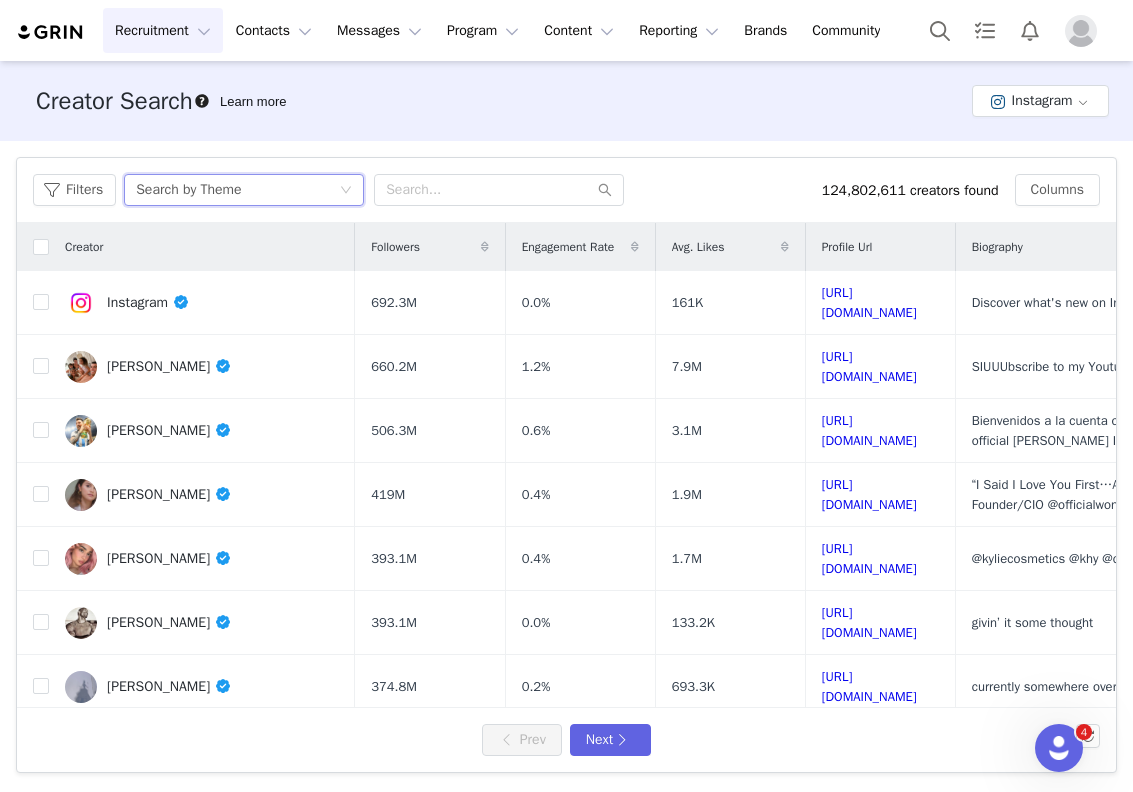 click on "Search by Theme" at bounding box center (237, 190) 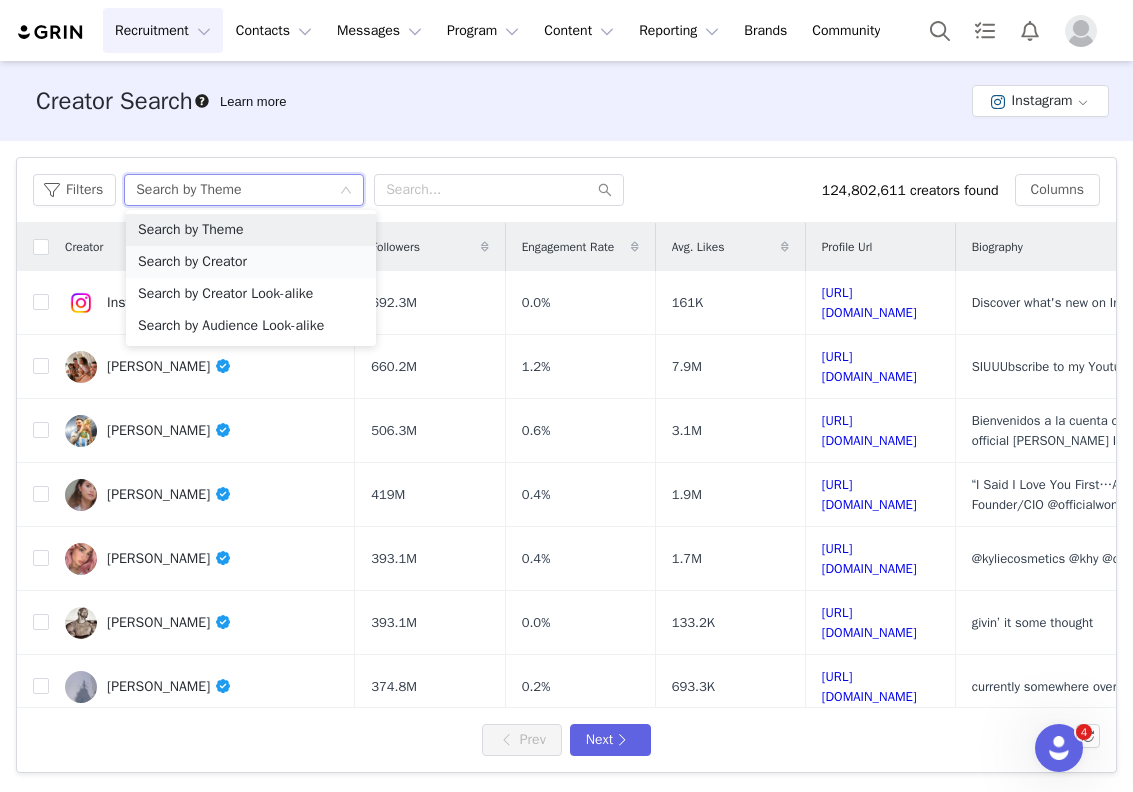 click on "Search by Creator" at bounding box center [251, 262] 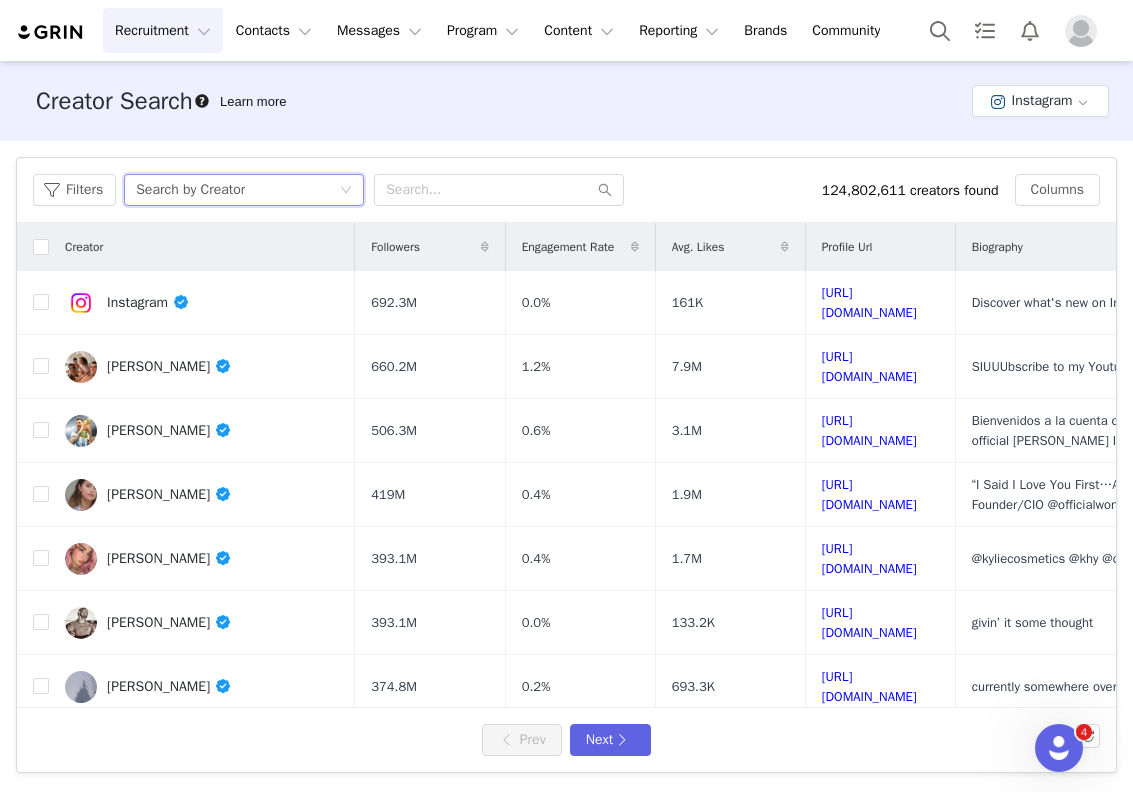 click on "Followers" at bounding box center [430, 247] 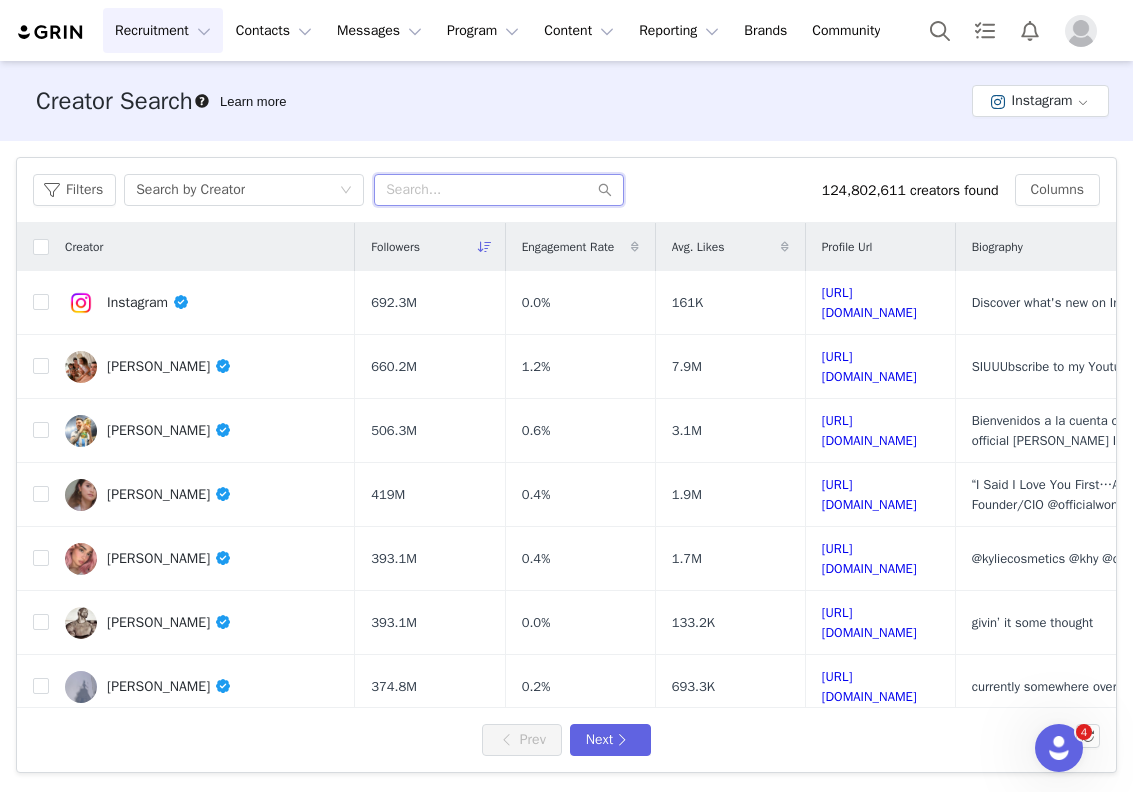 click at bounding box center [499, 190] 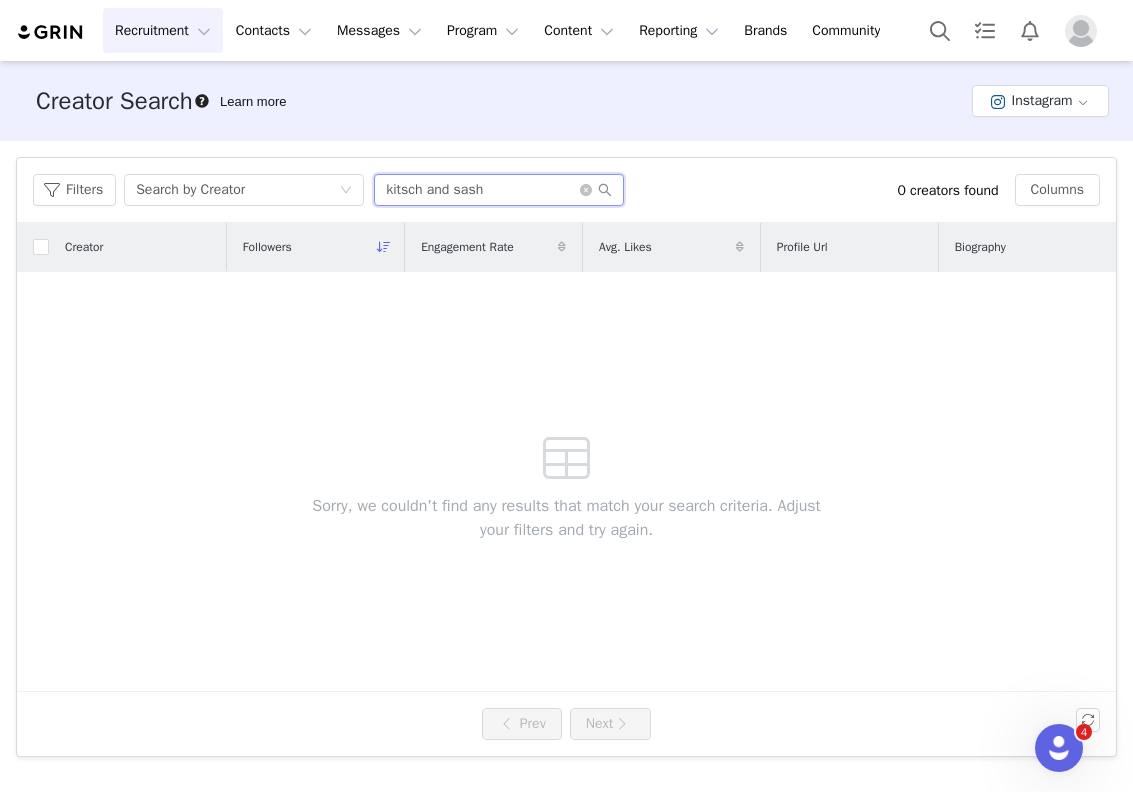 click on "kitsch and sash" at bounding box center [499, 190] 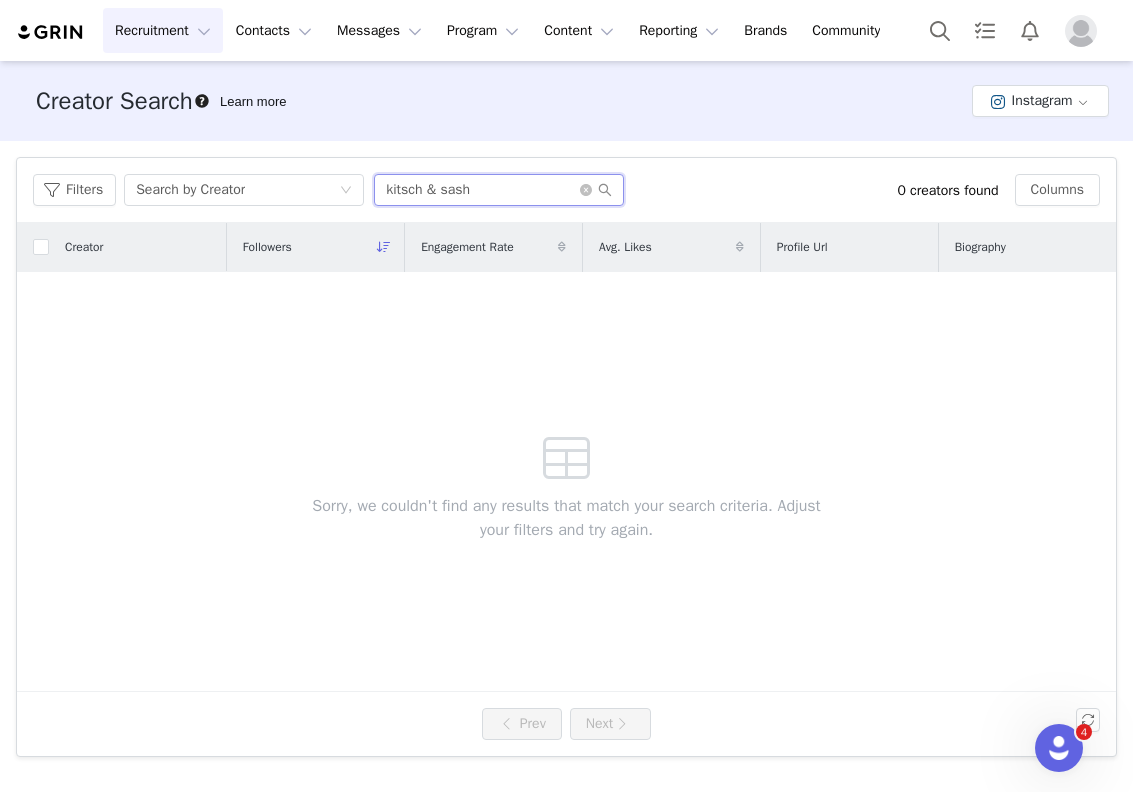 type on "kitsch & sash" 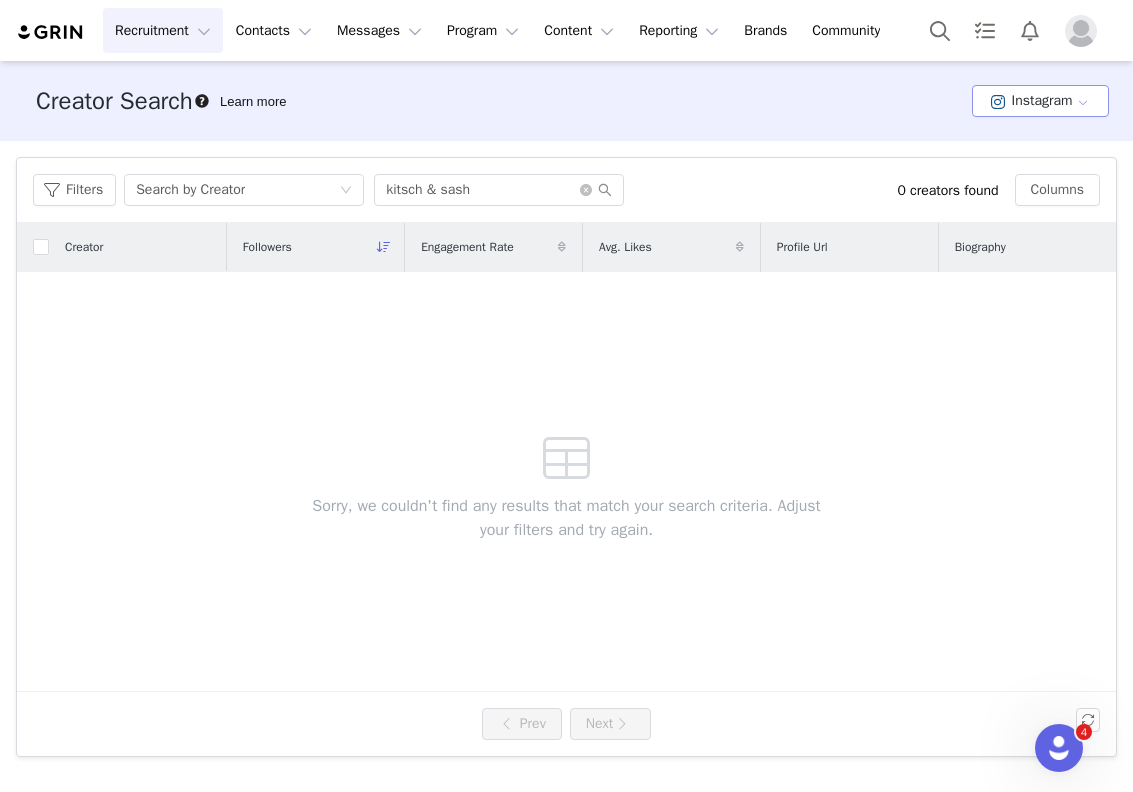 click on "Instagram" at bounding box center (1040, 101) 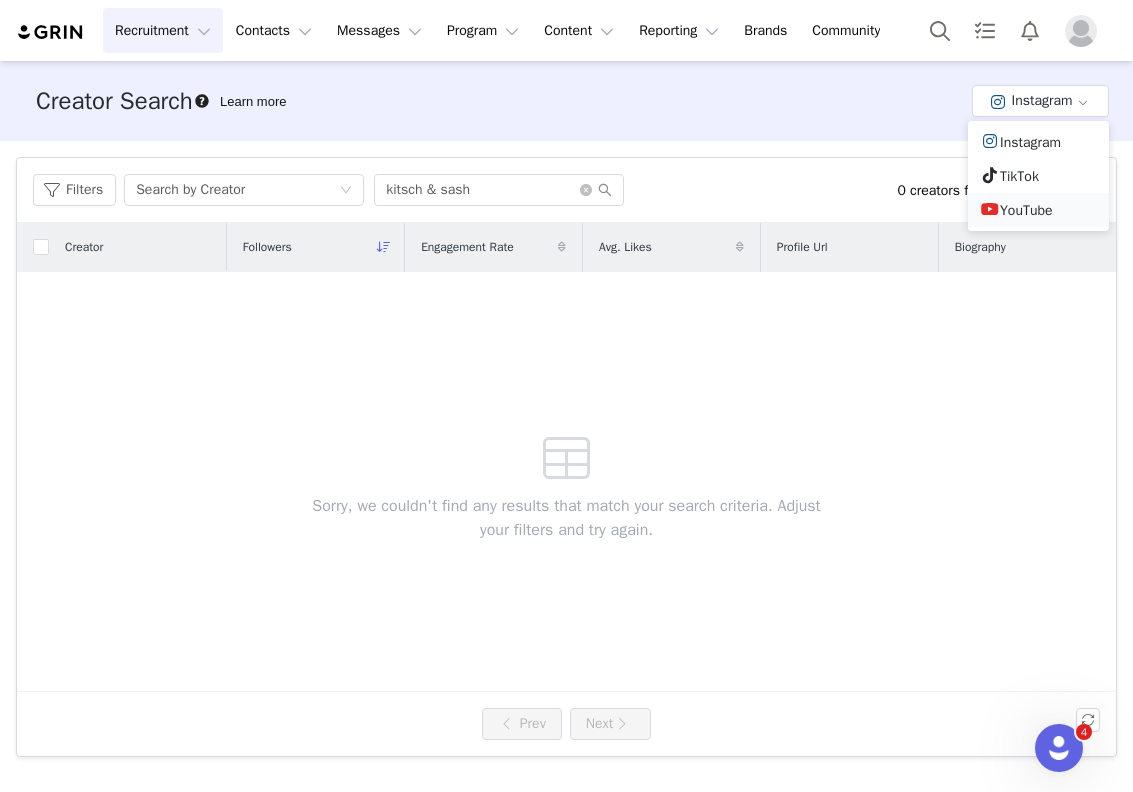 click at bounding box center [990, 209] 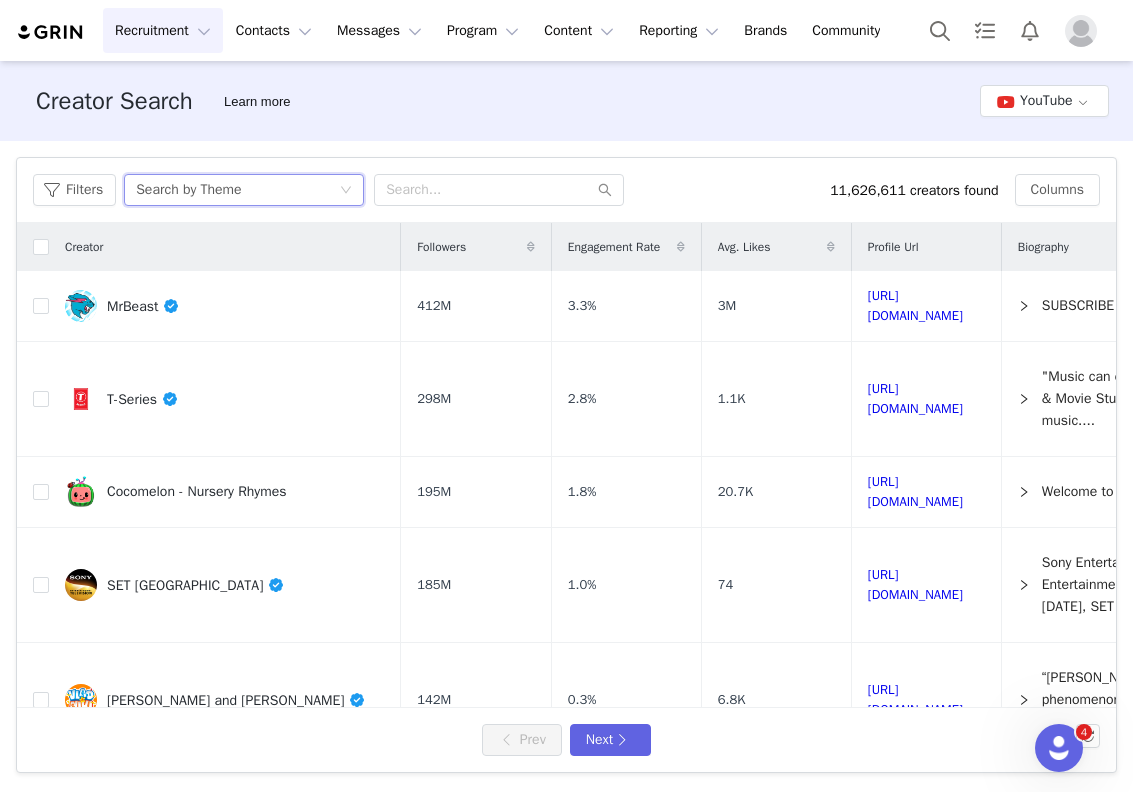 click on "Search by Theme" at bounding box center [237, 190] 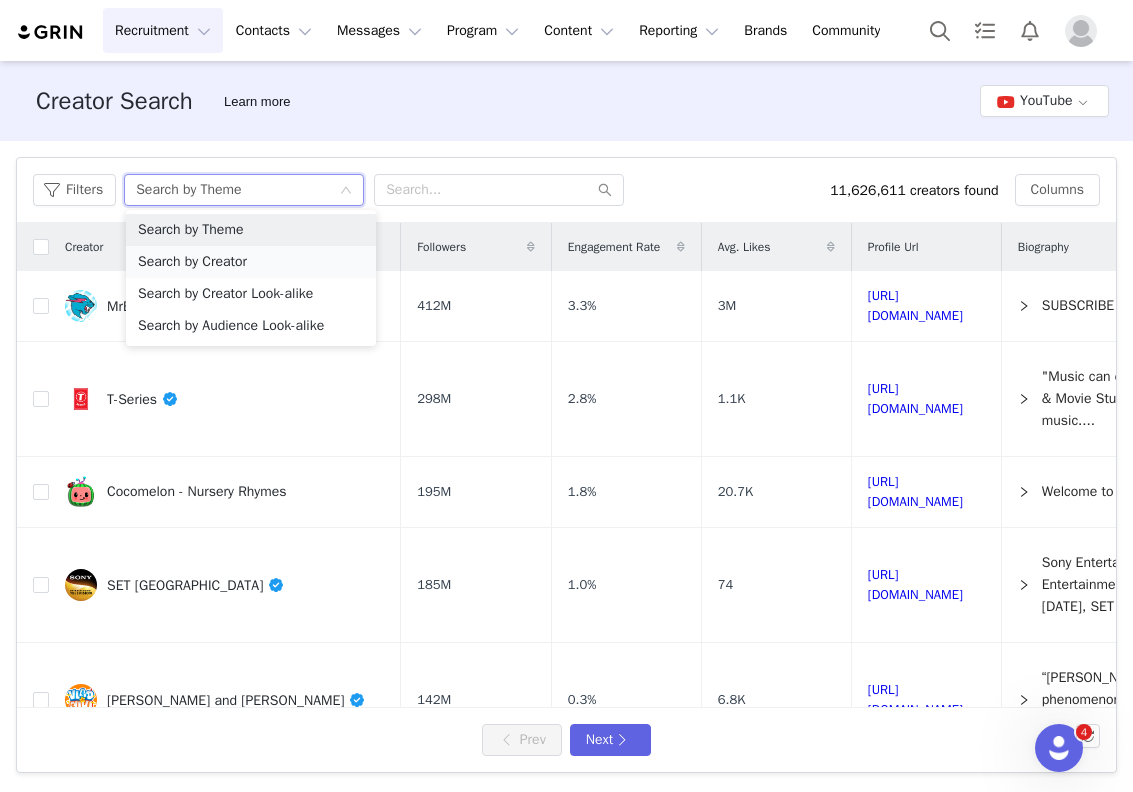 click on "Search by Creator" at bounding box center [251, 262] 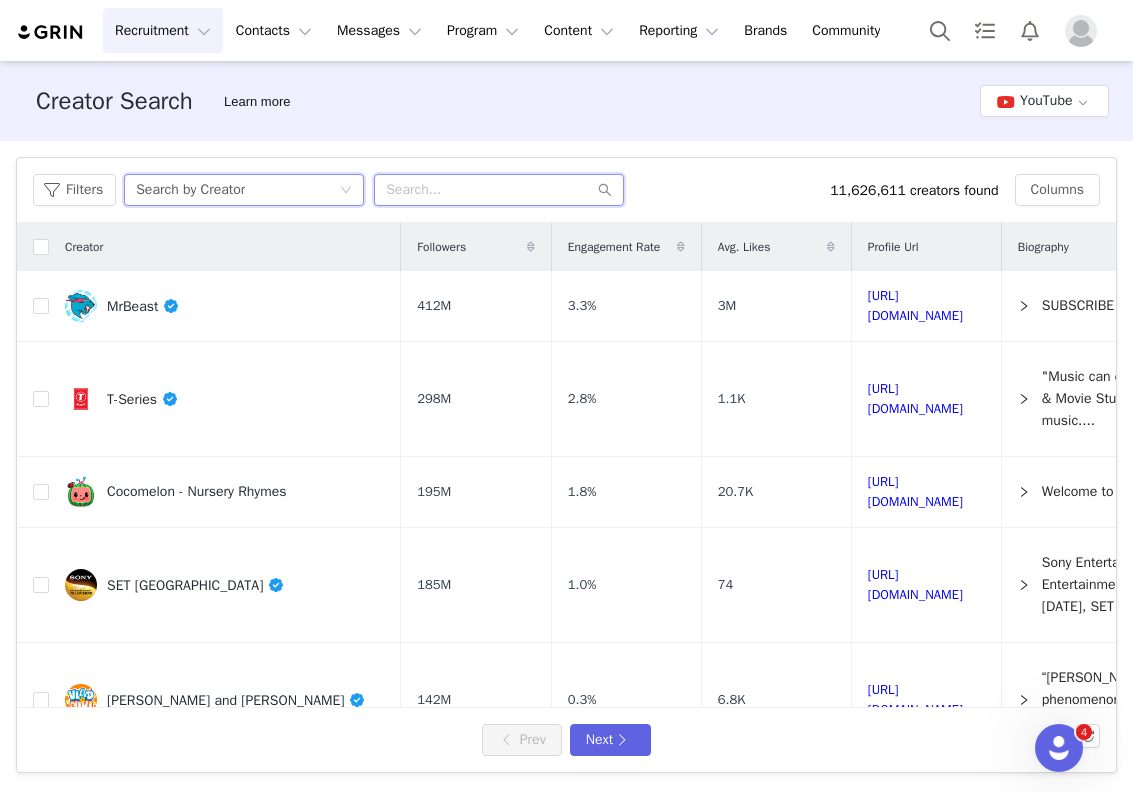 click at bounding box center (499, 190) 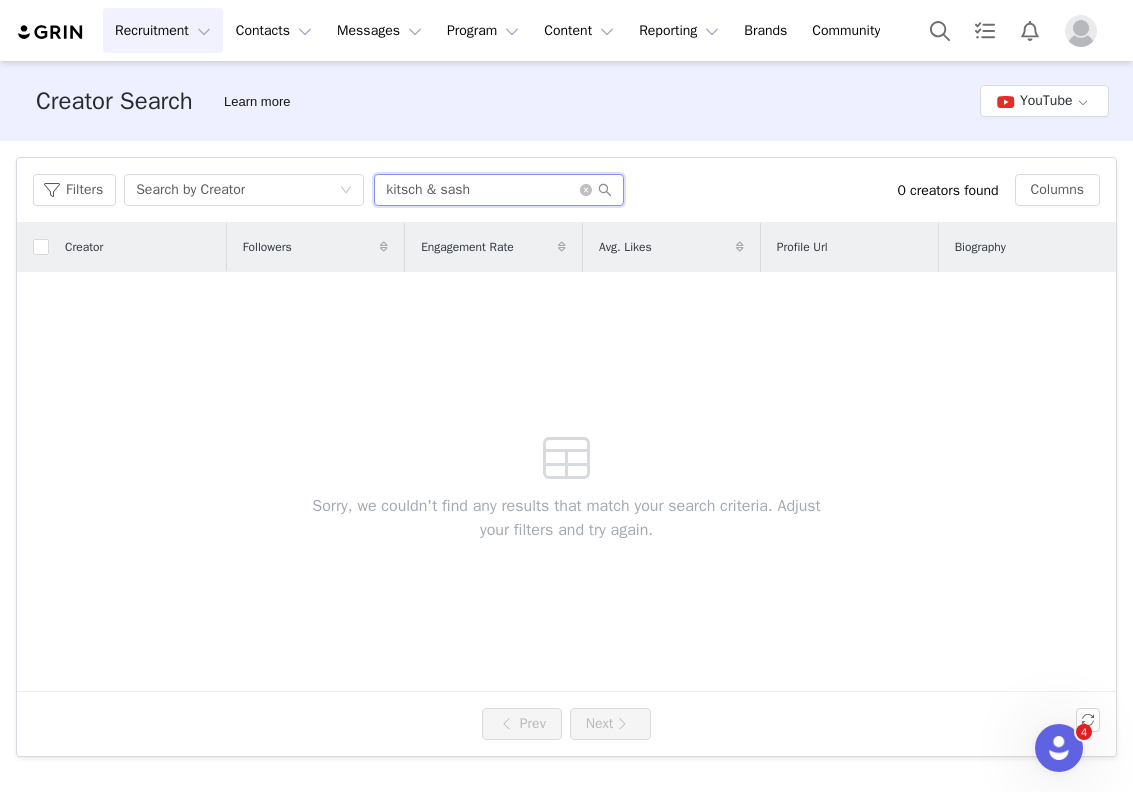 click on "kitsch & sash" at bounding box center [499, 190] 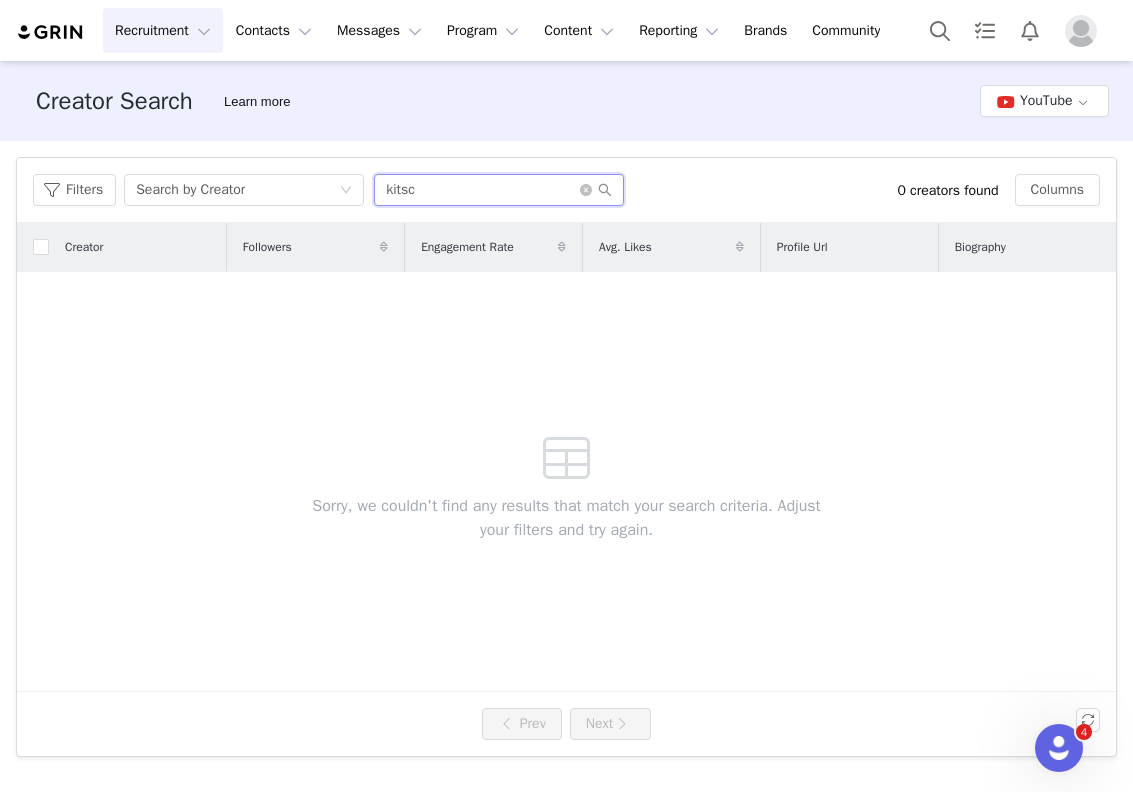 type on "kitsc" 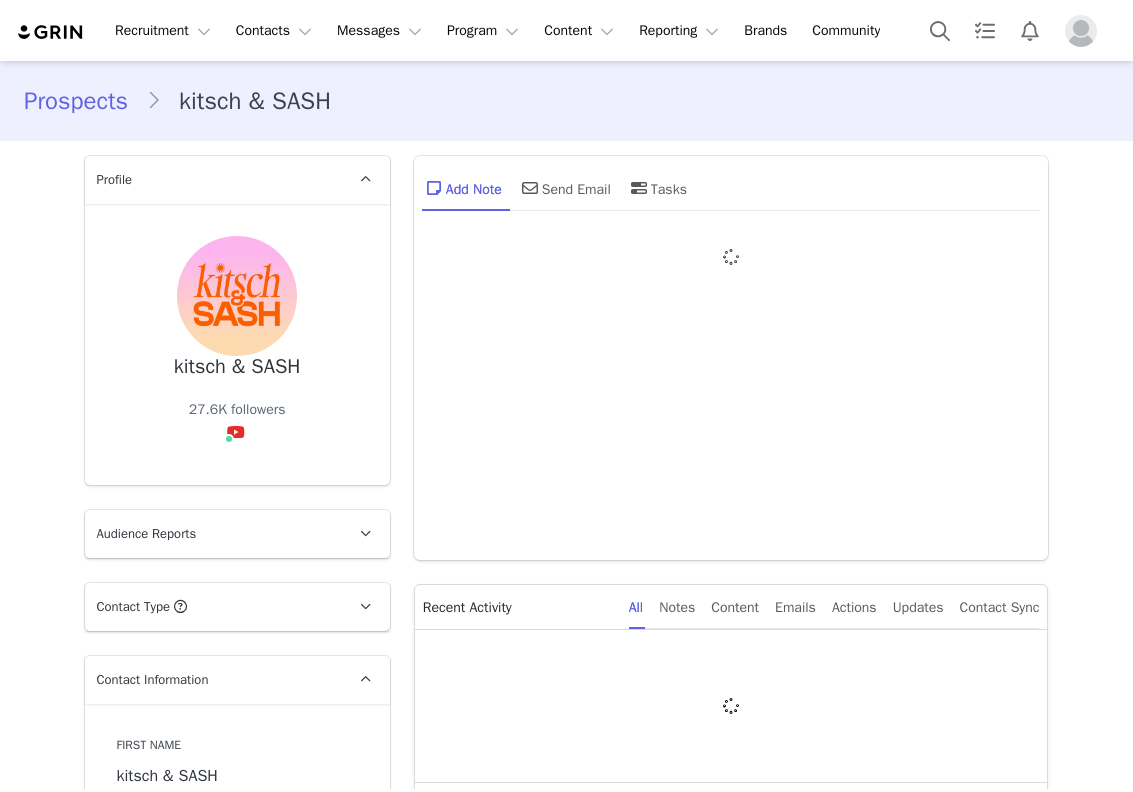 scroll, scrollTop: 0, scrollLeft: 0, axis: both 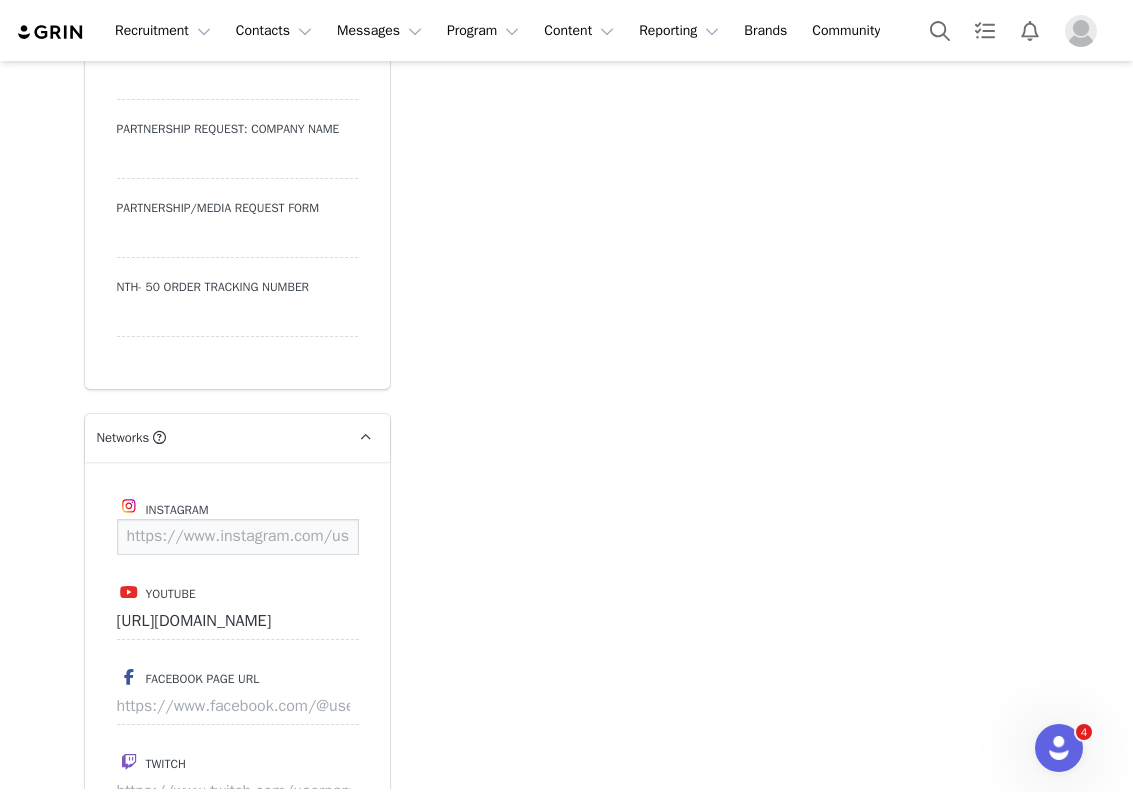 click at bounding box center (238, 537) 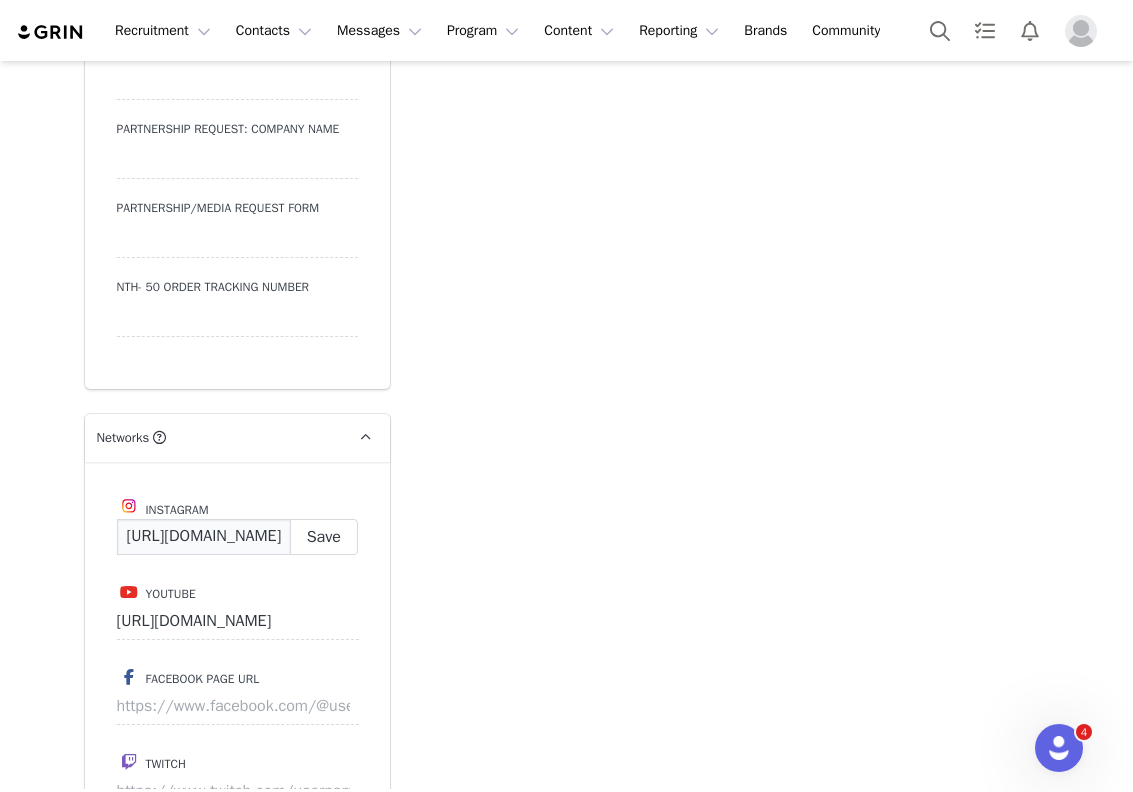 scroll, scrollTop: 0, scrollLeft: 2888, axis: horizontal 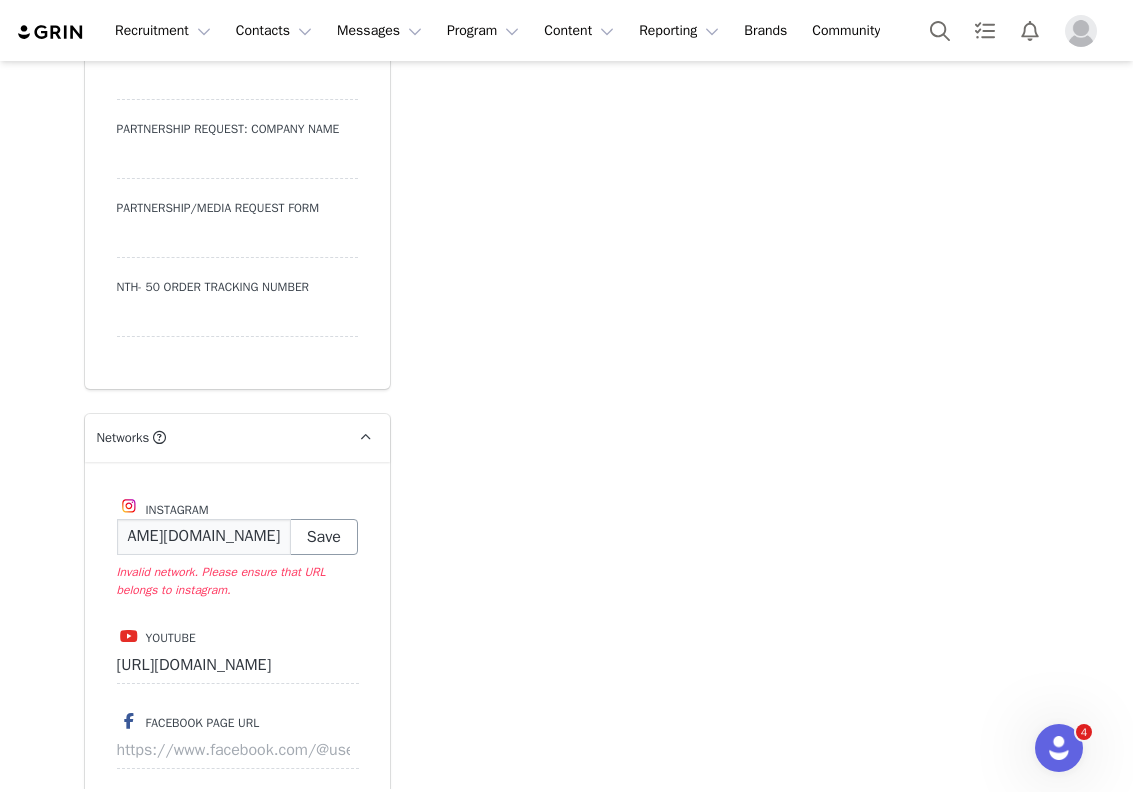 type on "[URL][DOMAIN_NAME][DOMAIN_NAME]" 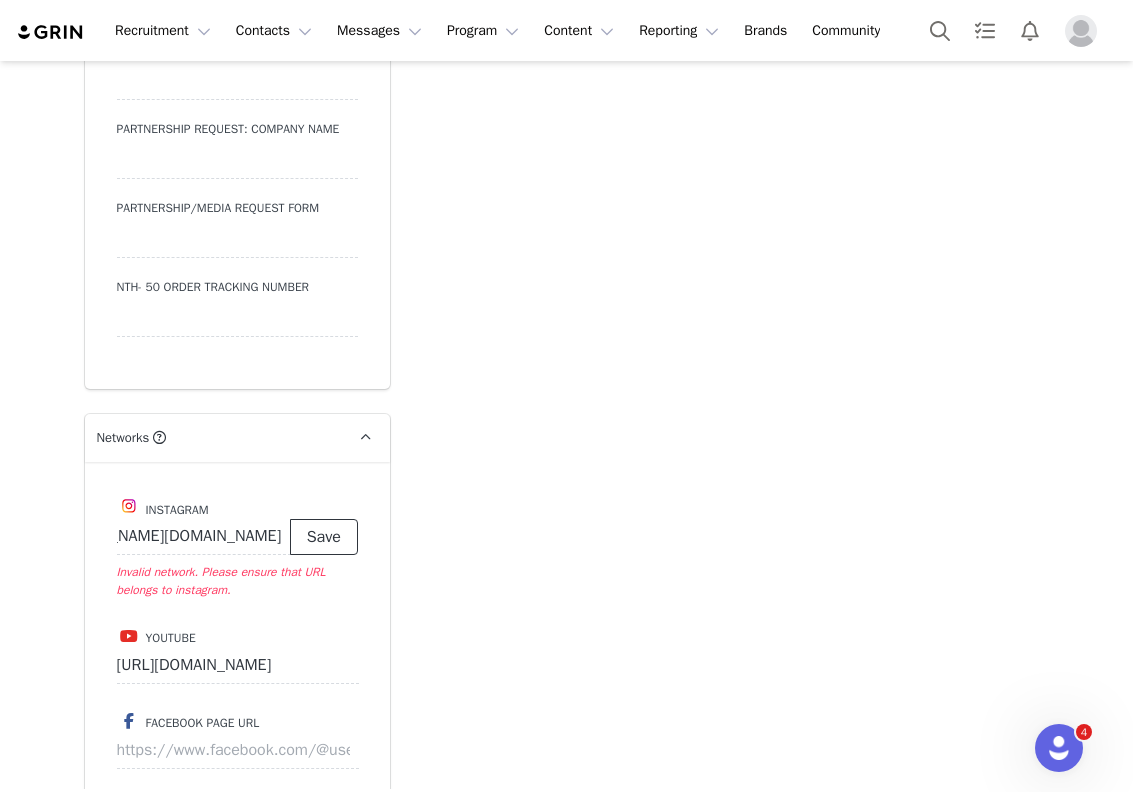 scroll, scrollTop: 0, scrollLeft: 0, axis: both 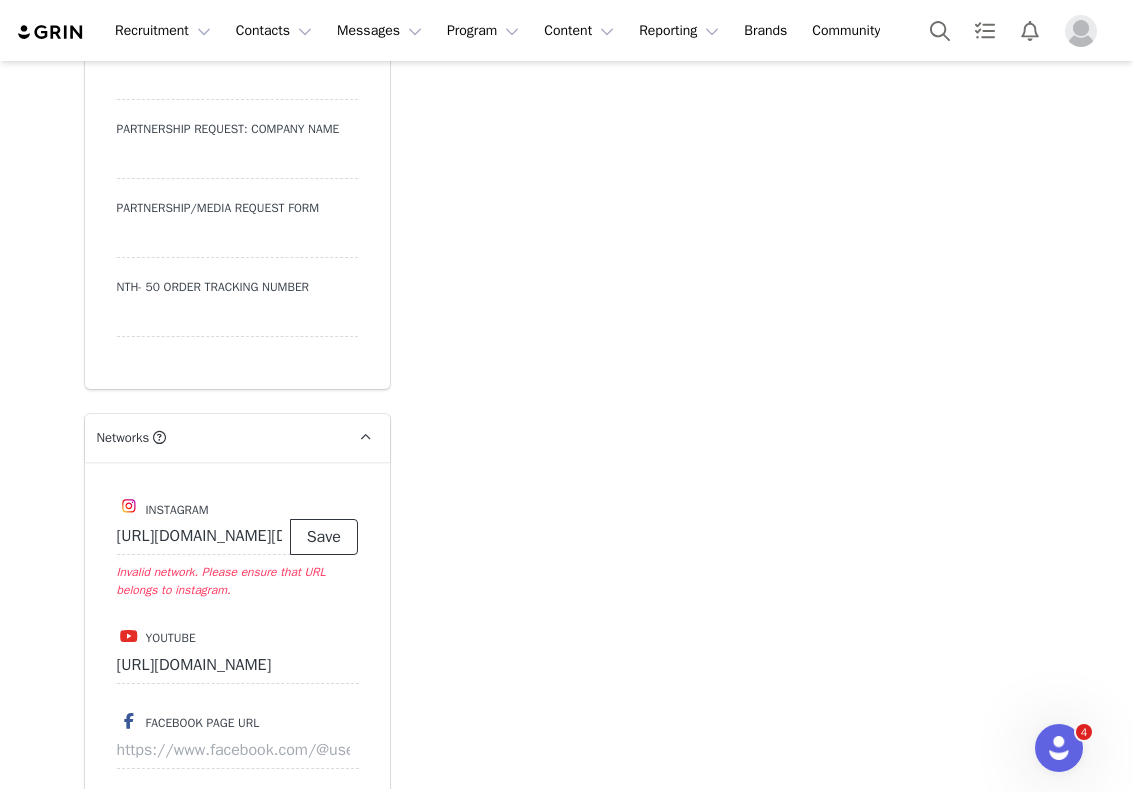 click on "Save" at bounding box center [324, 537] 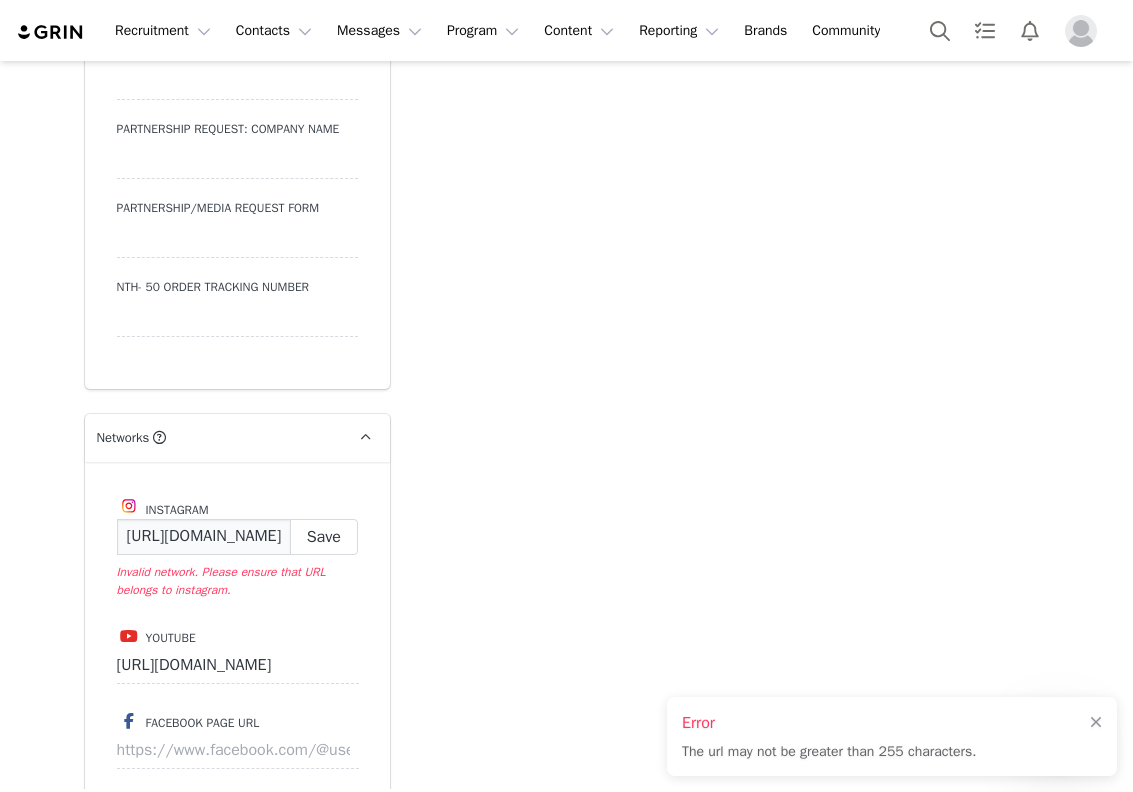 click on "[URL][DOMAIN_NAME][DOMAIN_NAME]" at bounding box center (204, 537) 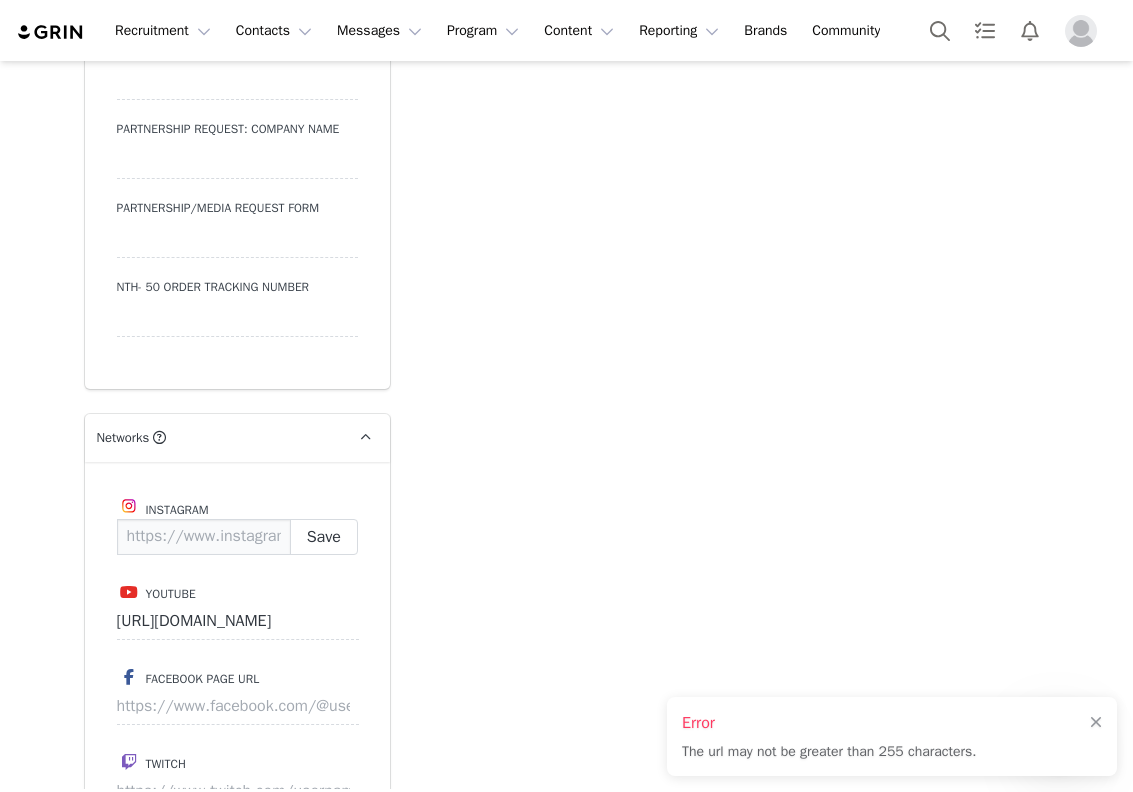 paste on "[URL][DOMAIN_NAME]" 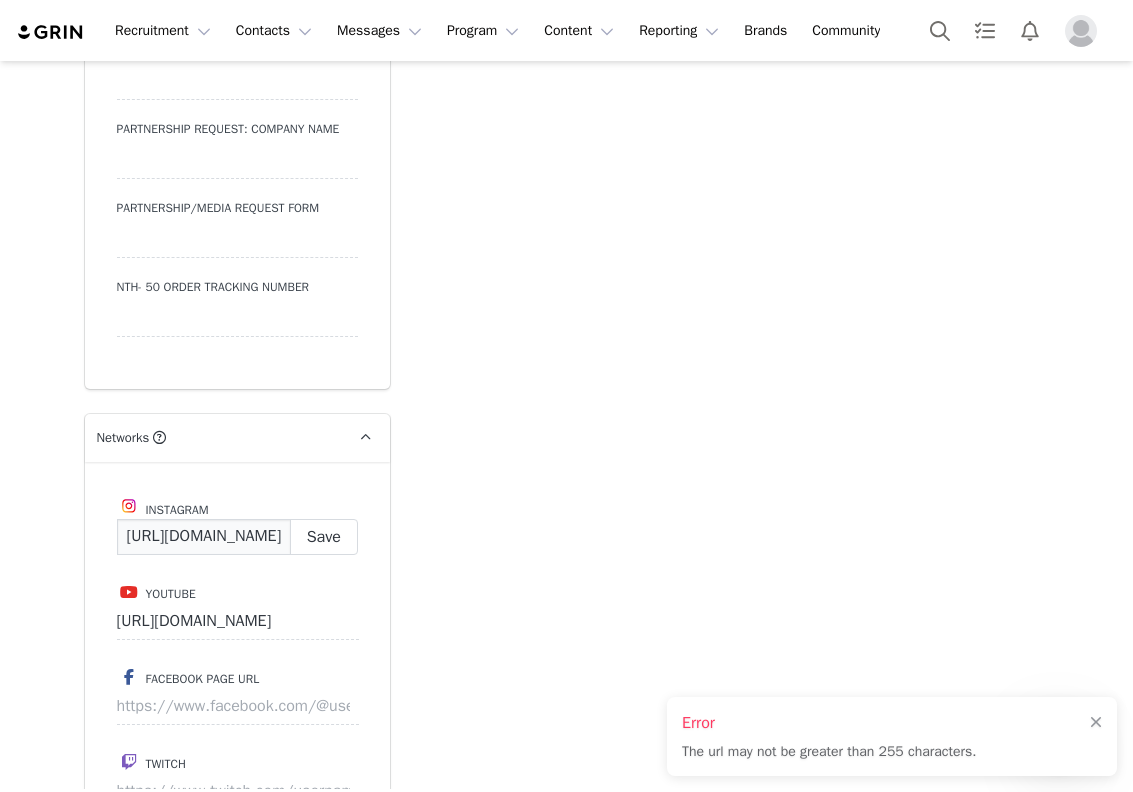 scroll, scrollTop: 0, scrollLeft: 157, axis: horizontal 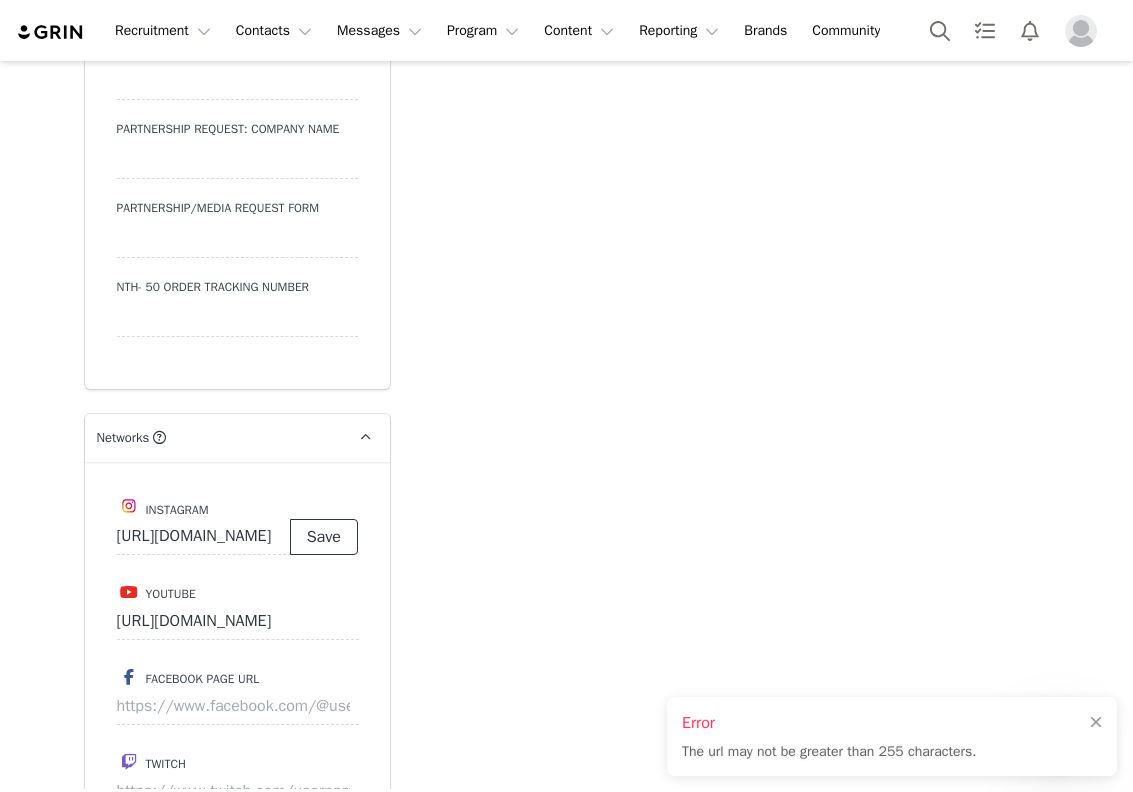 click on "Save" at bounding box center (324, 537) 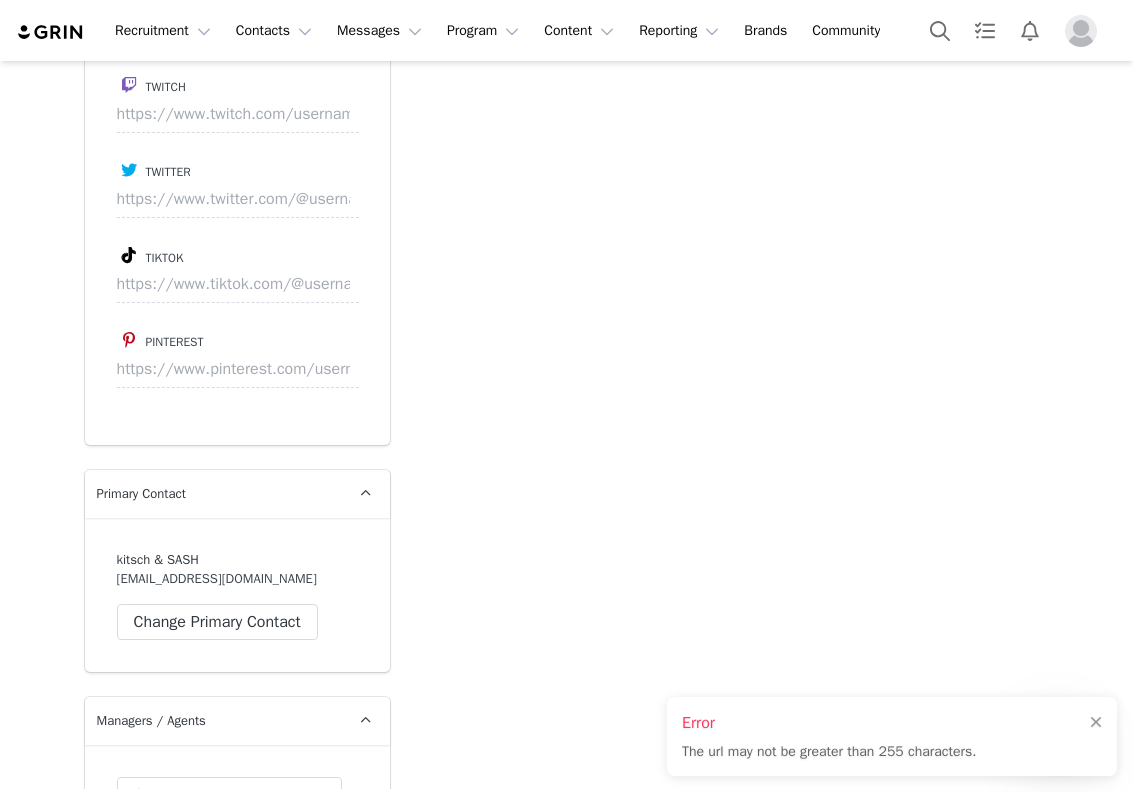 scroll, scrollTop: 2936, scrollLeft: 0, axis: vertical 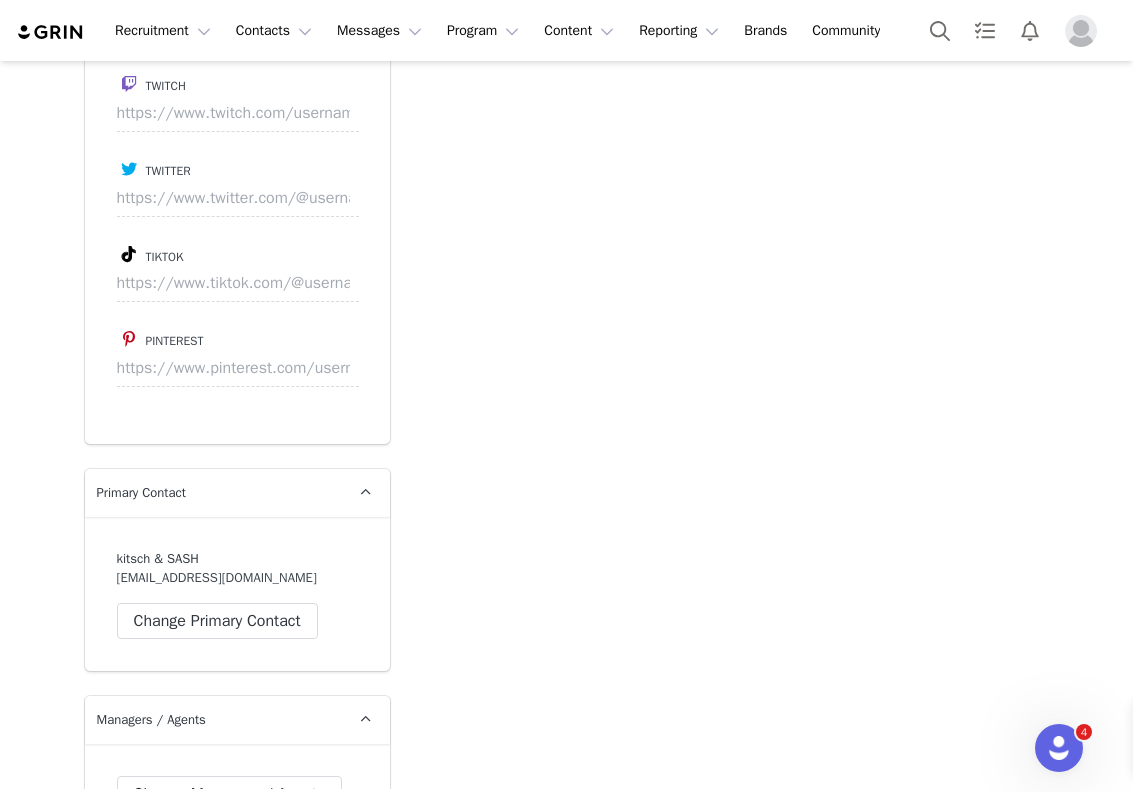 type on "[URL][DOMAIN_NAME]" 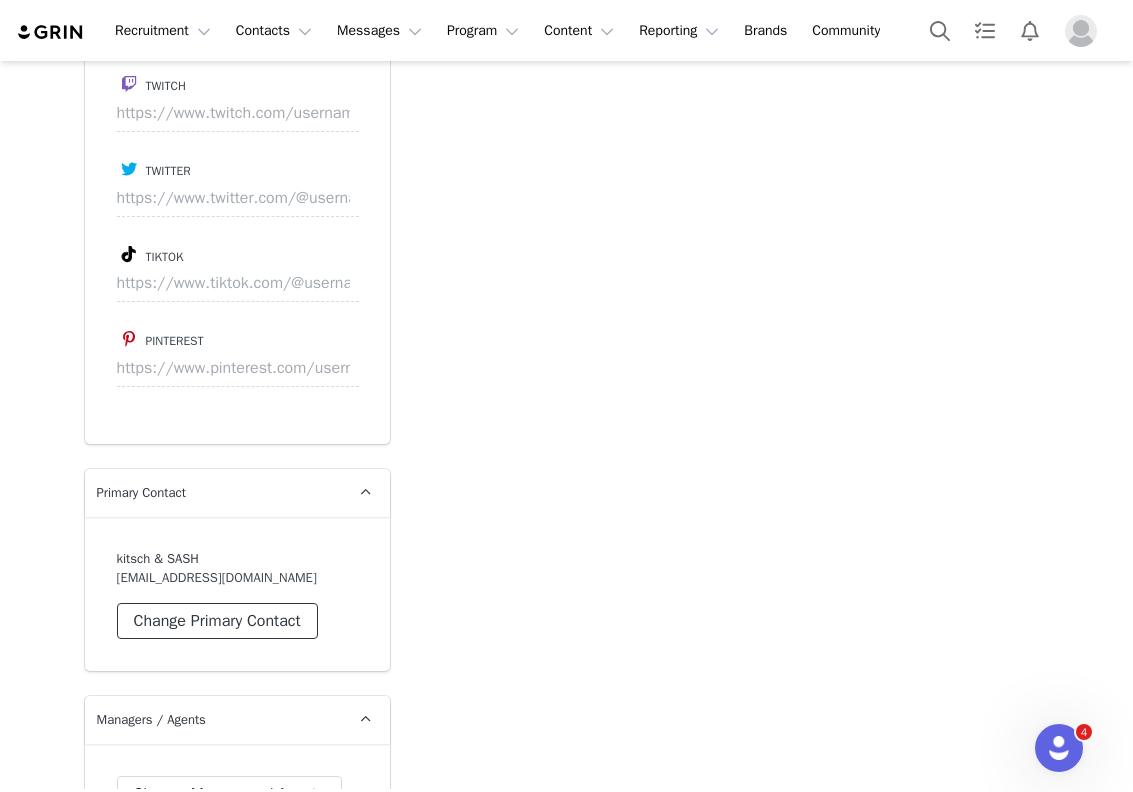 click on "Change Primary Contact" at bounding box center [217, 621] 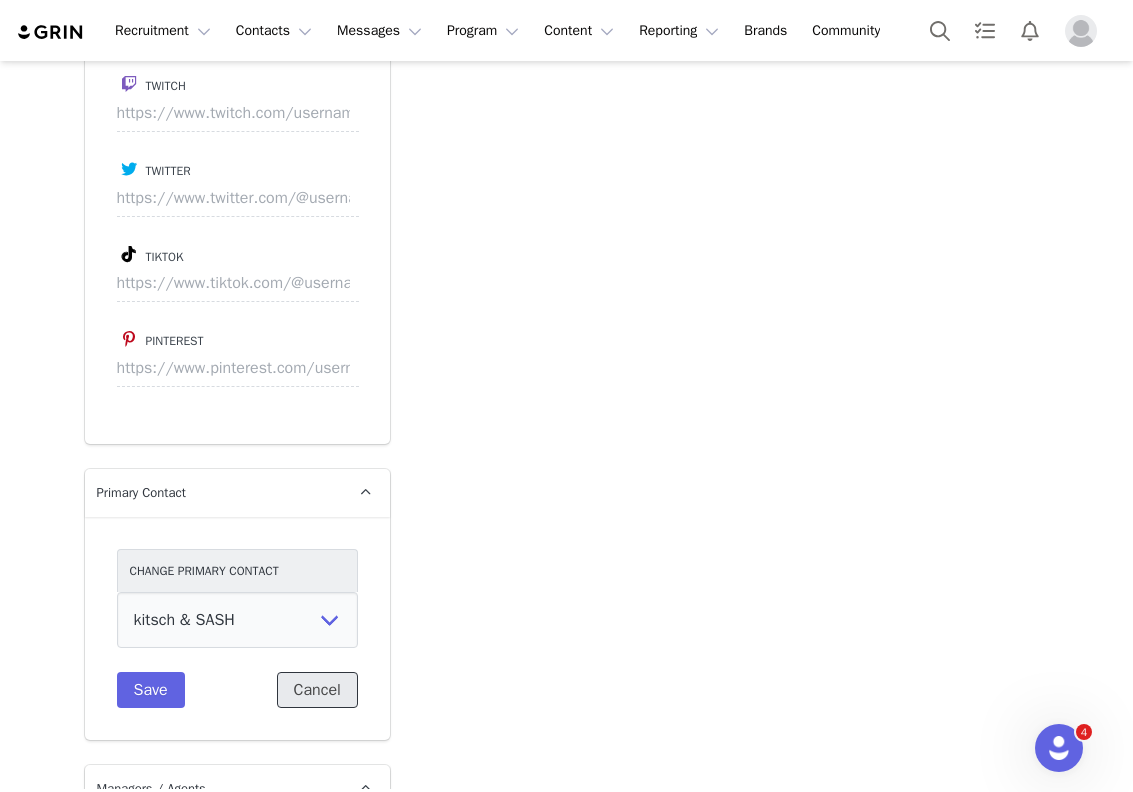 click on "Cancel" at bounding box center [317, 690] 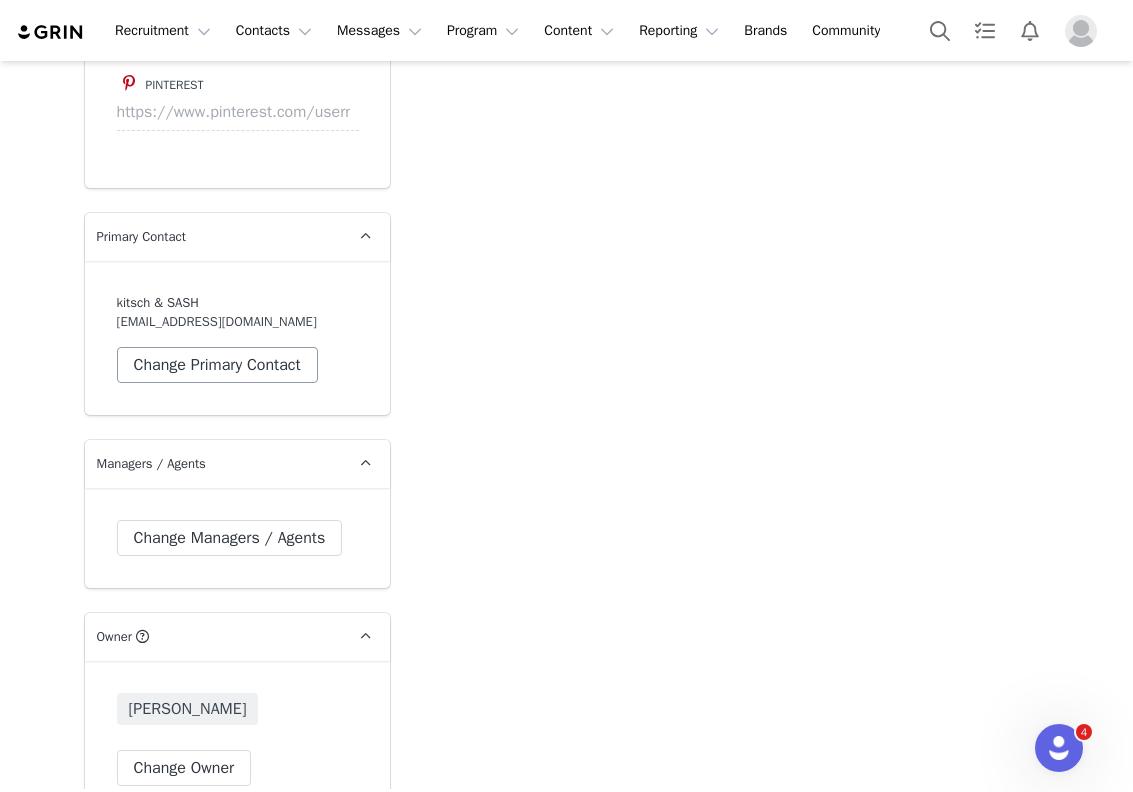 scroll, scrollTop: 3317, scrollLeft: 0, axis: vertical 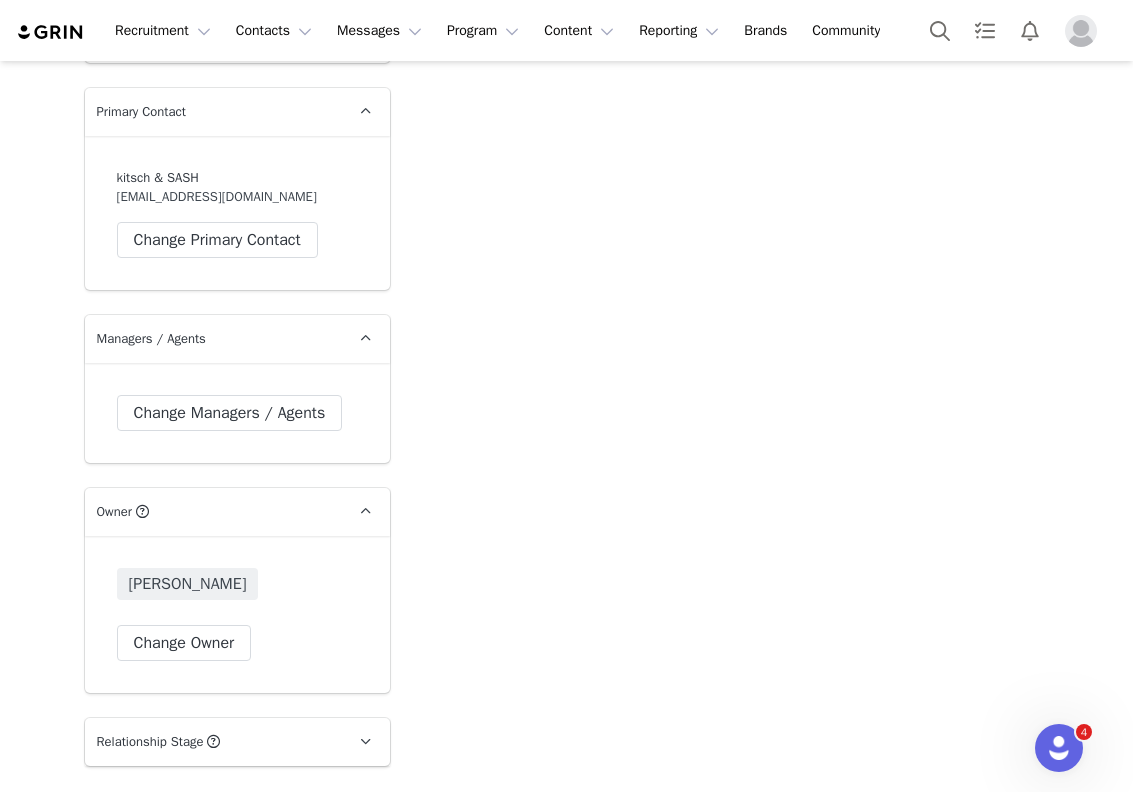 click on "Change Managers / Agents" at bounding box center [237, 413] 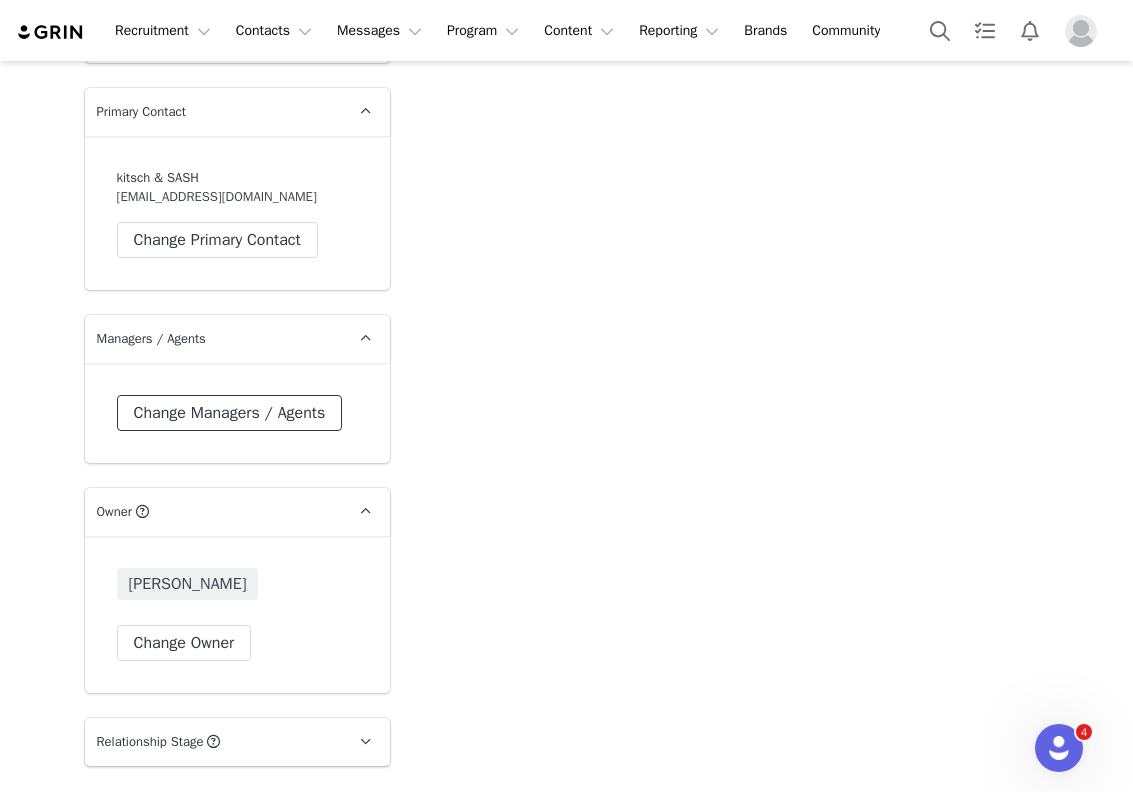 click on "Change Managers / Agents" at bounding box center (230, 413) 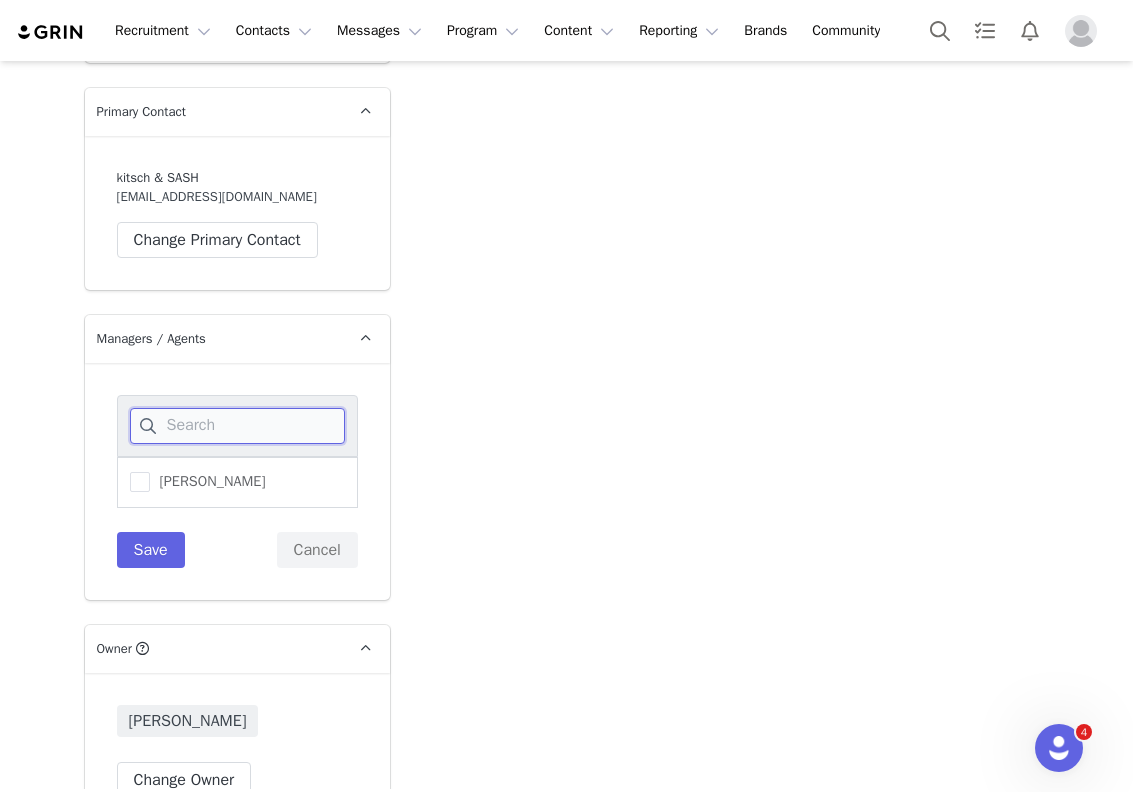 click at bounding box center [237, 426] 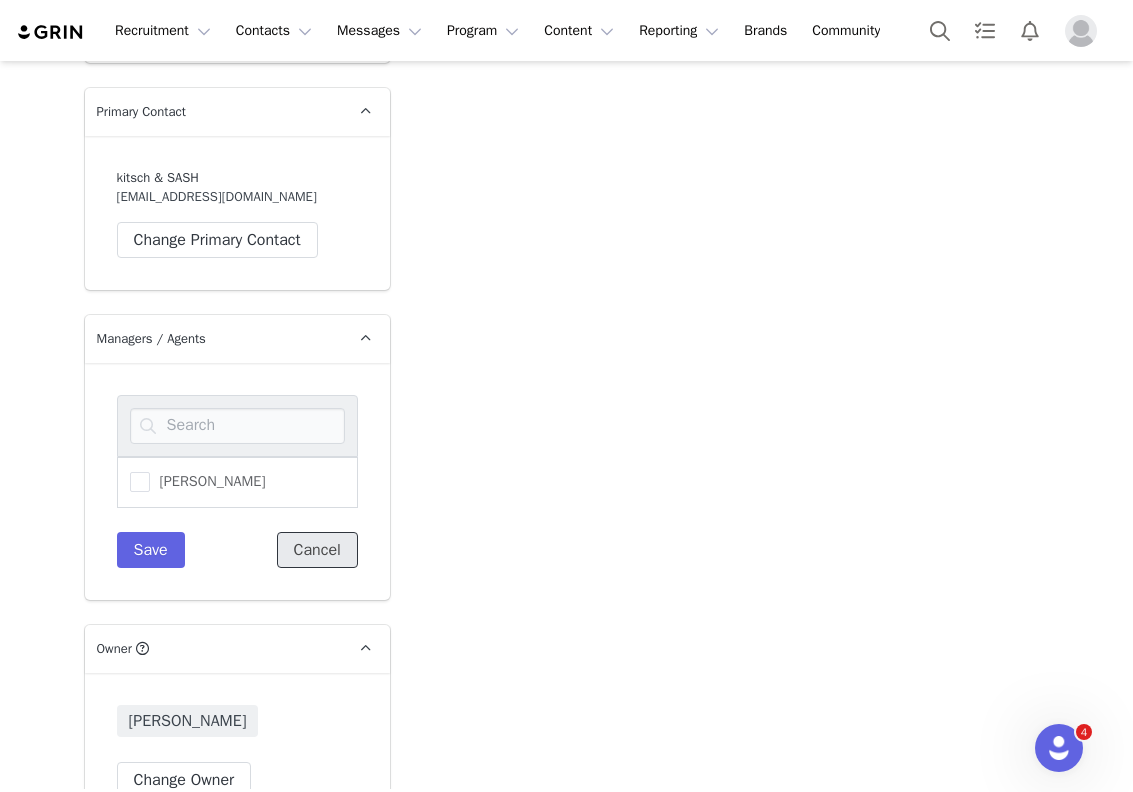click on "Cancel" at bounding box center [317, 550] 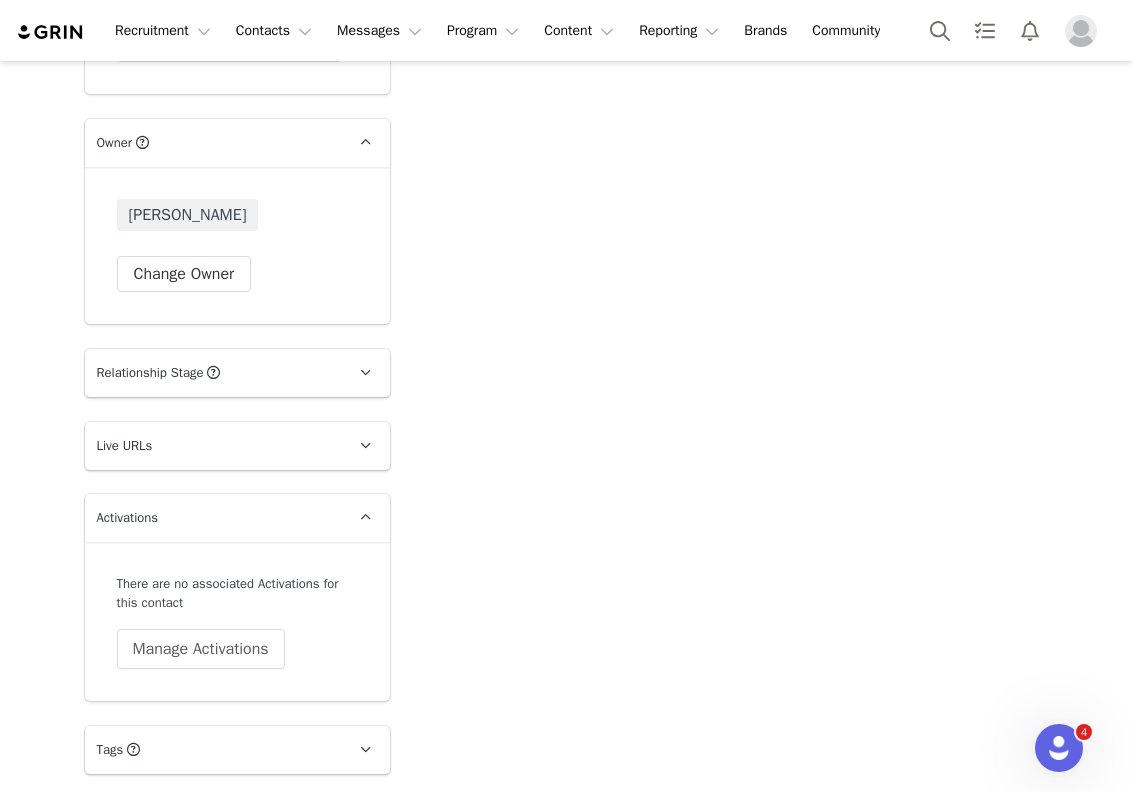 scroll, scrollTop: 3737, scrollLeft: 0, axis: vertical 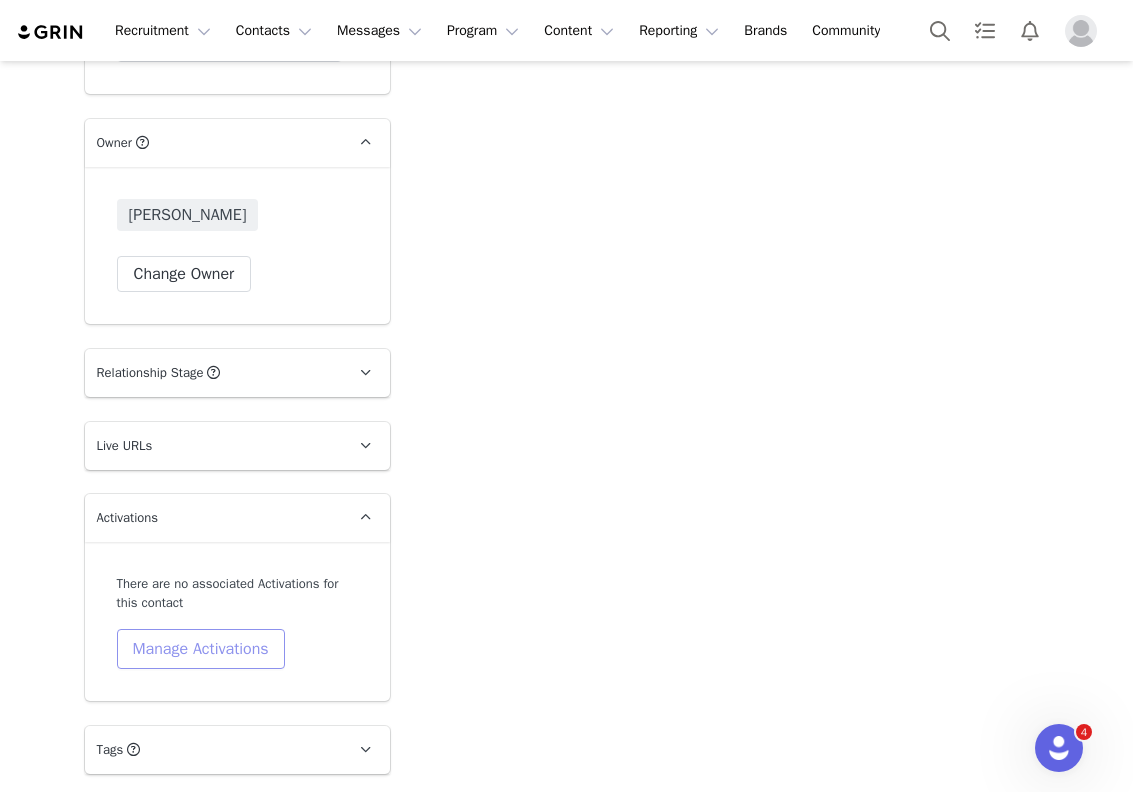 click on "Manage Activations" at bounding box center [201, 649] 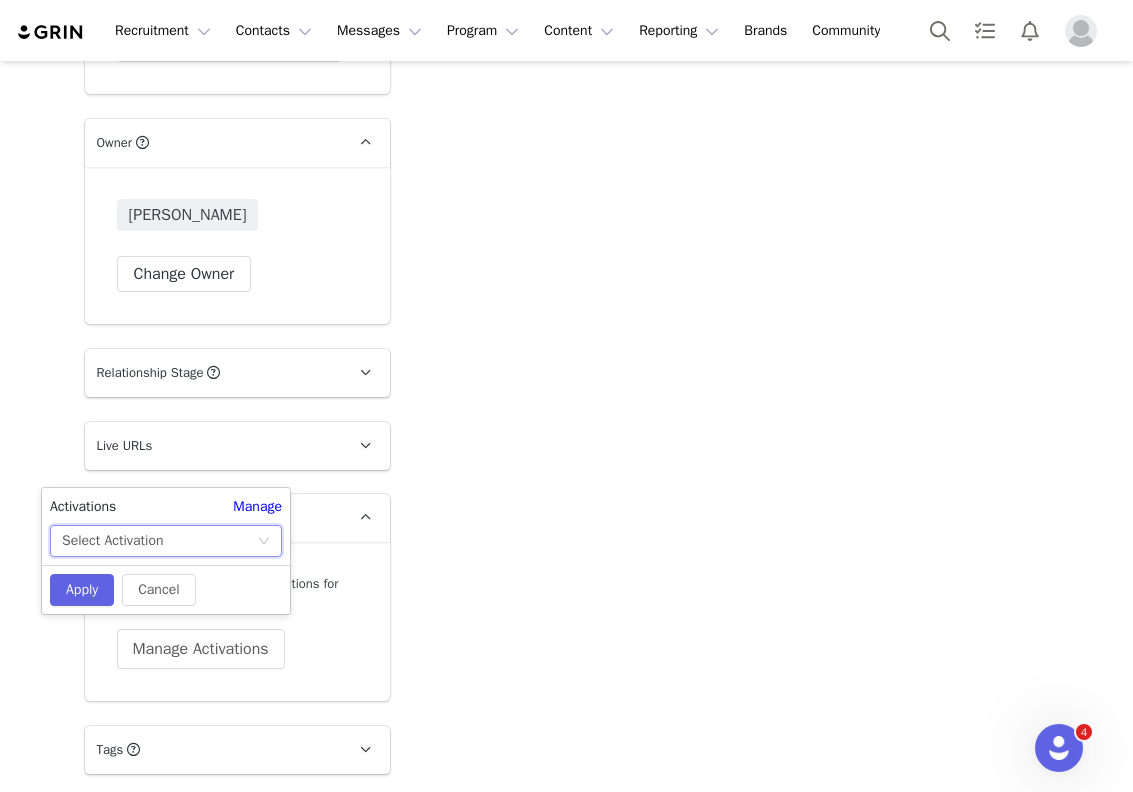 click on "Select Activation" at bounding box center [159, 541] 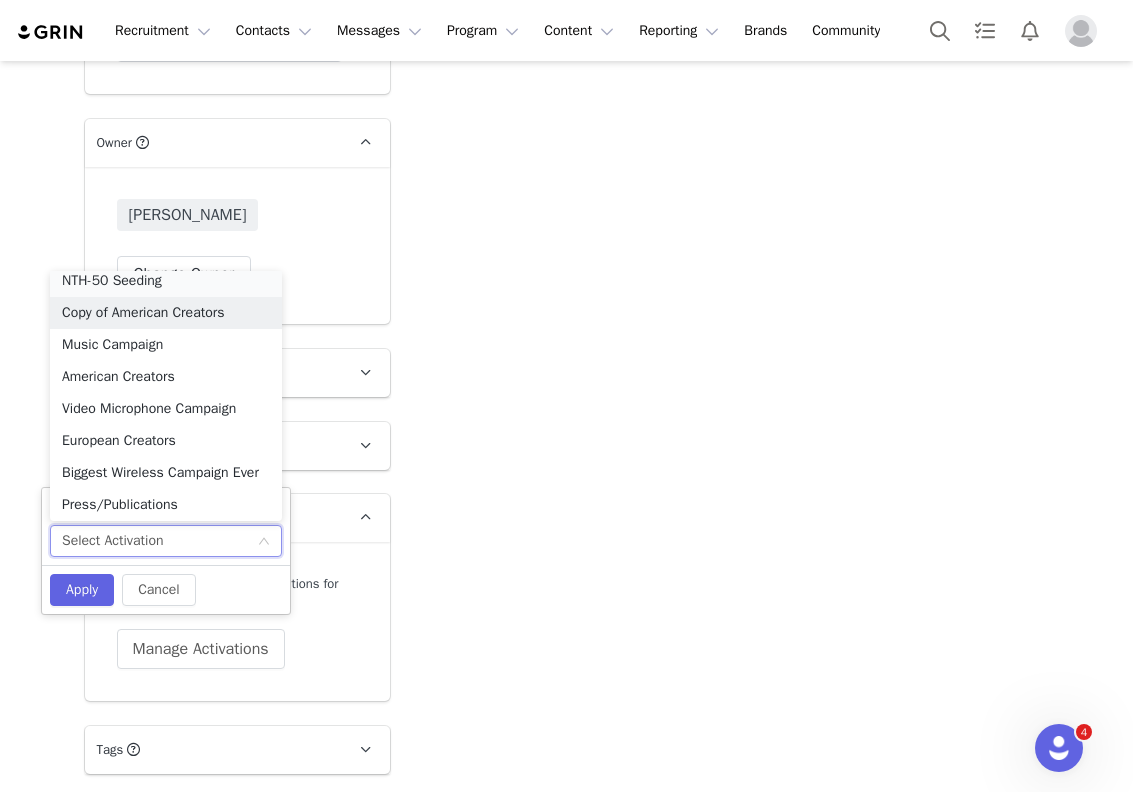 scroll, scrollTop: 4, scrollLeft: 0, axis: vertical 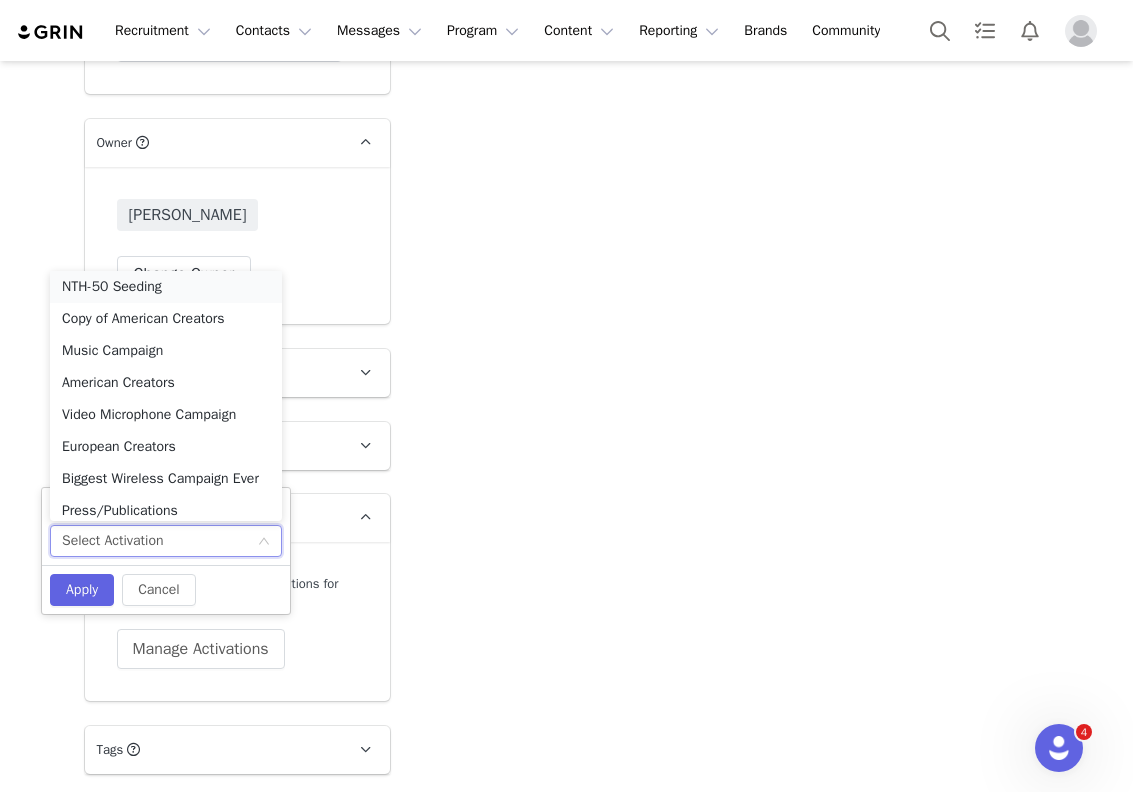click on "NTH-50 Seeding" at bounding box center [166, 287] 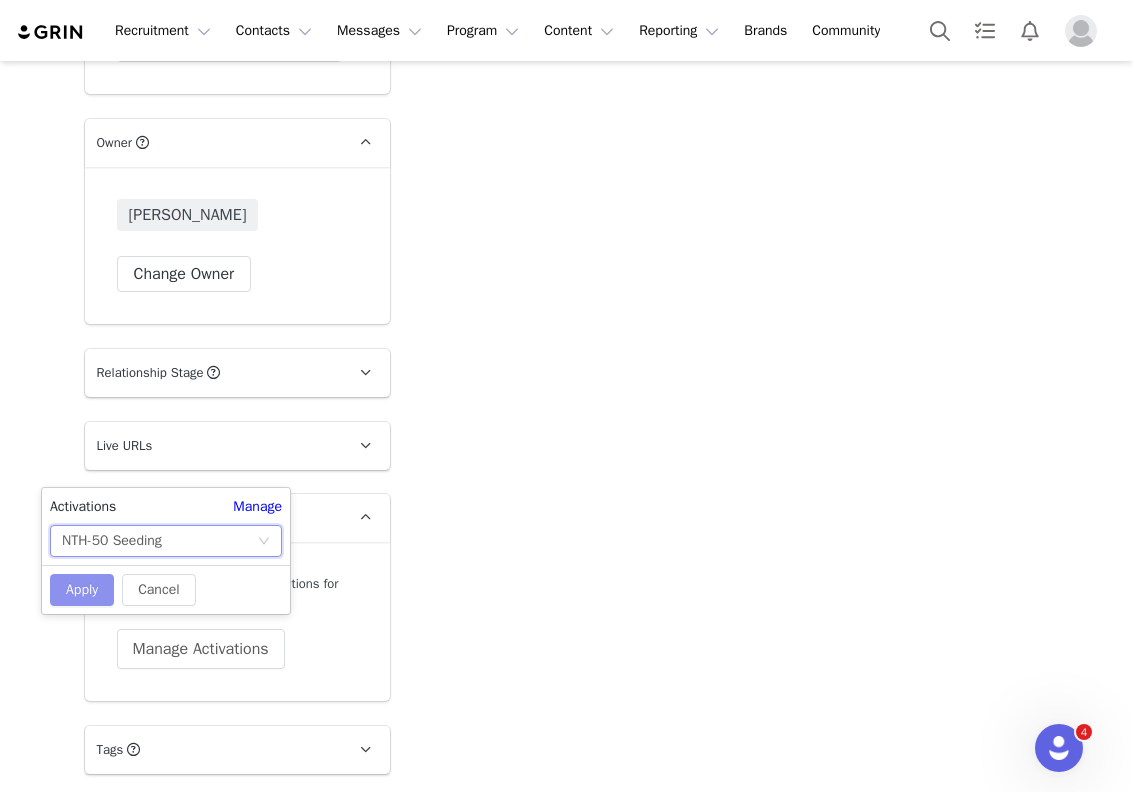 click on "Apply" at bounding box center [82, 590] 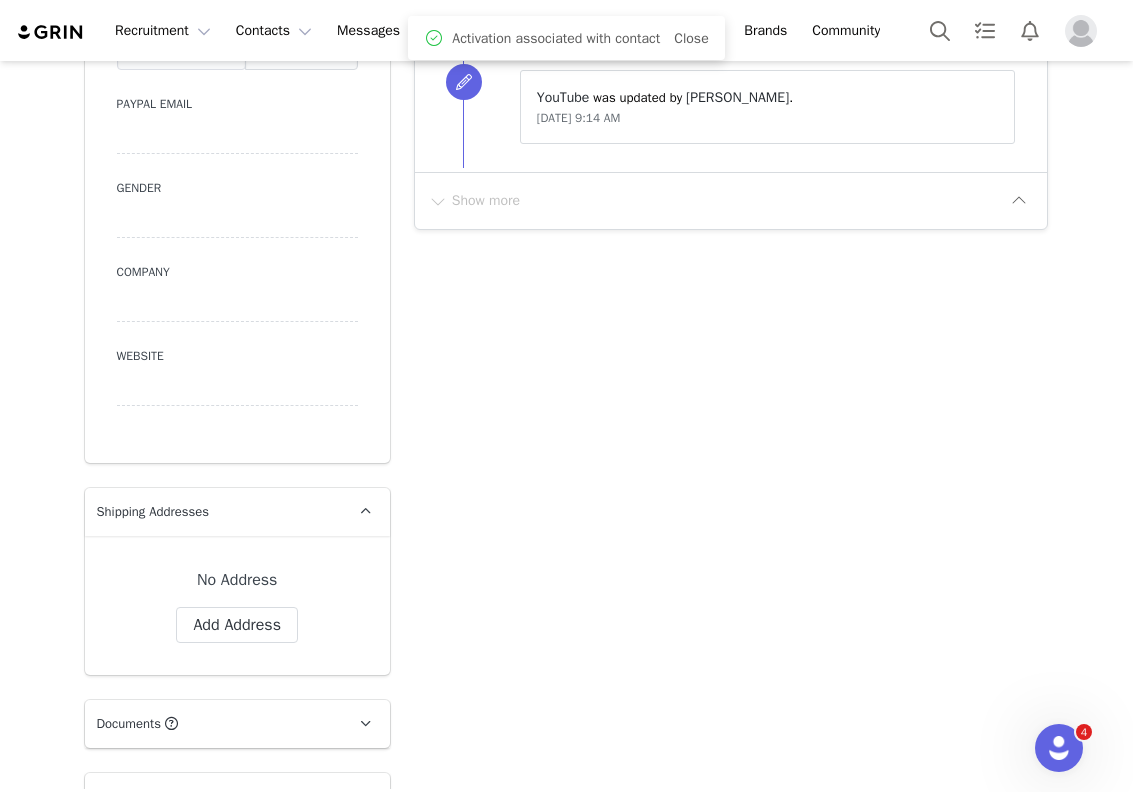 scroll, scrollTop: 971, scrollLeft: 0, axis: vertical 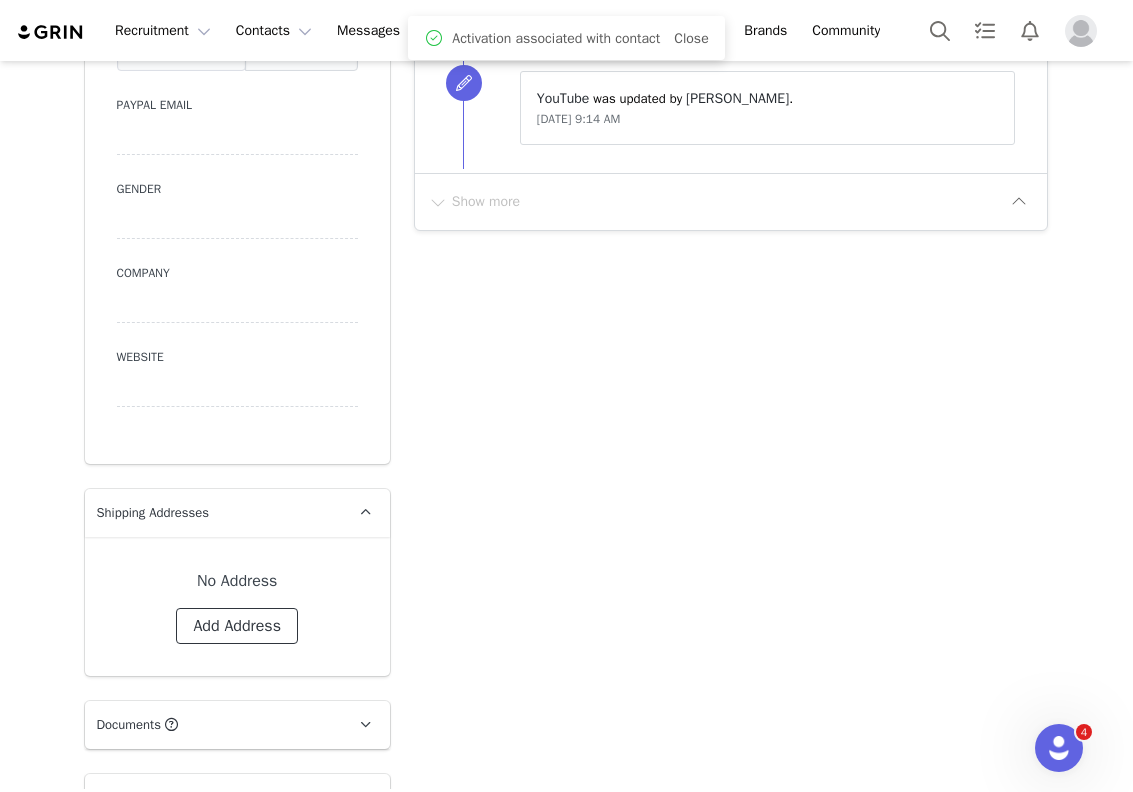 click on "Add Address" at bounding box center (237, 626) 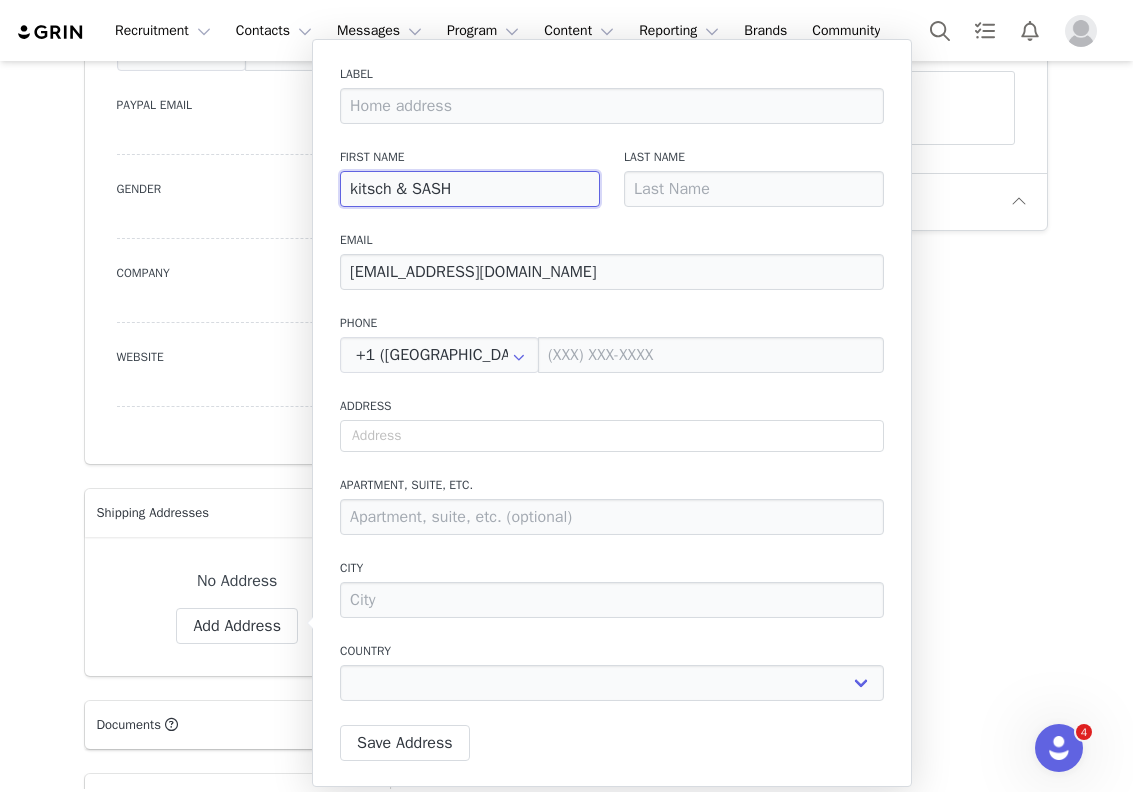 click on "kitsch & SASH" at bounding box center (470, 189) 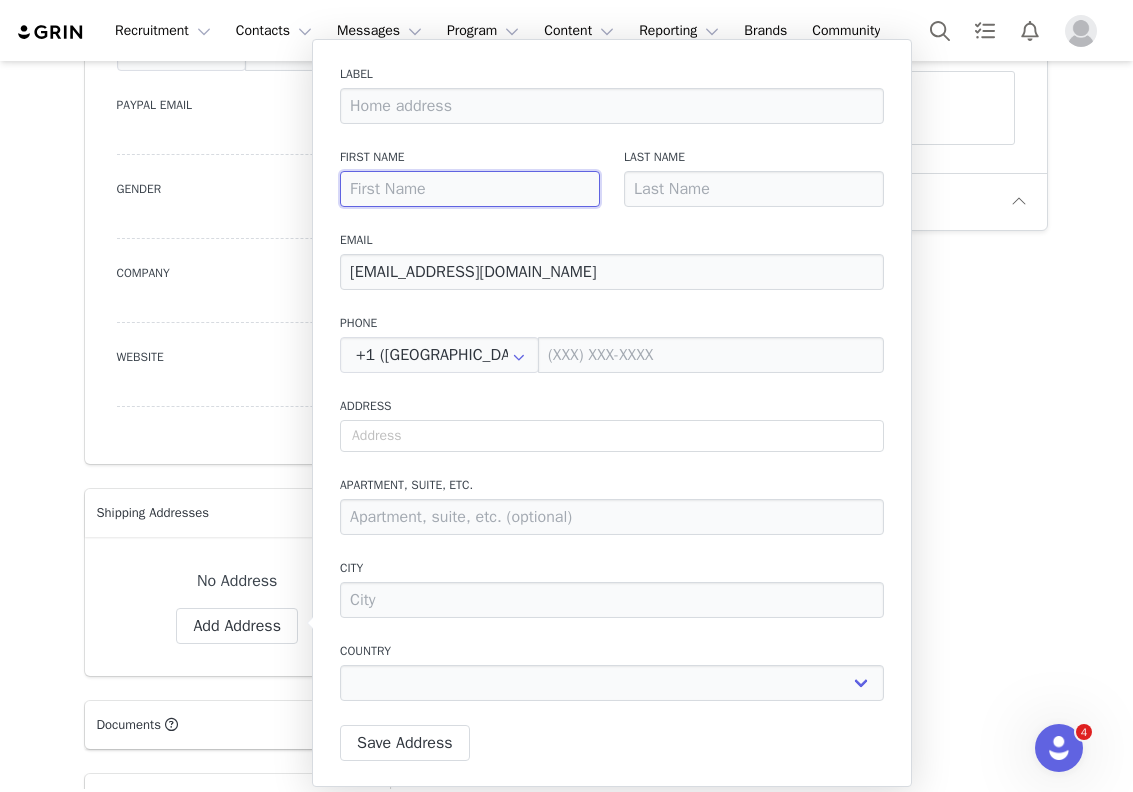 paste on "Sarah Deshmeh" 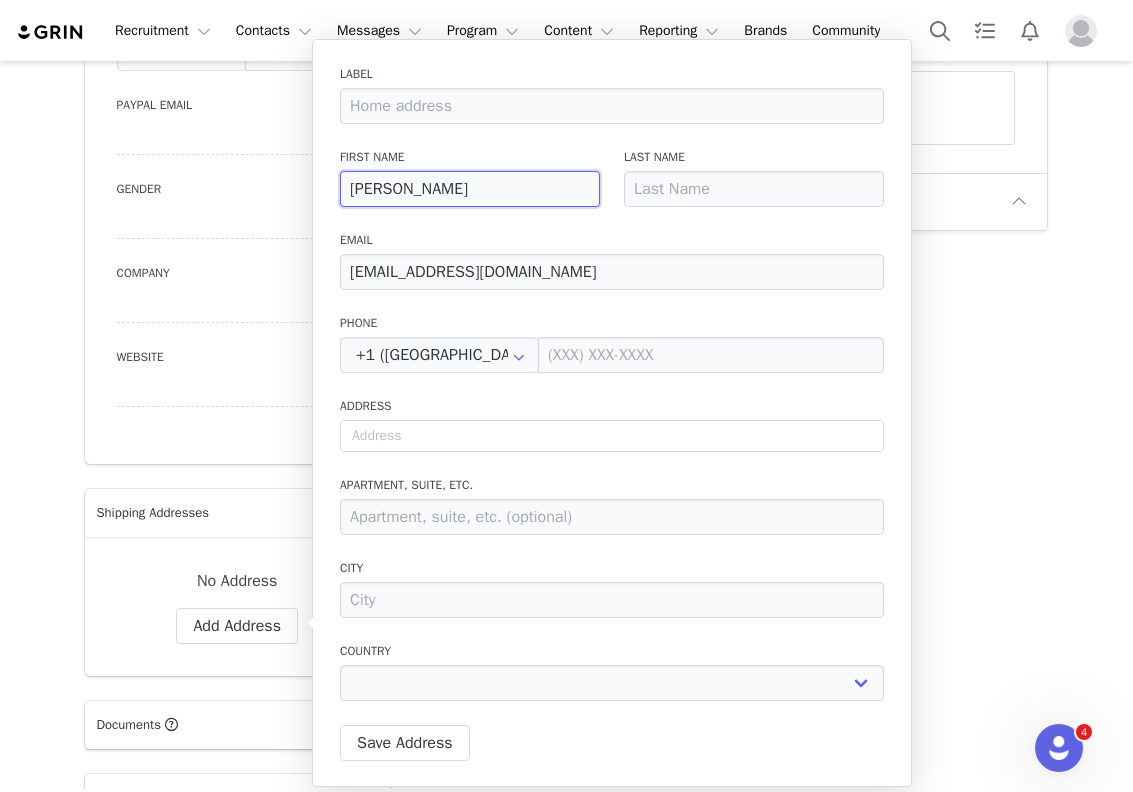 click on "Sarah Deshmeh" at bounding box center (470, 189) 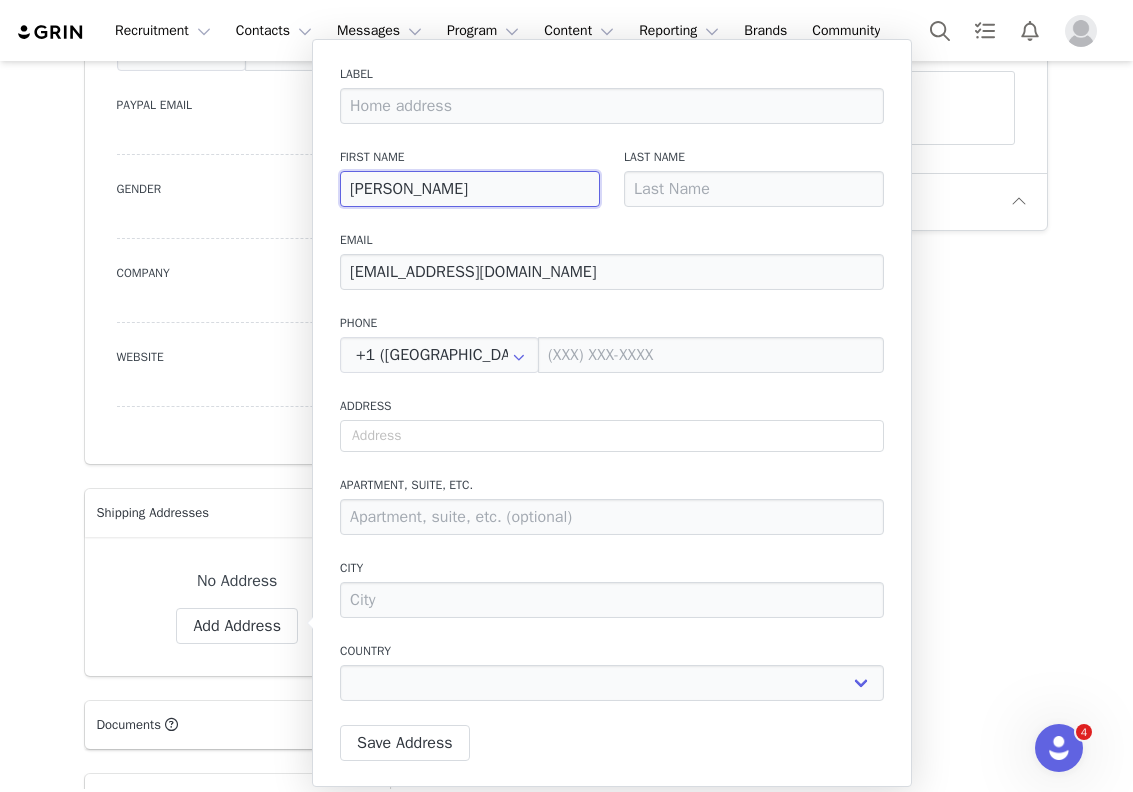 type on "Sarah" 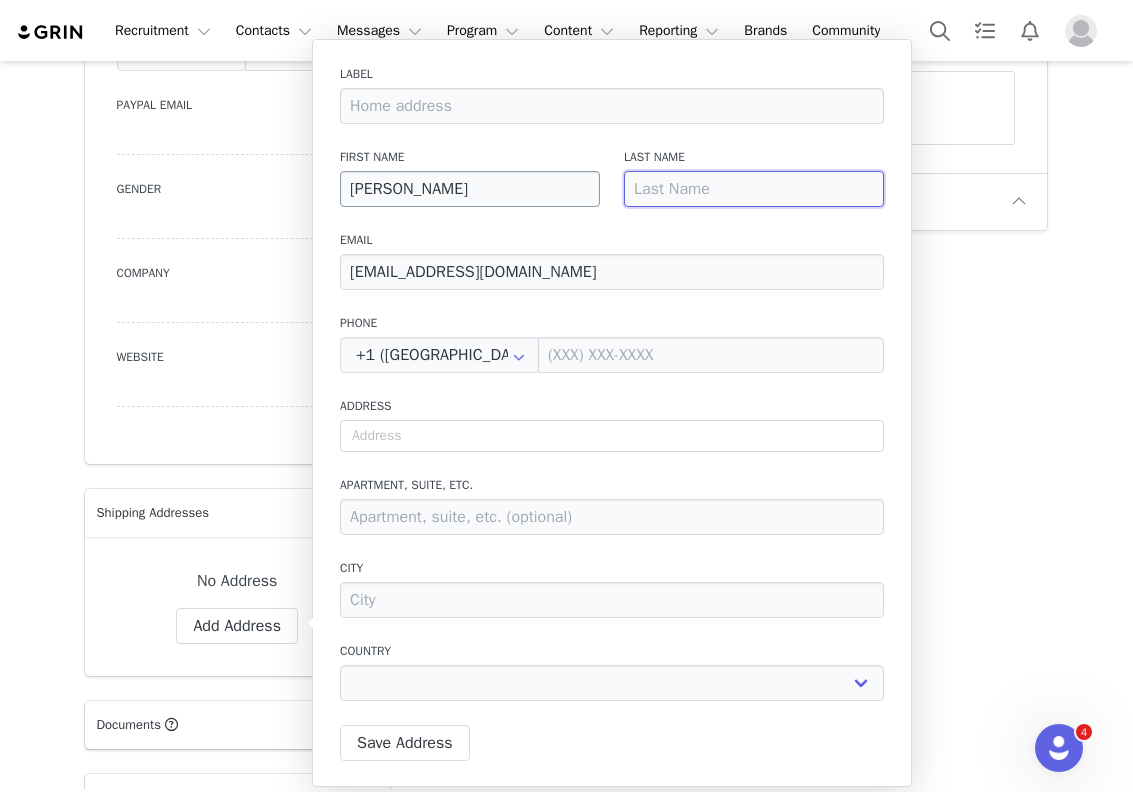 paste on "Deshmeh" 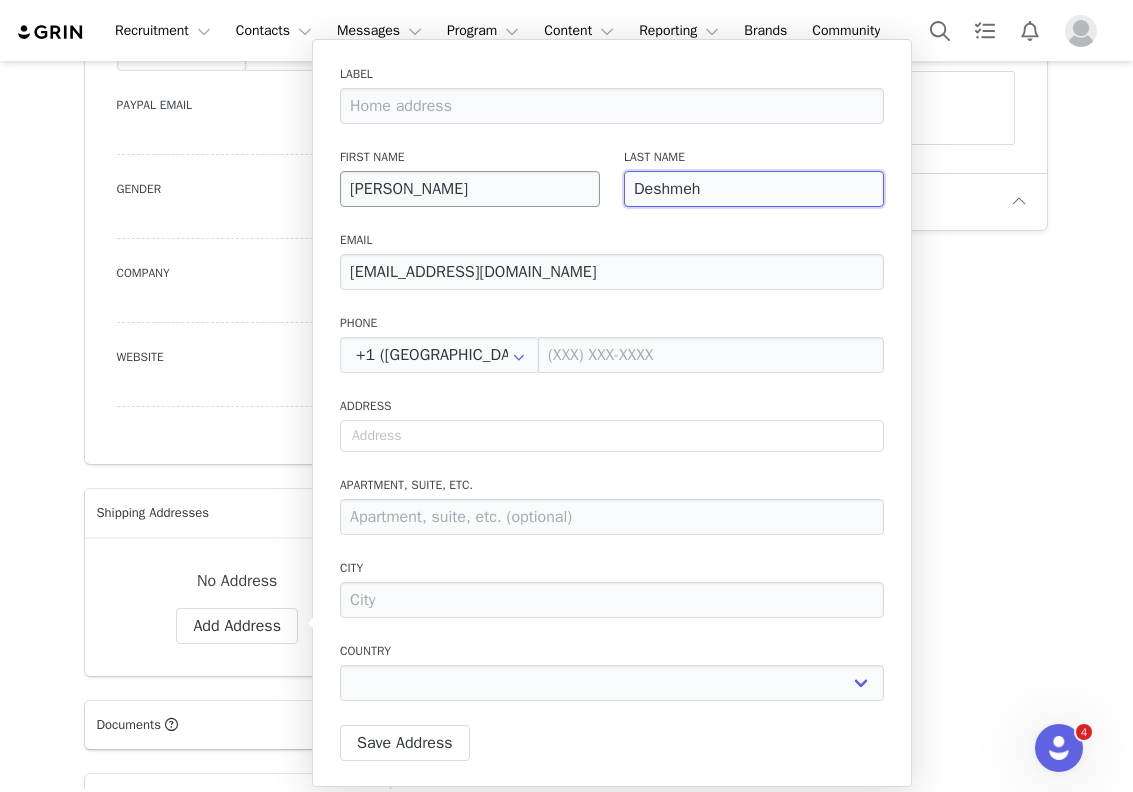 type on "Deshmeh" 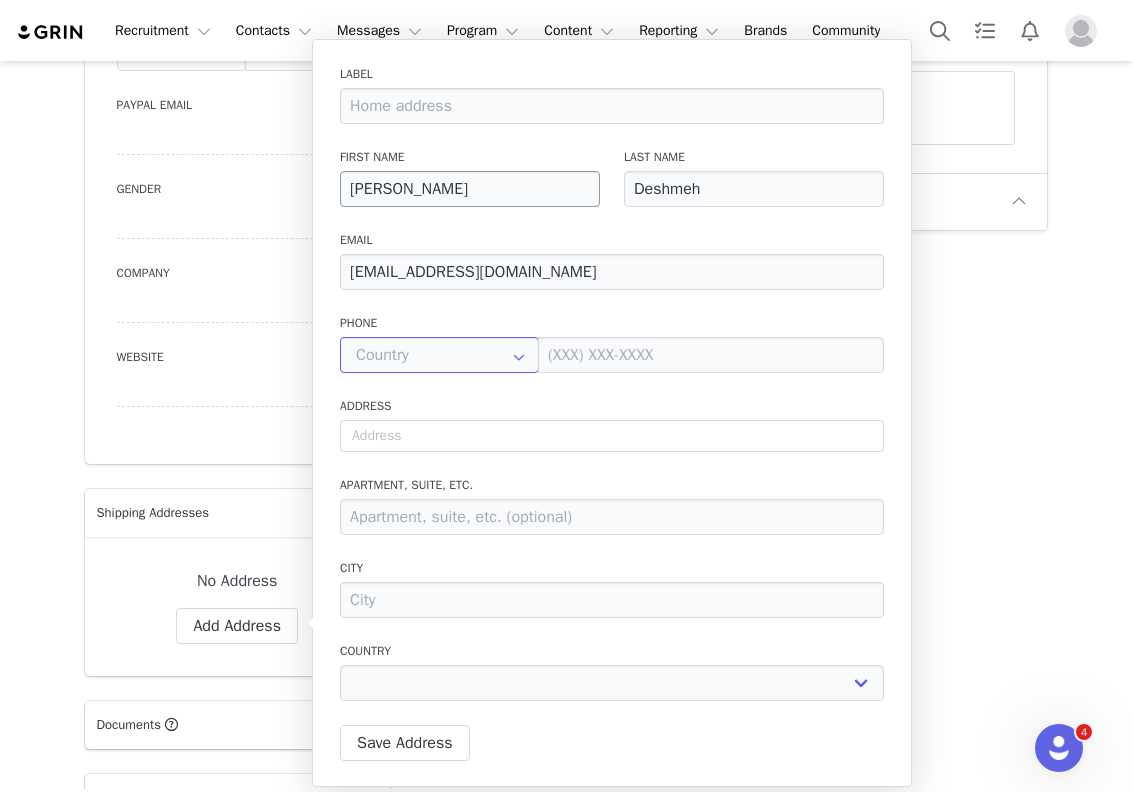 scroll, scrollTop: 7450, scrollLeft: 0, axis: vertical 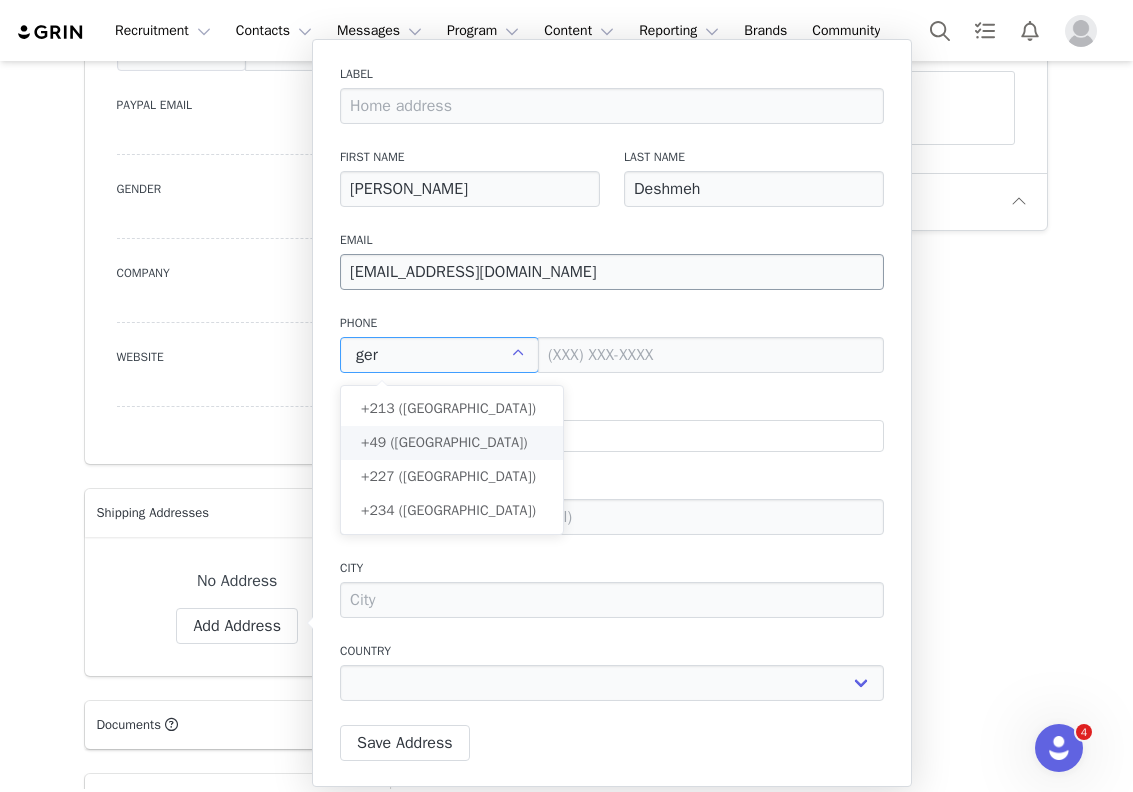 type on "+49 ([GEOGRAPHIC_DATA])" 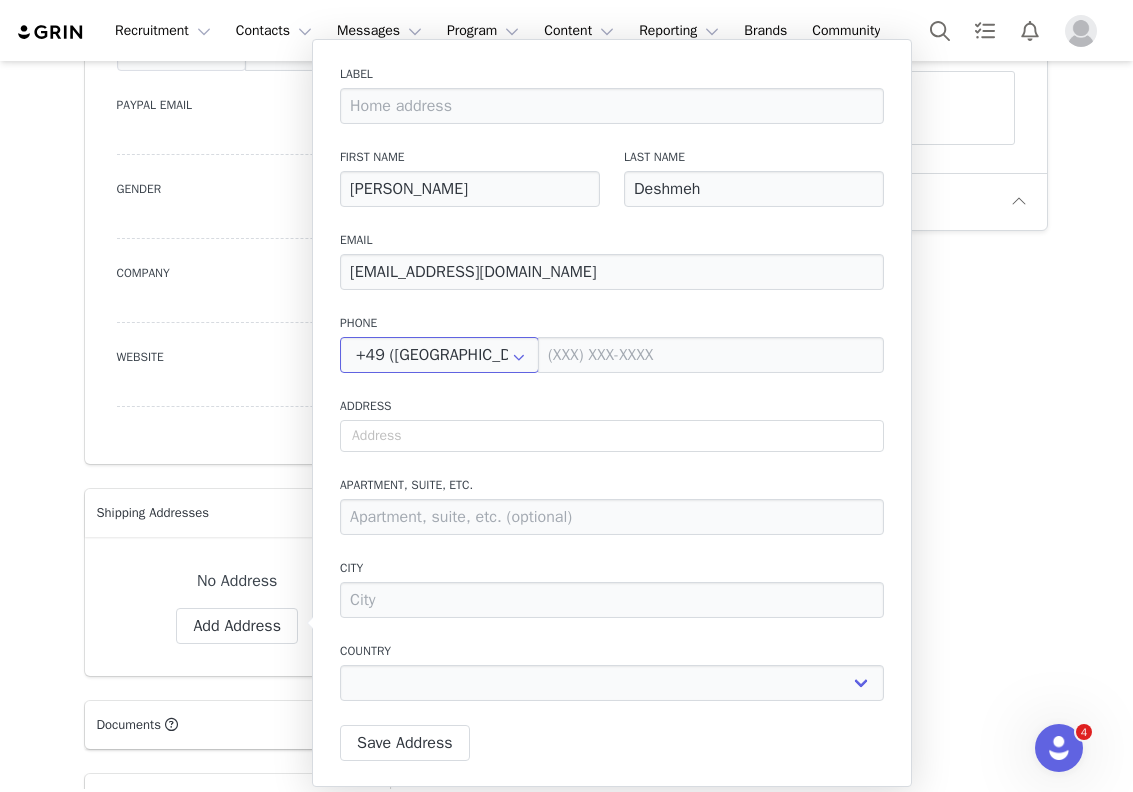type on "+49 ([GEOGRAPHIC_DATA])" 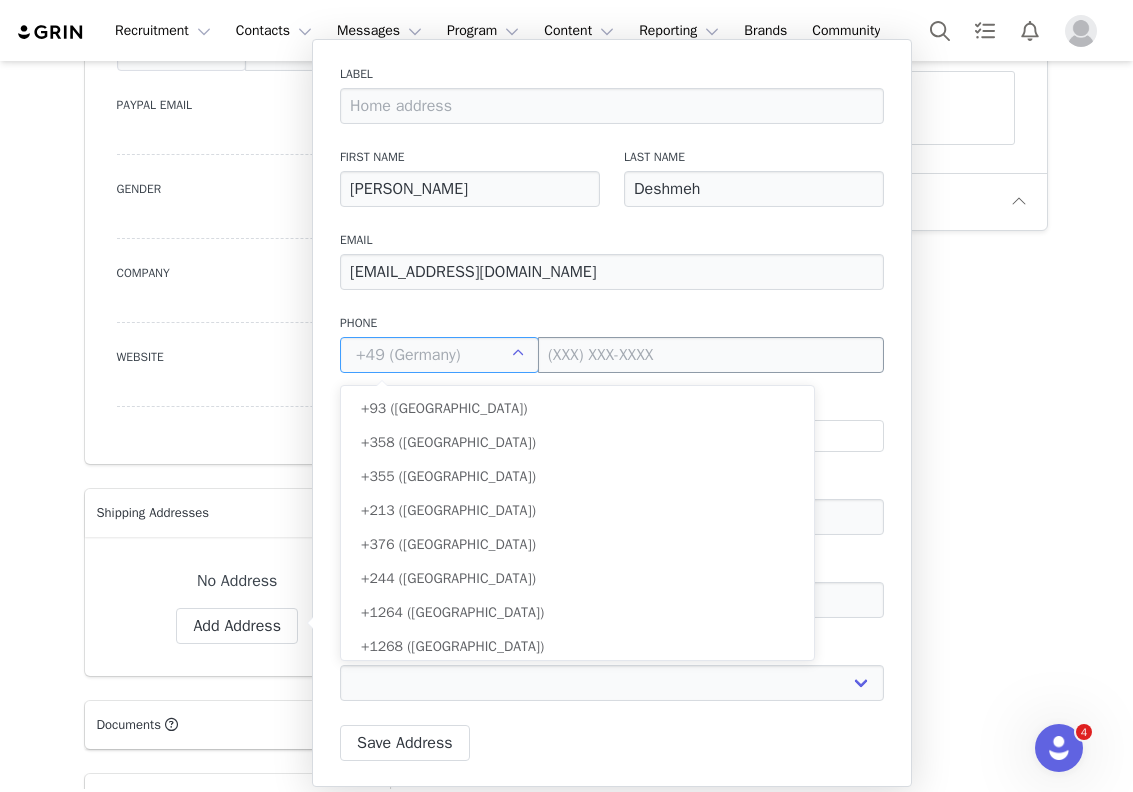 scroll, scrollTop: 2384, scrollLeft: 0, axis: vertical 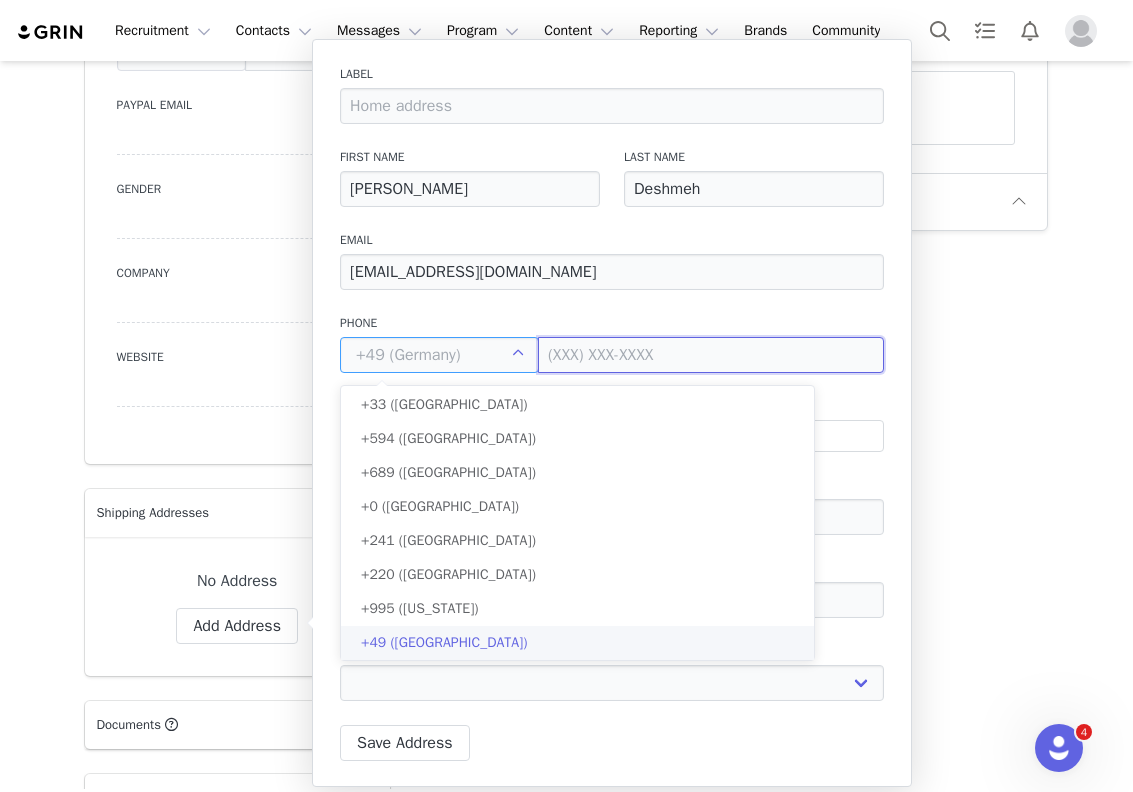click at bounding box center [711, 355] 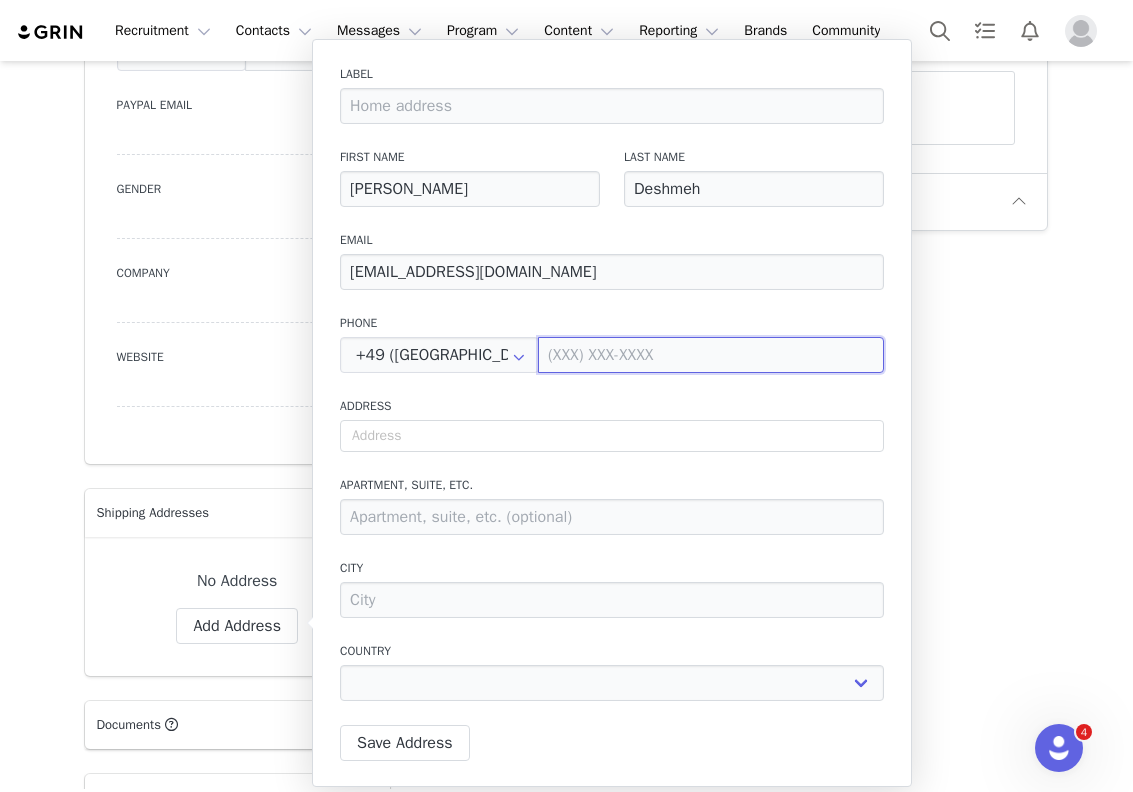 paste on "152 26551089" 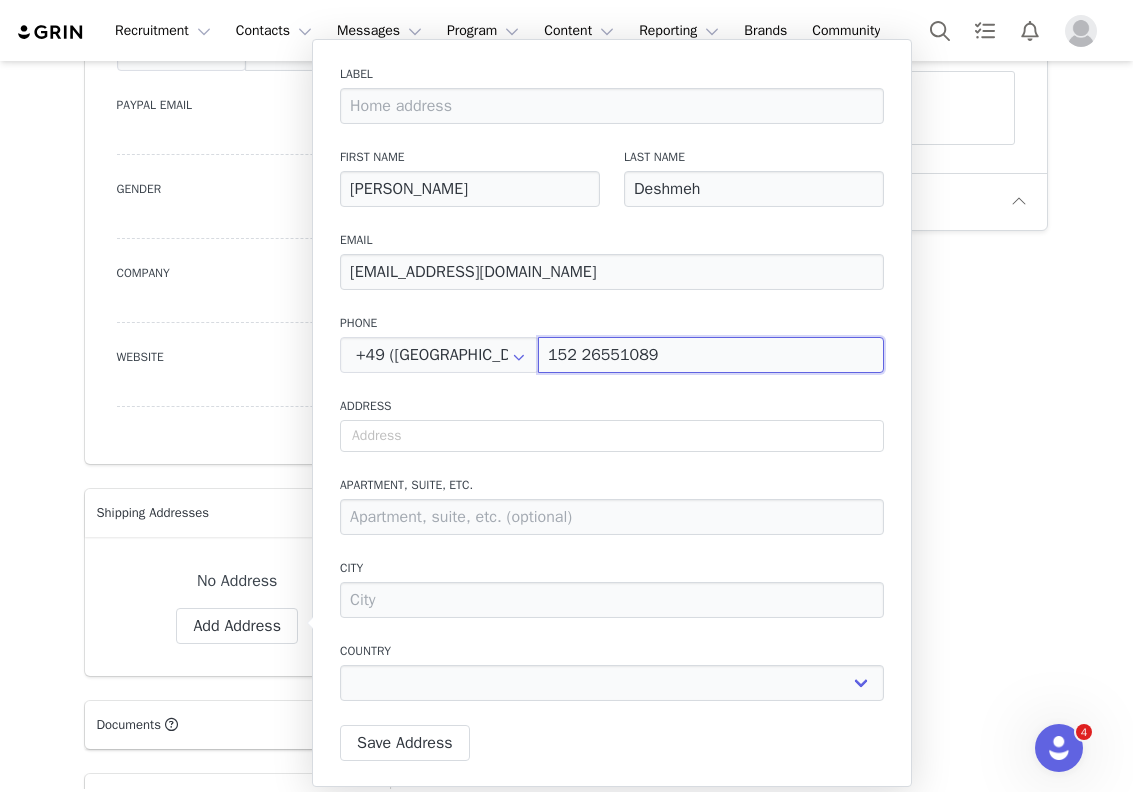 type on "15226551089" 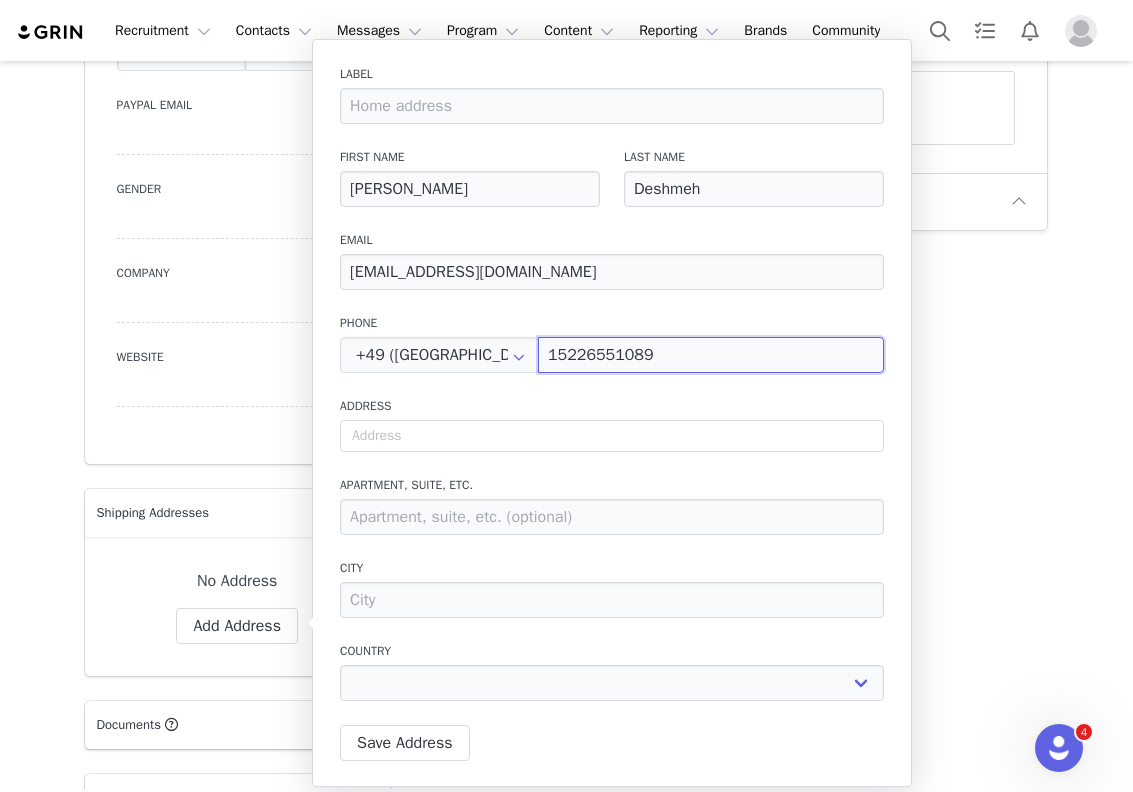 type on "15226551089" 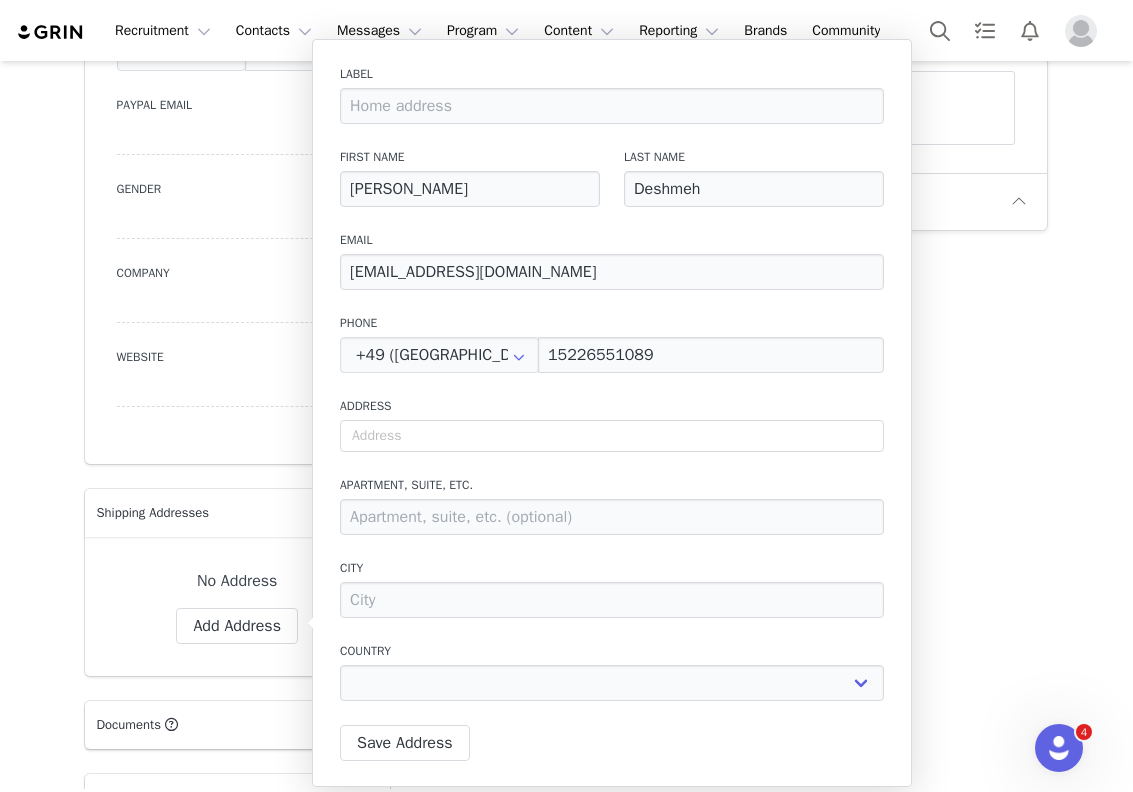 click on "Address" at bounding box center [612, 424] 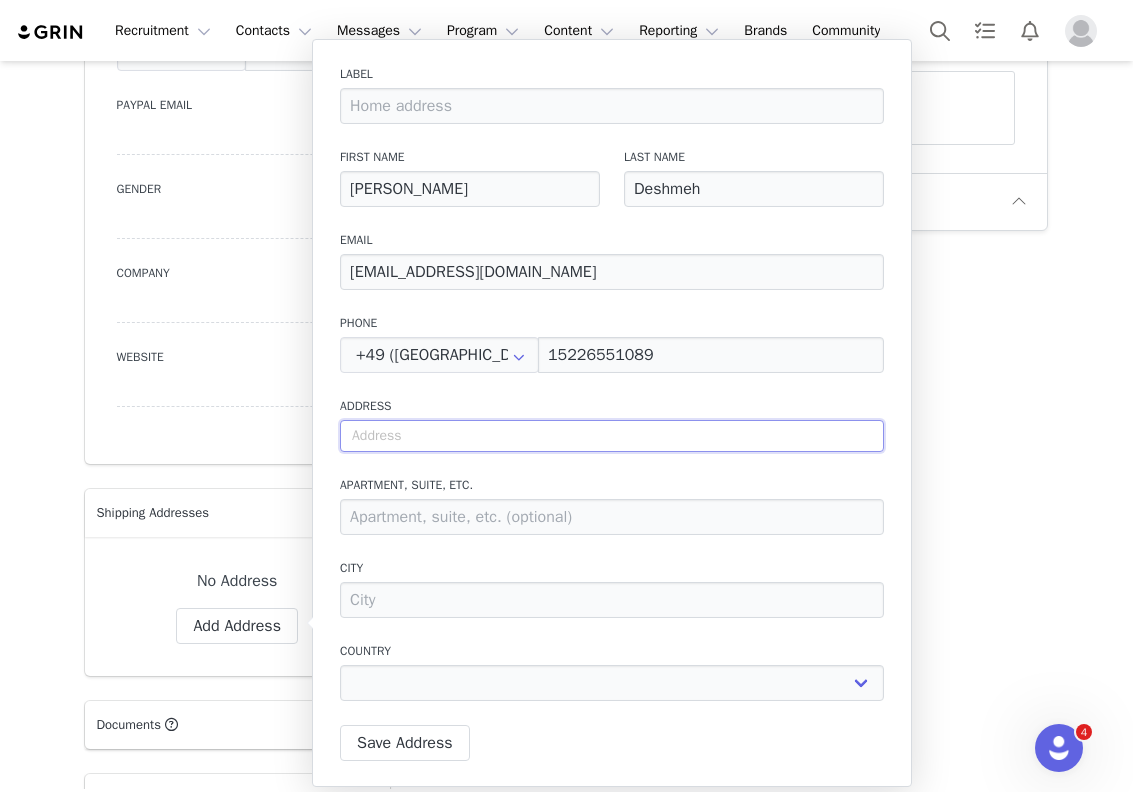 click at bounding box center (612, 436) 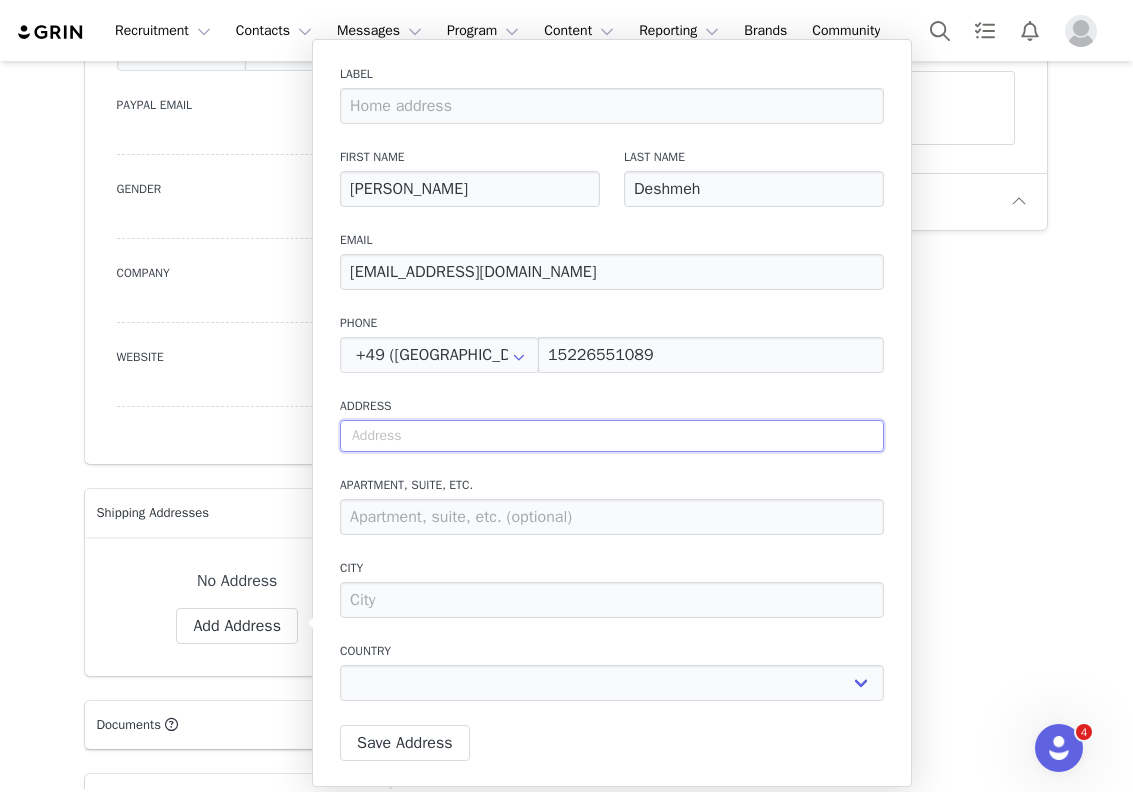 type on "1" 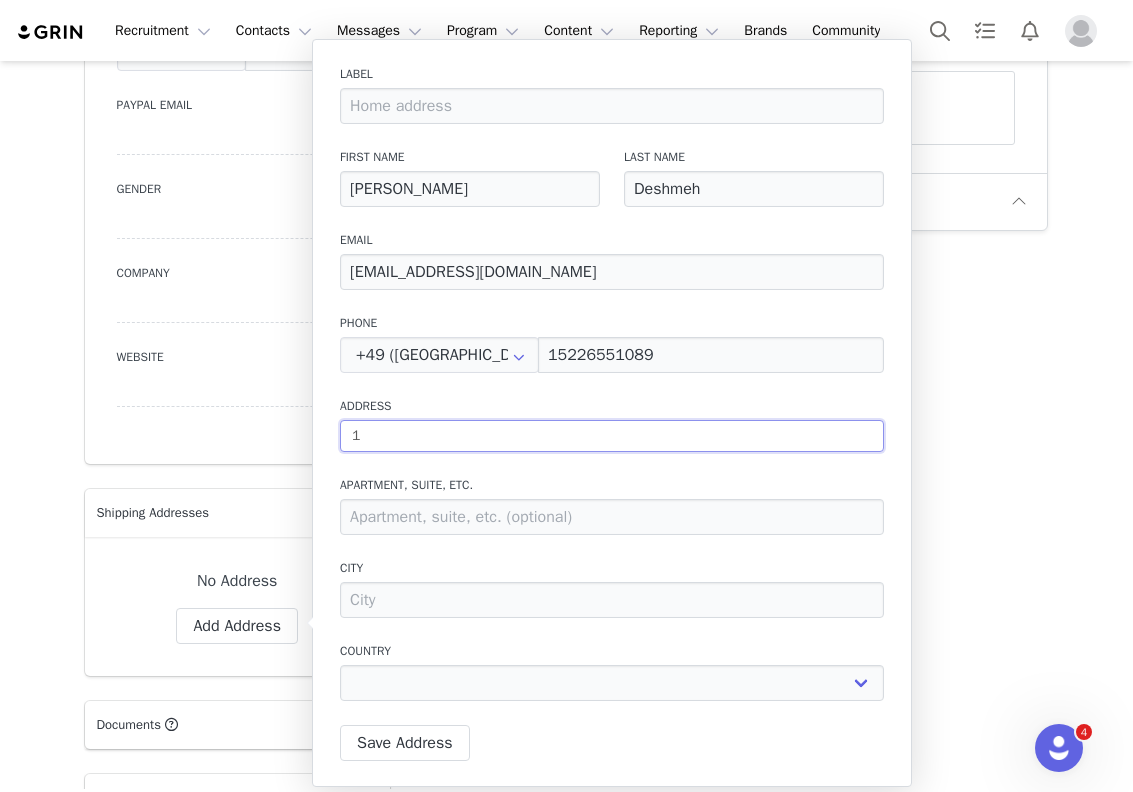 type on "13" 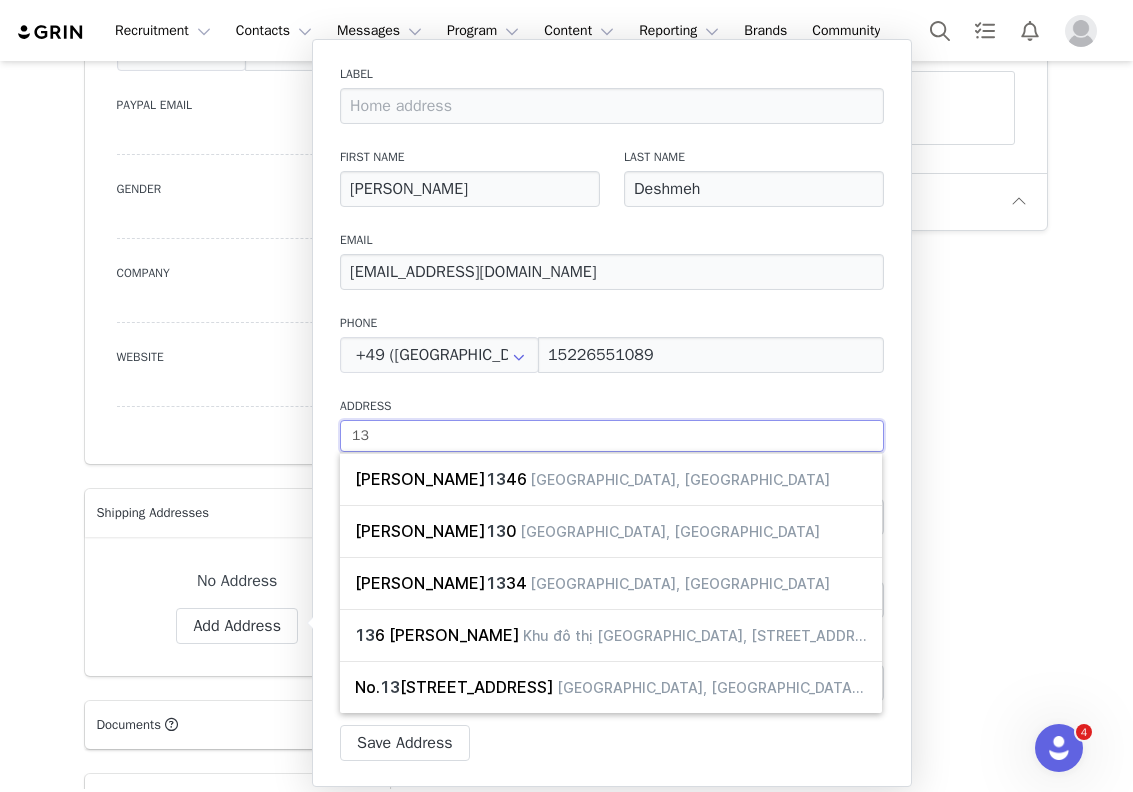 type on "13" 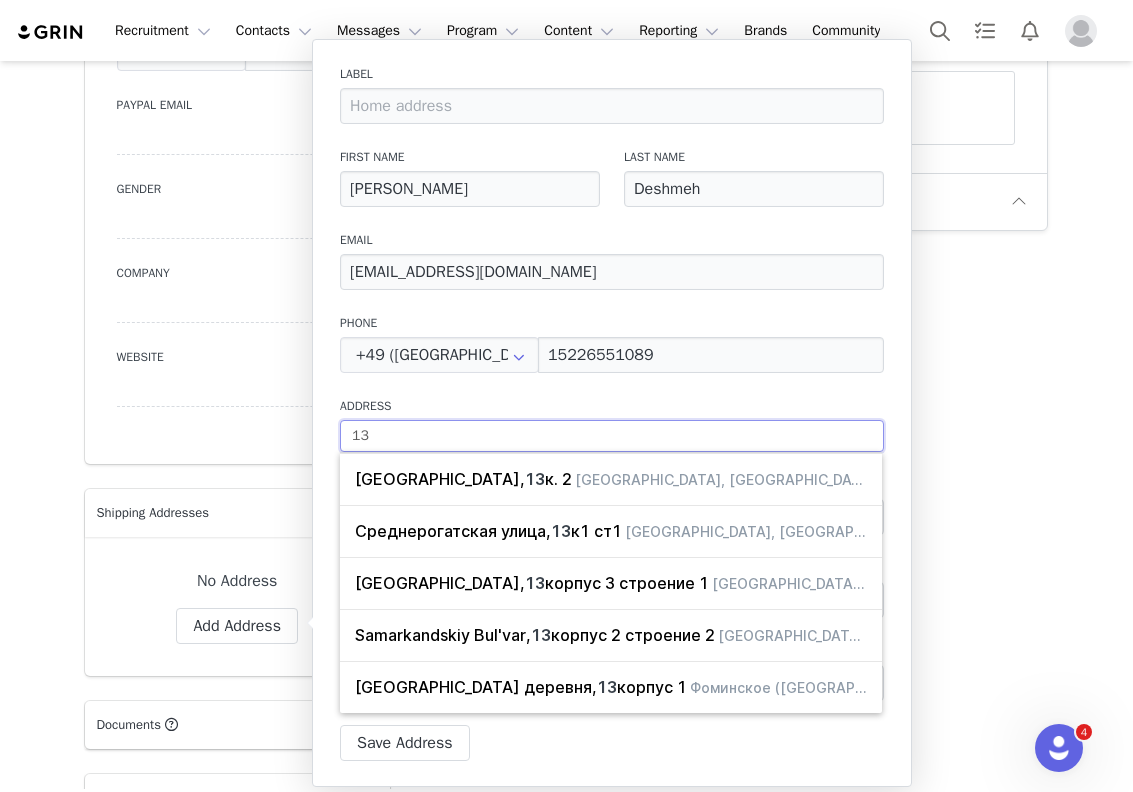 type on "13 w" 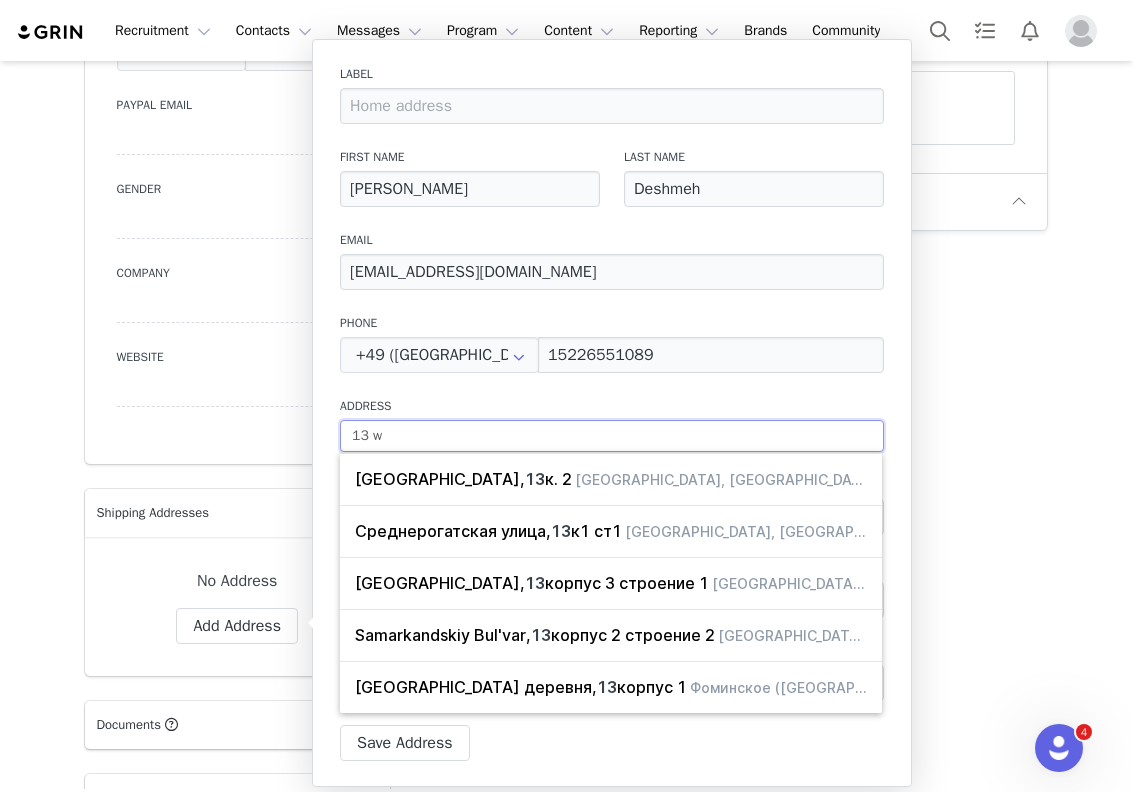 type on "13 wi" 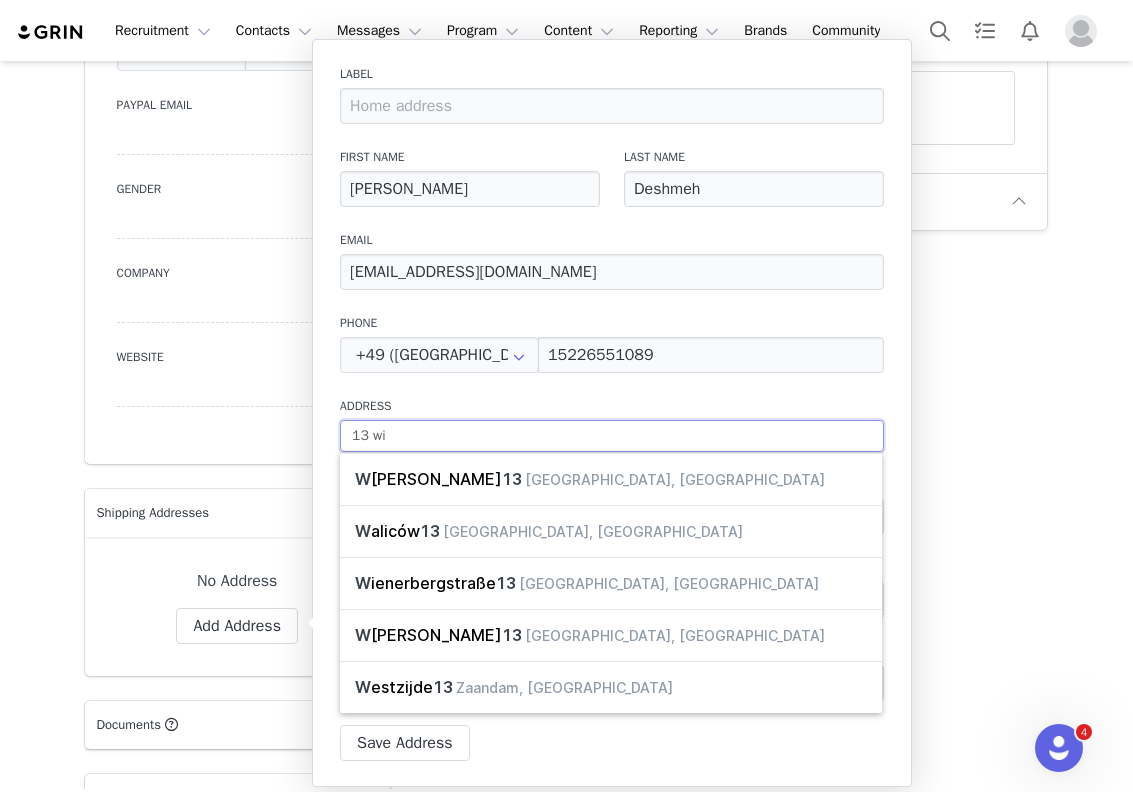type on "13 wil" 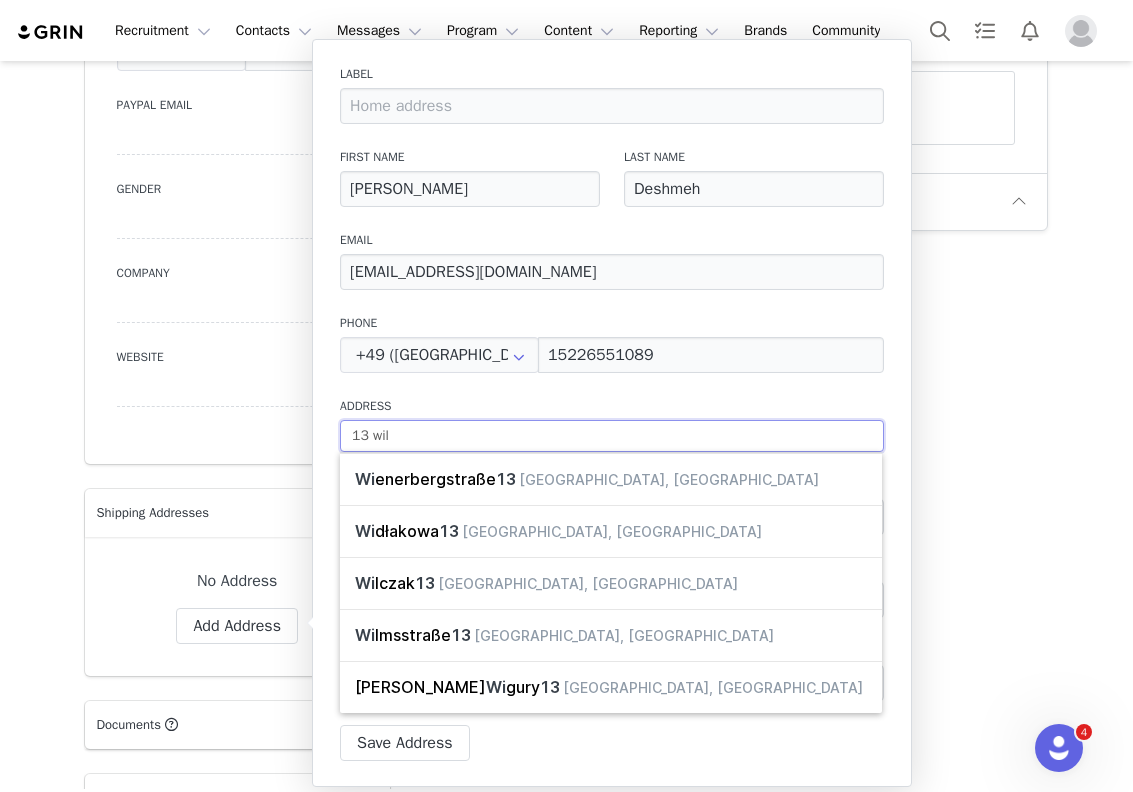 type on "13 wilh" 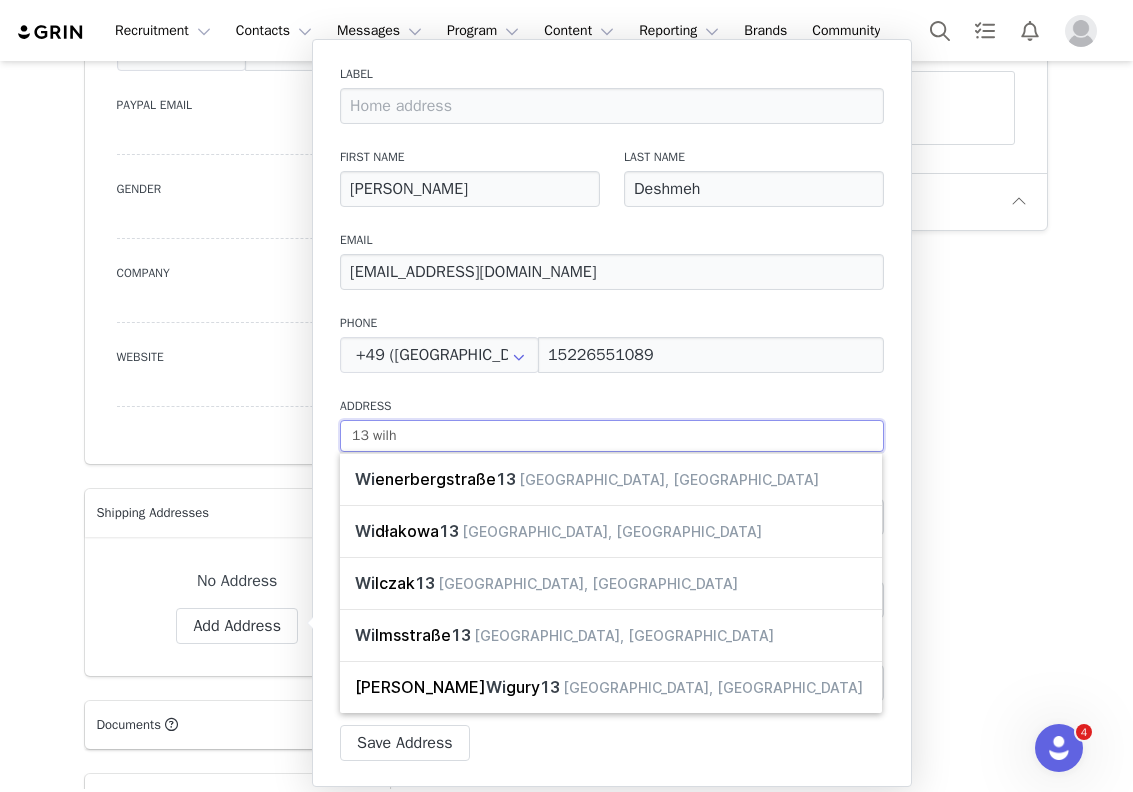 select 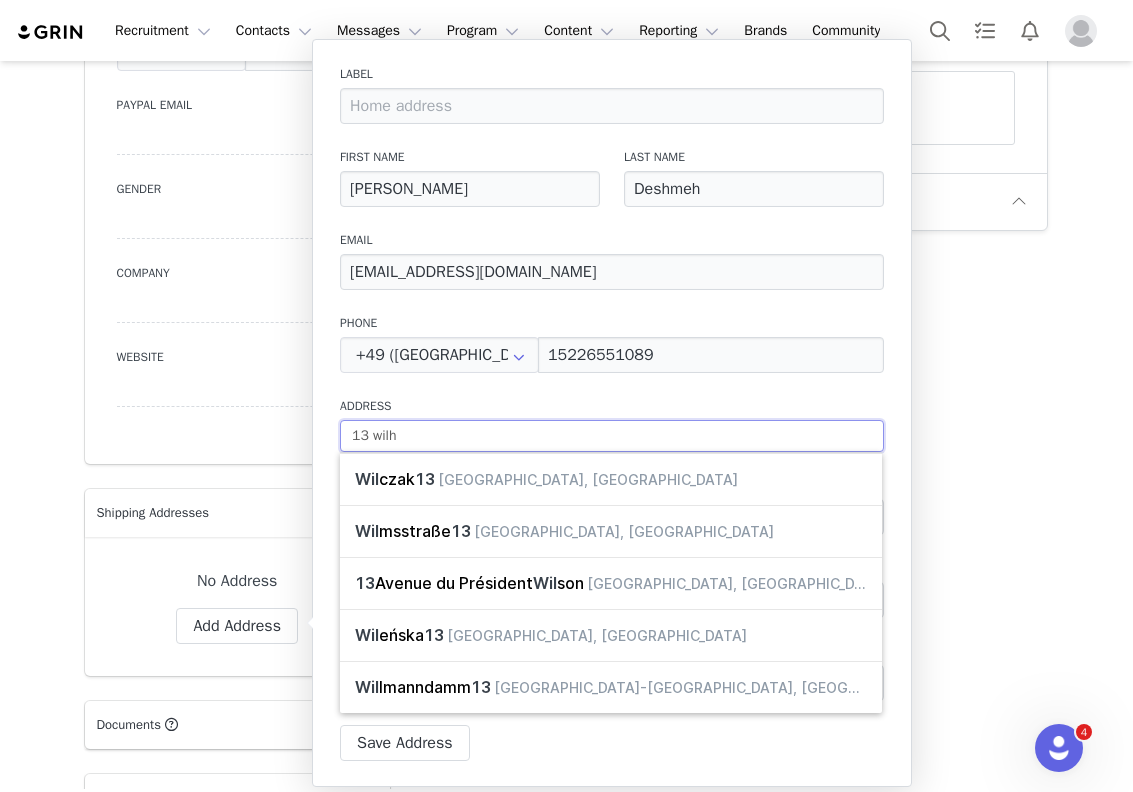 type on "13 wilhe" 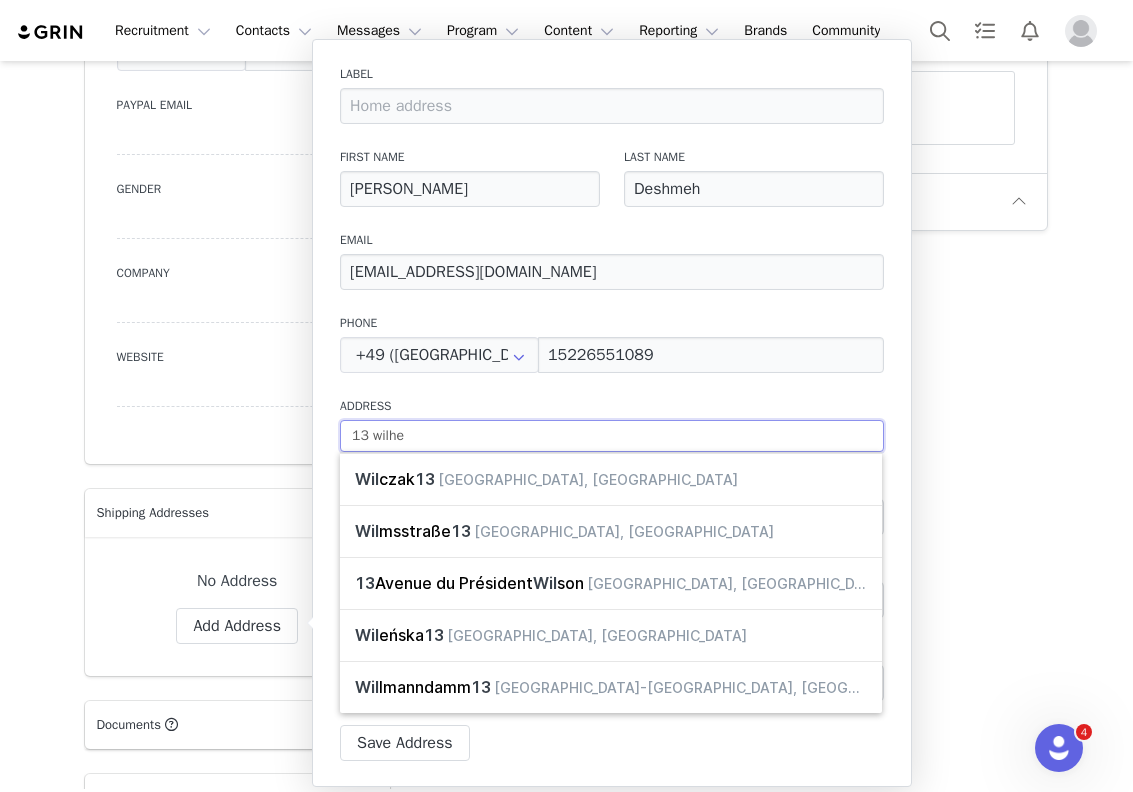 type on "13 wilhem" 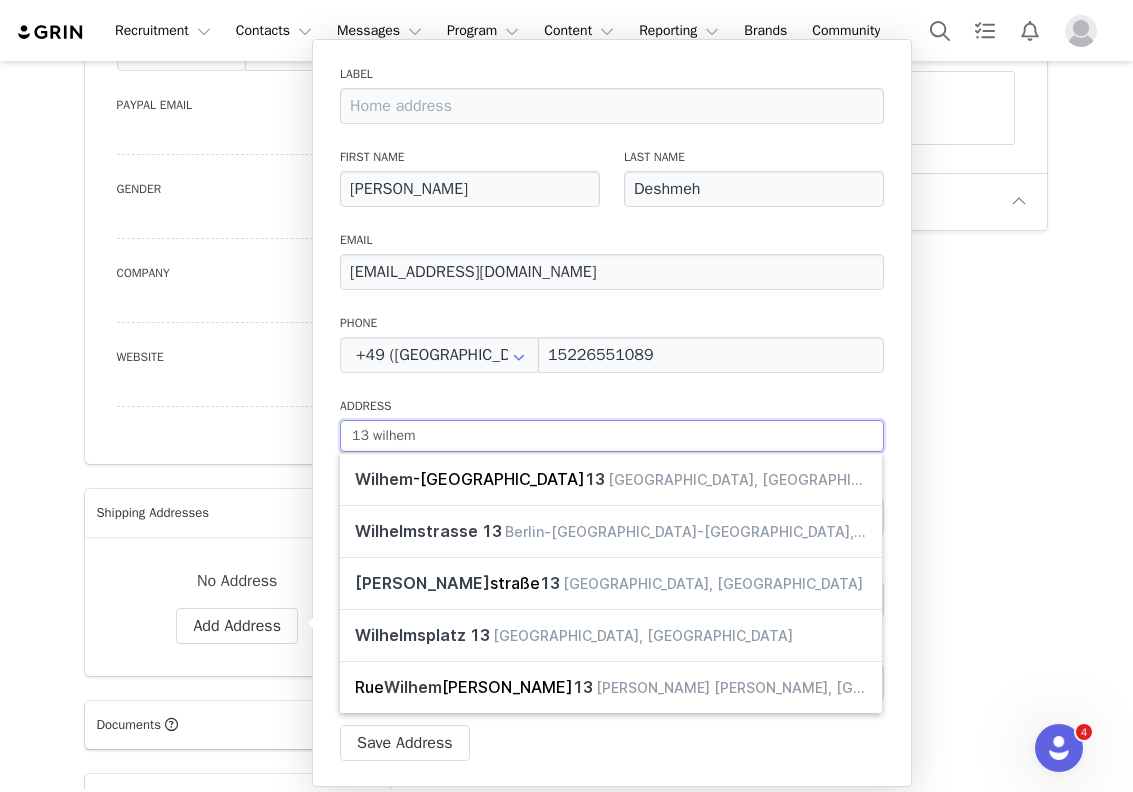 type on "13 wilhe" 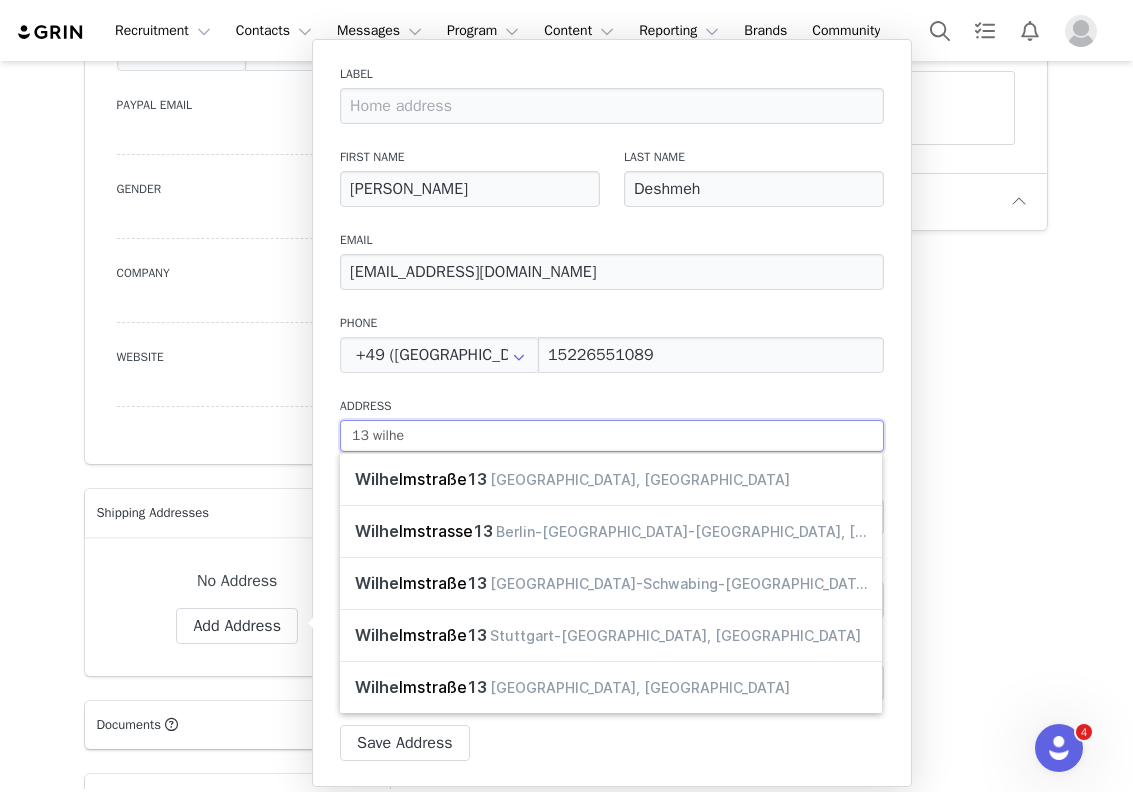 type on "13 wilhel" 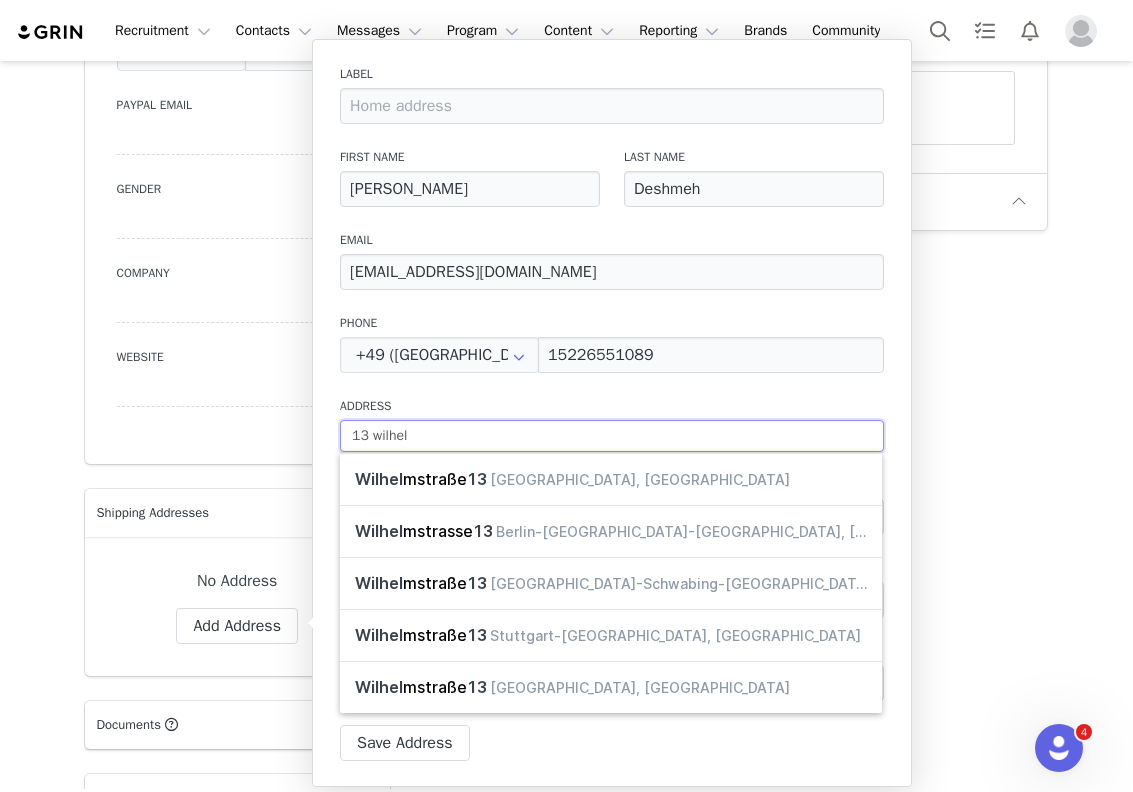 type on "13 wilhelm" 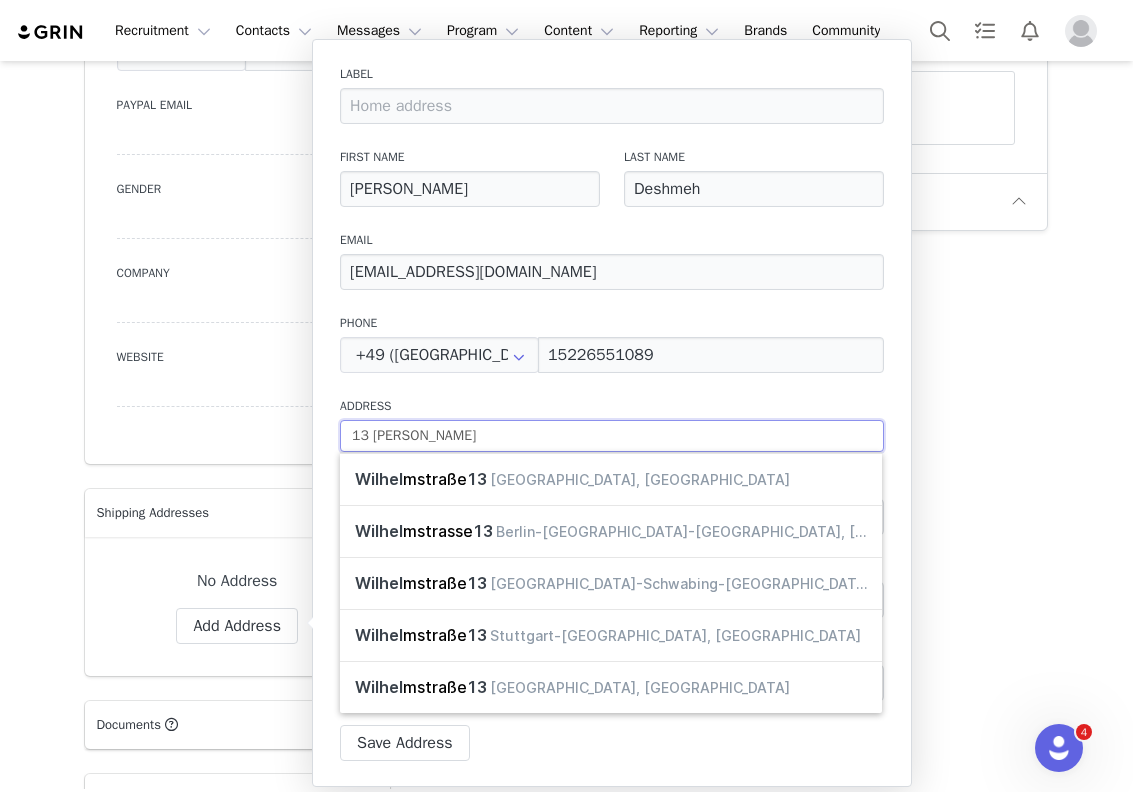 select 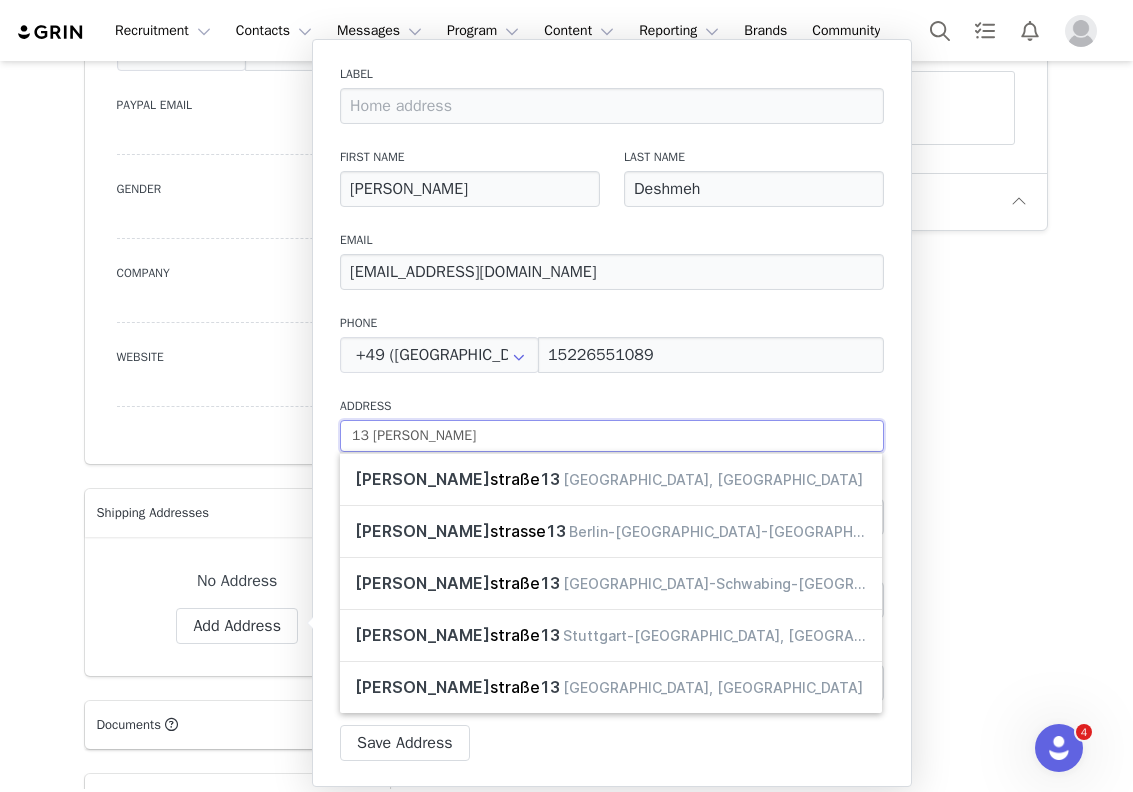 type on "13 wilhelmsp" 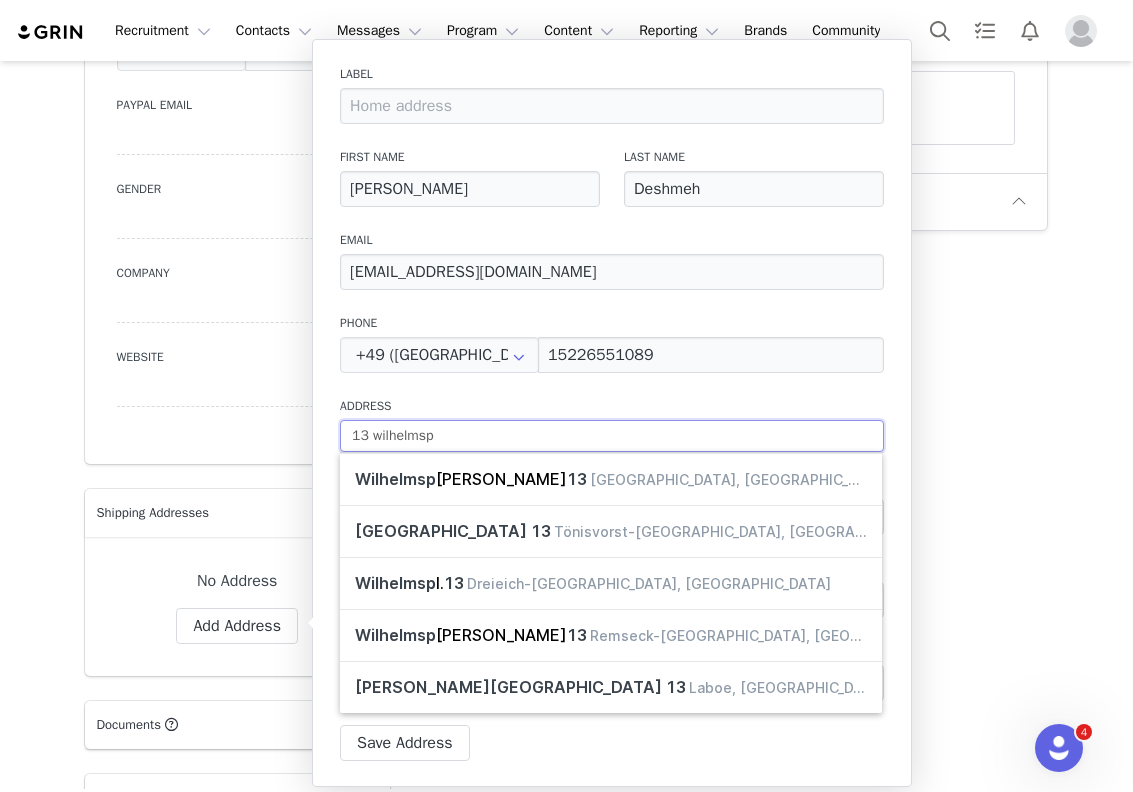 type on "13 wilhelmspl" 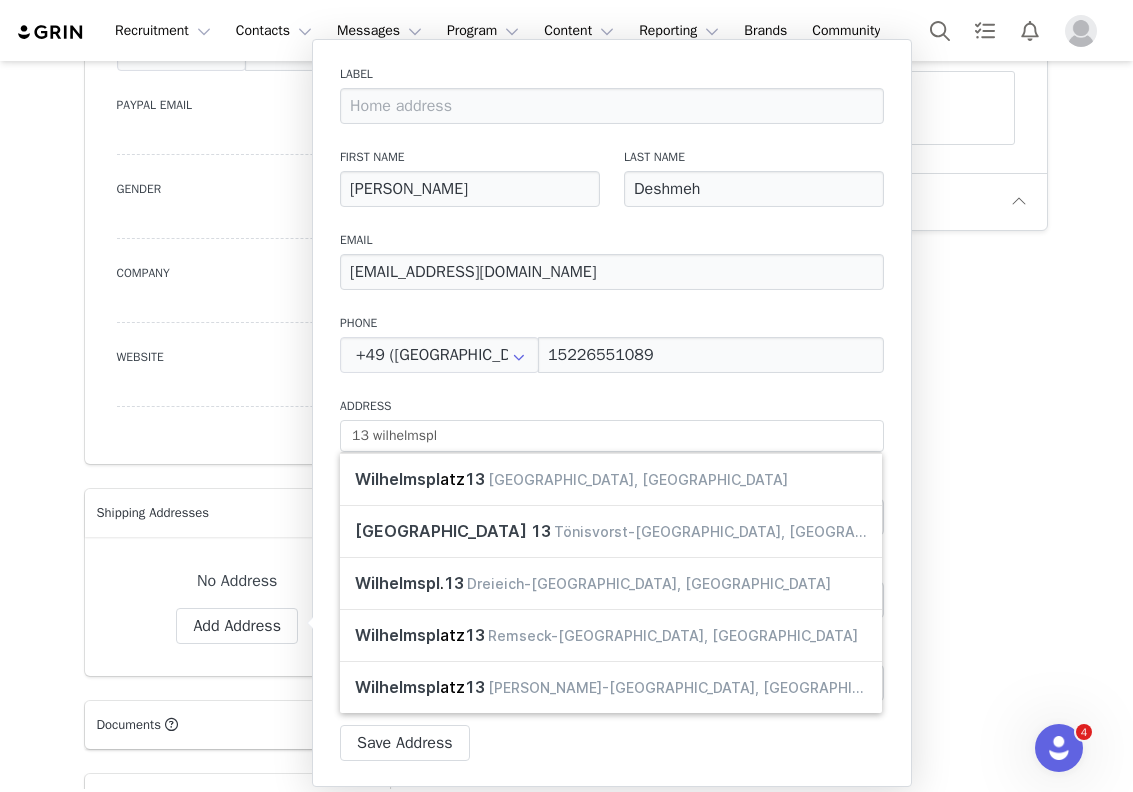 click on "Address" at bounding box center (612, 406) 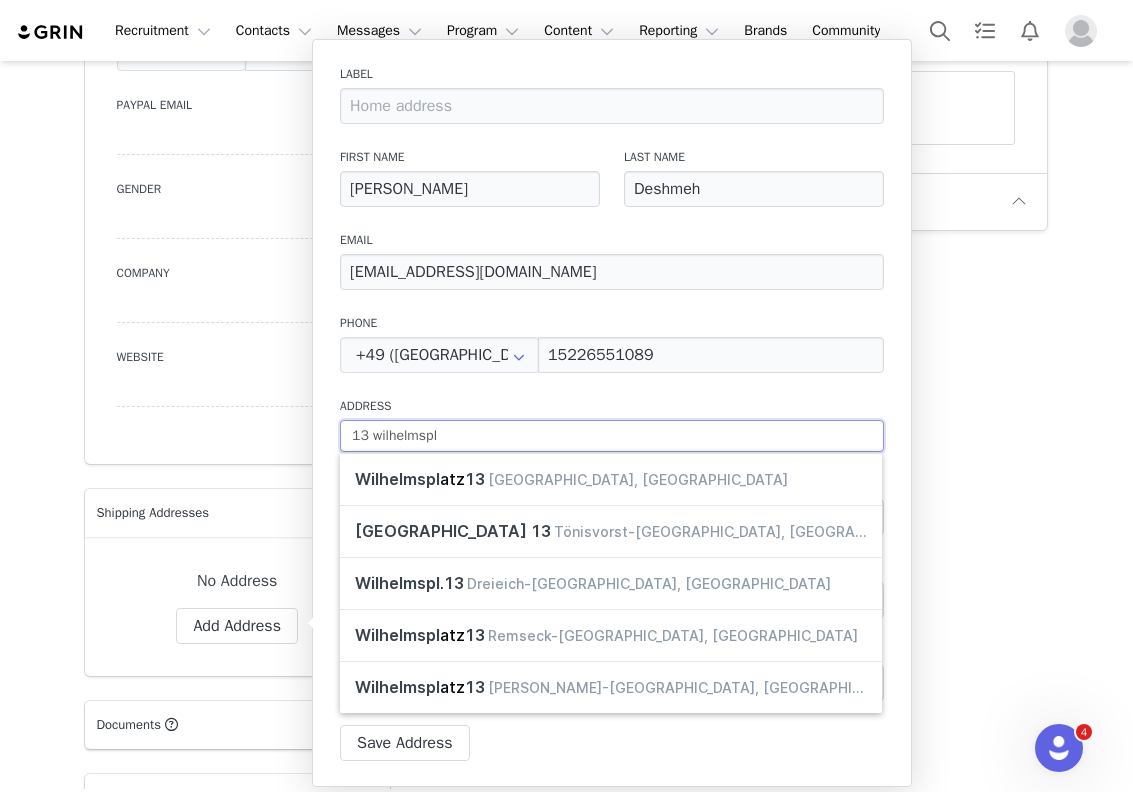 click on "13 wilhelmspl" at bounding box center (612, 436) 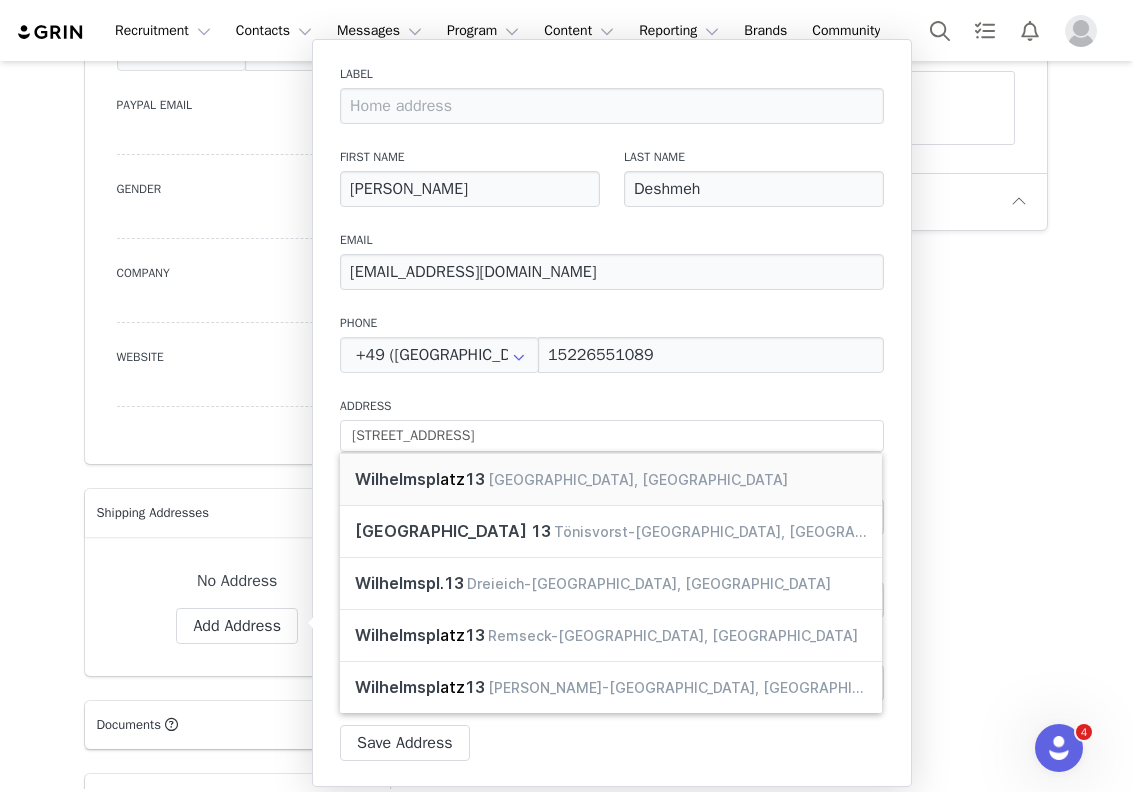 type on "13 Wilhelmspl." 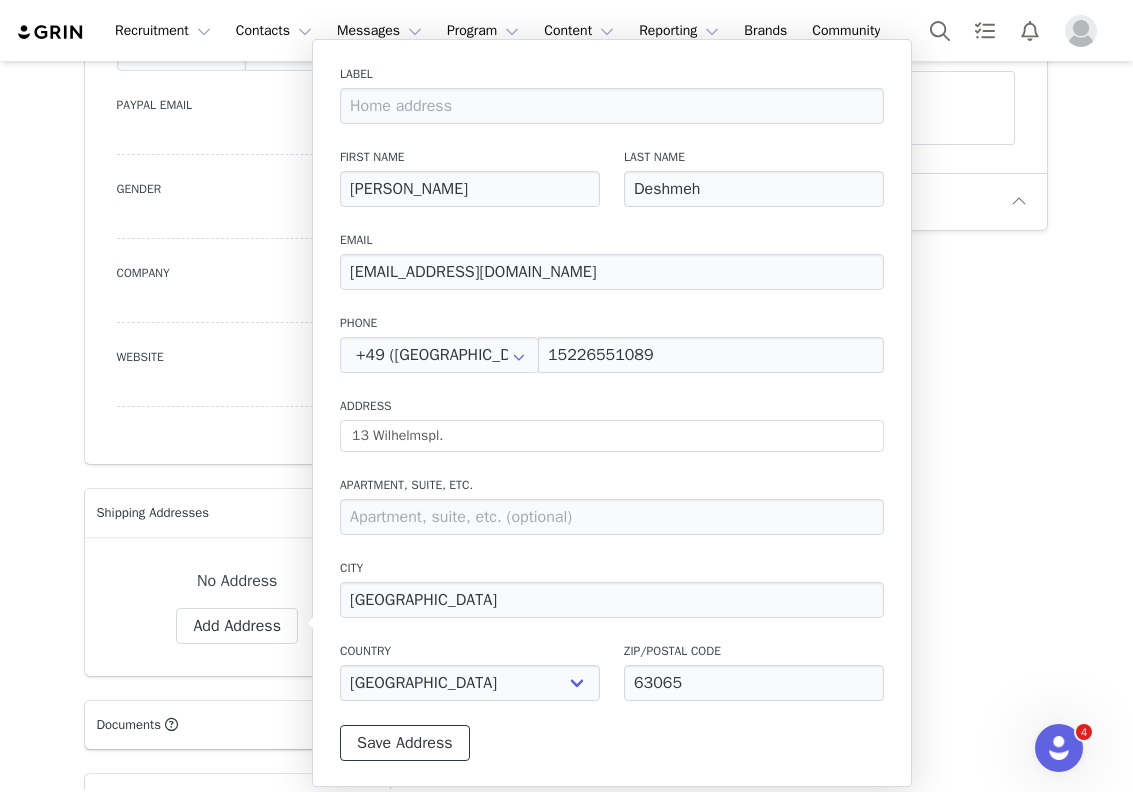 click on "Save Address" at bounding box center (405, 743) 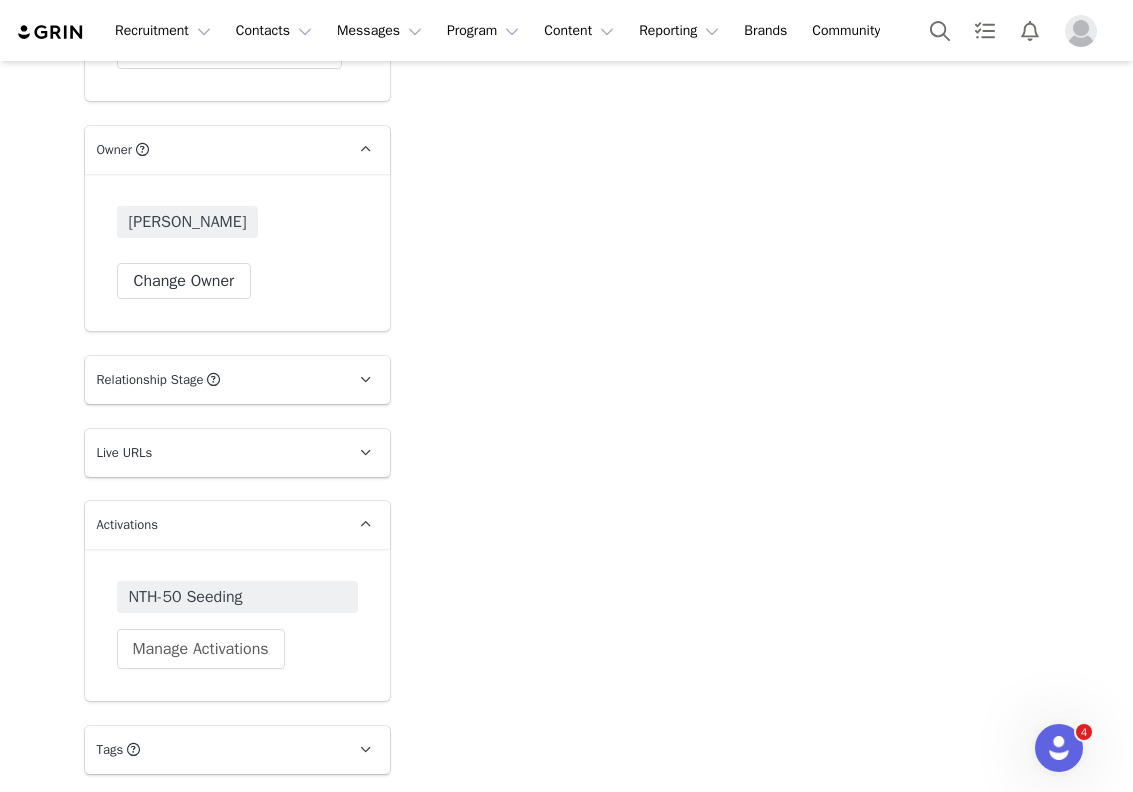scroll, scrollTop: 3793, scrollLeft: 0, axis: vertical 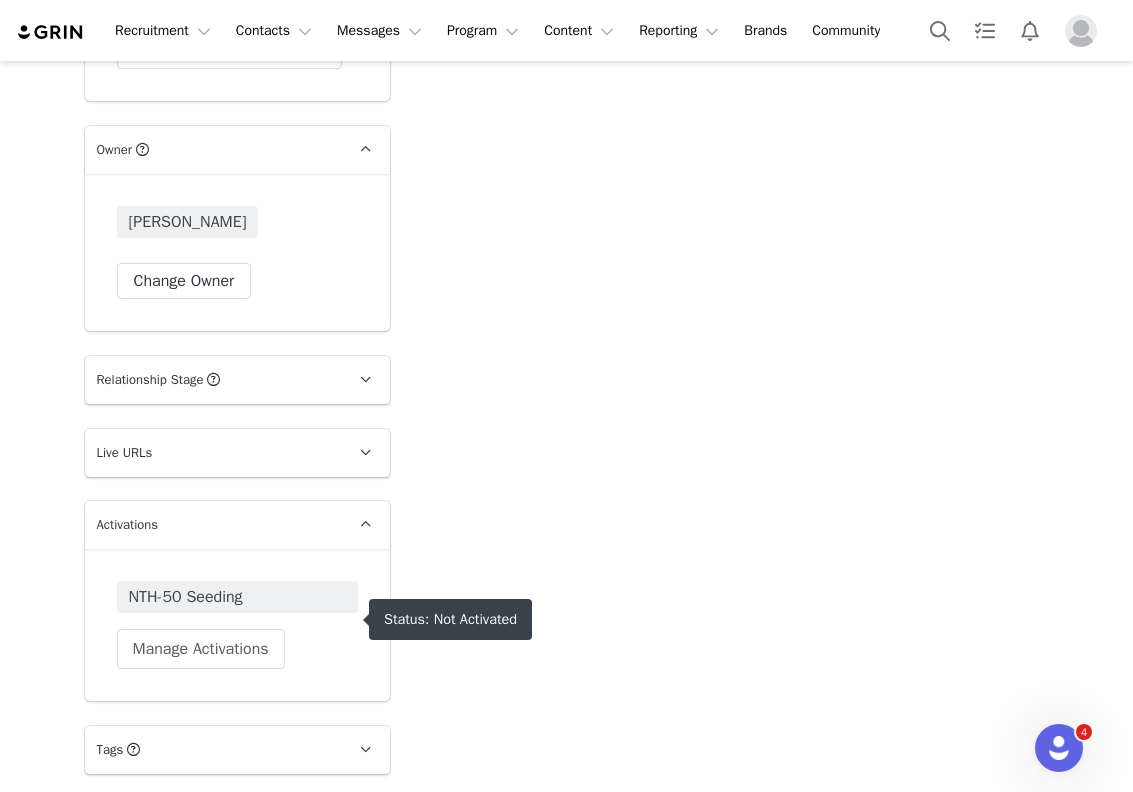 click on "NTH-50 Seeding" at bounding box center (237, 597) 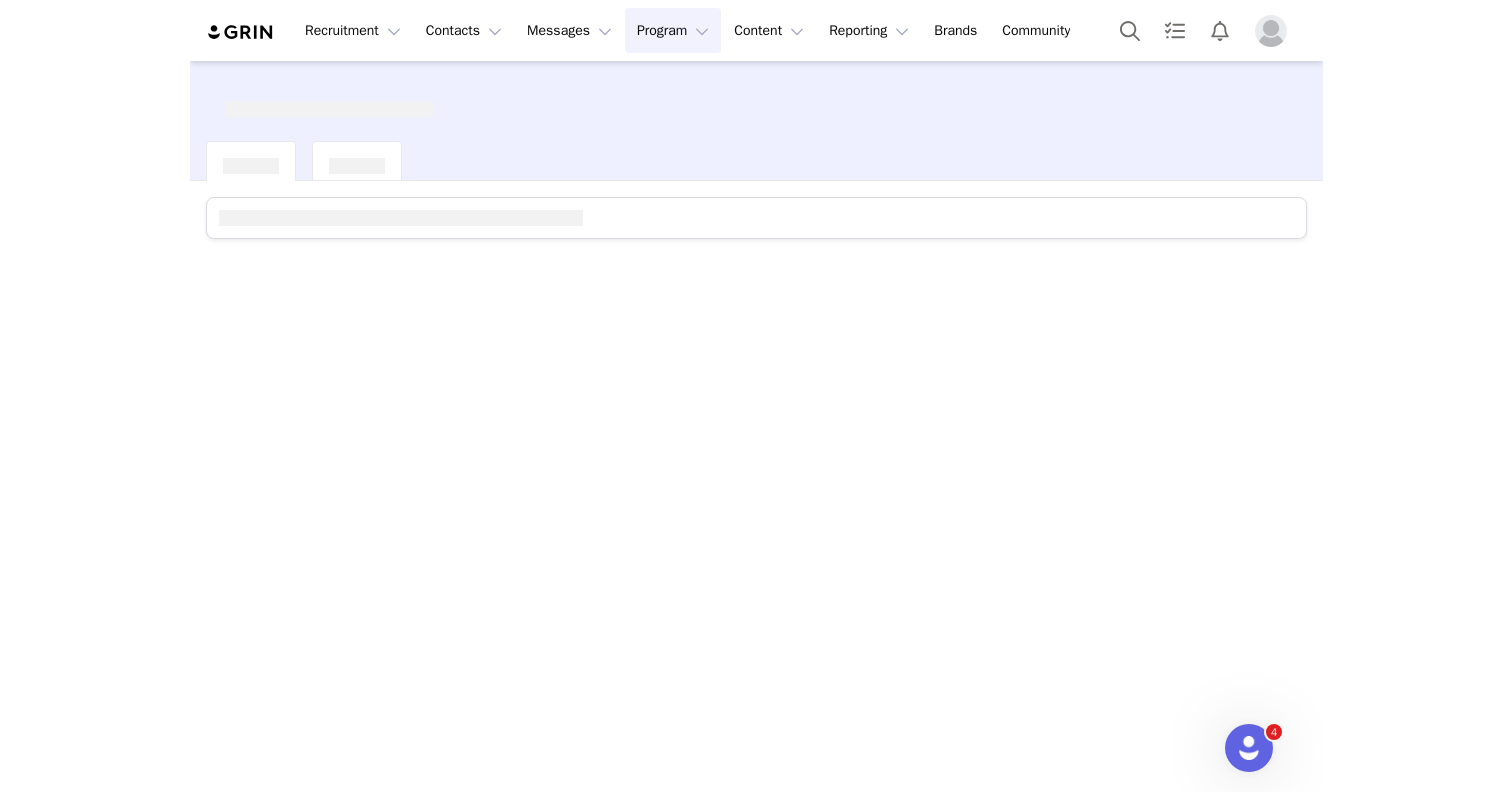 scroll, scrollTop: 0, scrollLeft: 0, axis: both 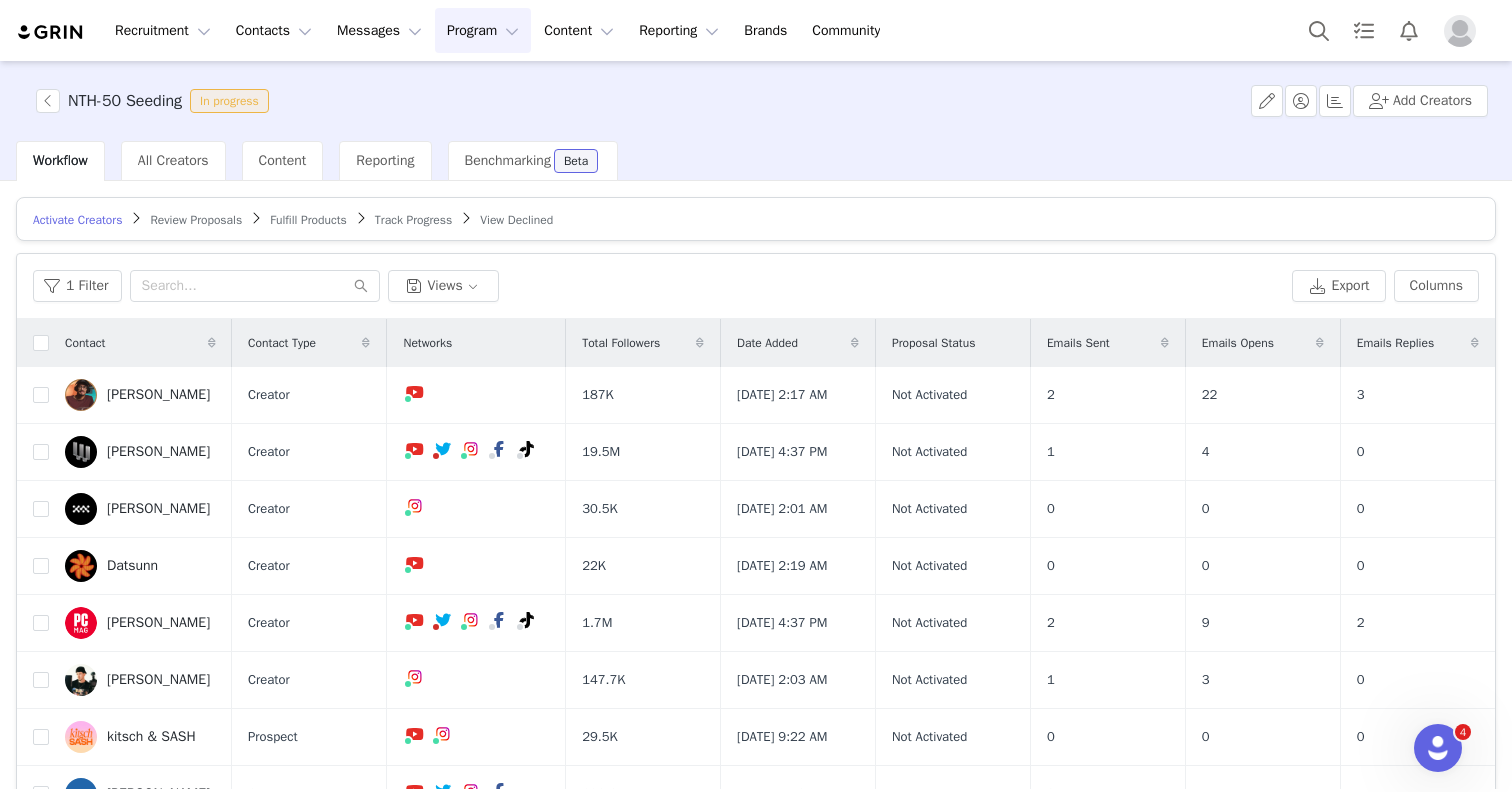 click on "Date Added" at bounding box center (798, 343) 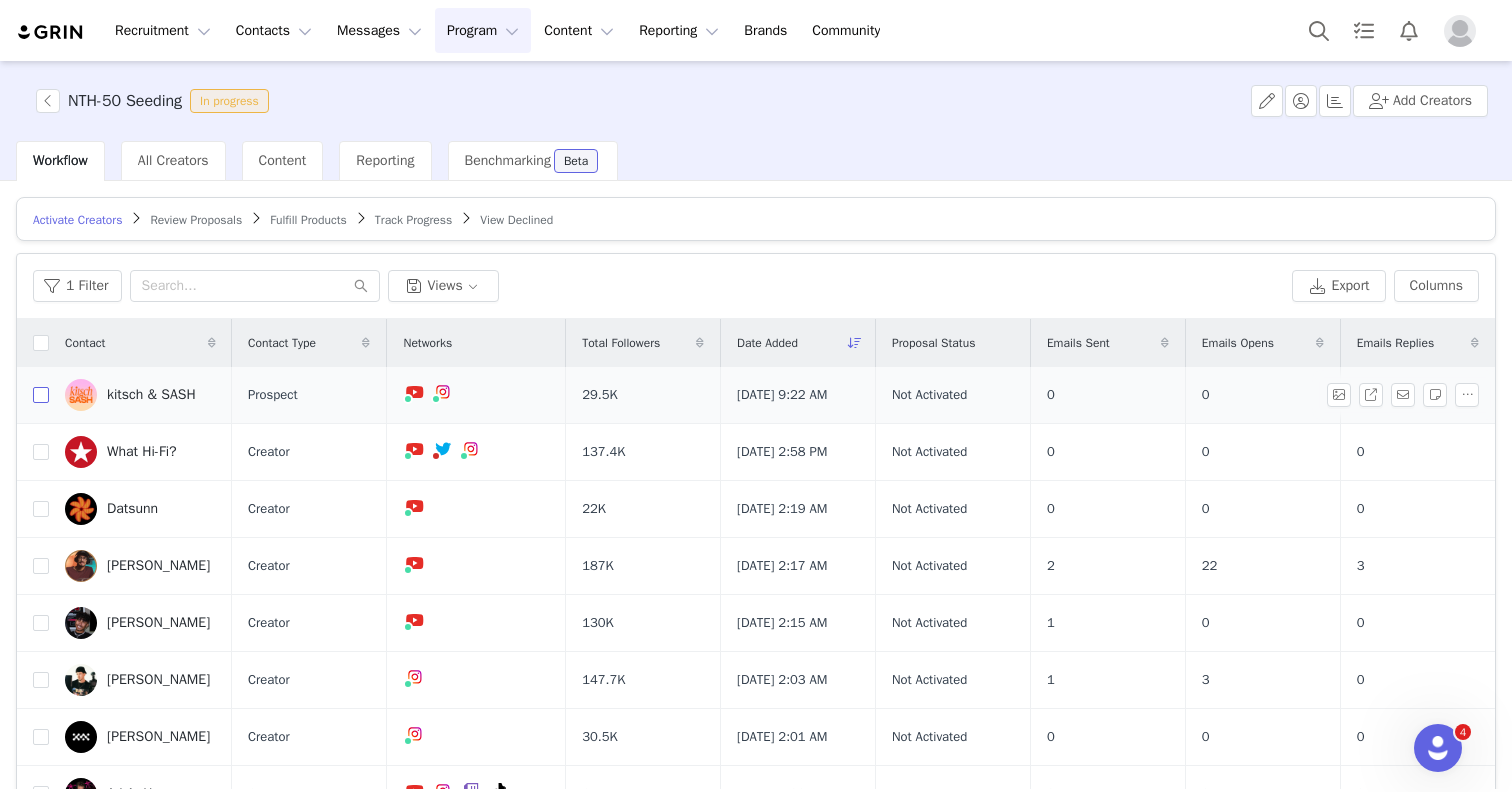 click at bounding box center [41, 395] 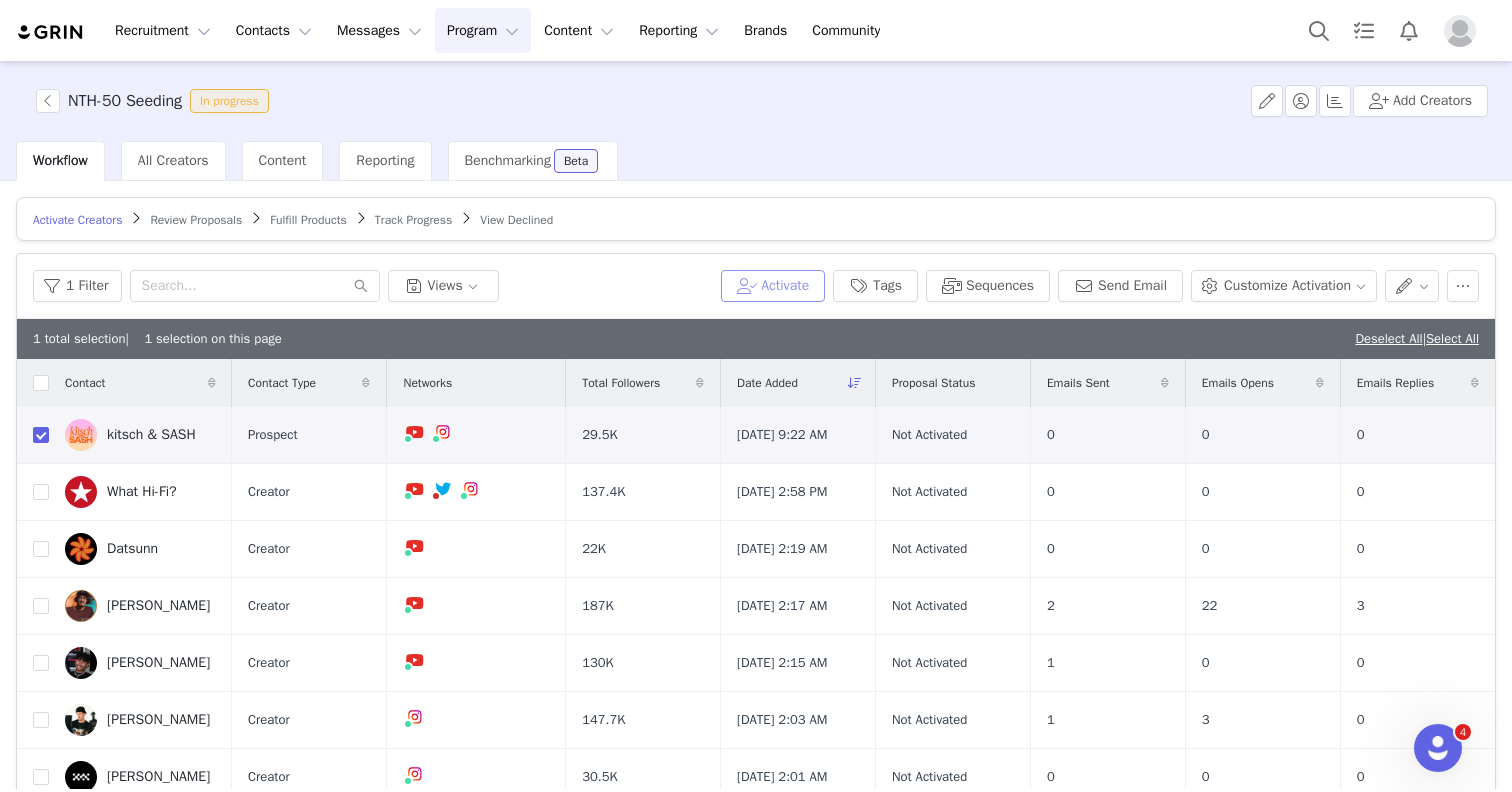 click on "Activate" at bounding box center [773, 286] 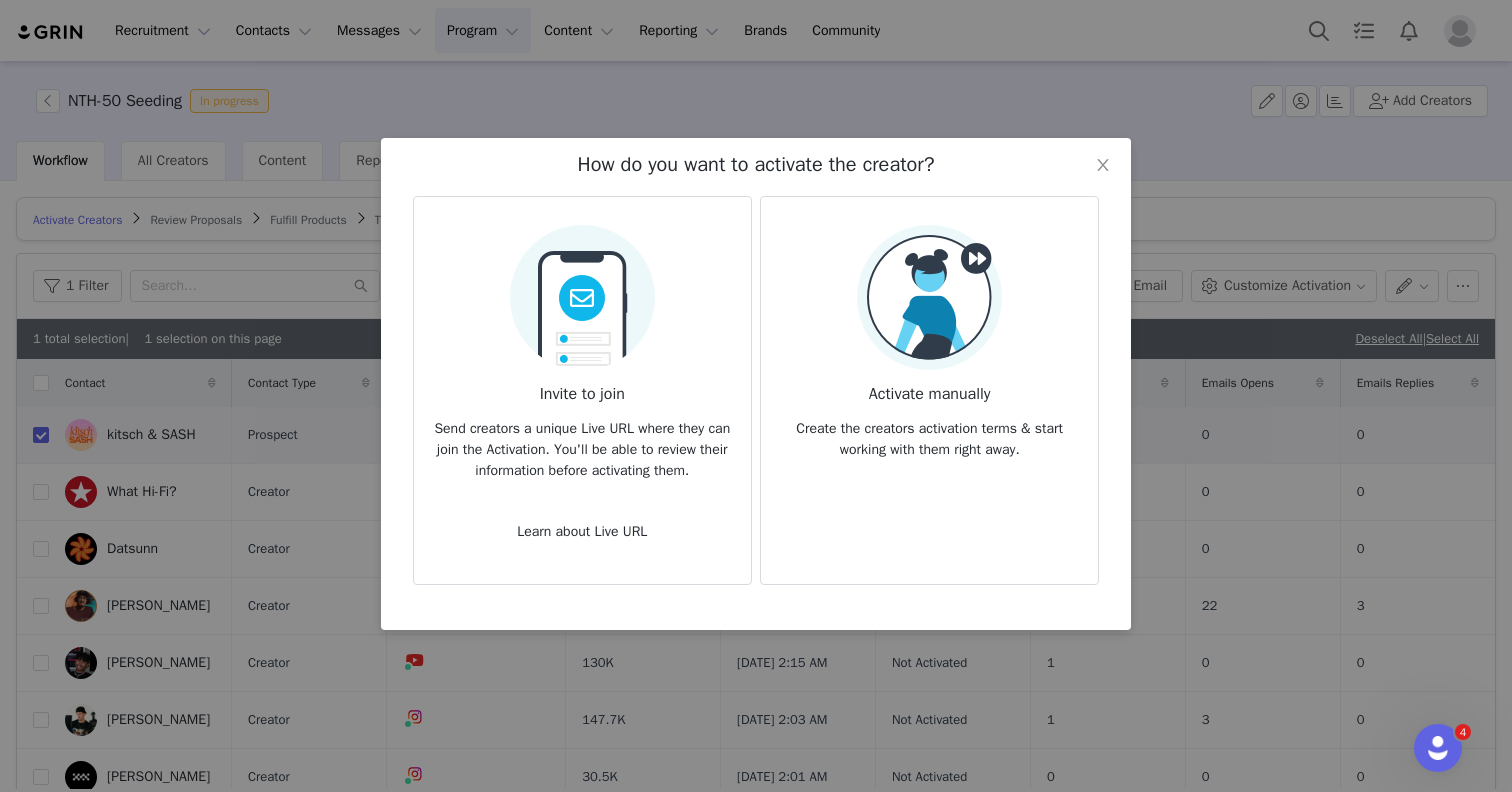 click at bounding box center (929, 297) 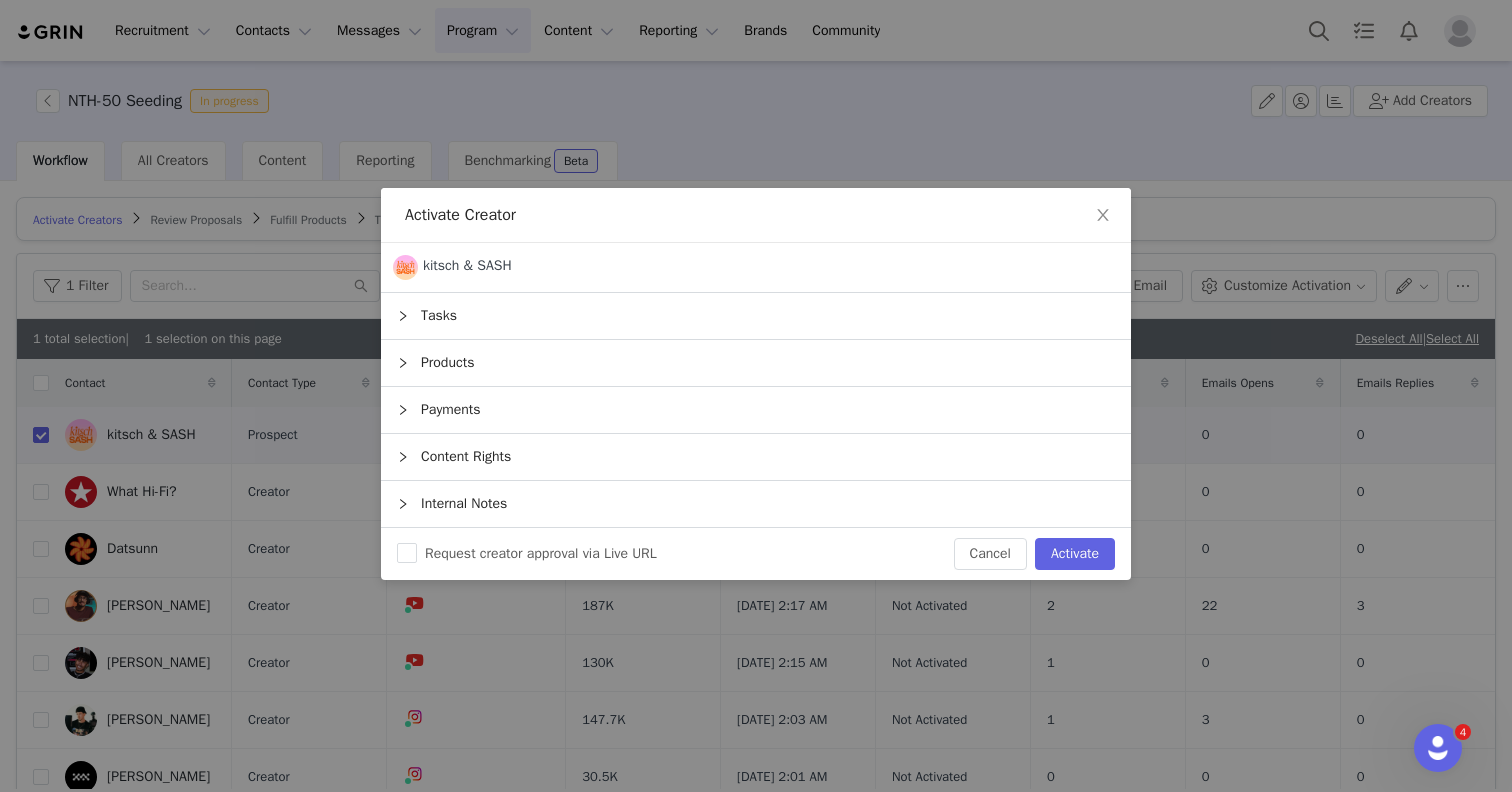 click on "Products" at bounding box center [756, 363] 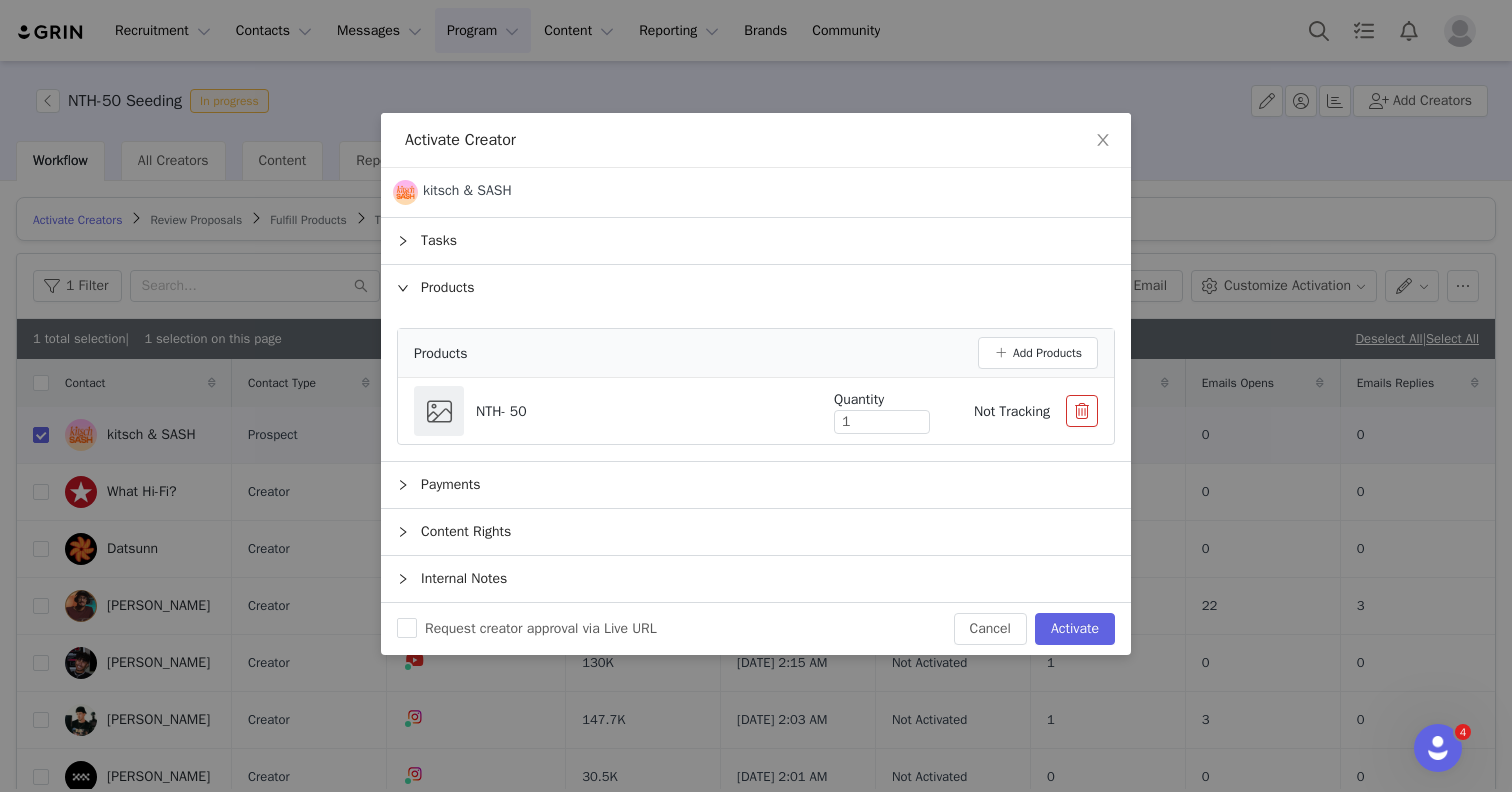 click at bounding box center [1082, 411] 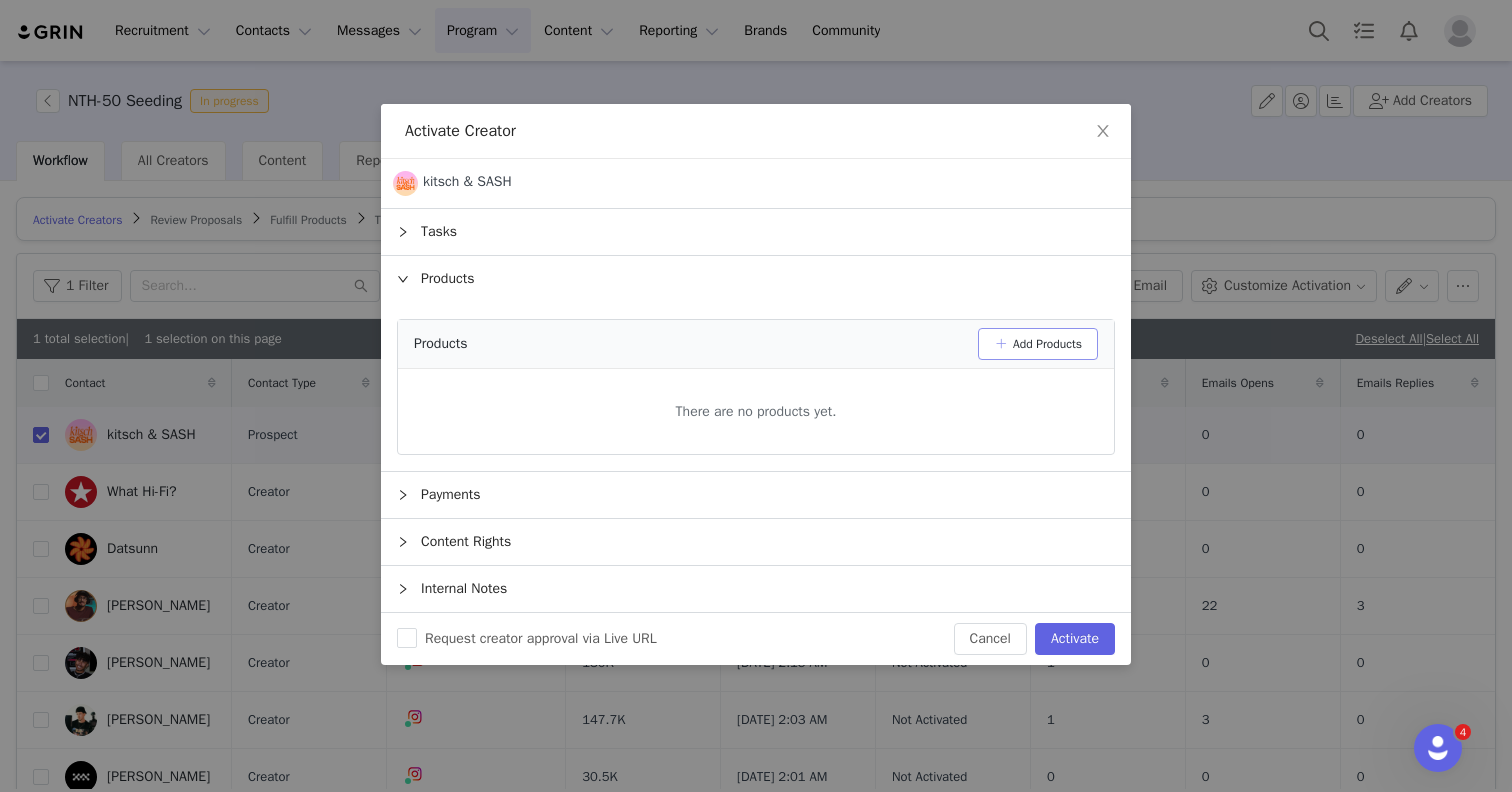 click on "Add Products" at bounding box center [1038, 344] 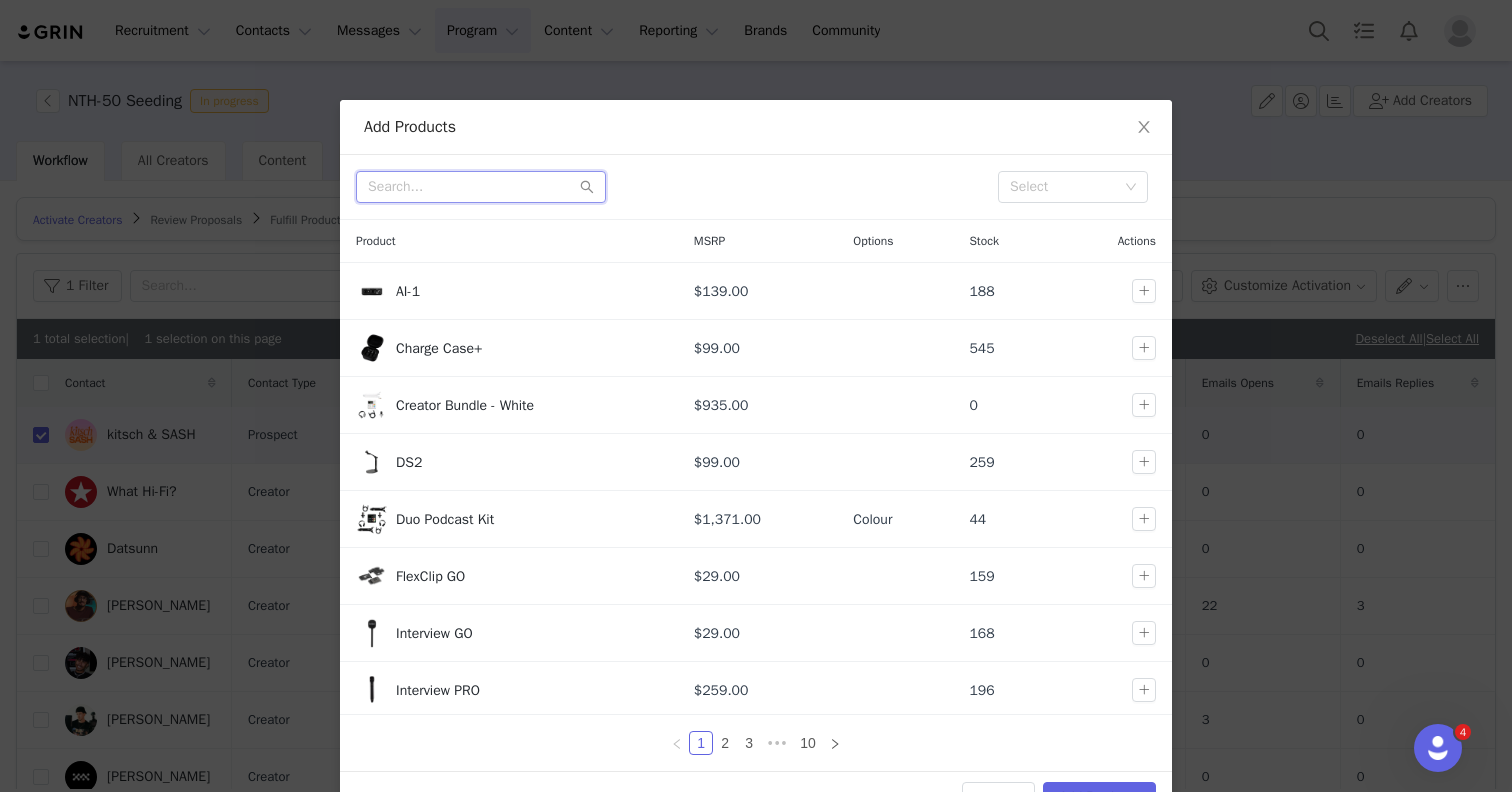 click at bounding box center [481, 187] 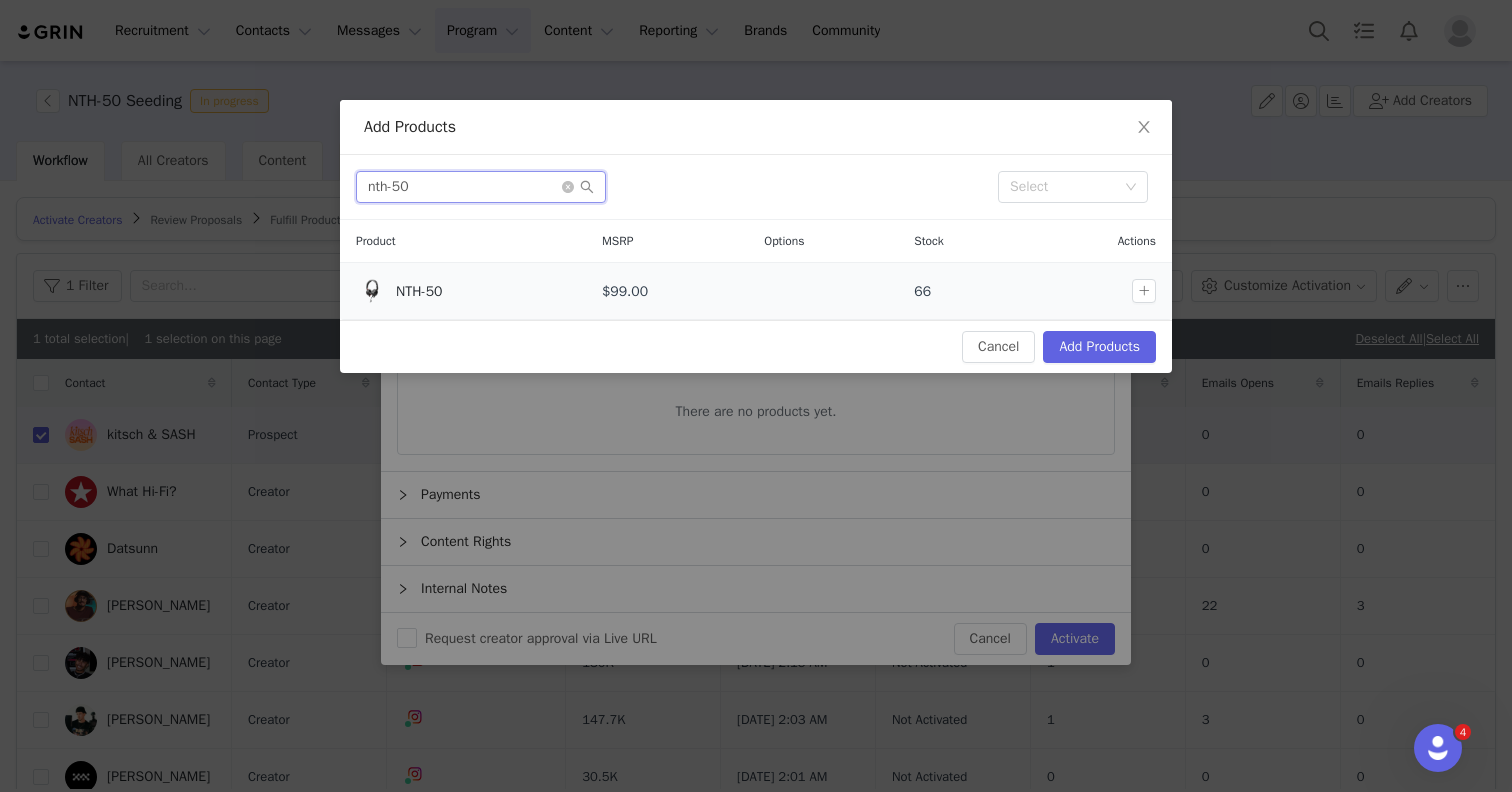 type on "nth-50" 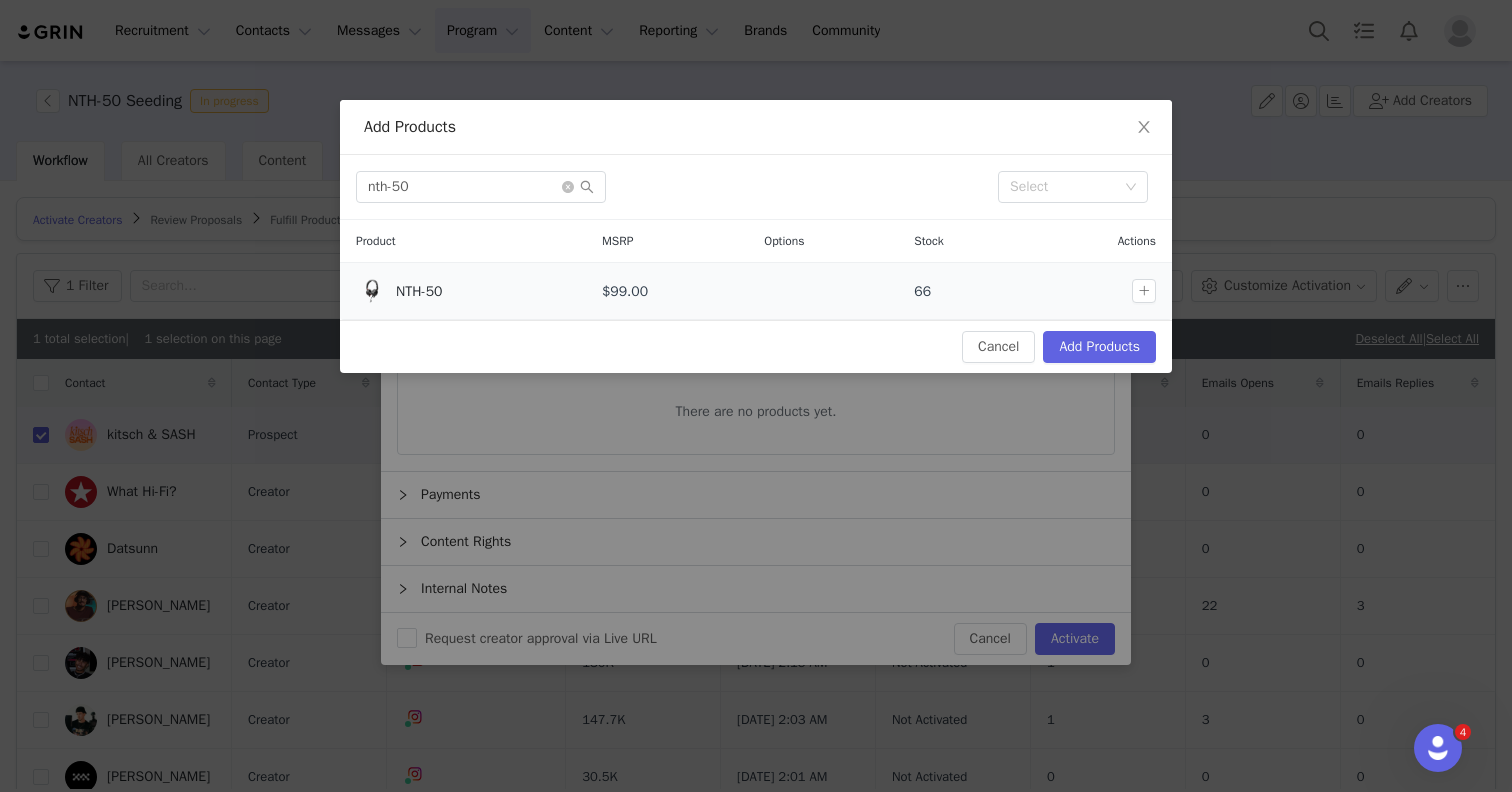 click on "NTH-50" at bounding box center (483, 291) 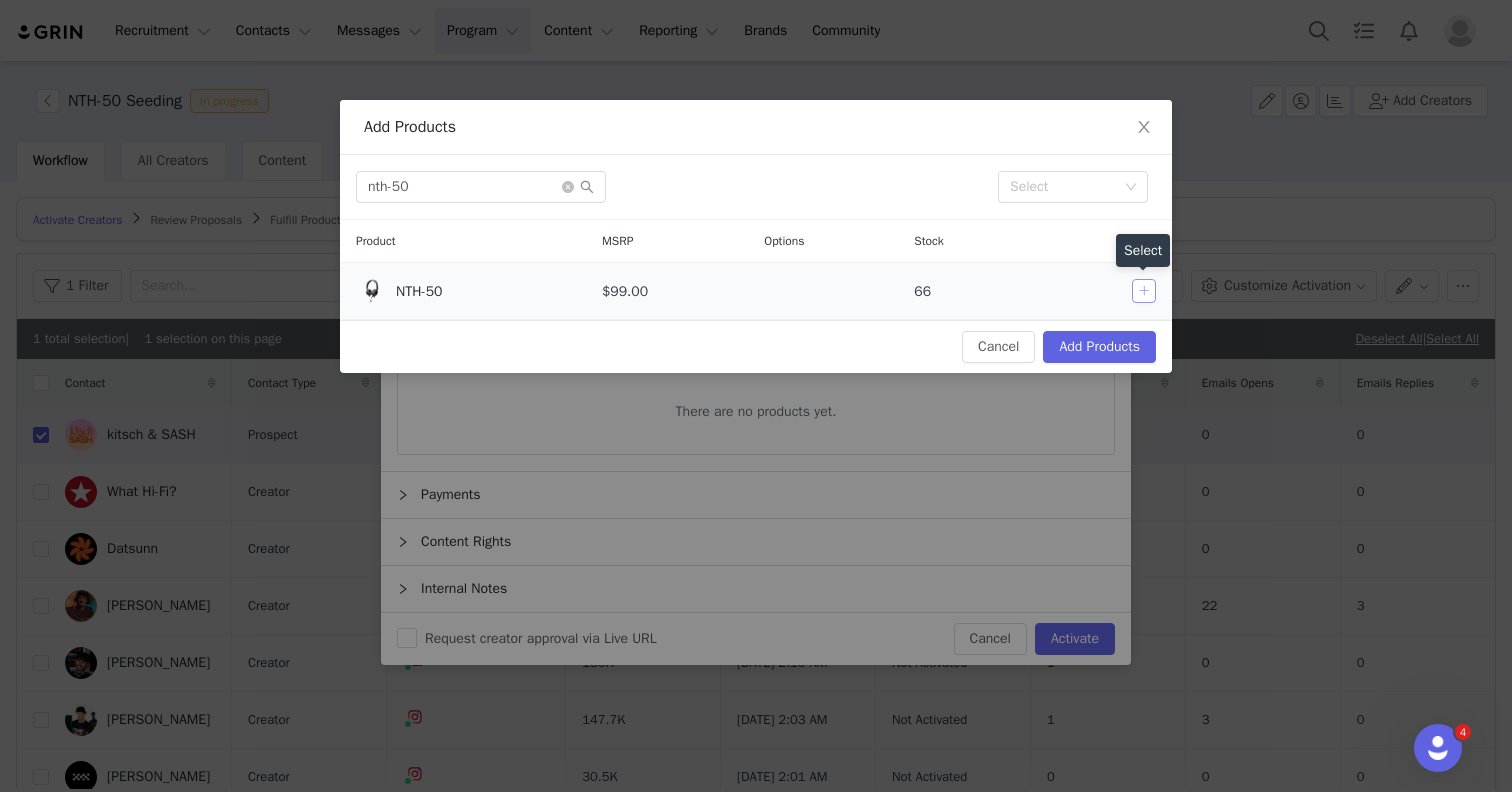 click at bounding box center [1144, 291] 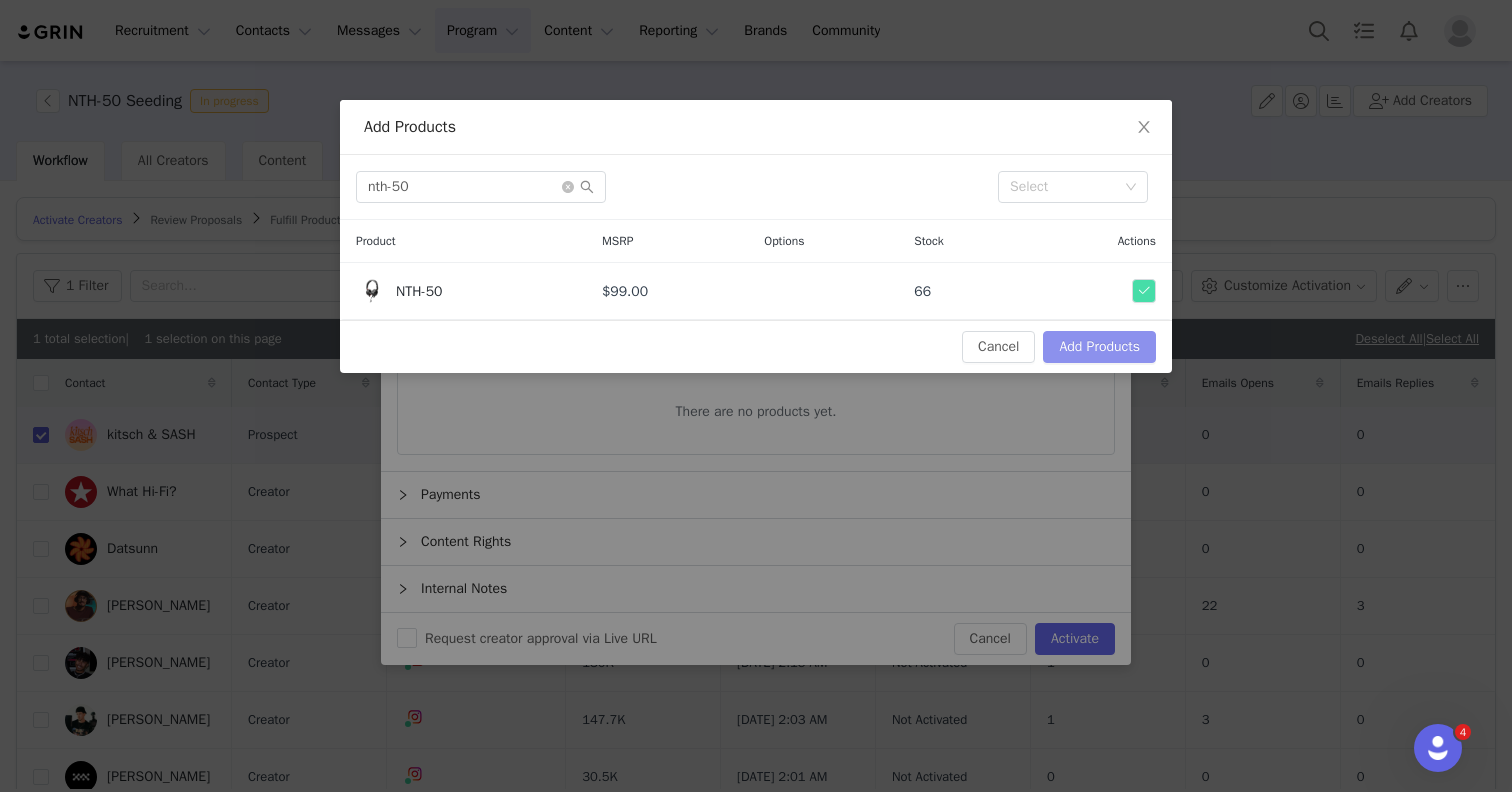 click on "Add Products" at bounding box center [1099, 347] 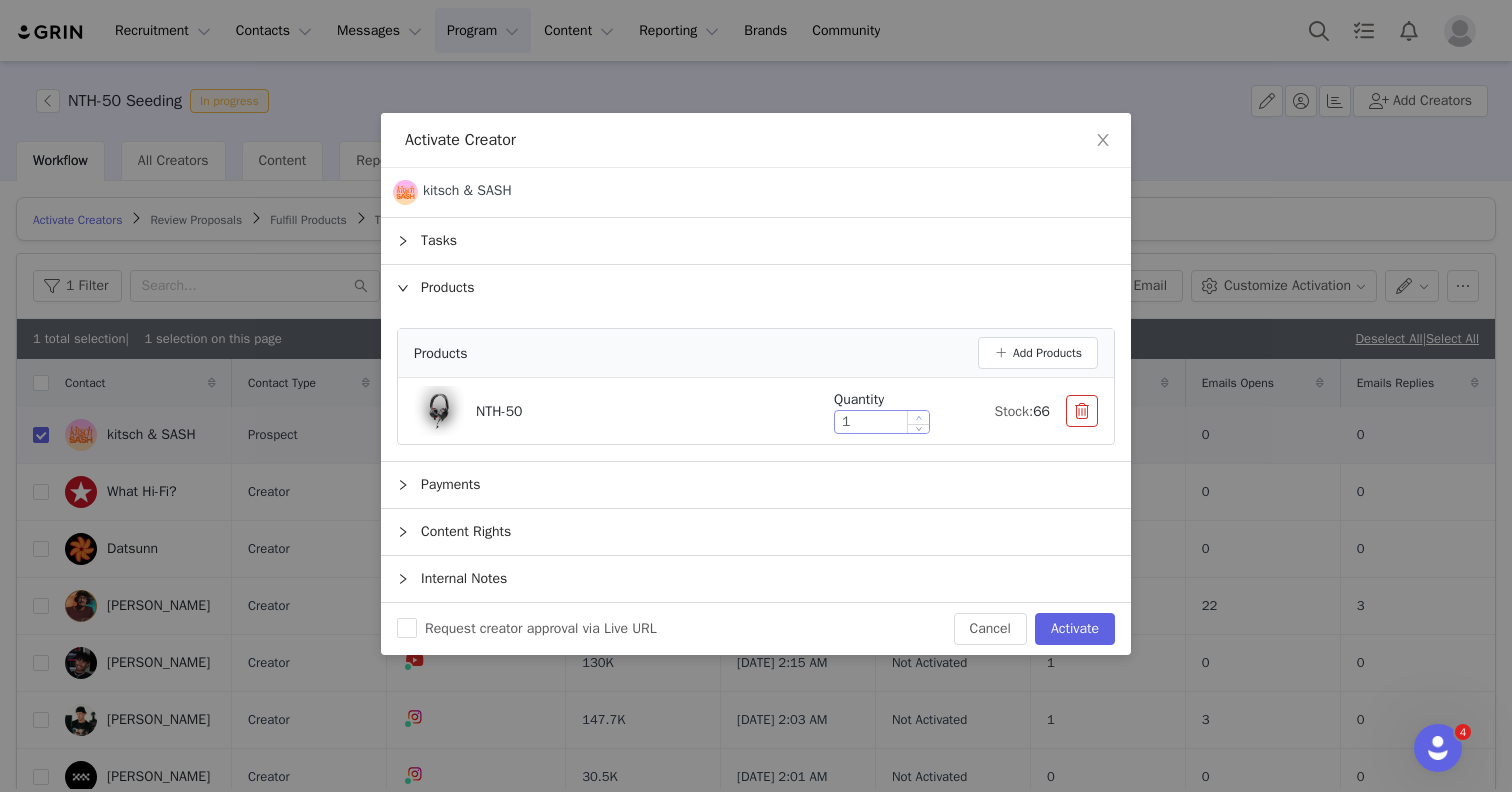 type on "2" 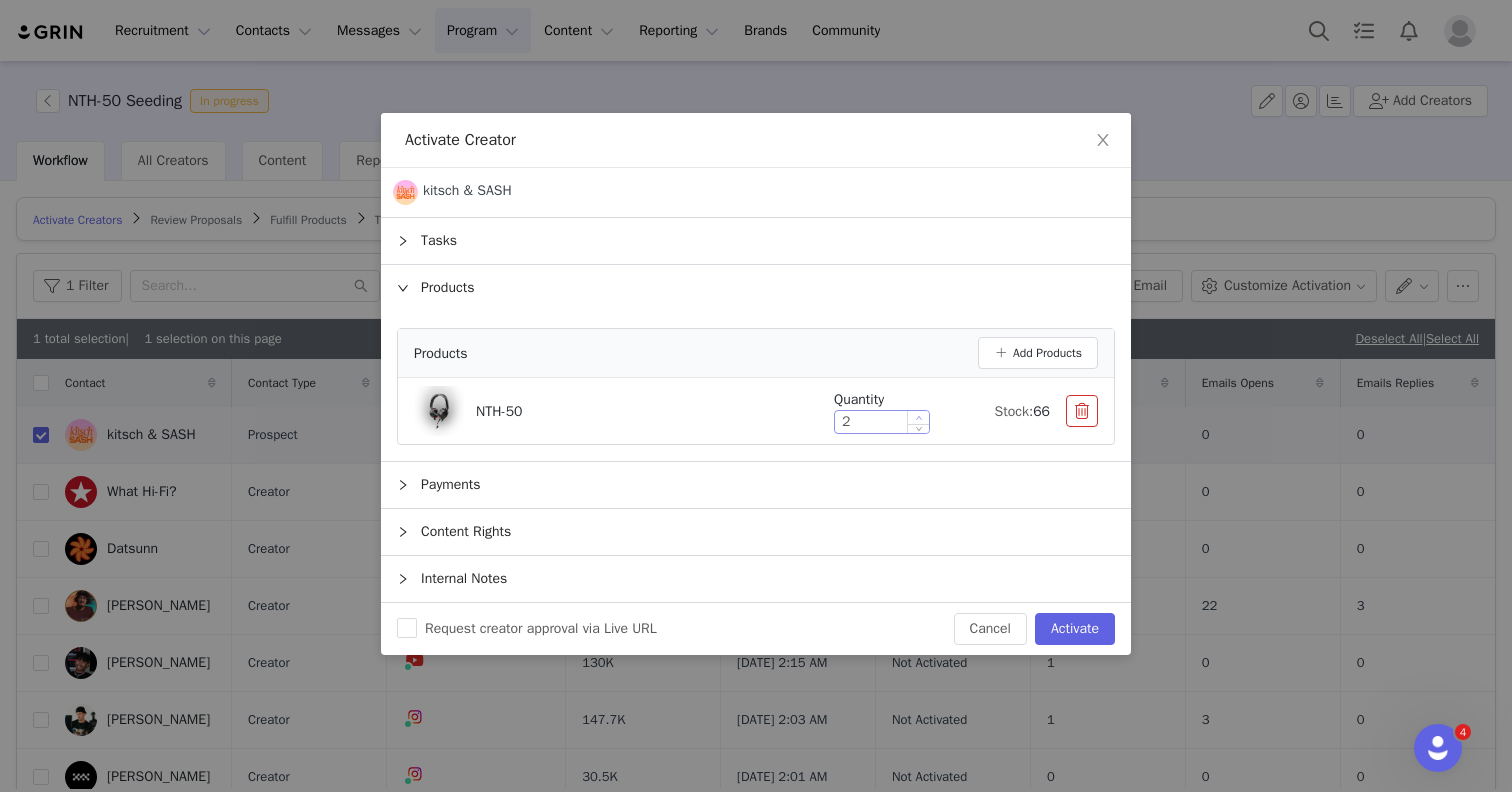 click 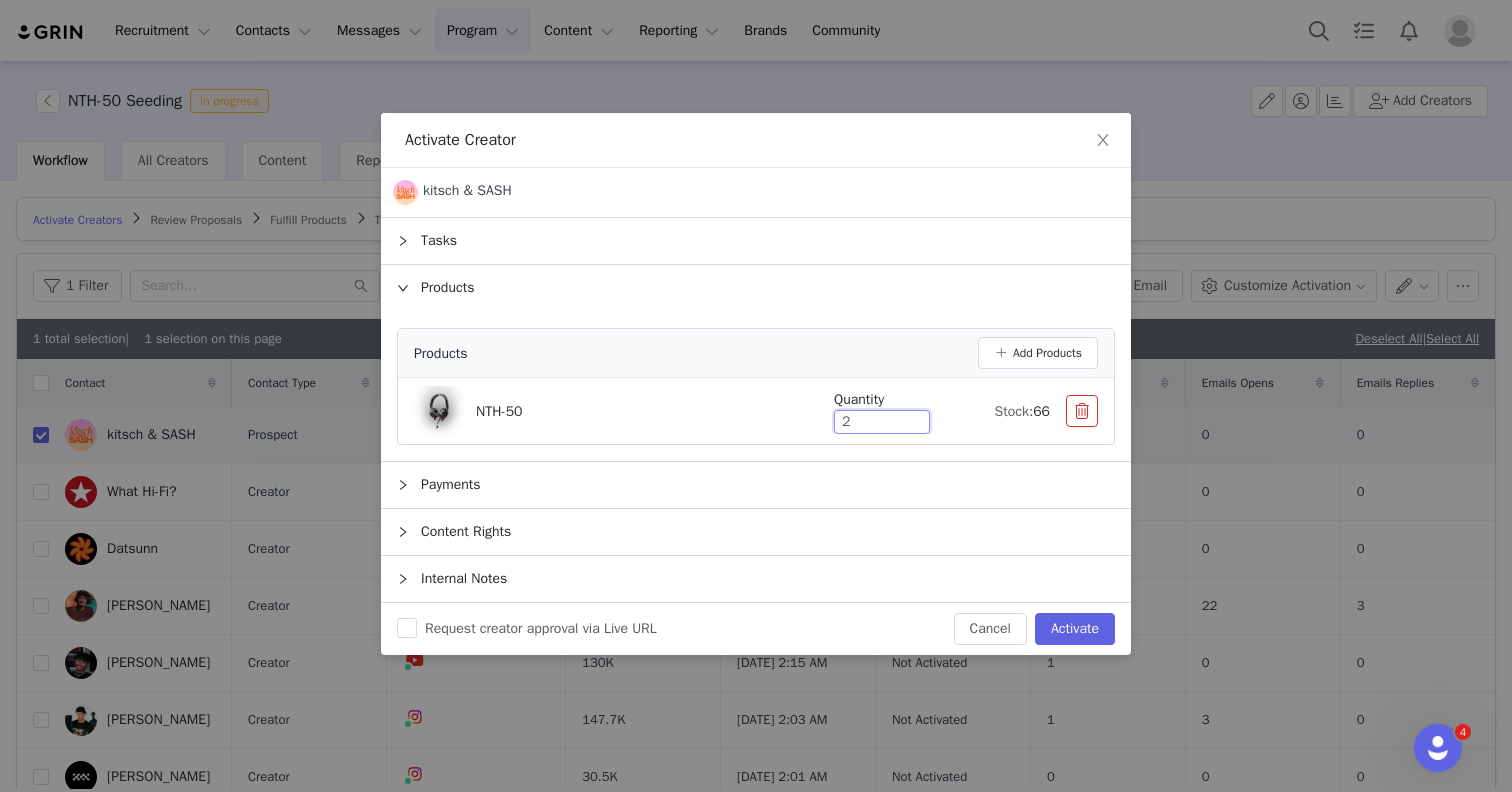 click 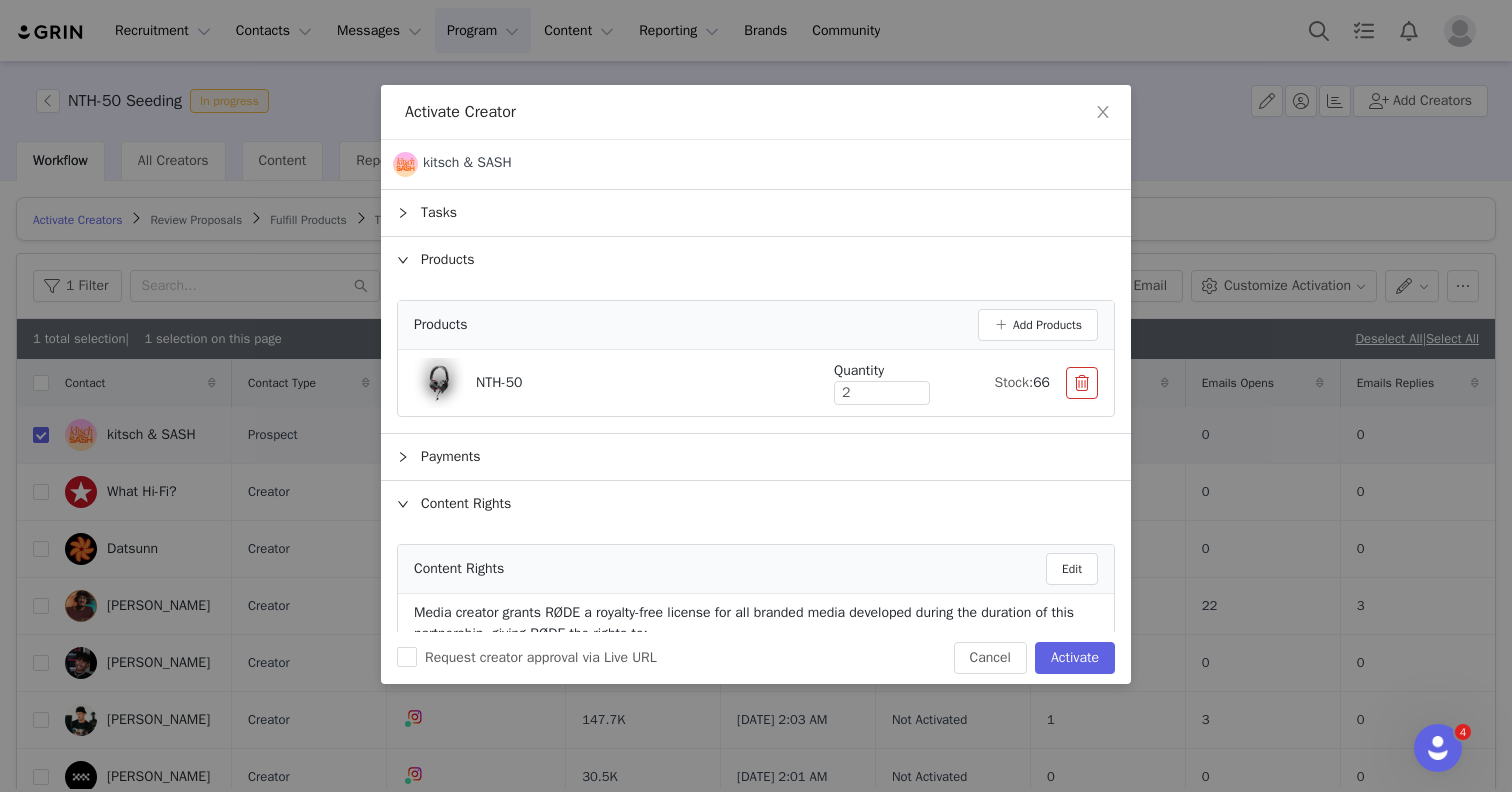 scroll, scrollTop: 121, scrollLeft: 0, axis: vertical 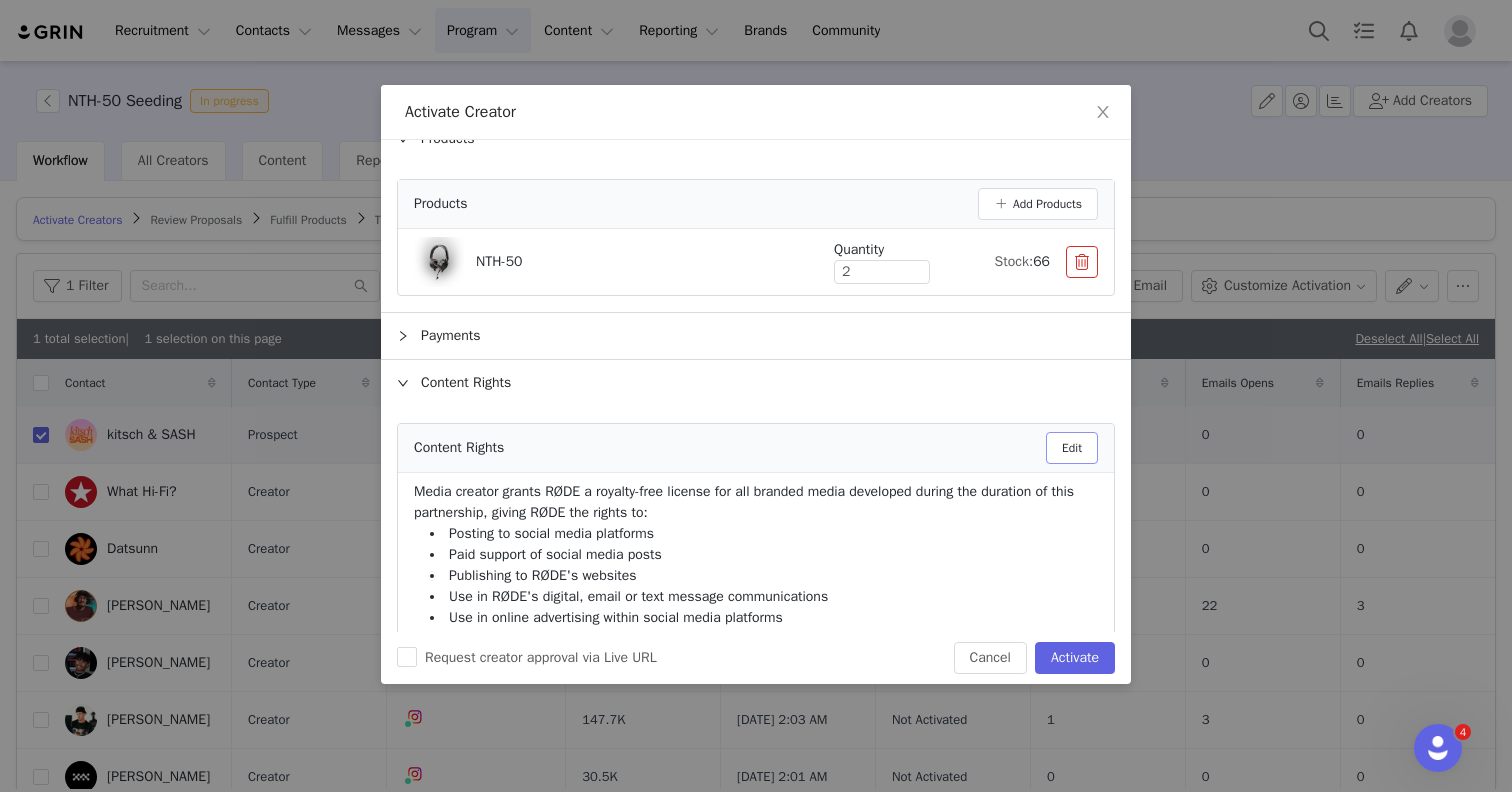 click on "Edit" at bounding box center (1072, 448) 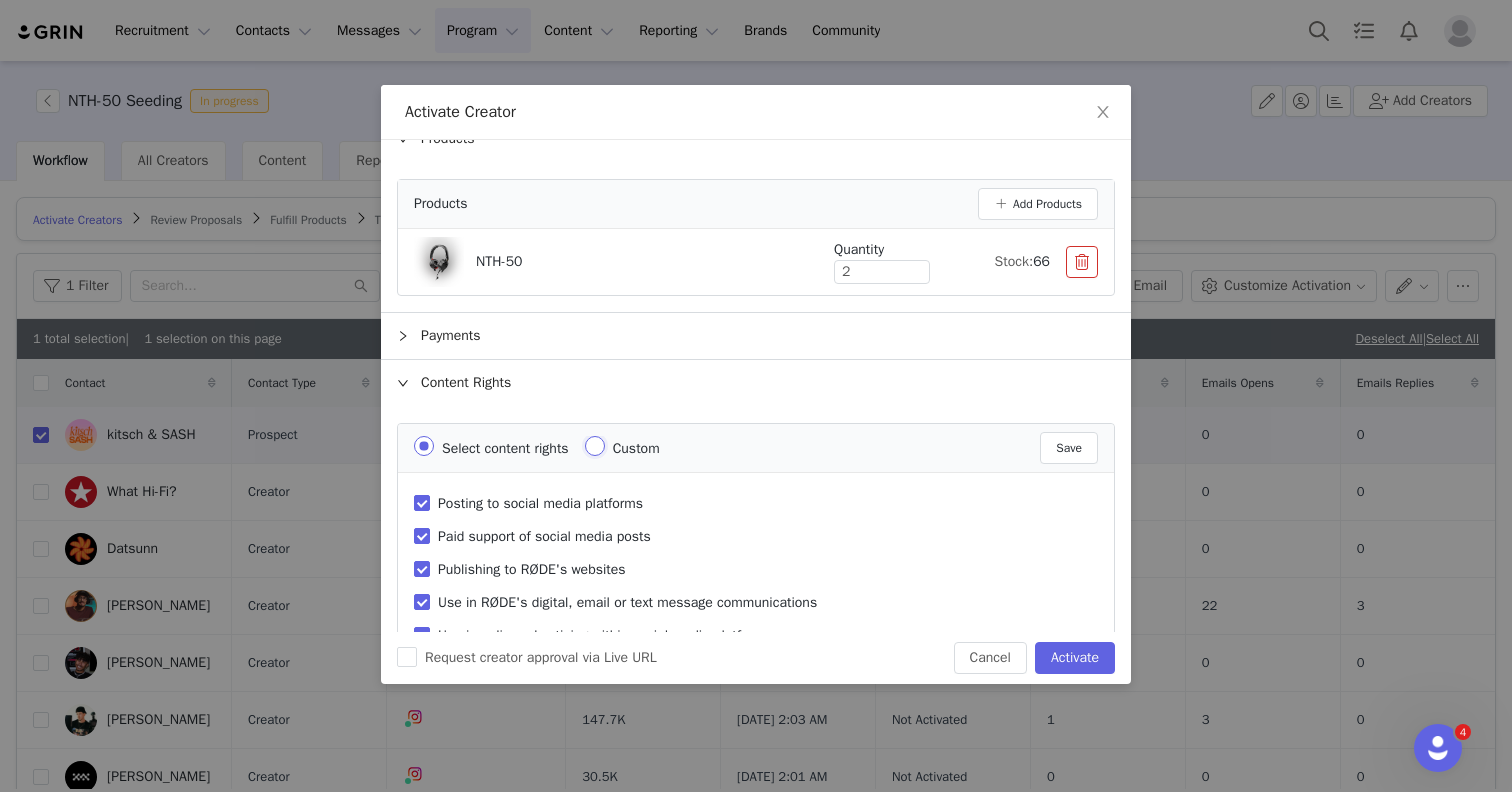 click on "Custom" at bounding box center (595, 446) 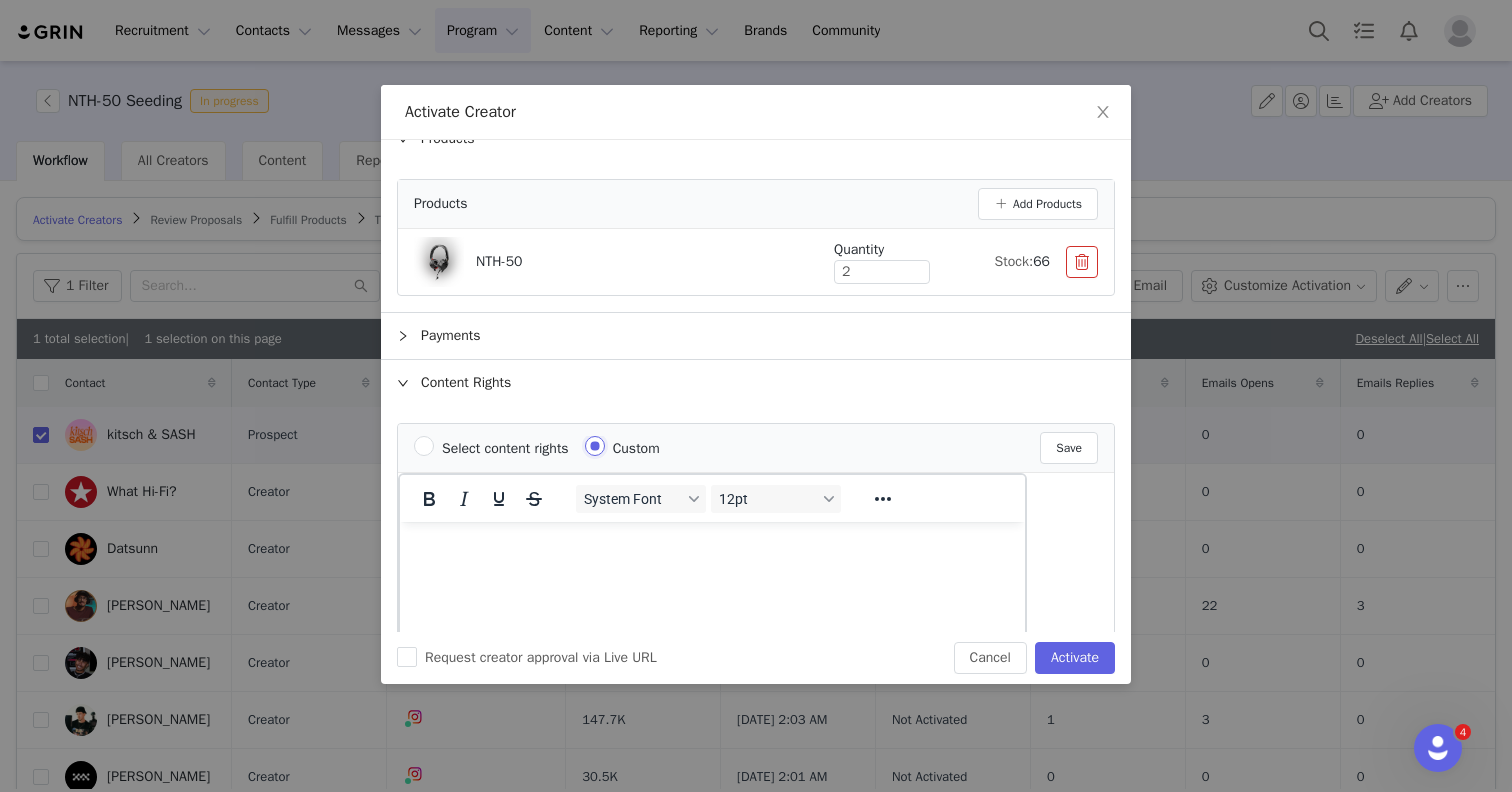 scroll, scrollTop: 0, scrollLeft: 0, axis: both 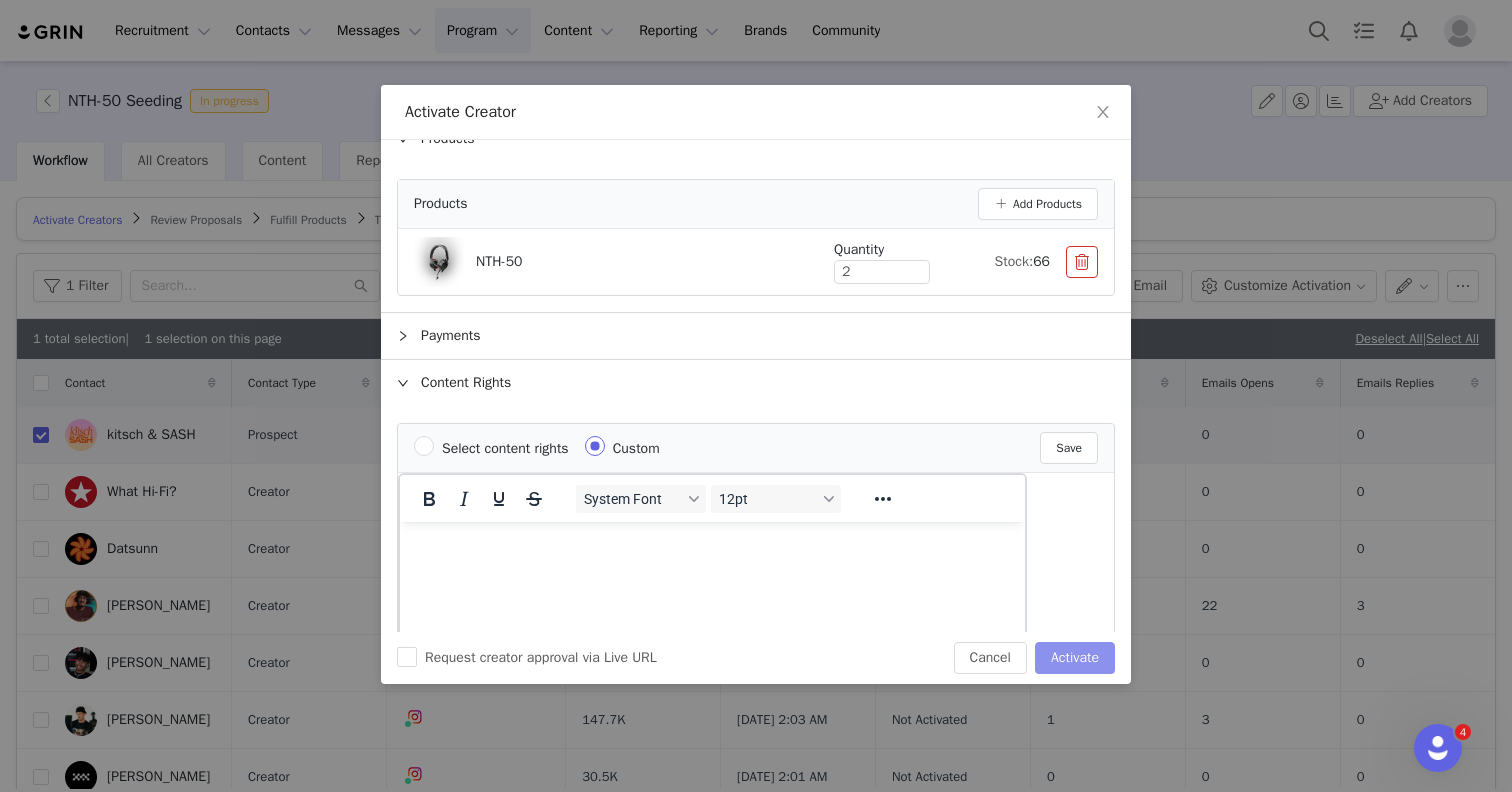 click on "Activate" at bounding box center [1075, 658] 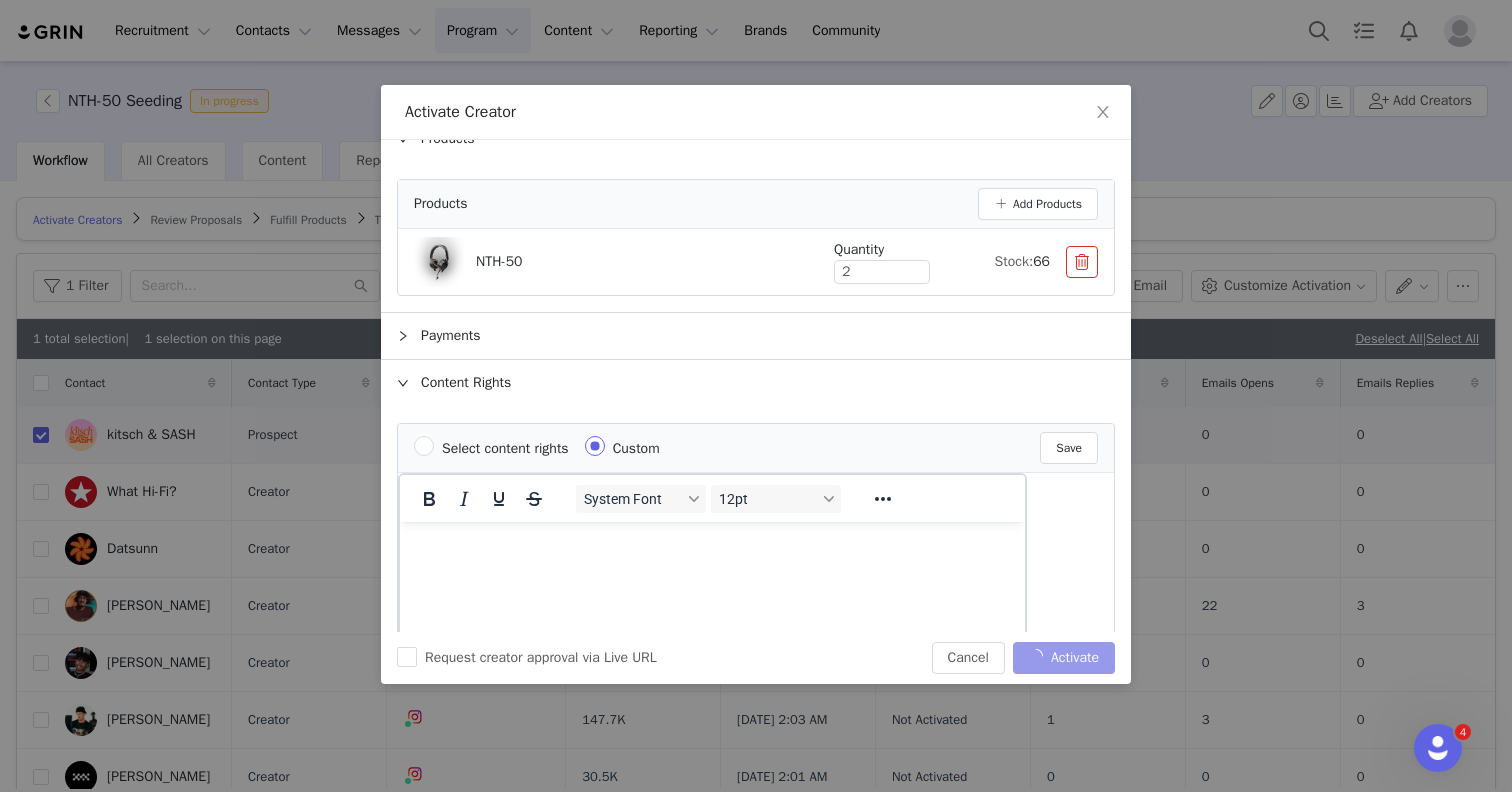 checkbox on "false" 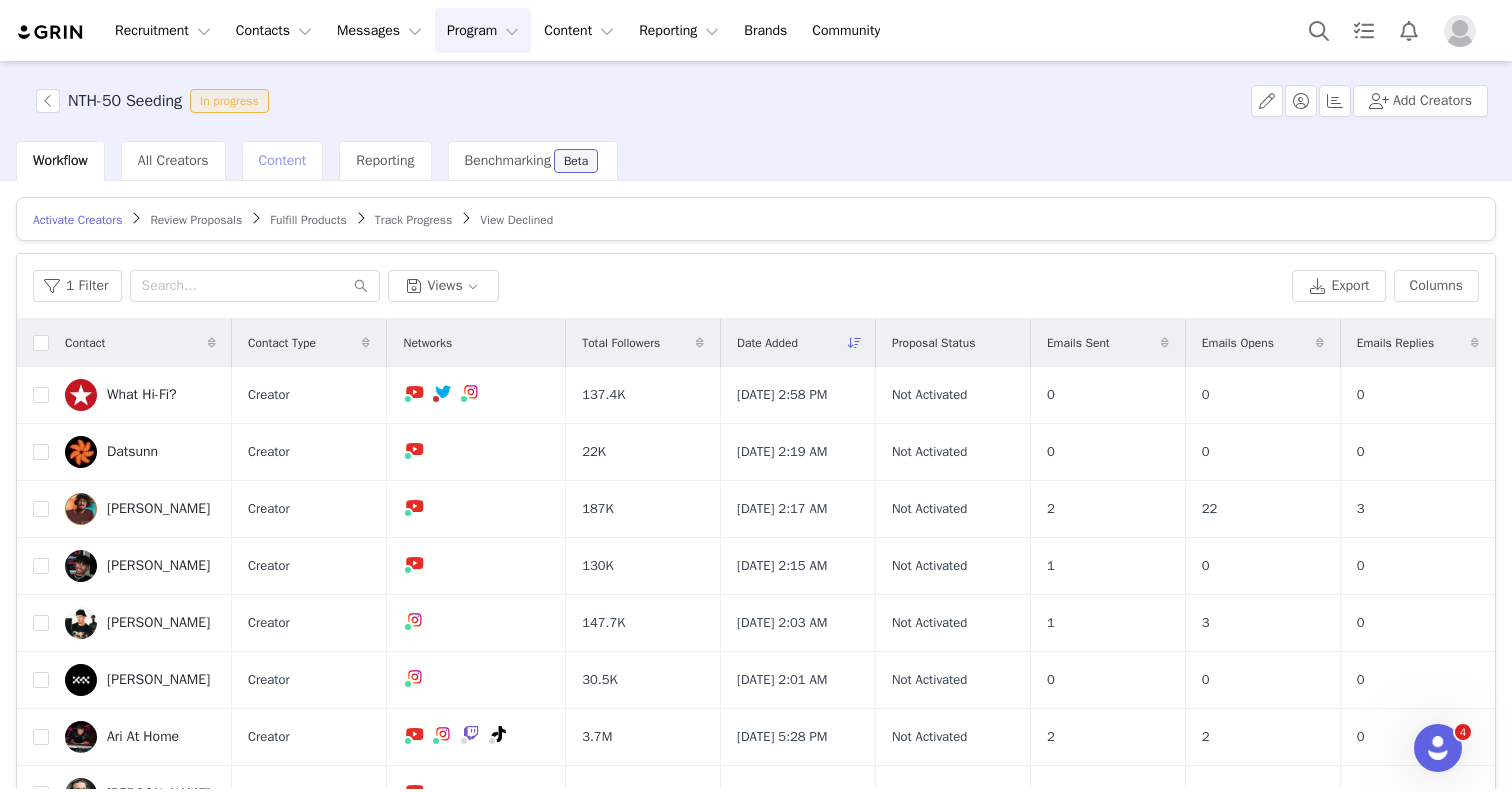 click on "Content" at bounding box center (283, 160) 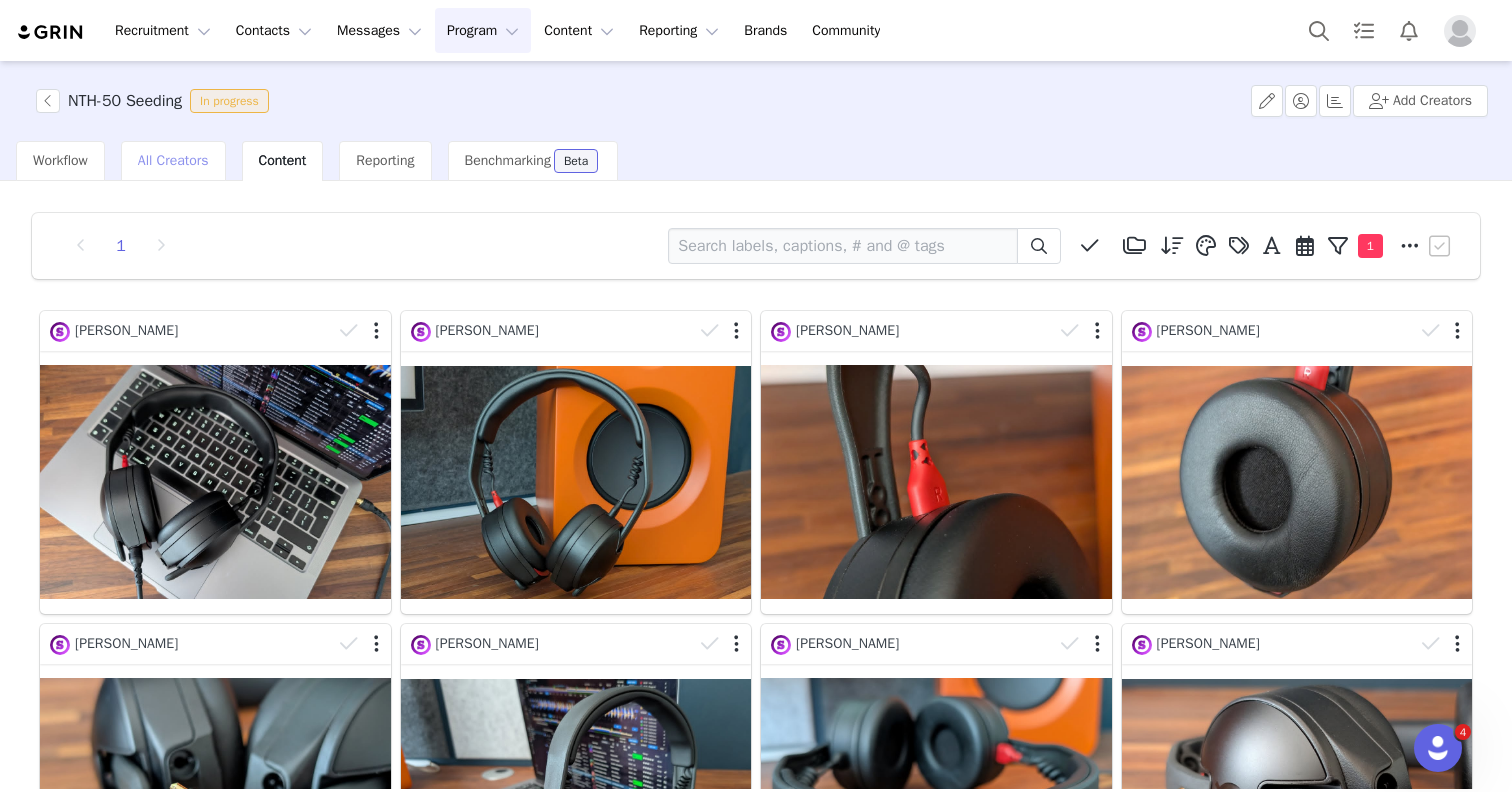 click on "All Creators" at bounding box center (173, 161) 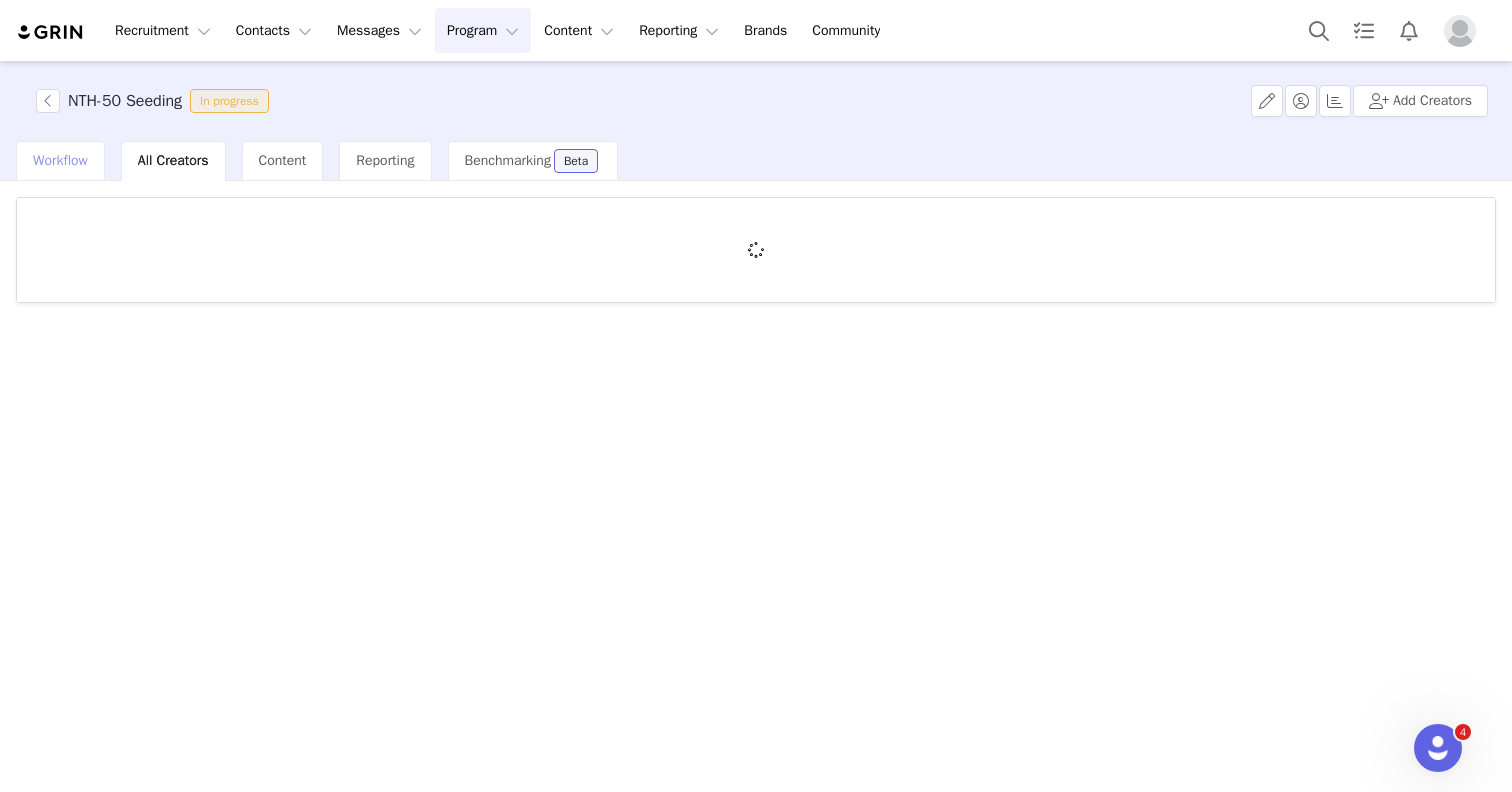 click on "Workflow" at bounding box center [60, 160] 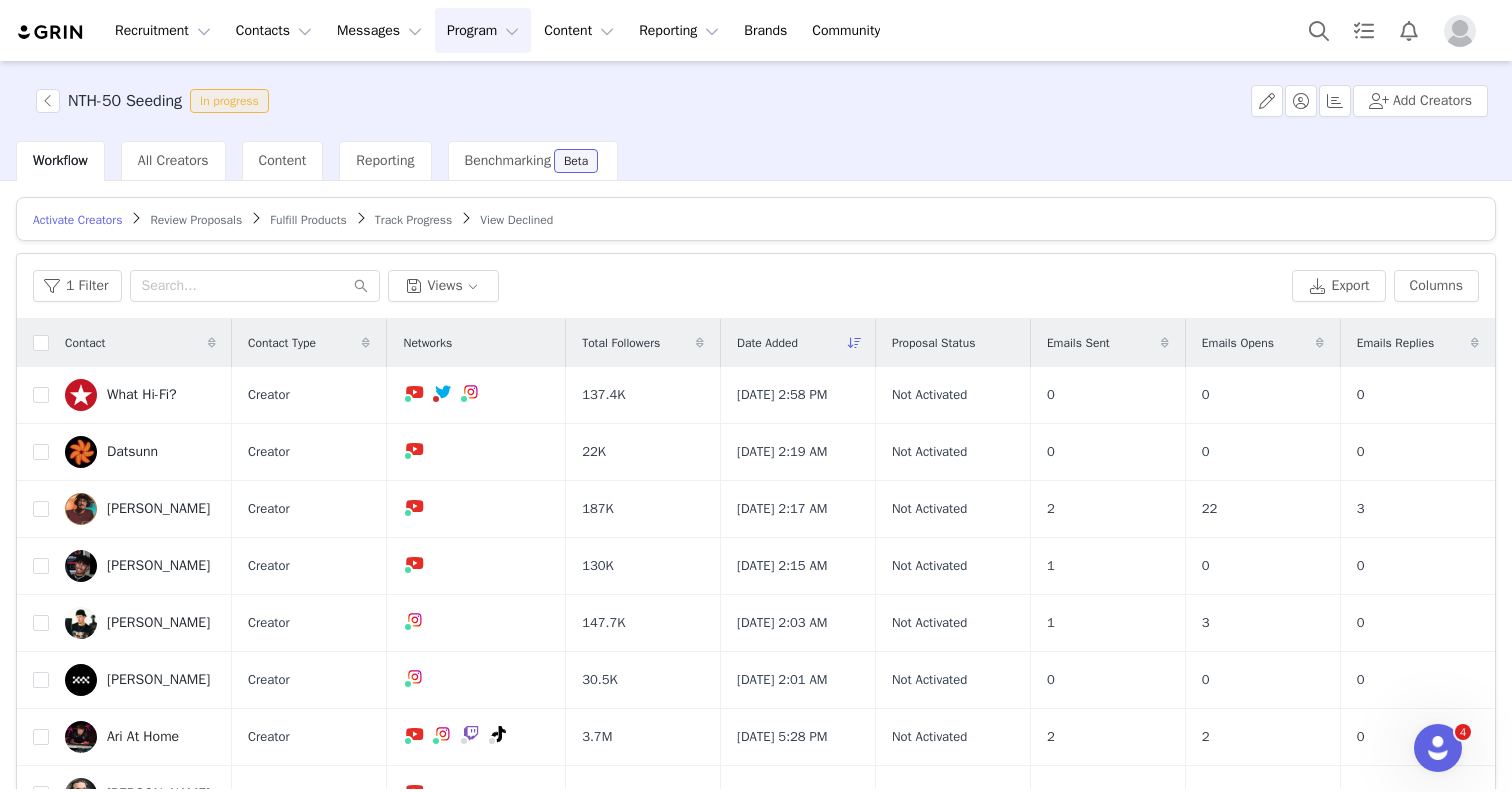click on "Fulfill Products" at bounding box center (308, 220) 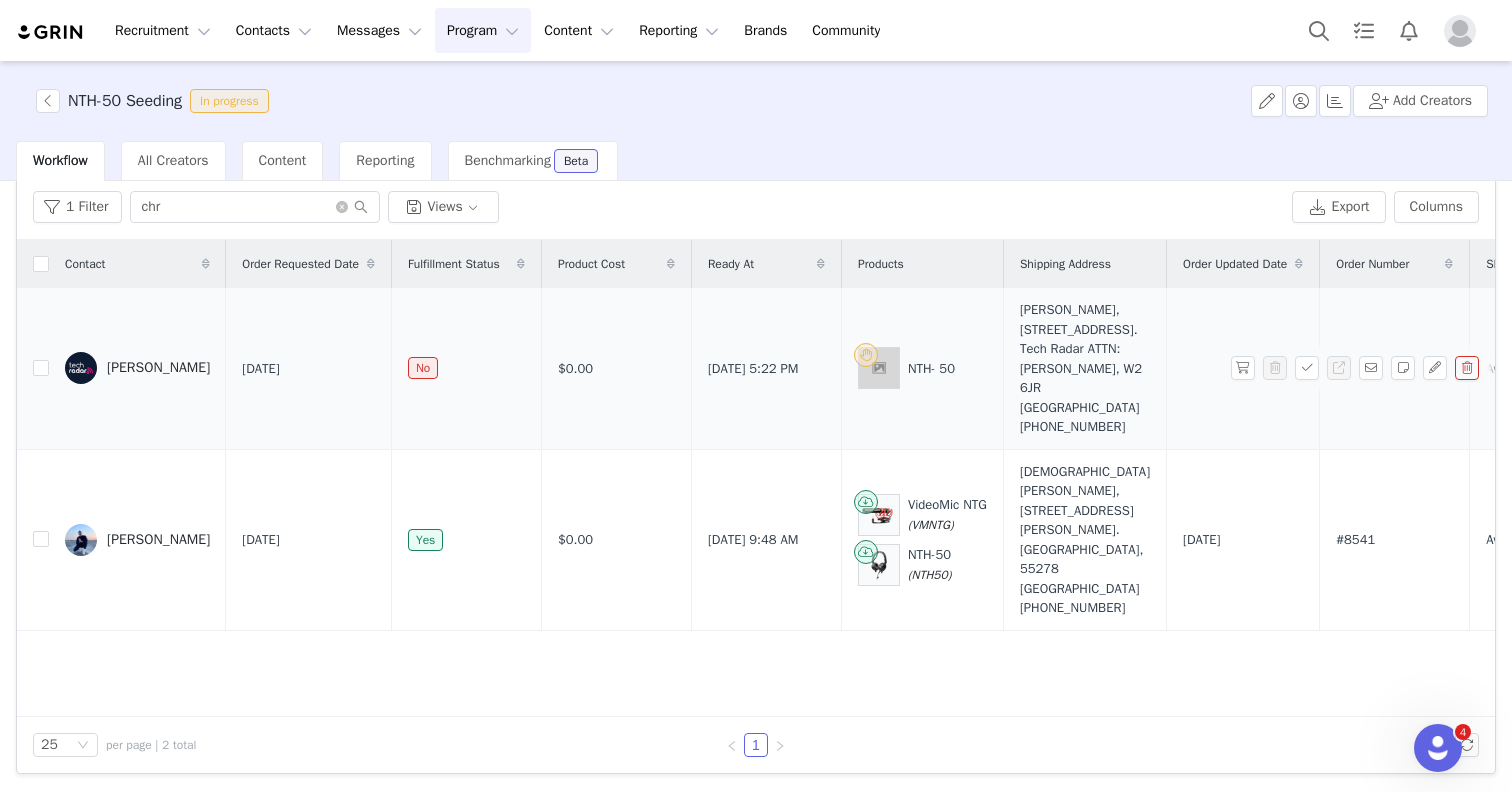 scroll, scrollTop: 73, scrollLeft: 0, axis: vertical 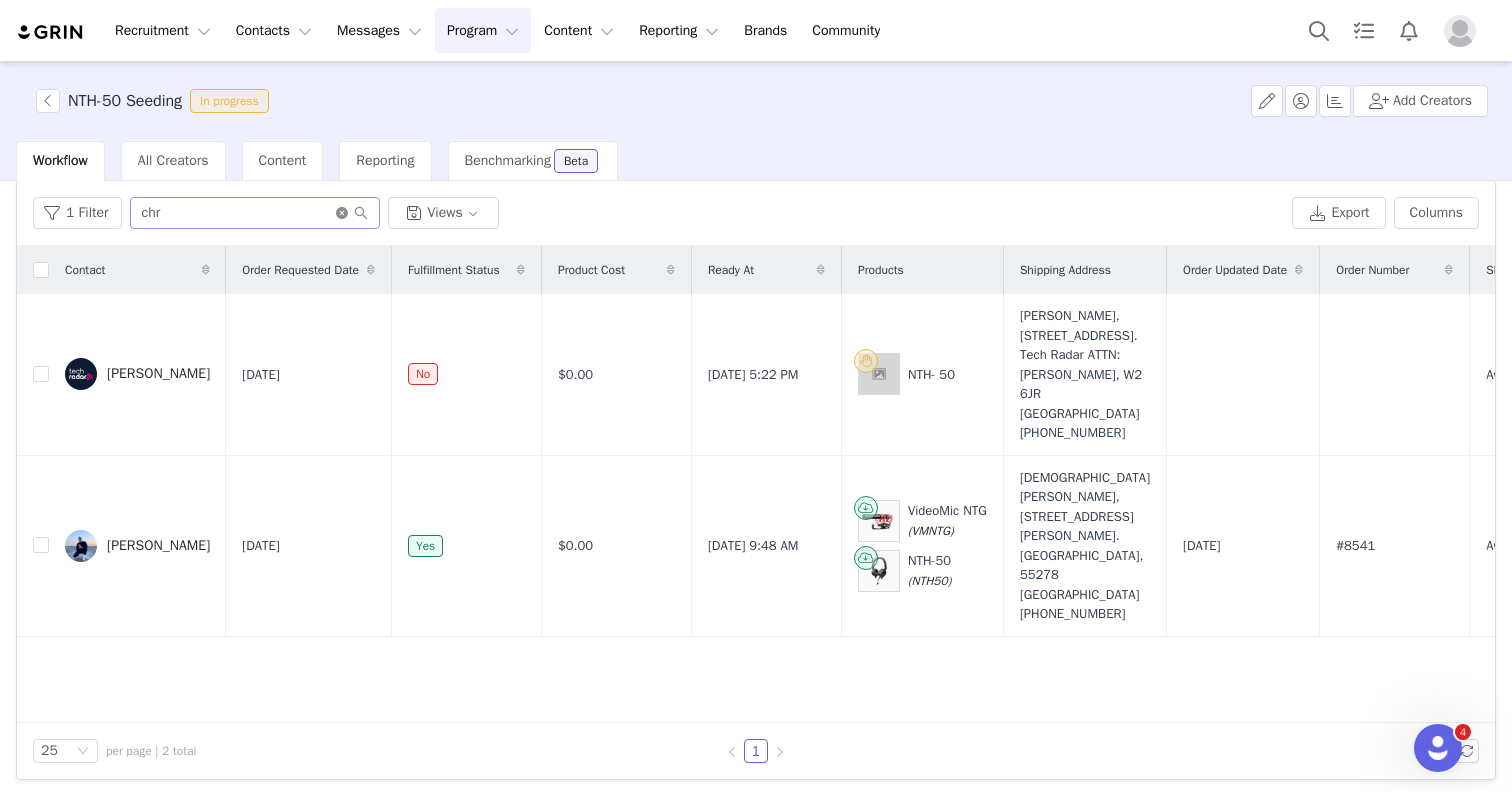 click 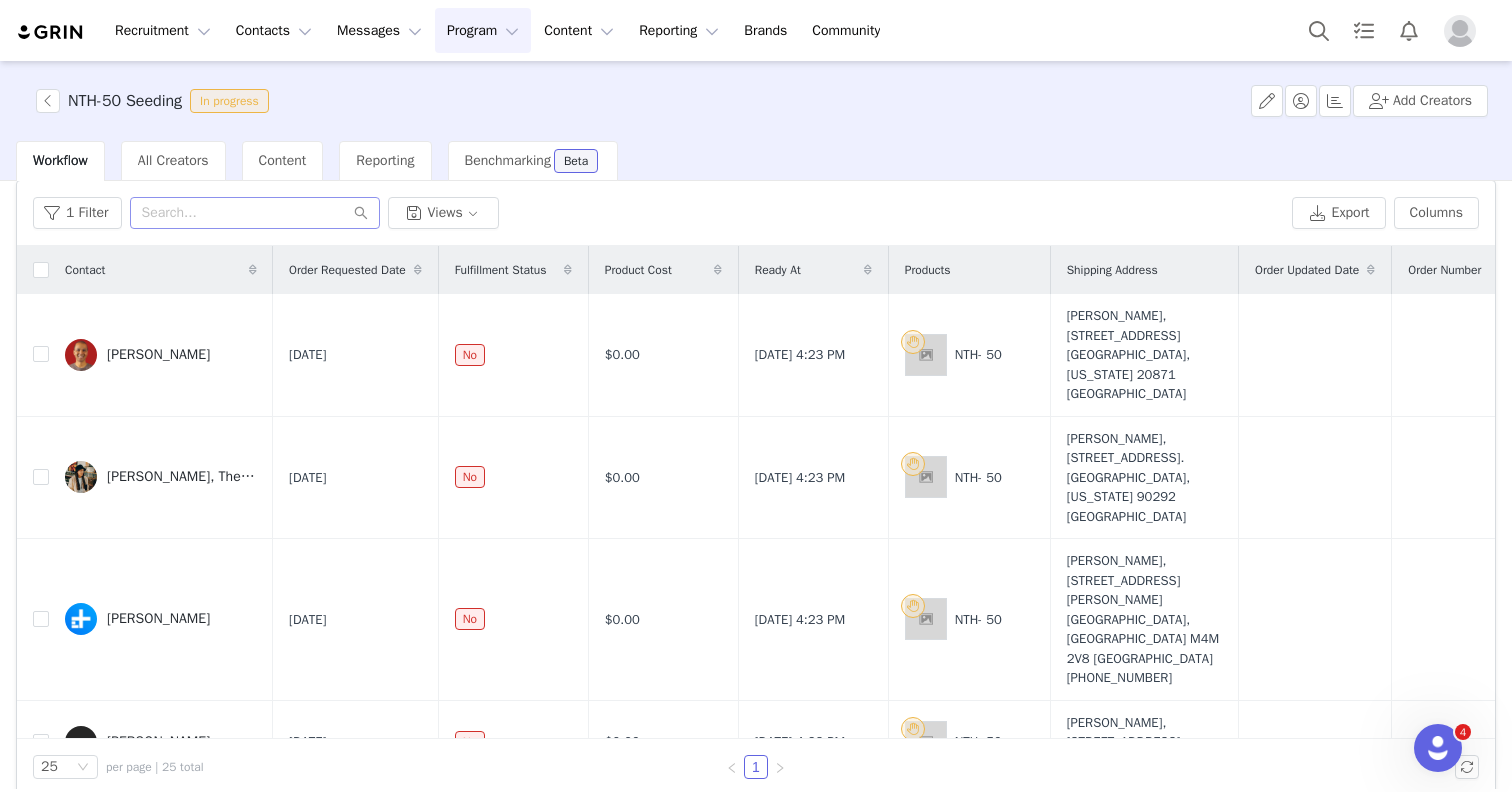click on "Order Requested Date" at bounding box center [347, 270] 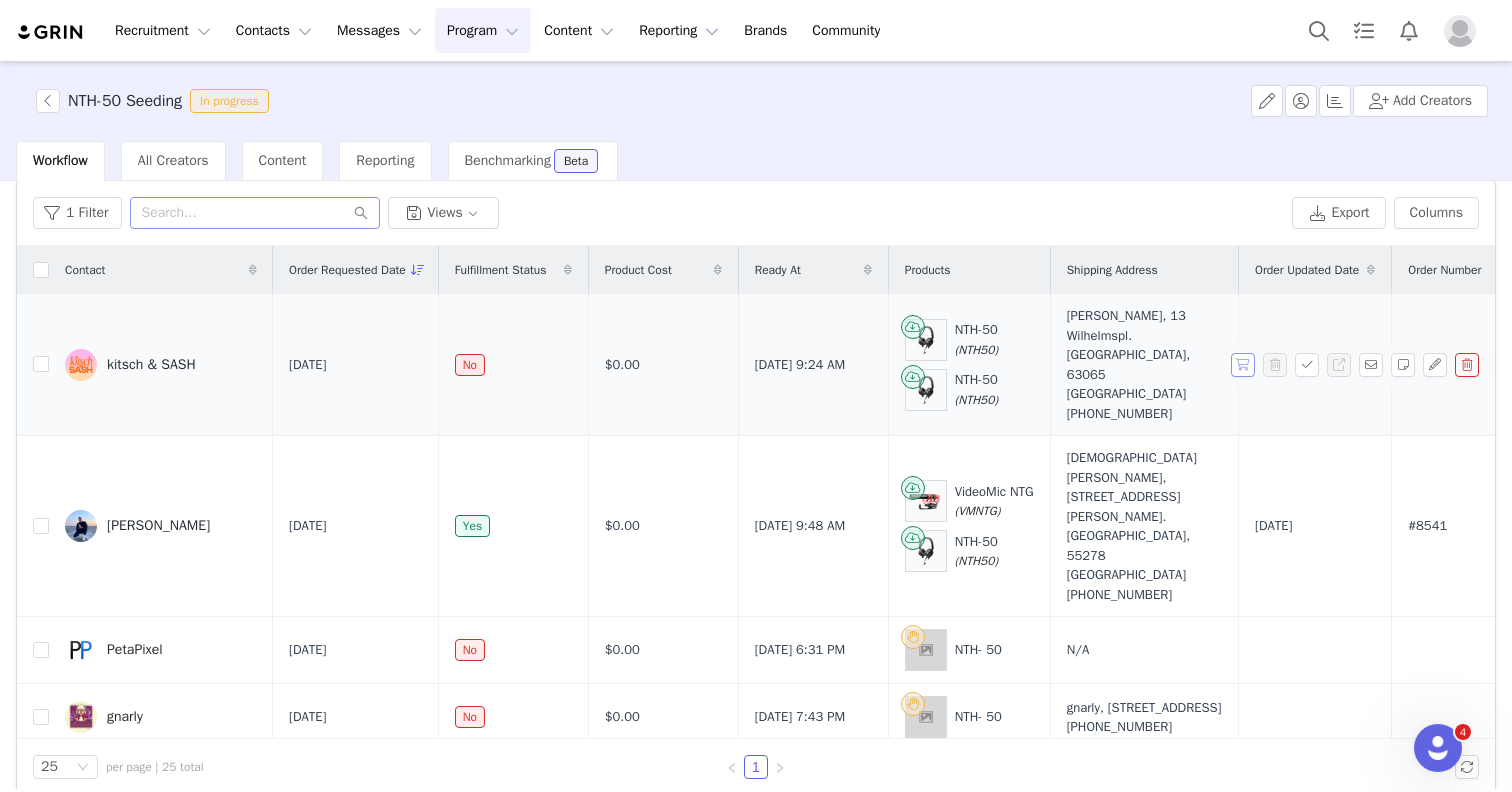 click at bounding box center [1243, 365] 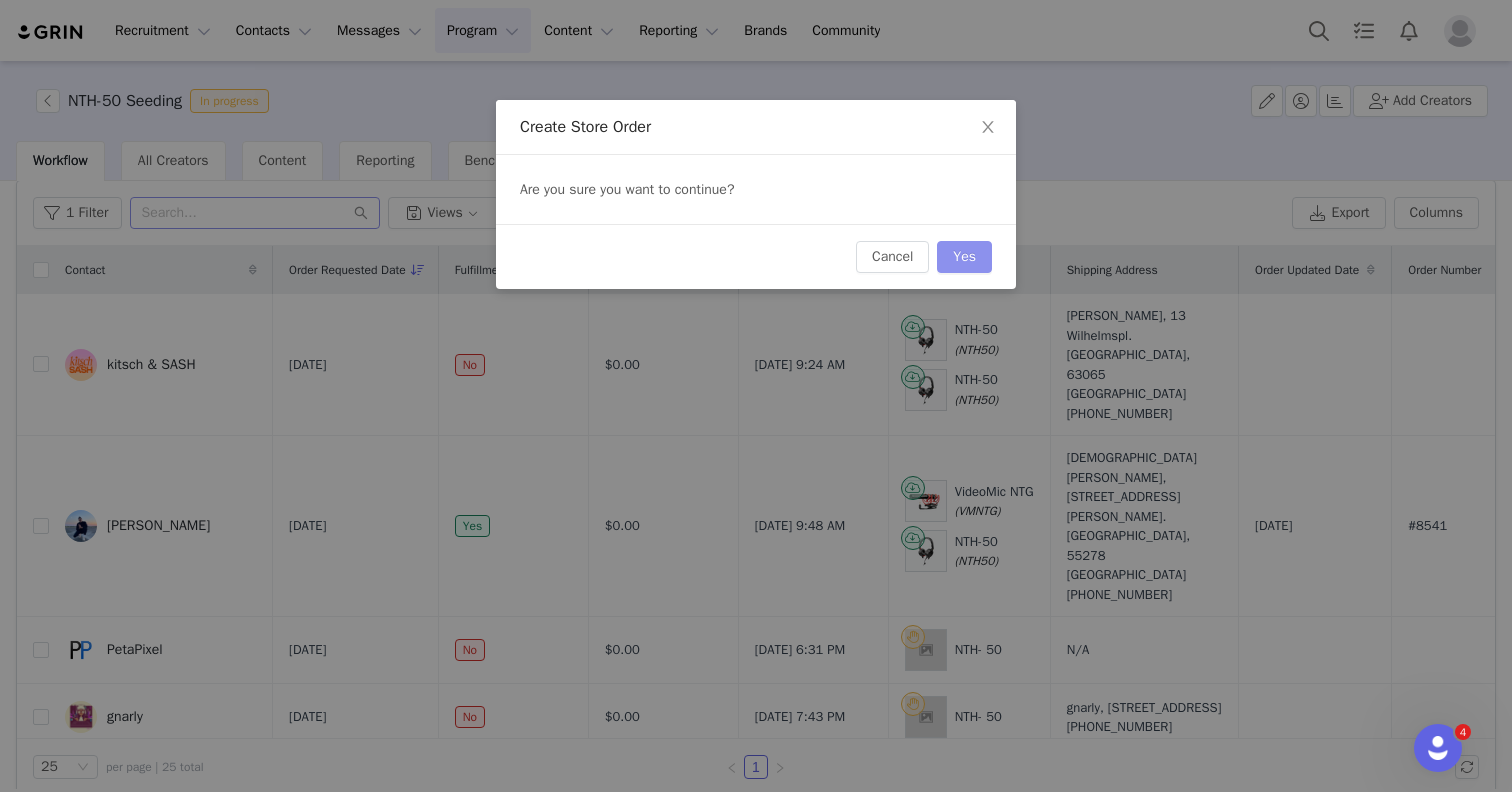 click on "Yes" at bounding box center [964, 257] 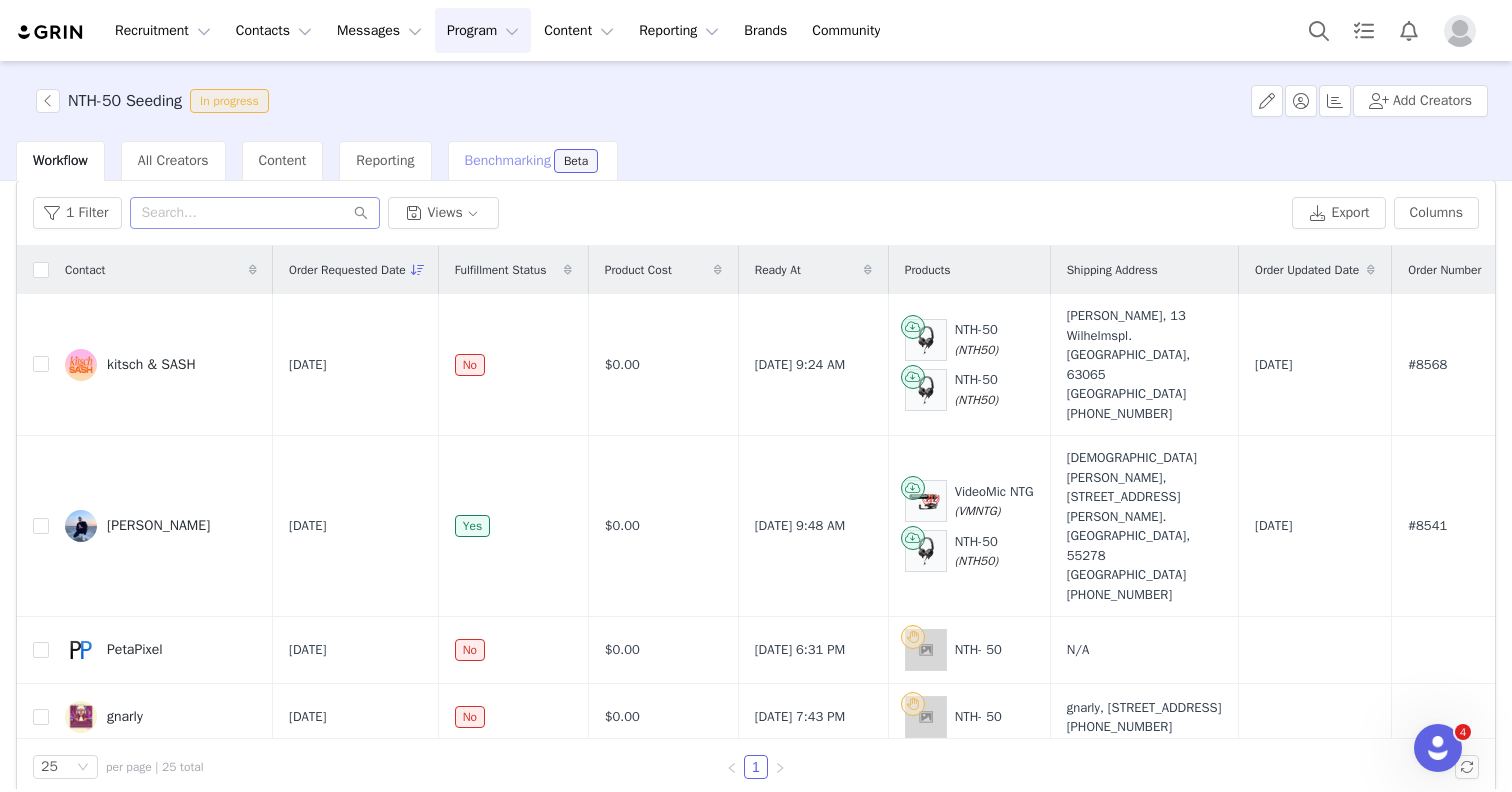 click on "Benchmarking Beta" at bounding box center (533, 161) 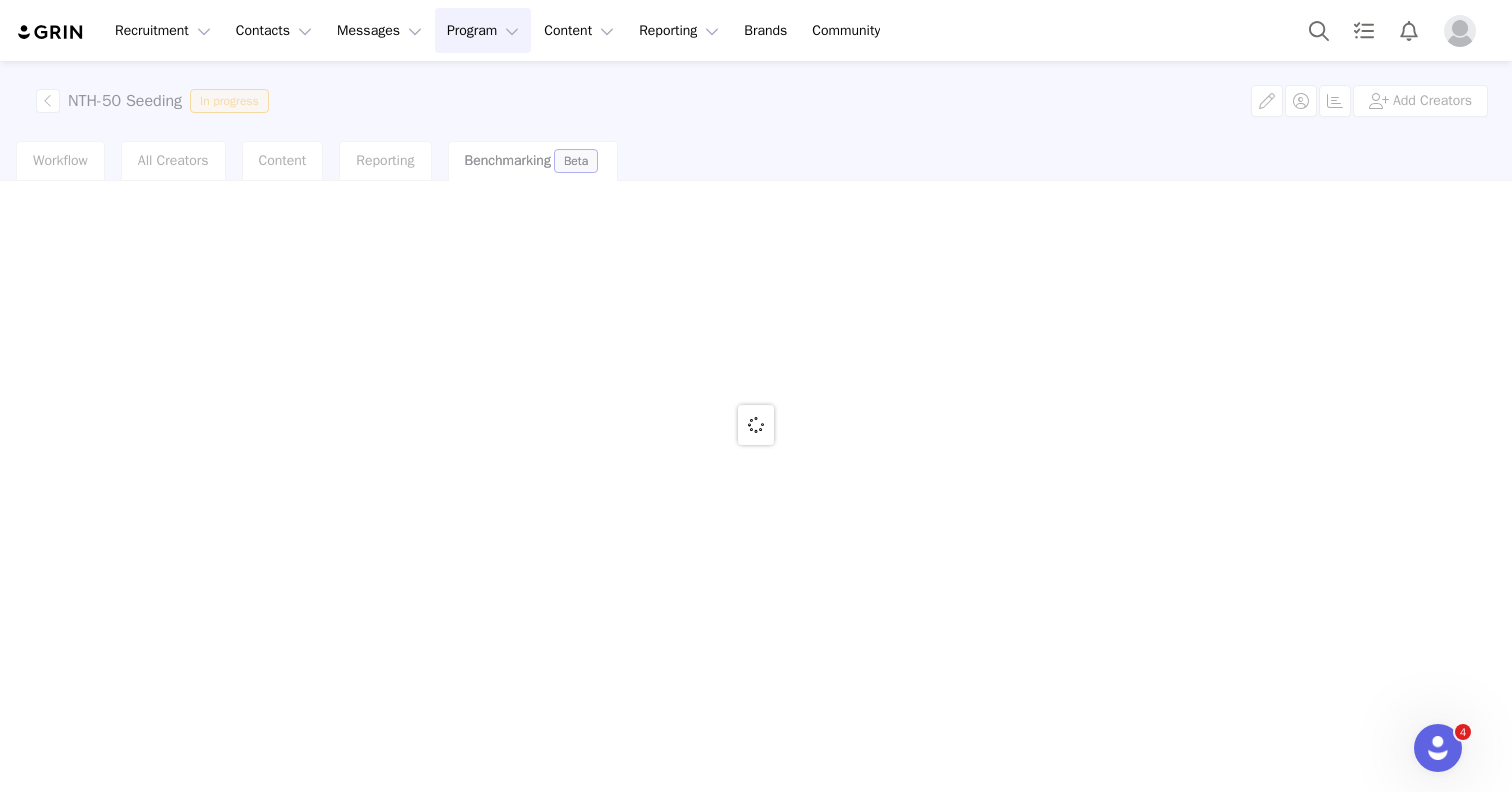 scroll, scrollTop: 0, scrollLeft: 0, axis: both 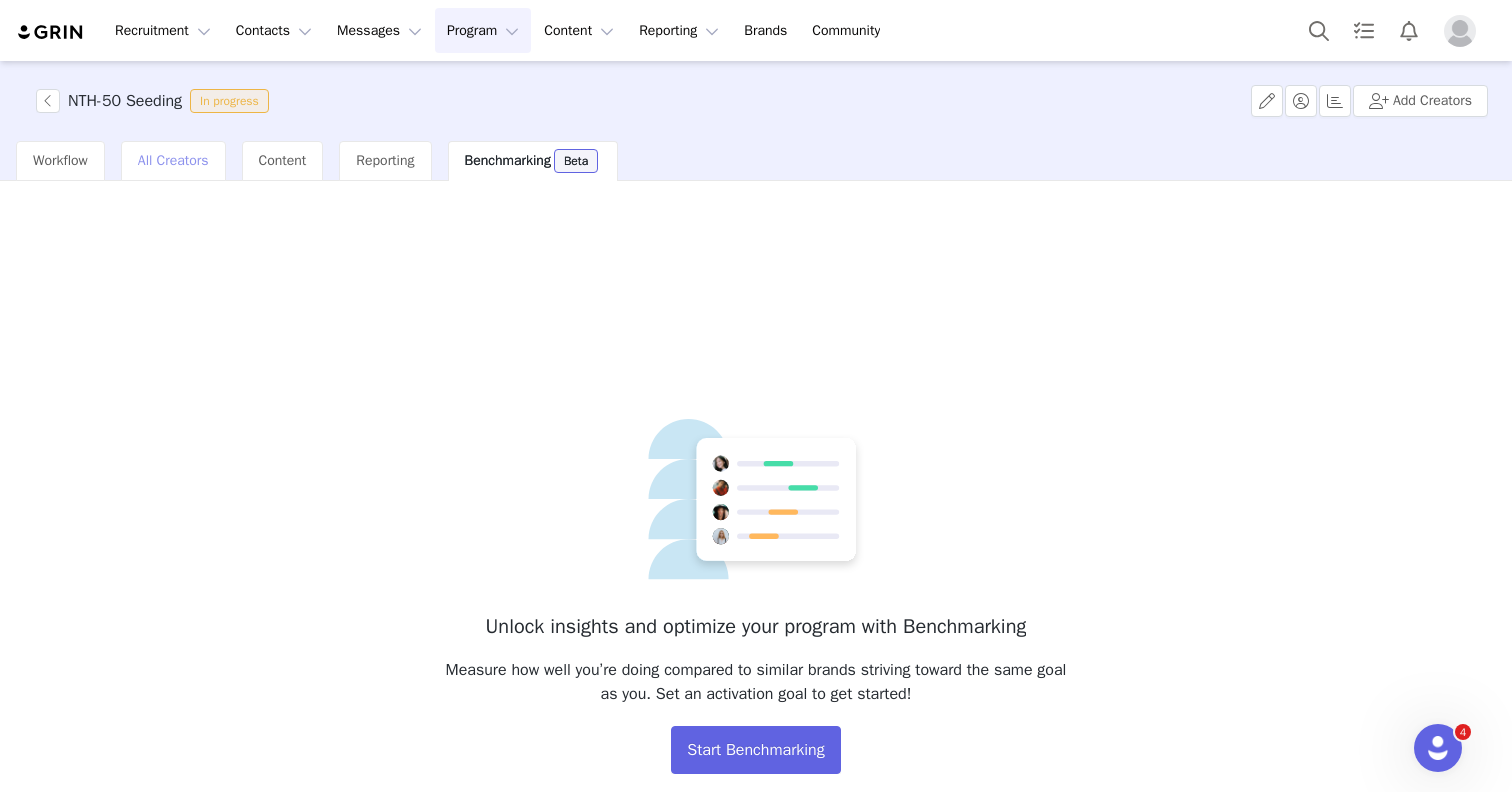 click on "All Creators" at bounding box center (173, 160) 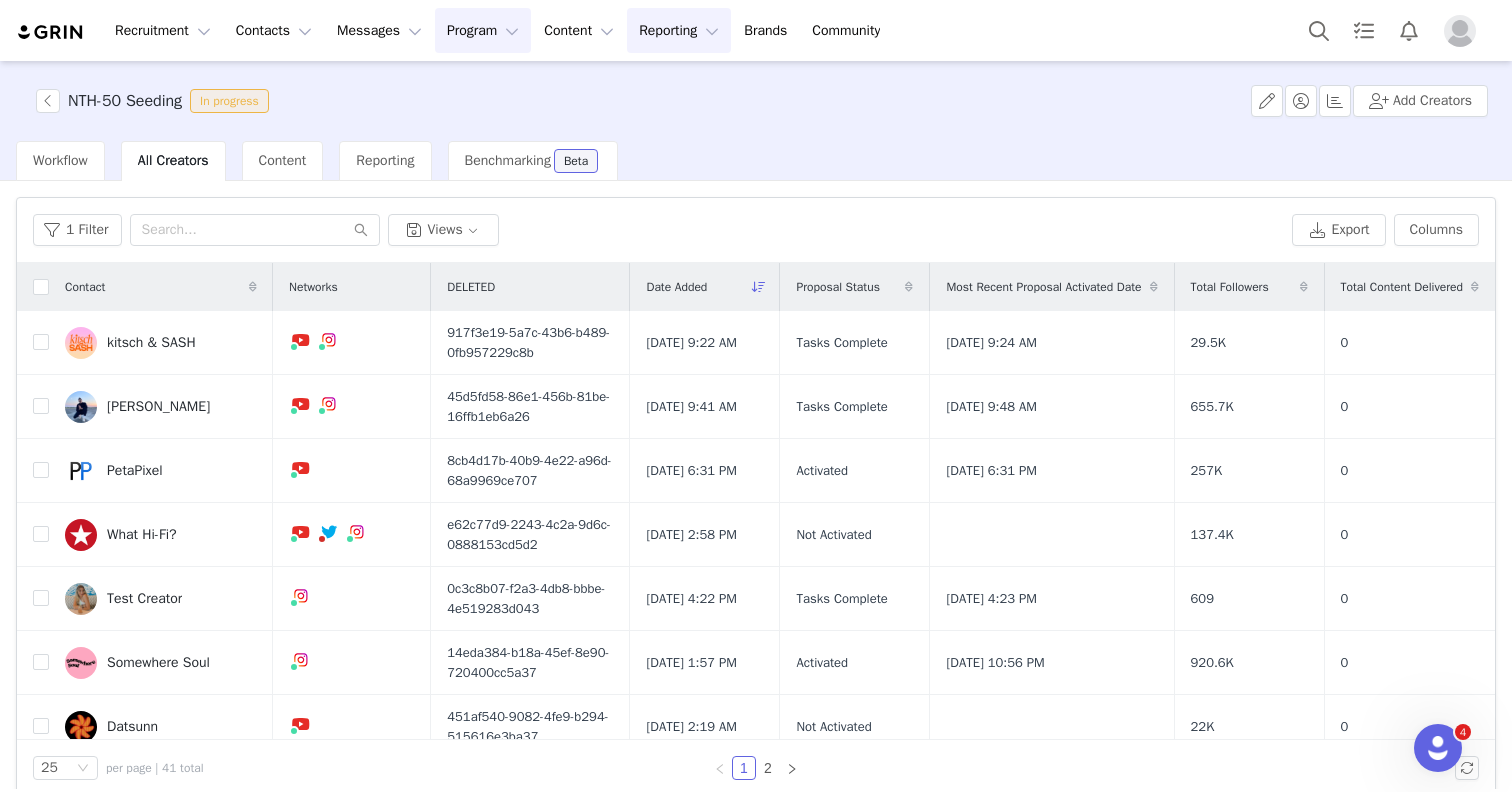 click on "Reporting Reporting" at bounding box center [679, 30] 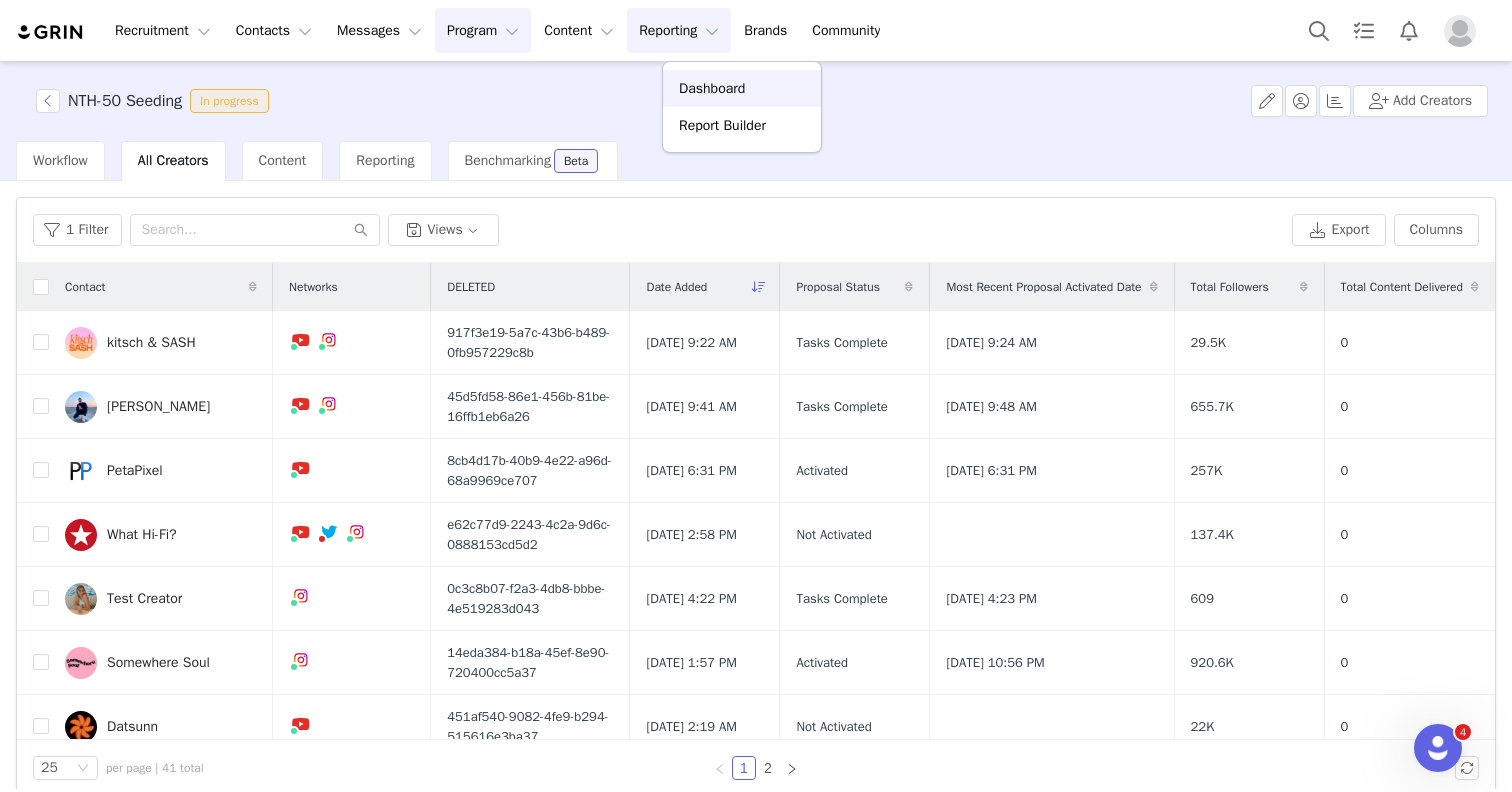 click on "Dashboard" at bounding box center [742, 88] 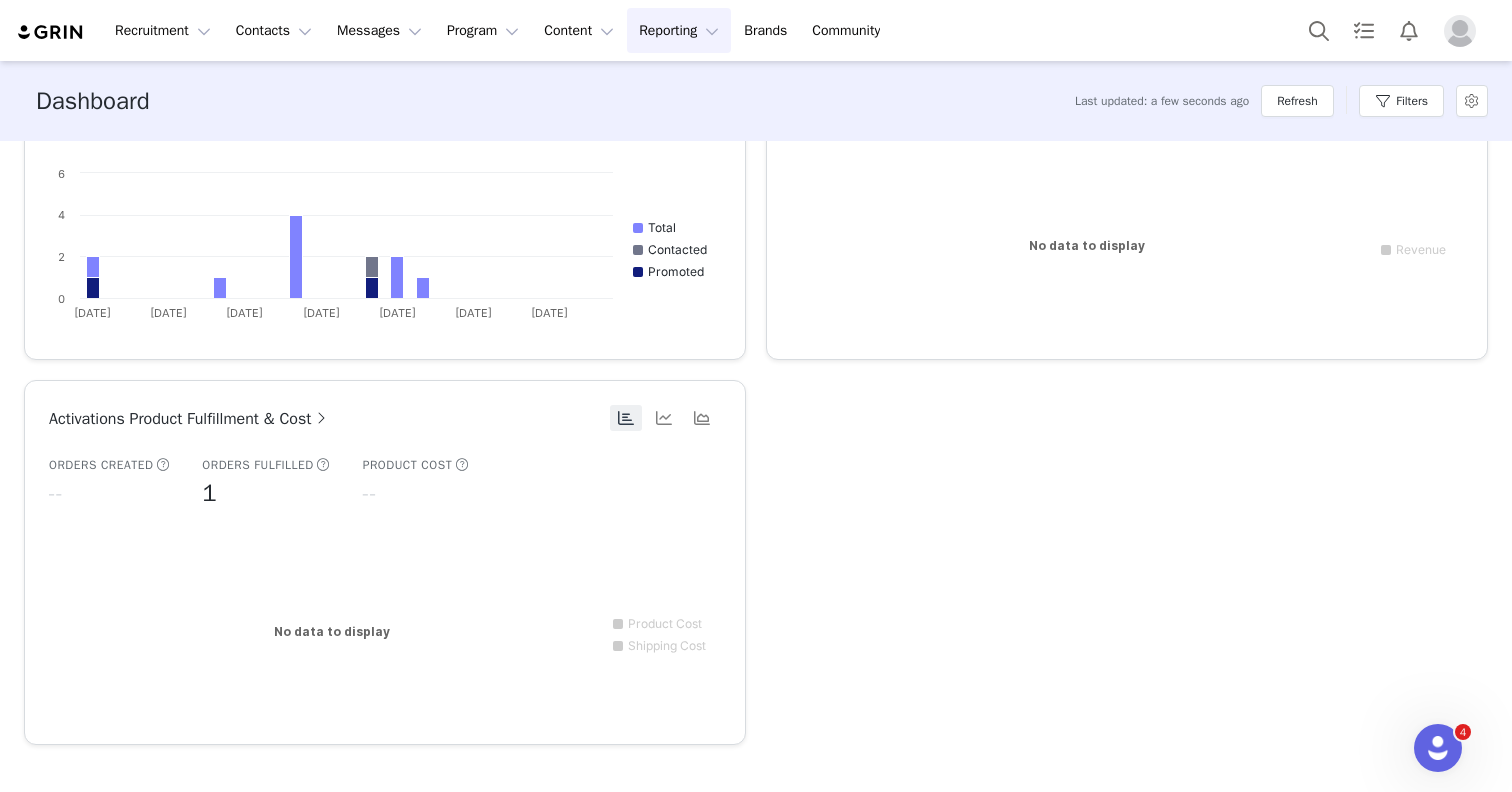 scroll, scrollTop: 0, scrollLeft: 0, axis: both 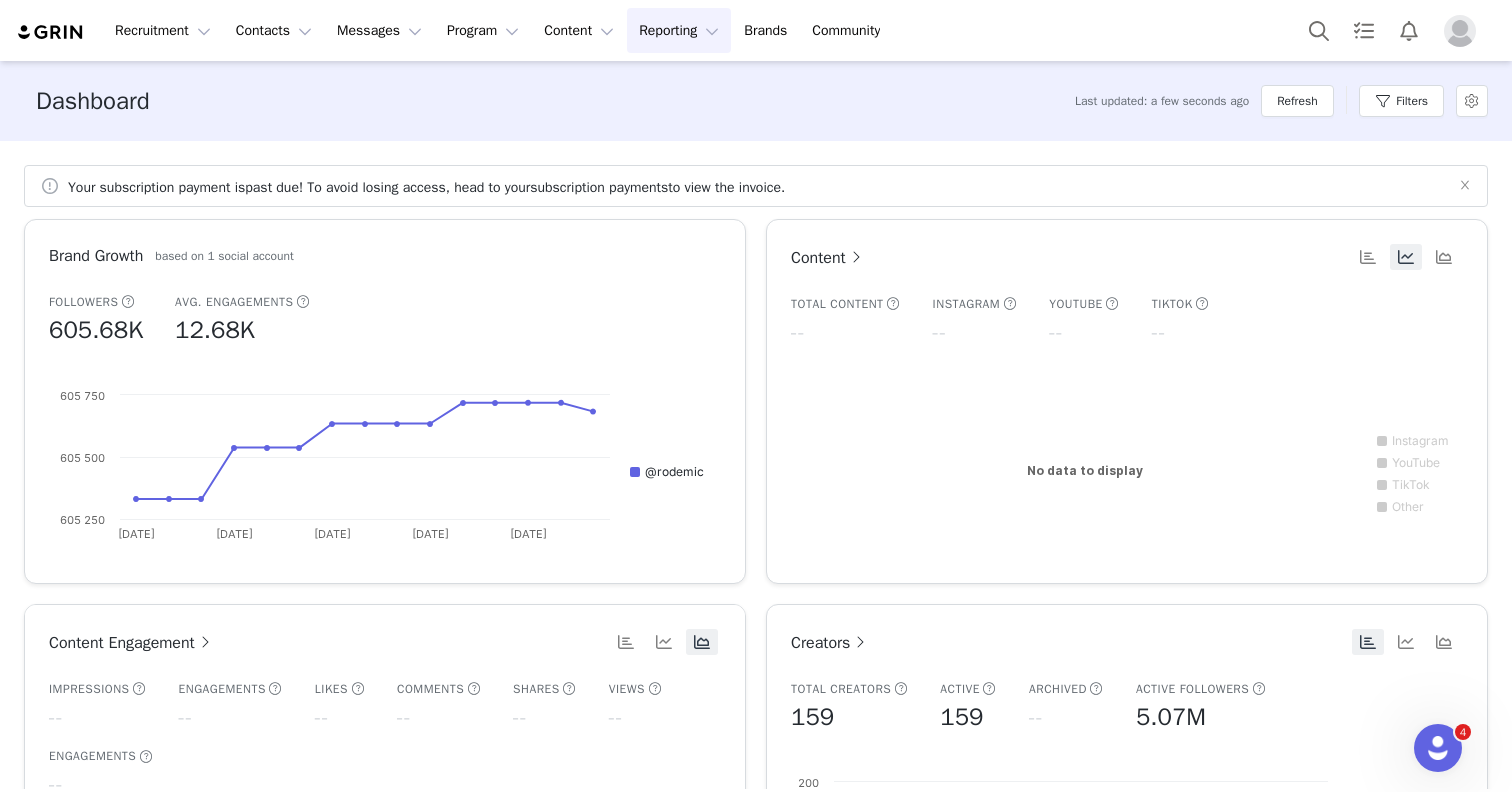 click on "Content" at bounding box center [828, 258] 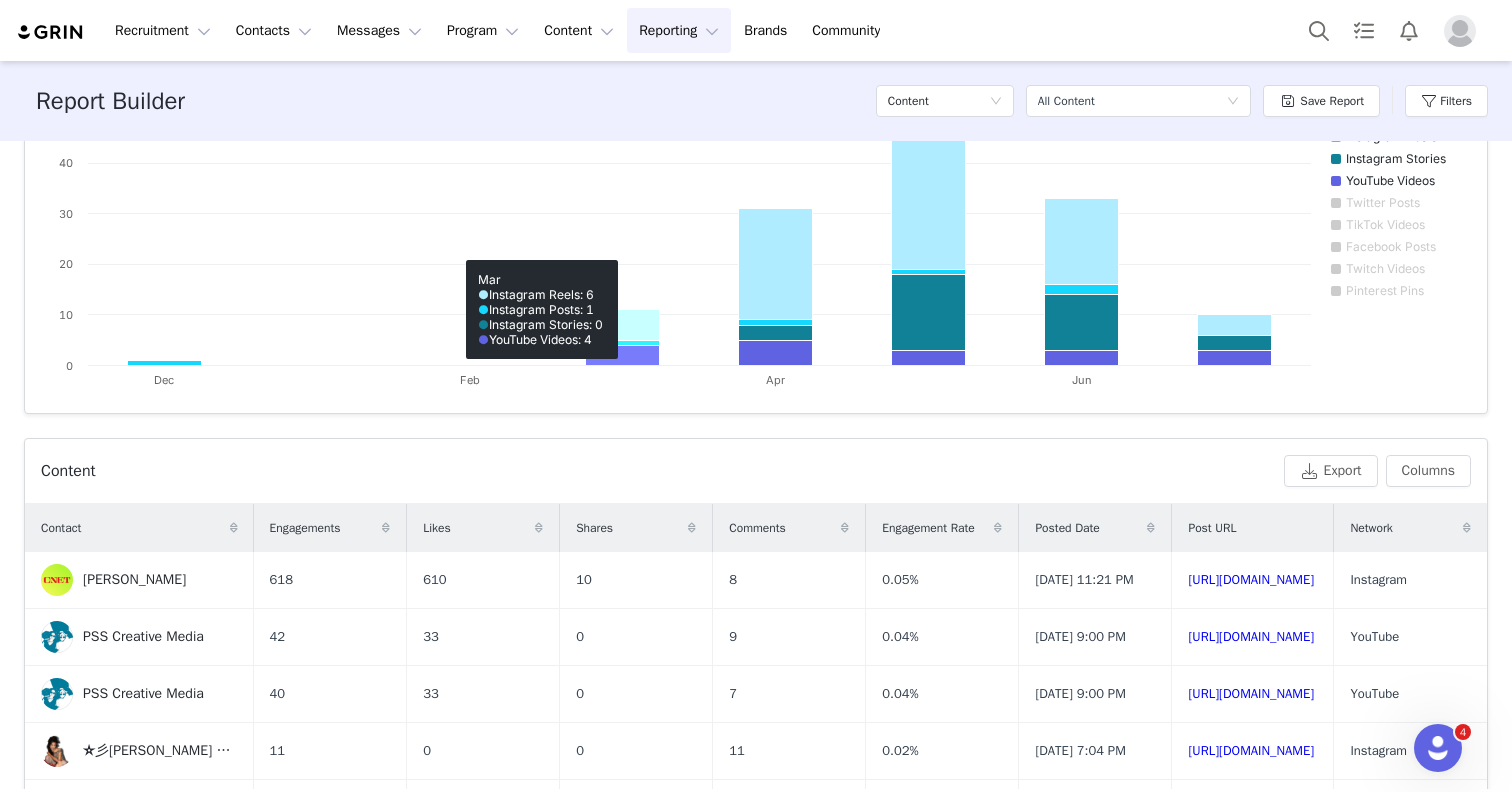 scroll, scrollTop: 662, scrollLeft: 0, axis: vertical 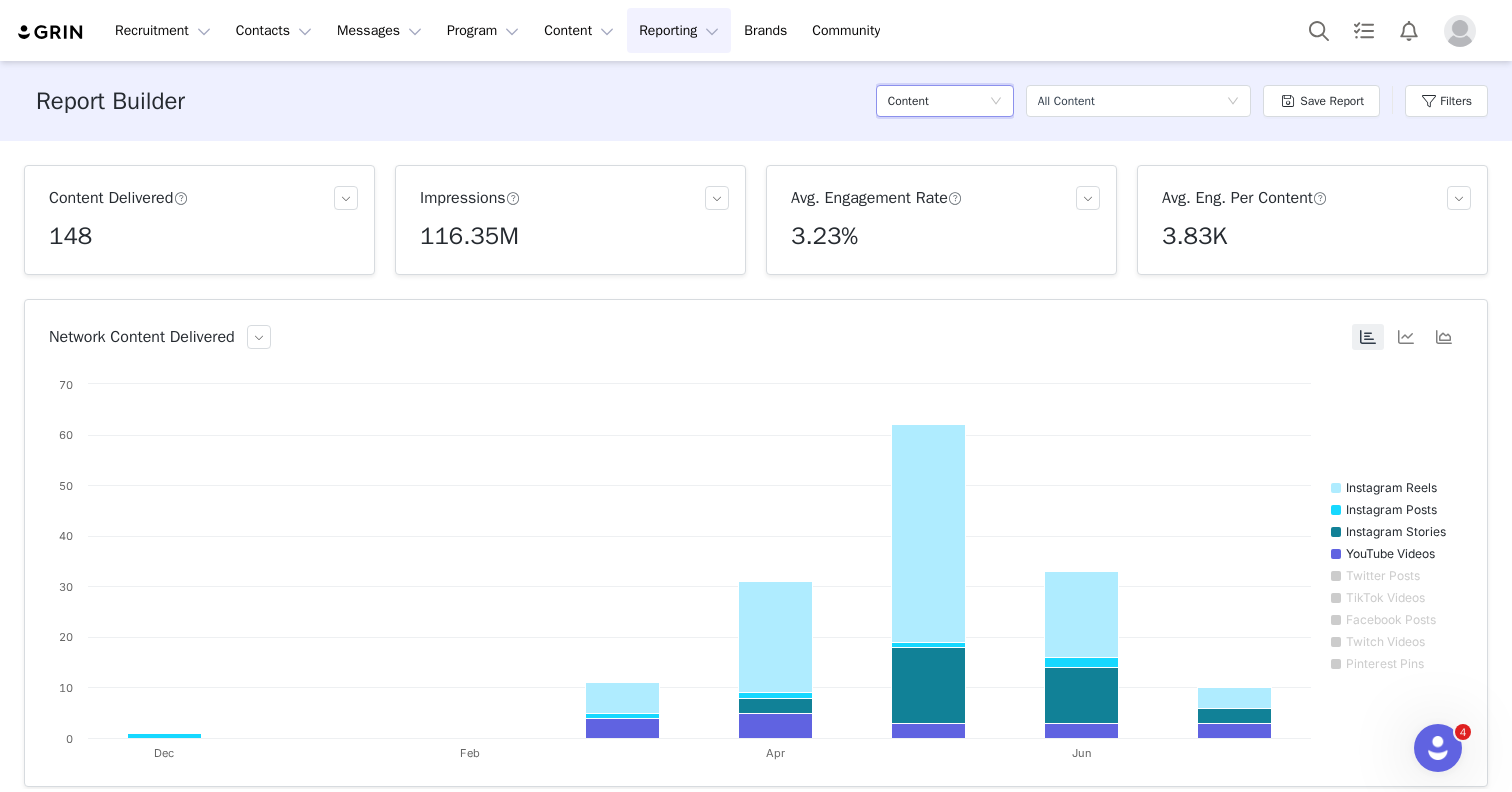 click on "Content" at bounding box center [938, 101] 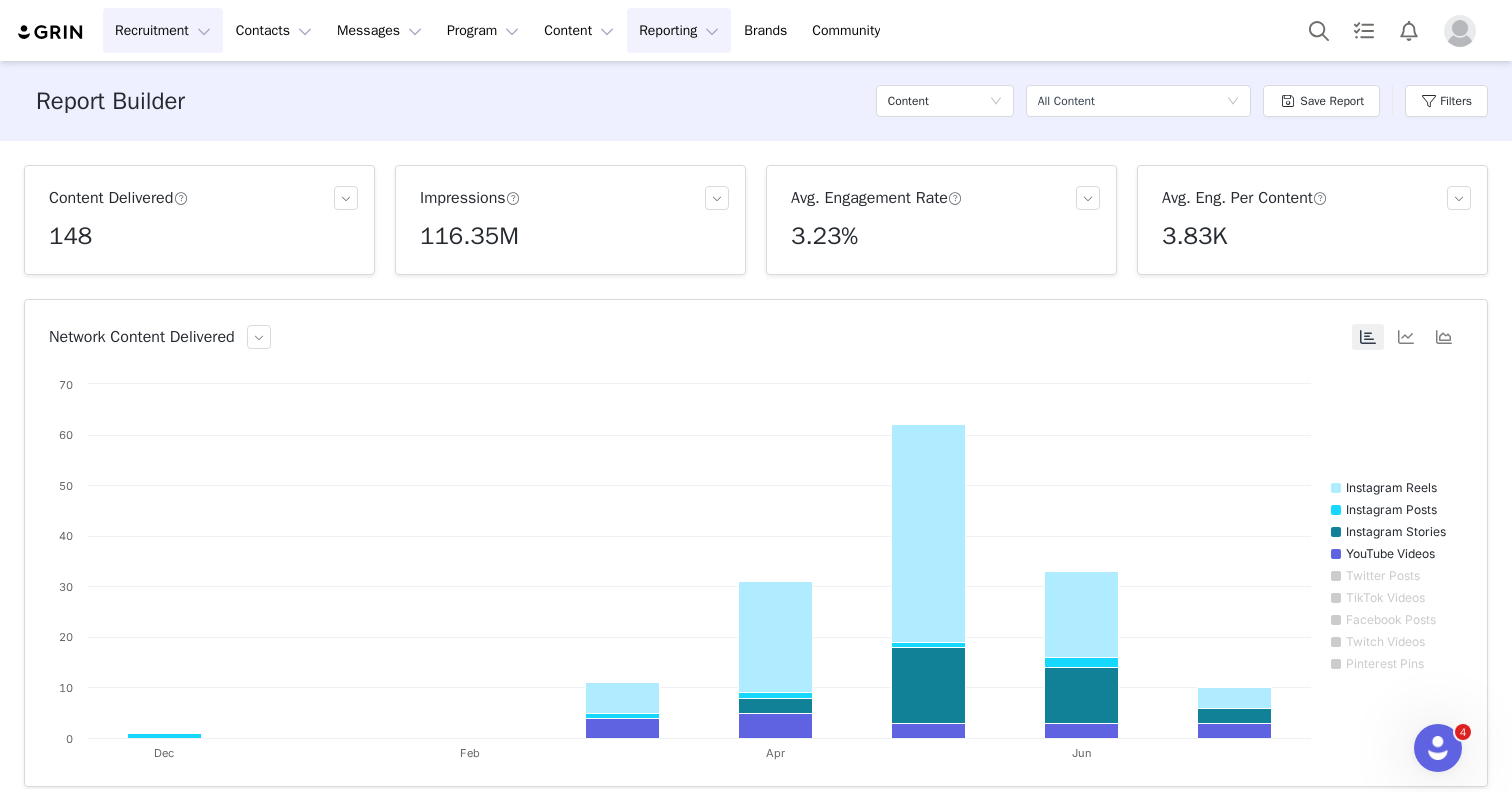 click on "Recruitment Recruitment" at bounding box center (163, 30) 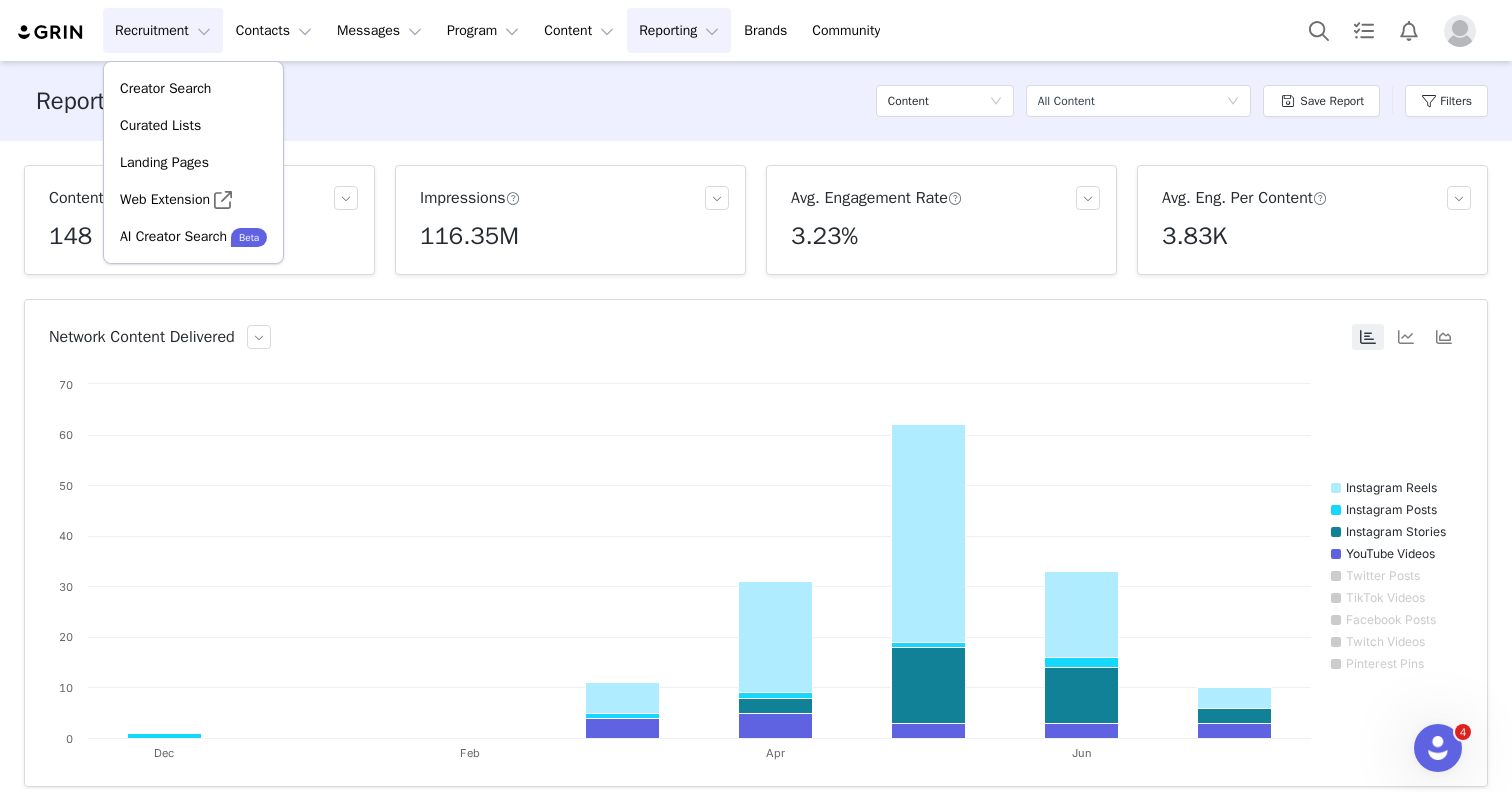 click on "Report Builder     Content Select a report All Content Save Report Filters" at bounding box center [756, 101] 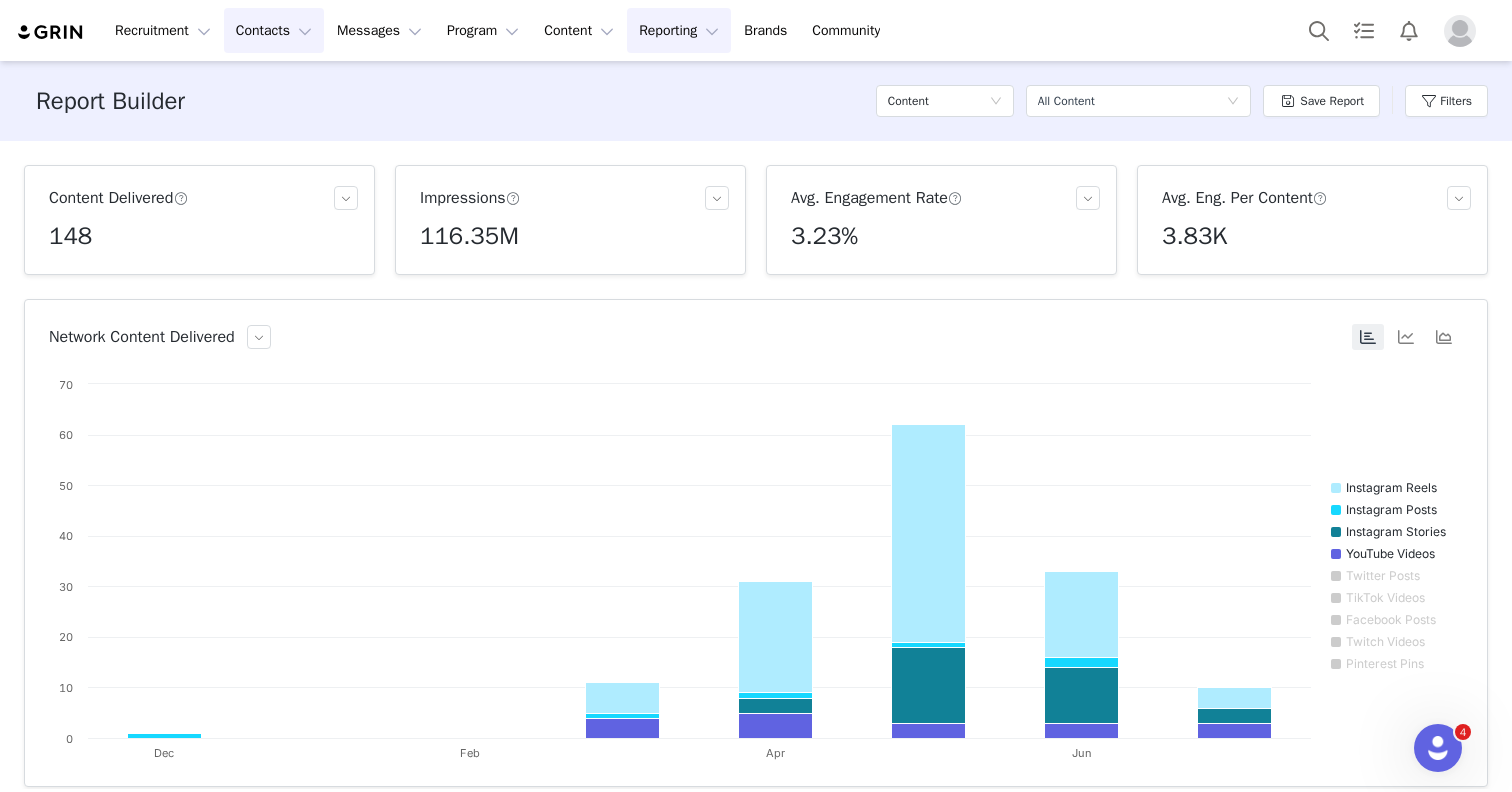 click on "Contacts Contacts" at bounding box center (274, 30) 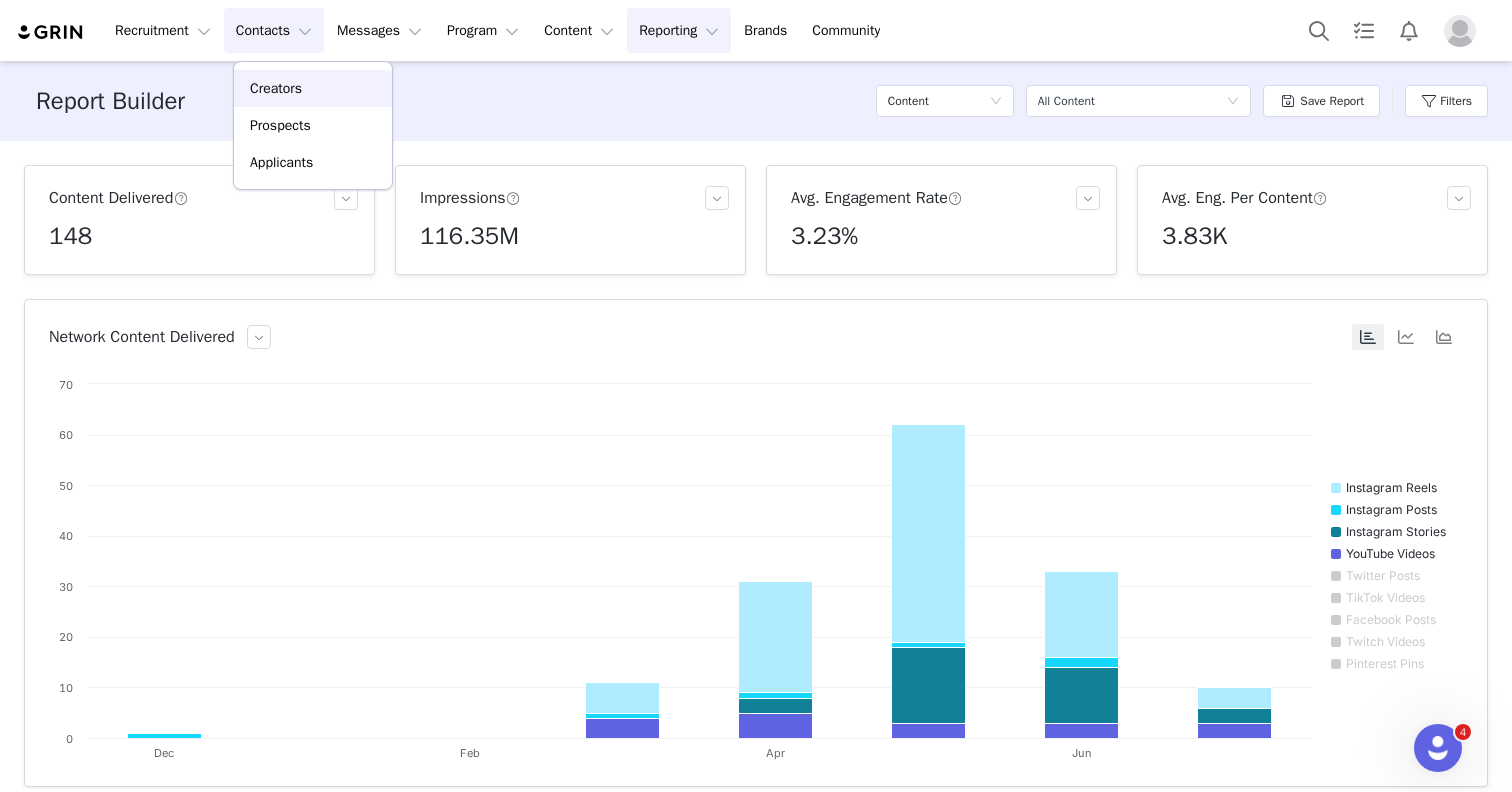 click on "Creators" at bounding box center [276, 88] 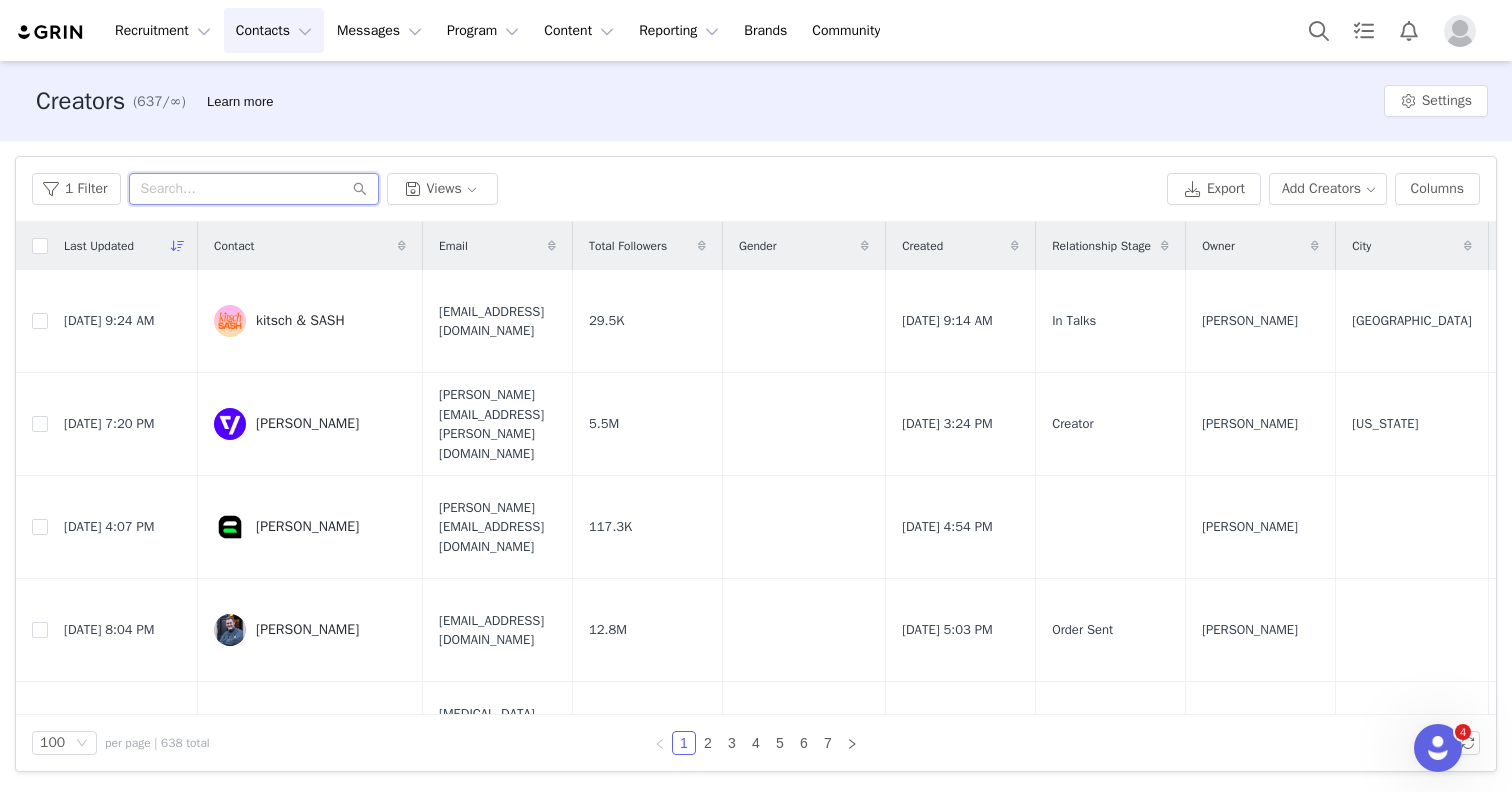 click at bounding box center [254, 189] 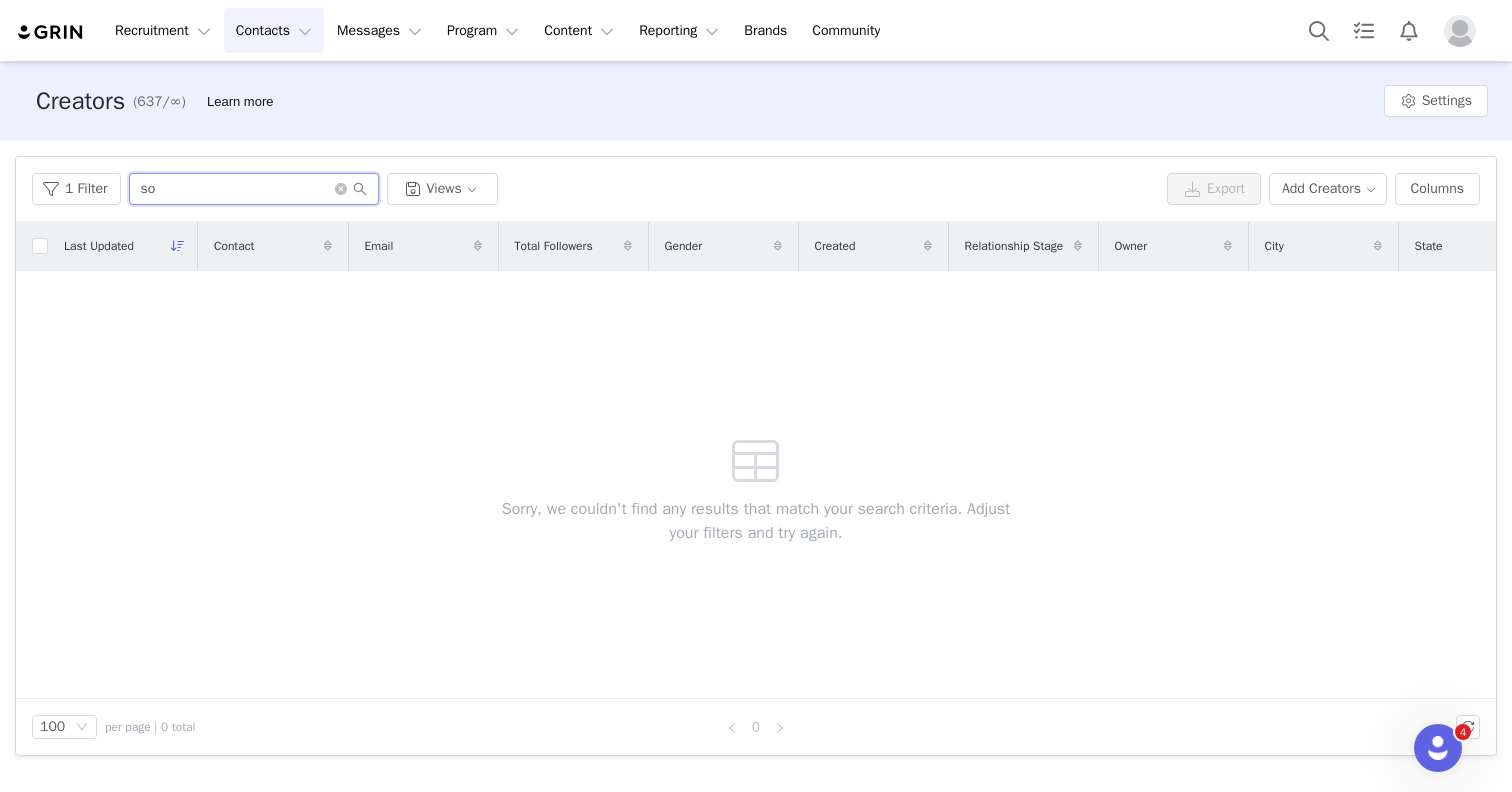 type on "s" 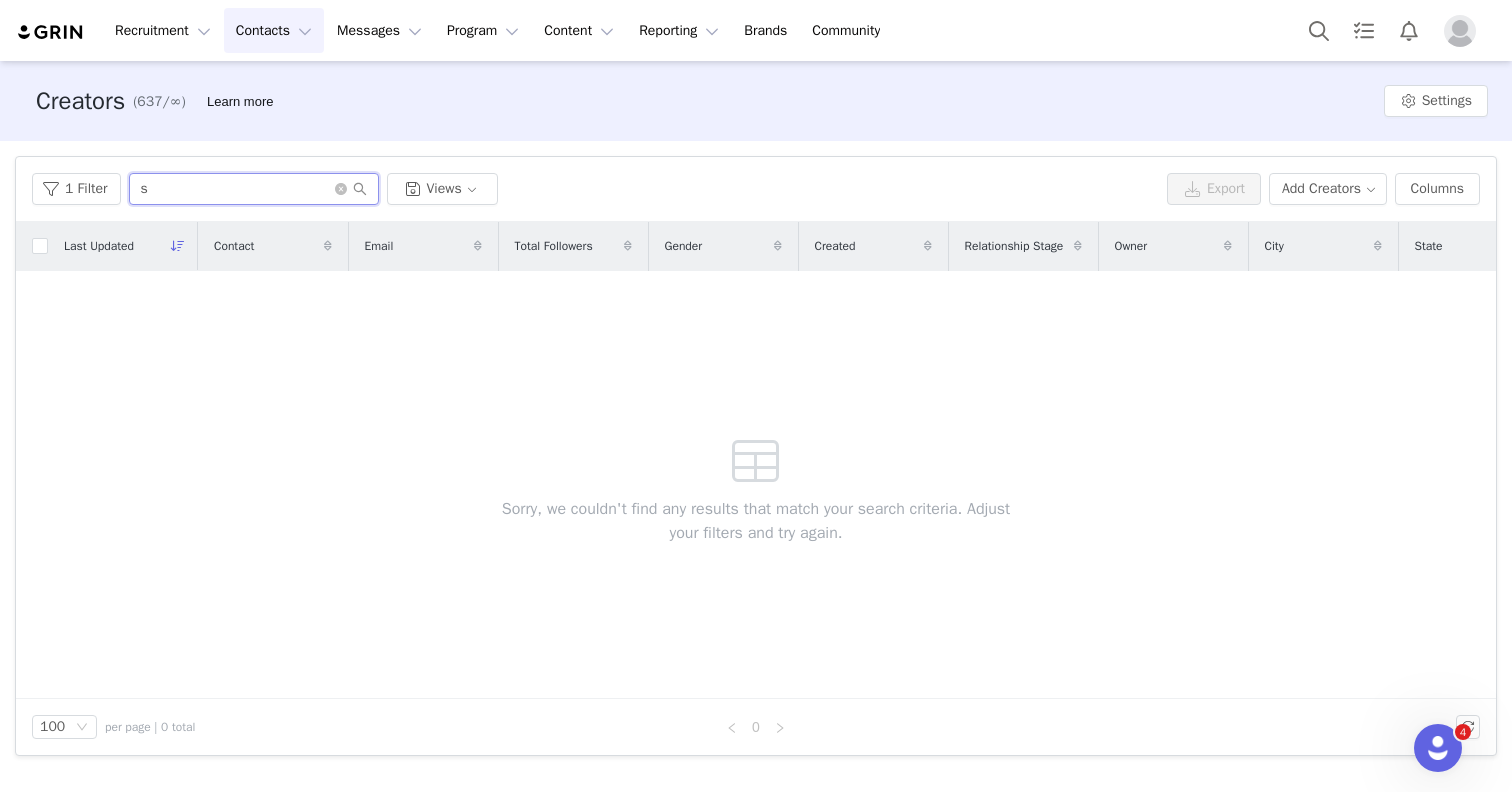 type 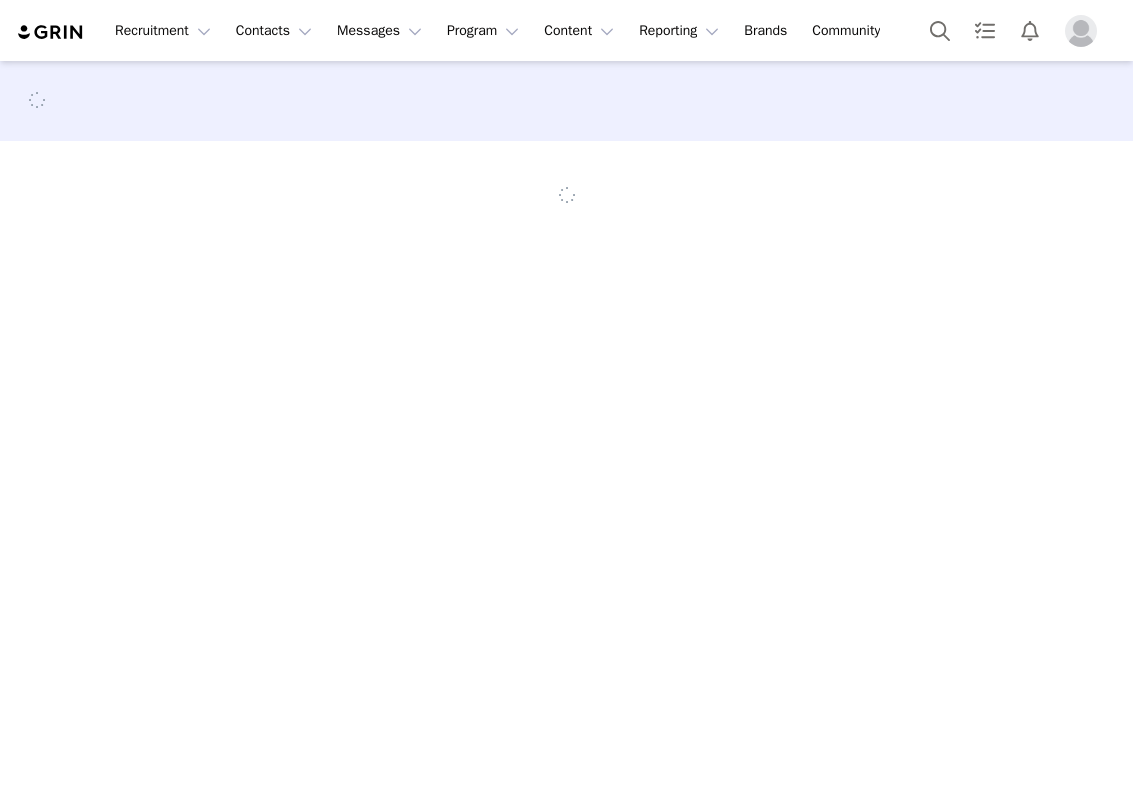 scroll, scrollTop: 0, scrollLeft: 0, axis: both 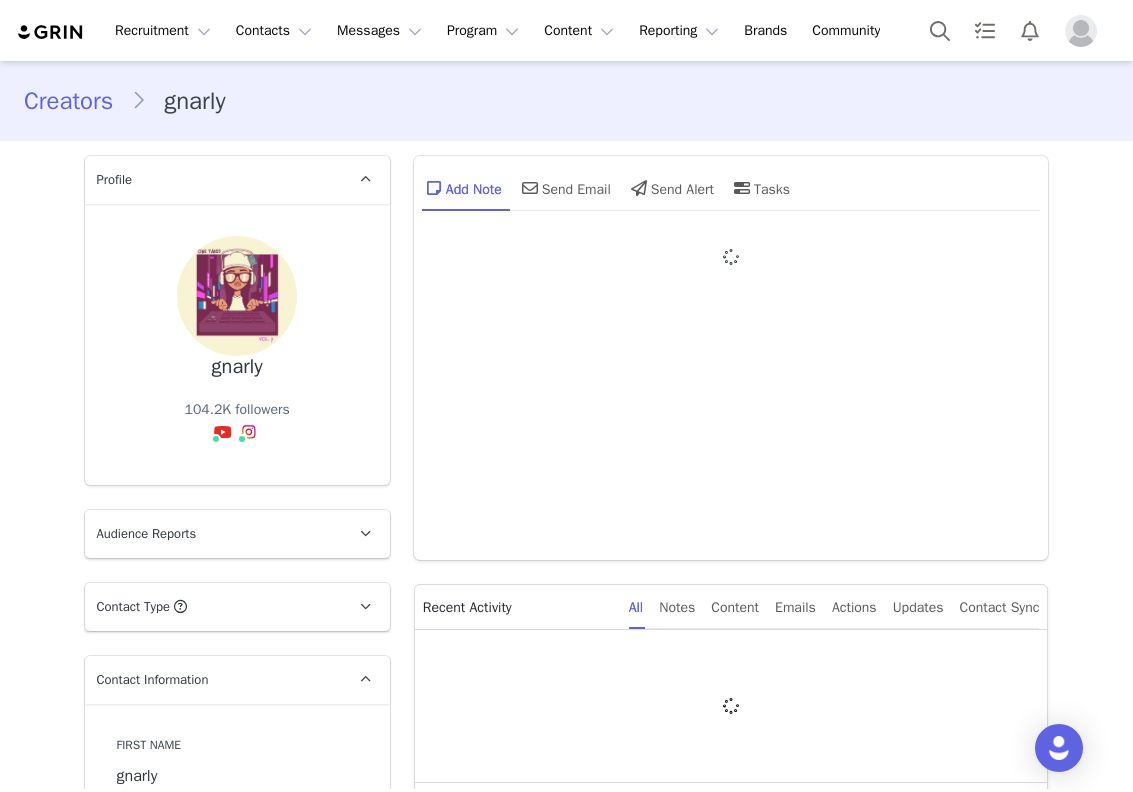 type on "+1 ([GEOGRAPHIC_DATA])" 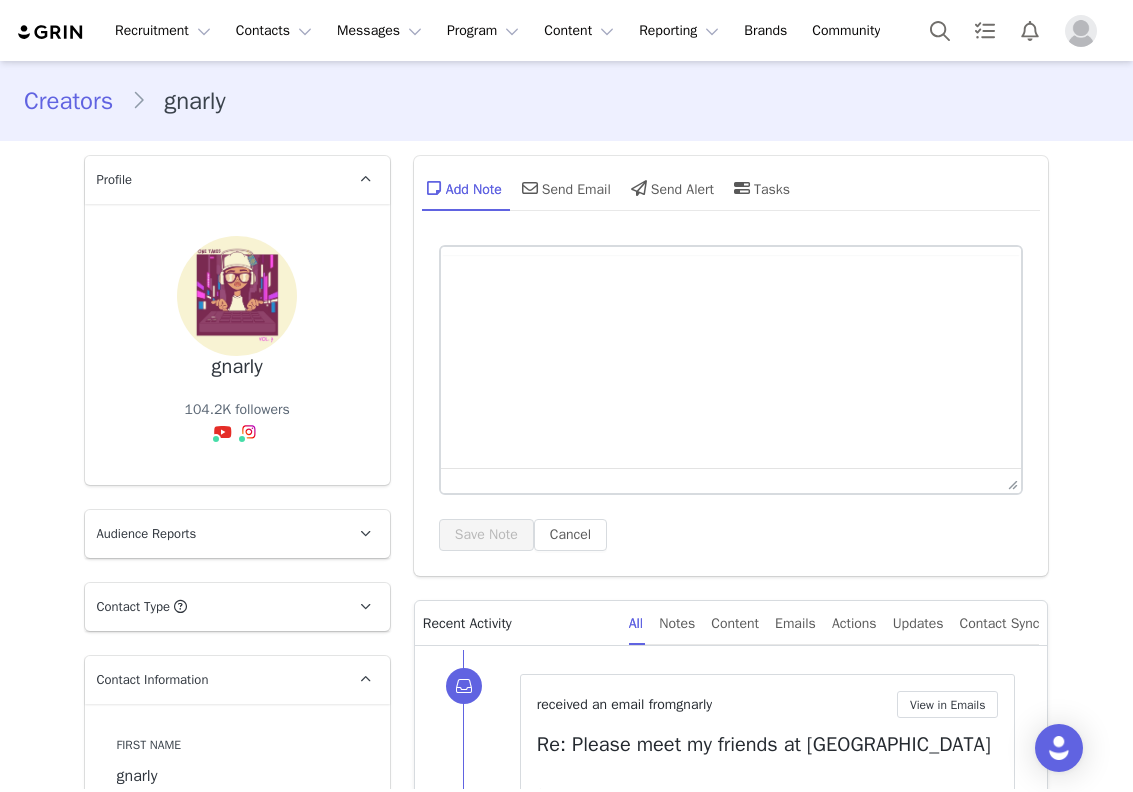 scroll, scrollTop: 0, scrollLeft: 0, axis: both 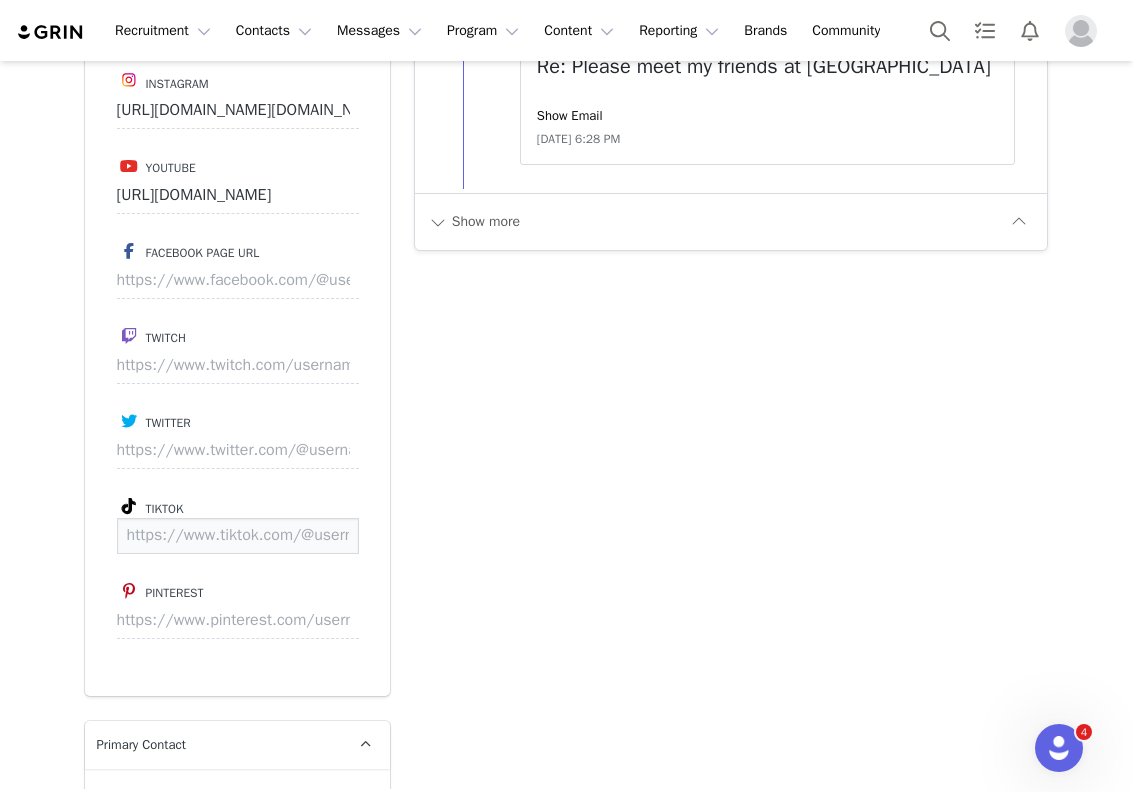 click at bounding box center [238, 536] 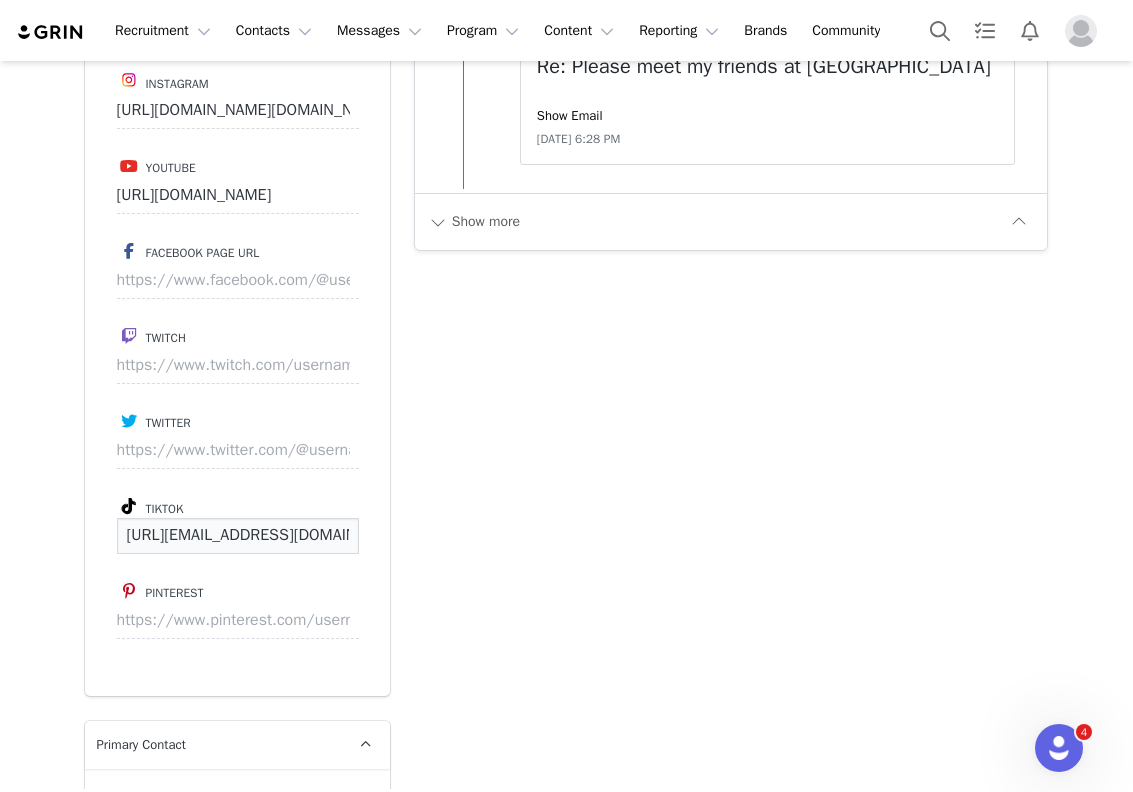scroll, scrollTop: 0, scrollLeft: 122, axis: horizontal 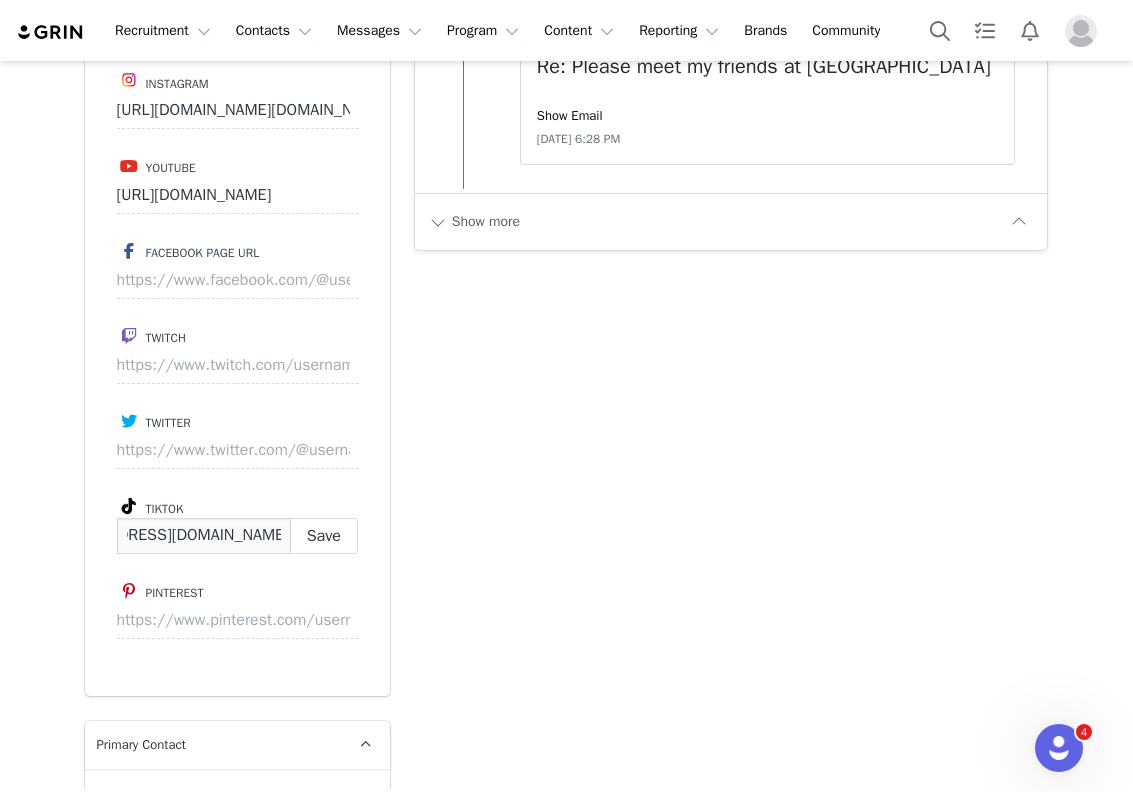 click on "https://www.tiktok.com/@gnarly.music" at bounding box center [204, 536] 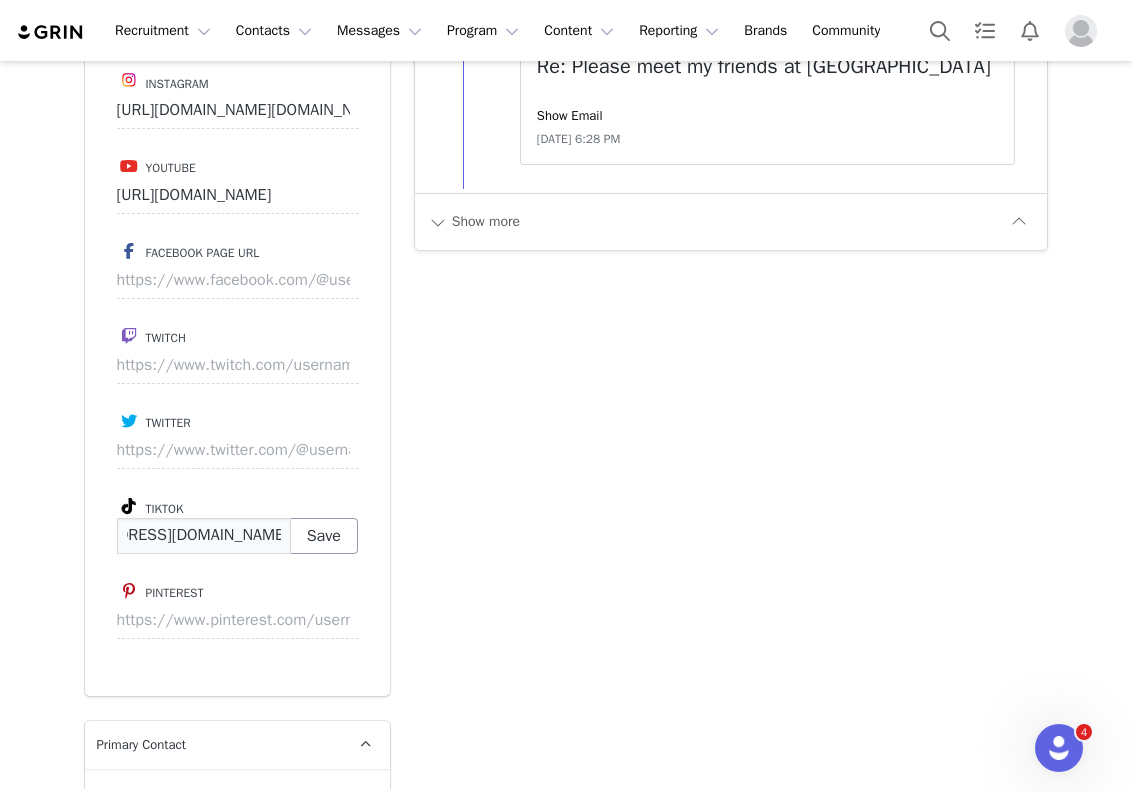 type on "https://www.tiktok.com/@gnarly.music" 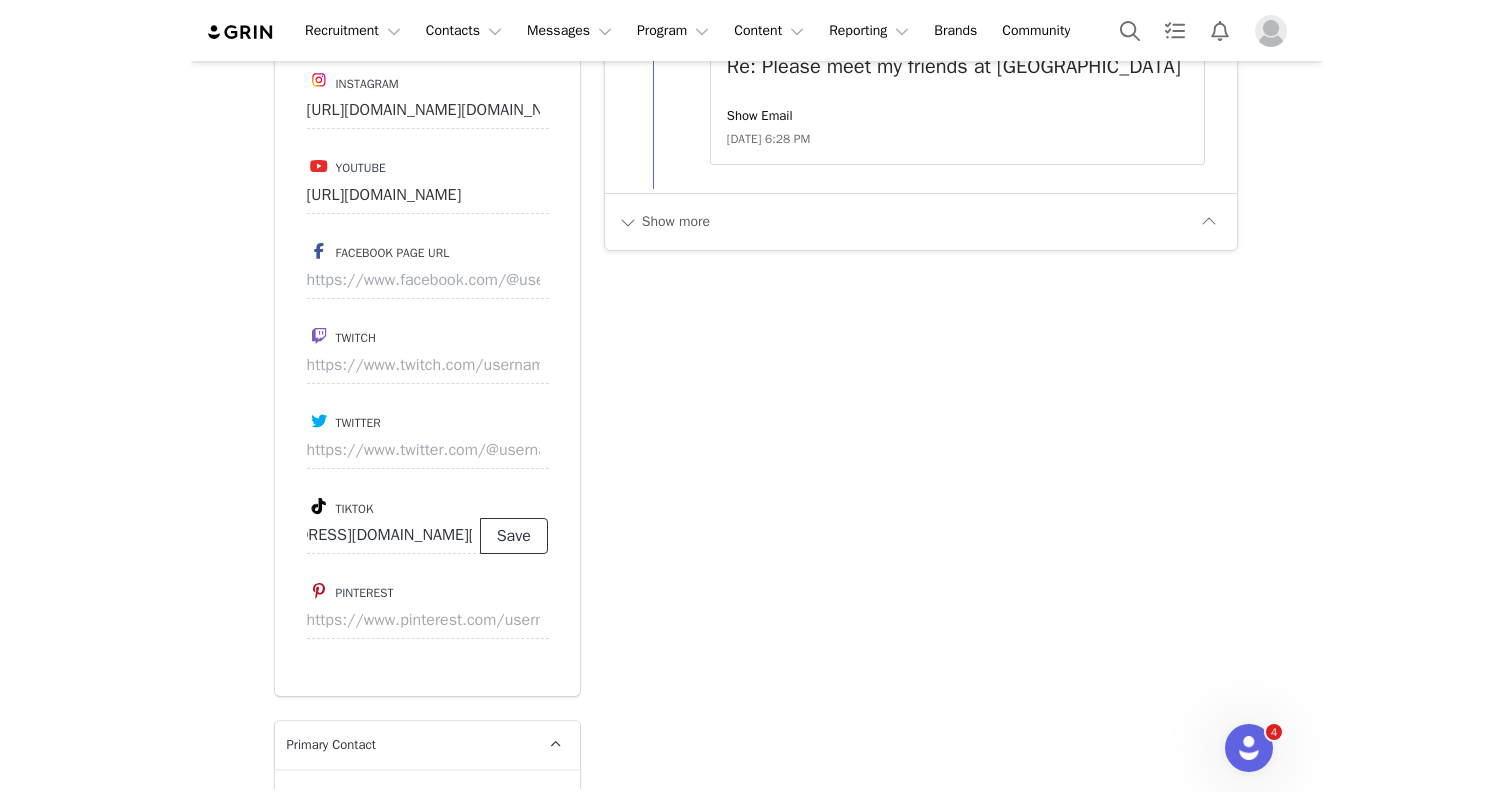 scroll, scrollTop: 0, scrollLeft: 0, axis: both 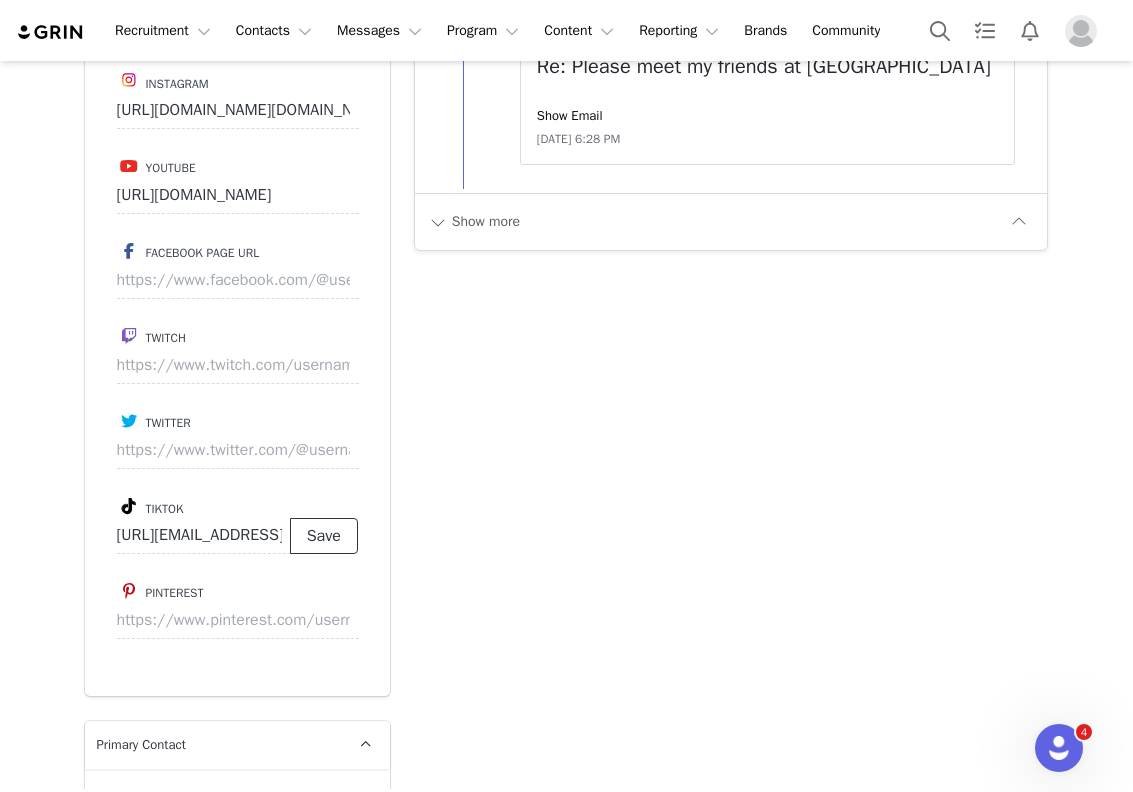 click on "Save" at bounding box center (324, 536) 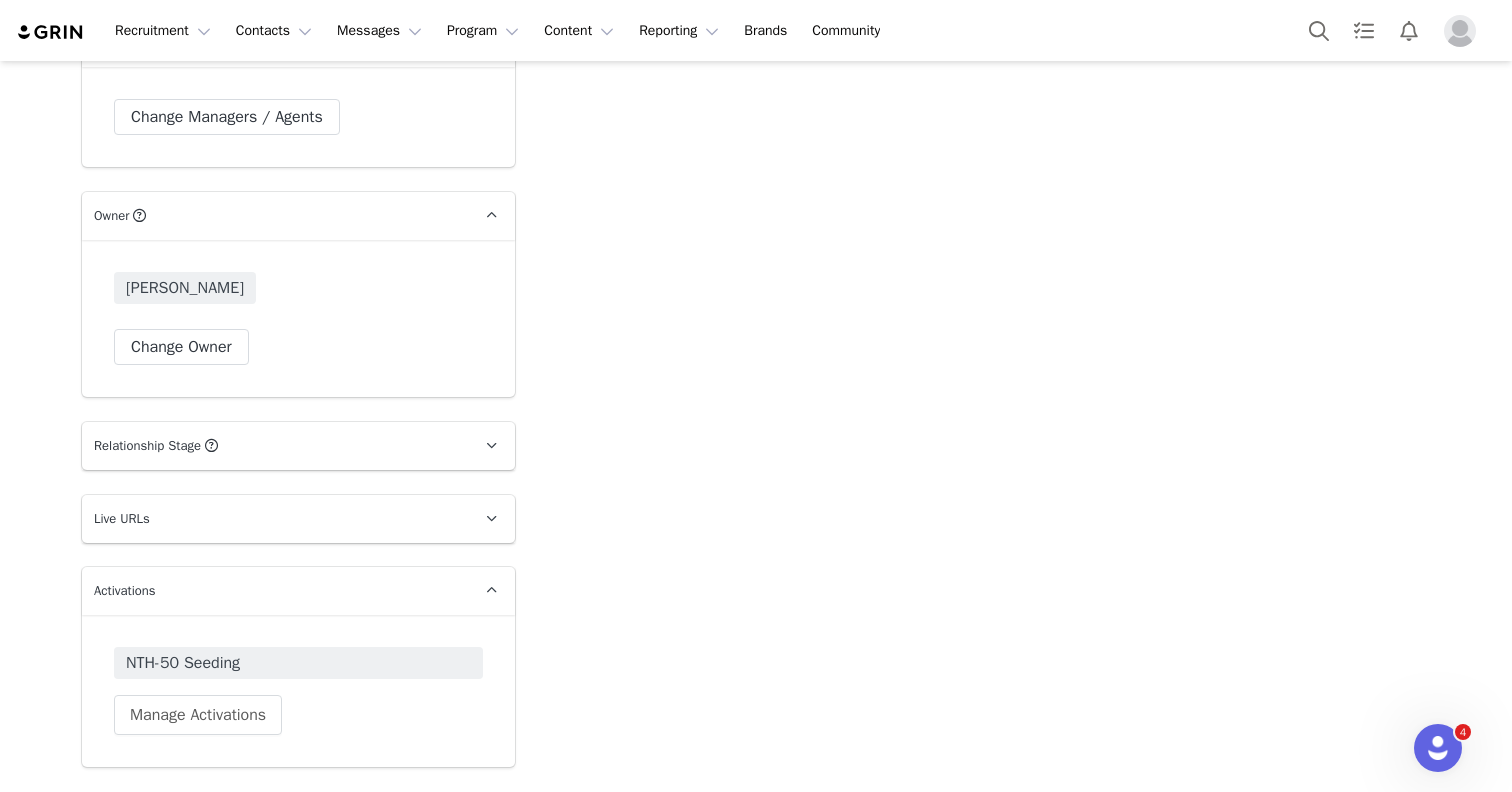 scroll, scrollTop: 3670, scrollLeft: 0, axis: vertical 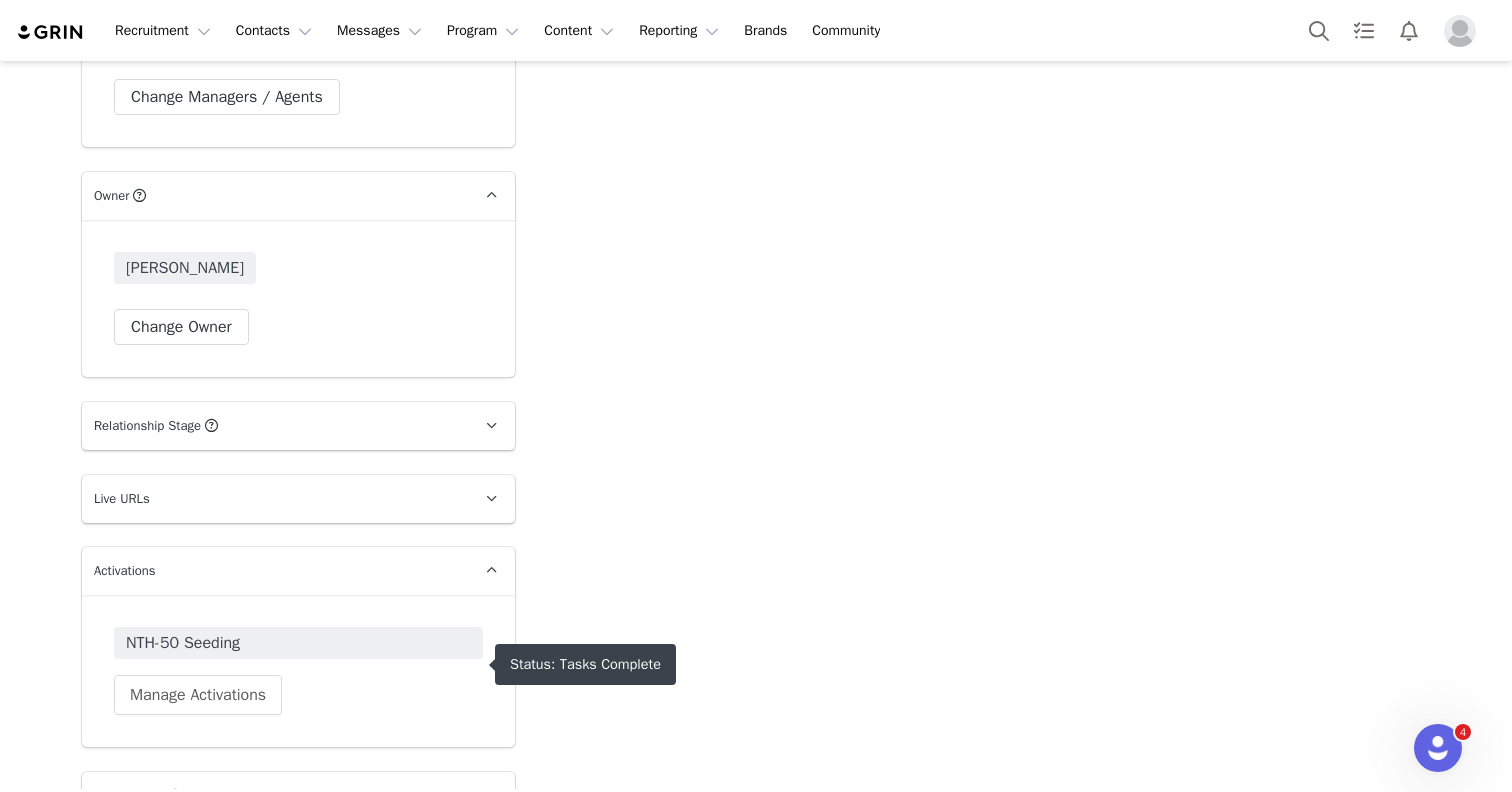 click on "NTH-50 Seeding" at bounding box center (298, 643) 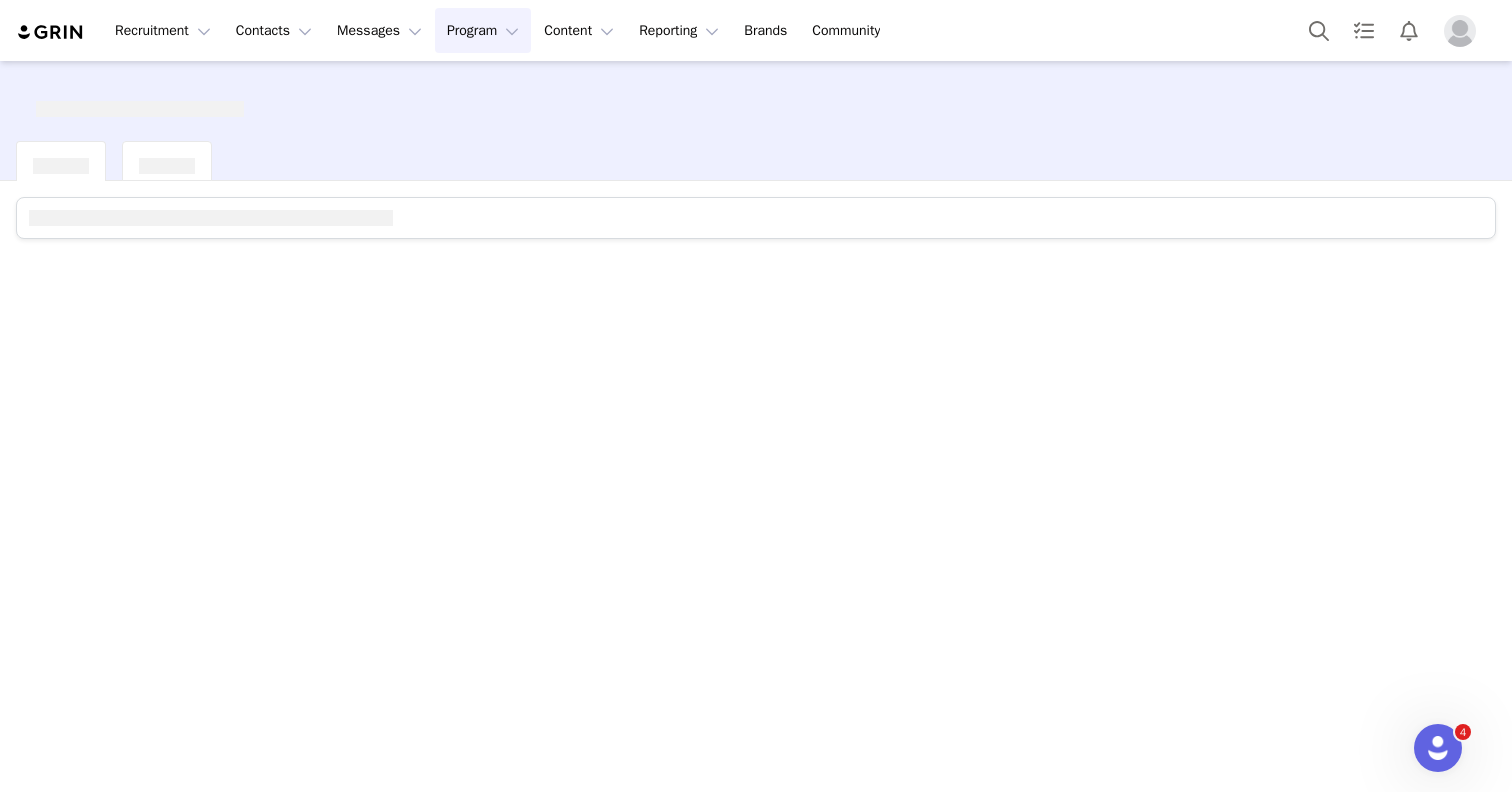 scroll, scrollTop: 0, scrollLeft: 0, axis: both 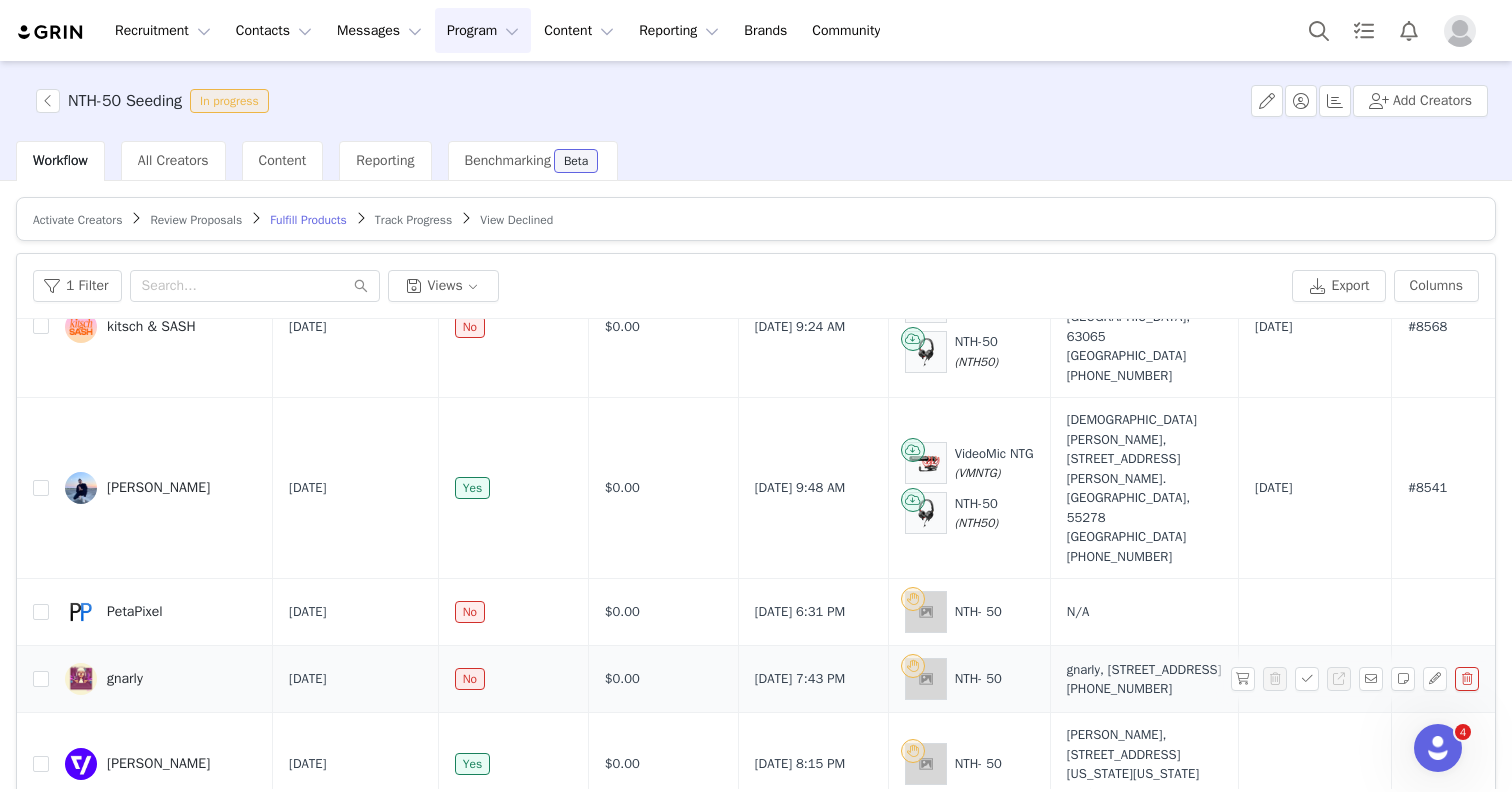 click on "[DATE]" at bounding box center (355, 679) 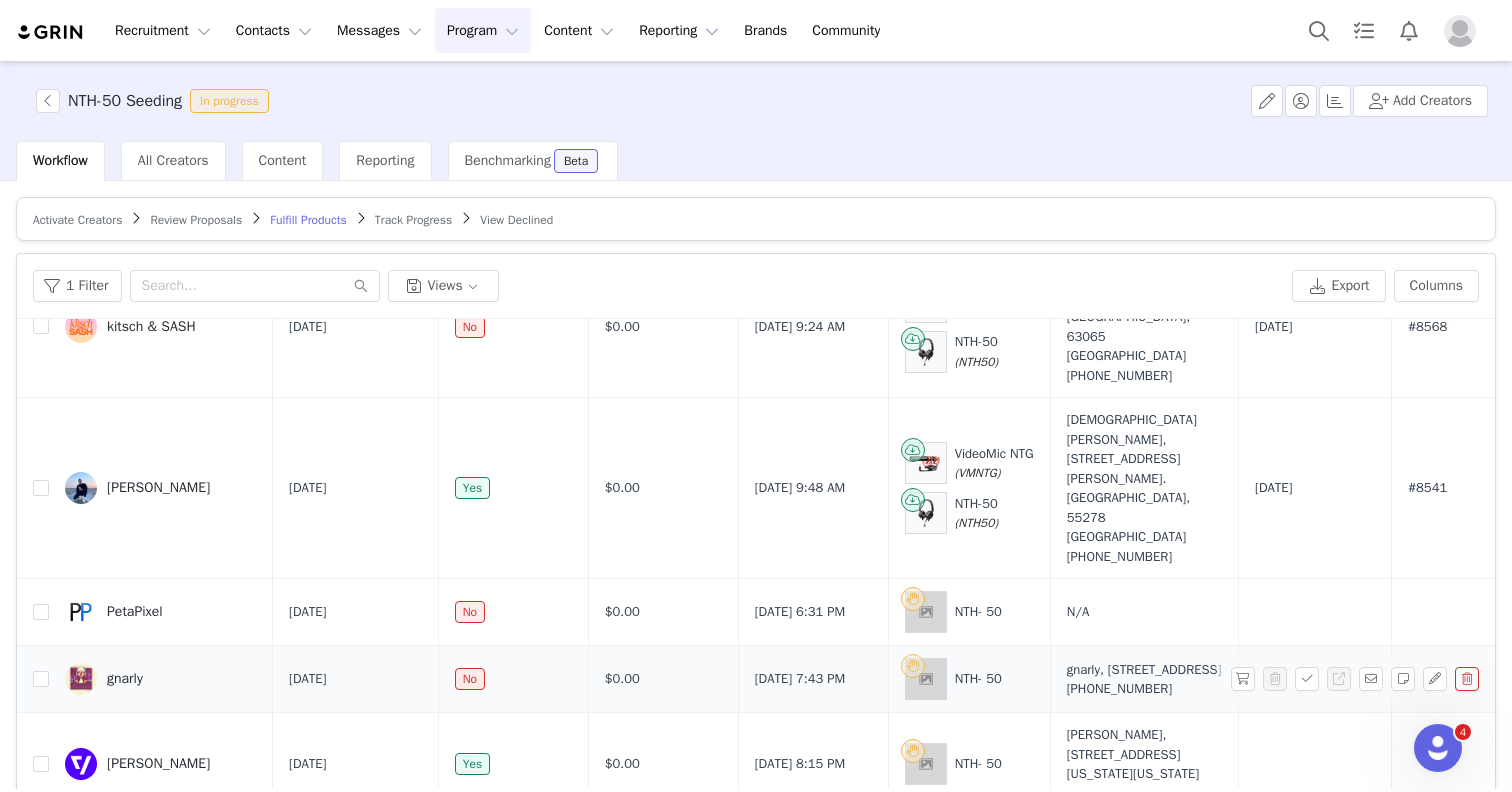 click at bounding box center (912, 666) 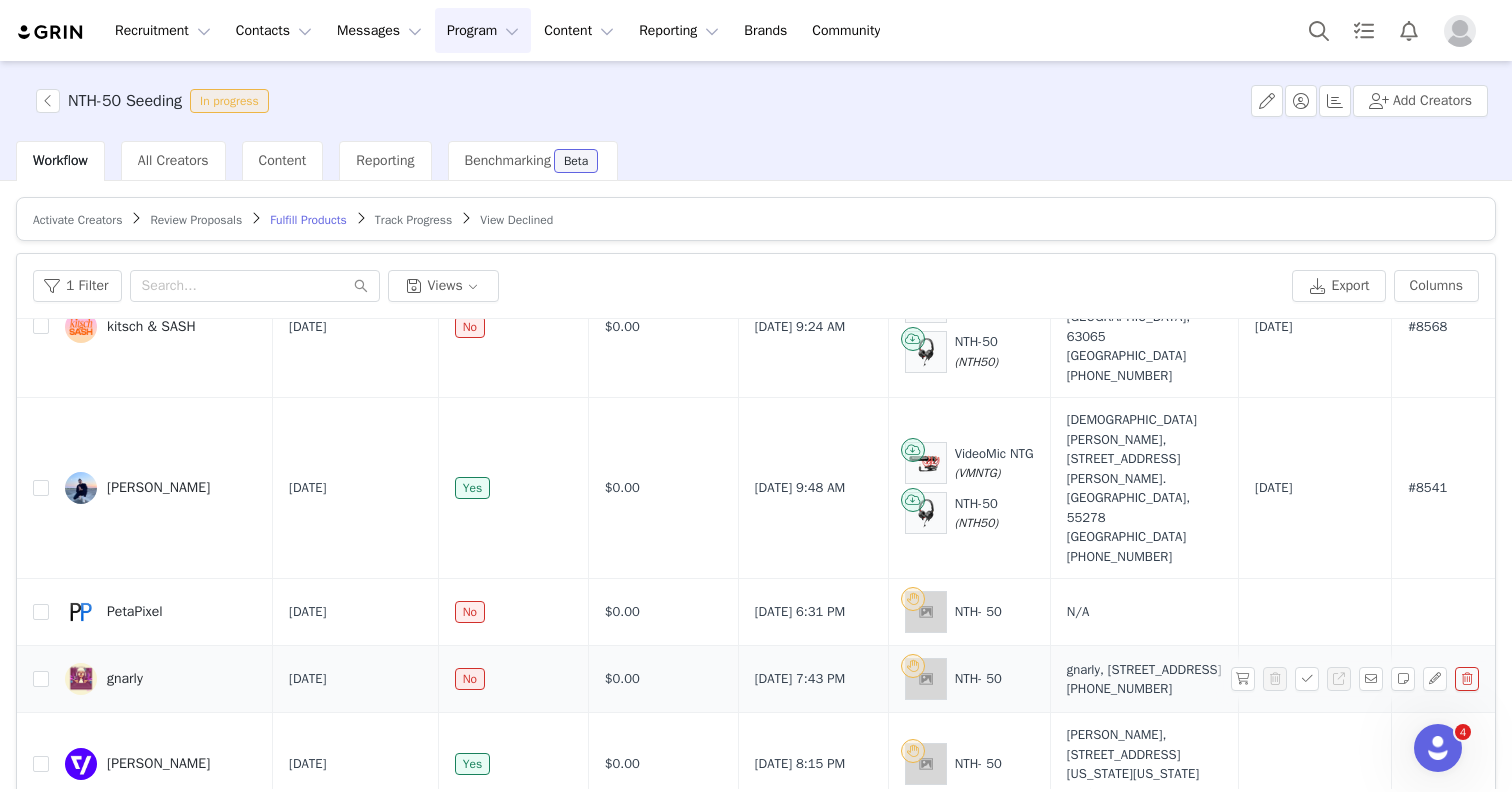 click on "gnarly, 82 Tachbrook St. Royal Leamington Spa,  CV31 2BH United Kingdom   +447944162769" at bounding box center (1144, 679) 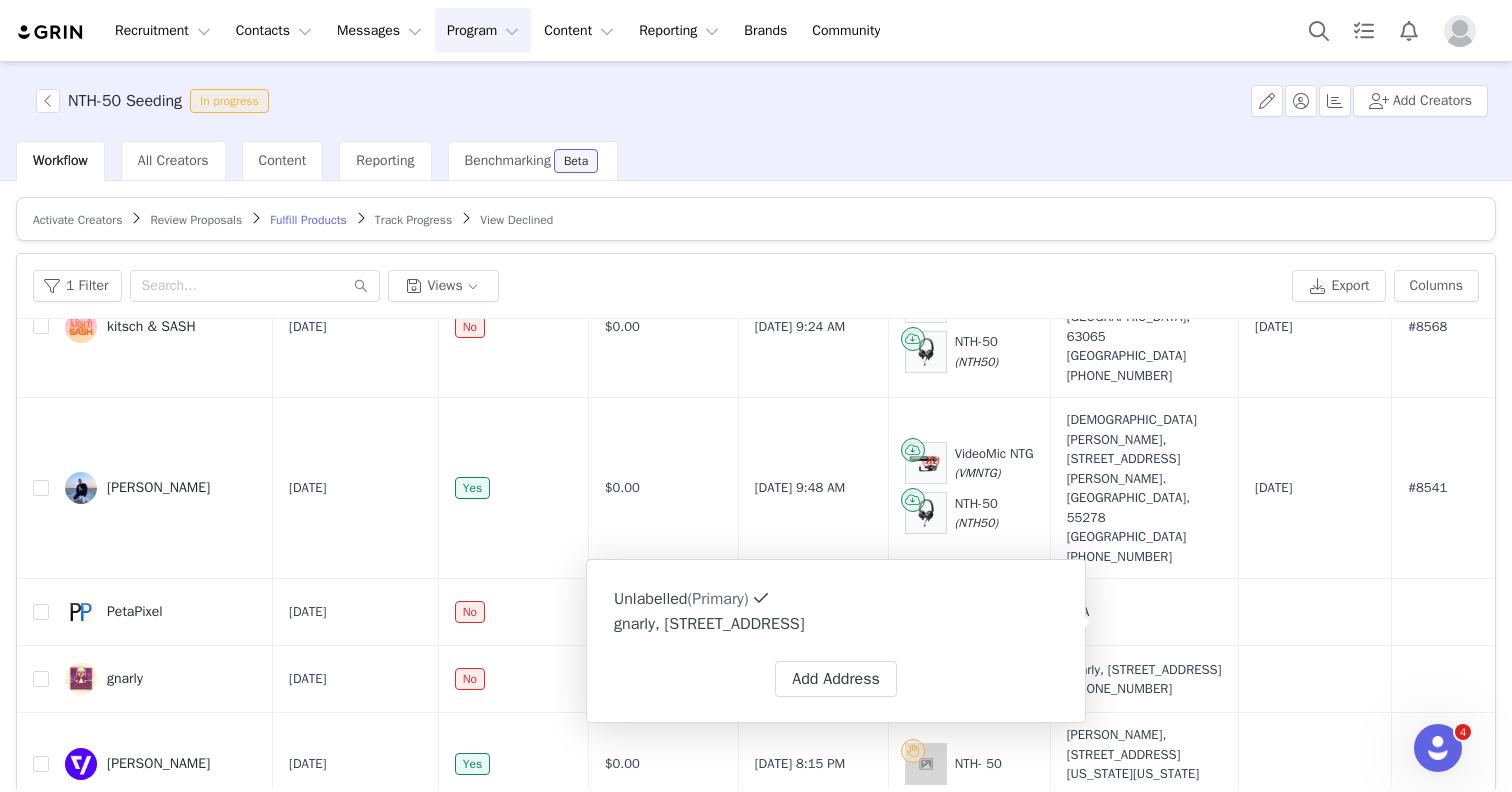 click on "gnarly, [STREET_ADDRESS]" at bounding box center [836, 624] 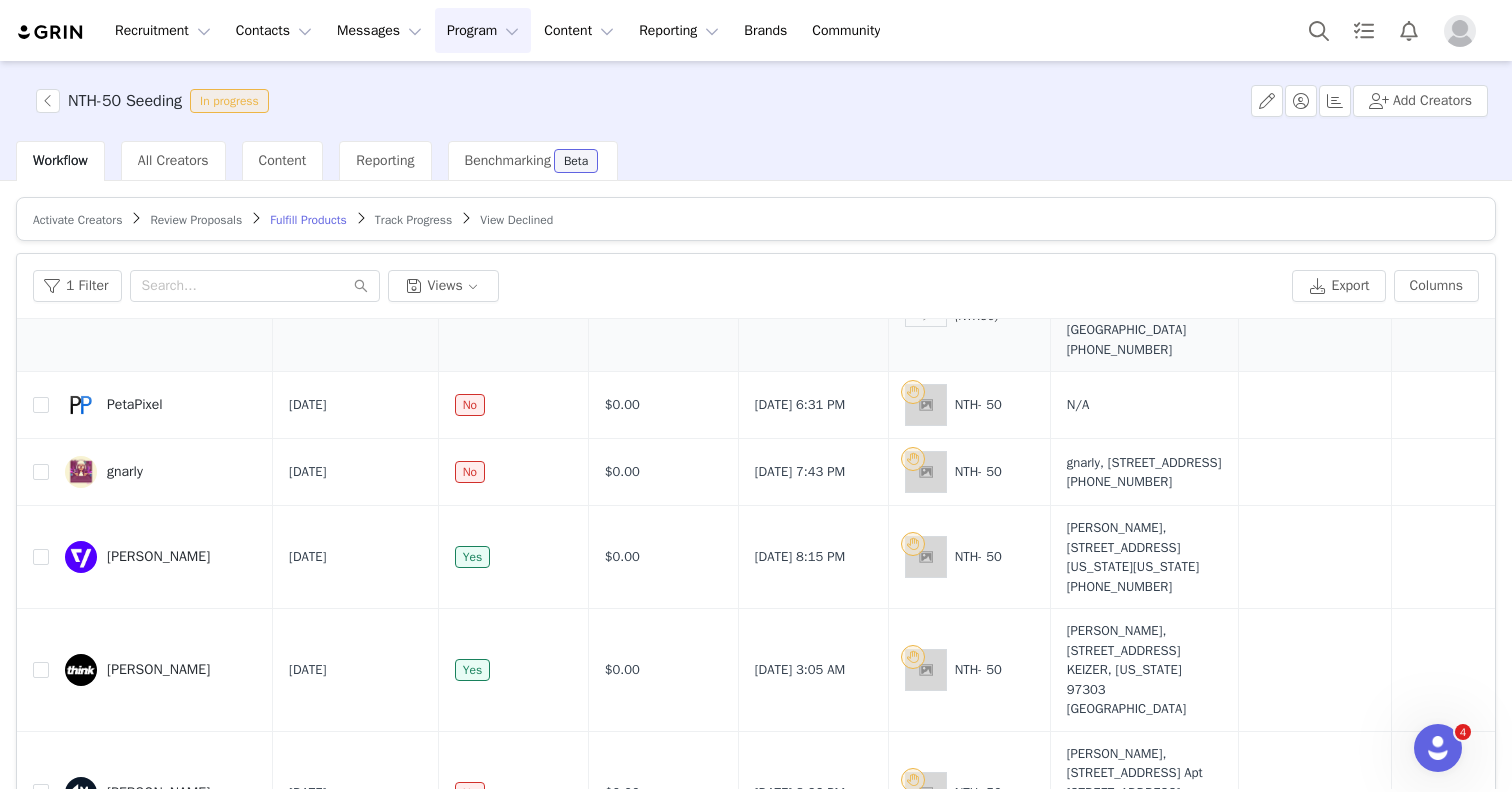 scroll, scrollTop: 304, scrollLeft: 0, axis: vertical 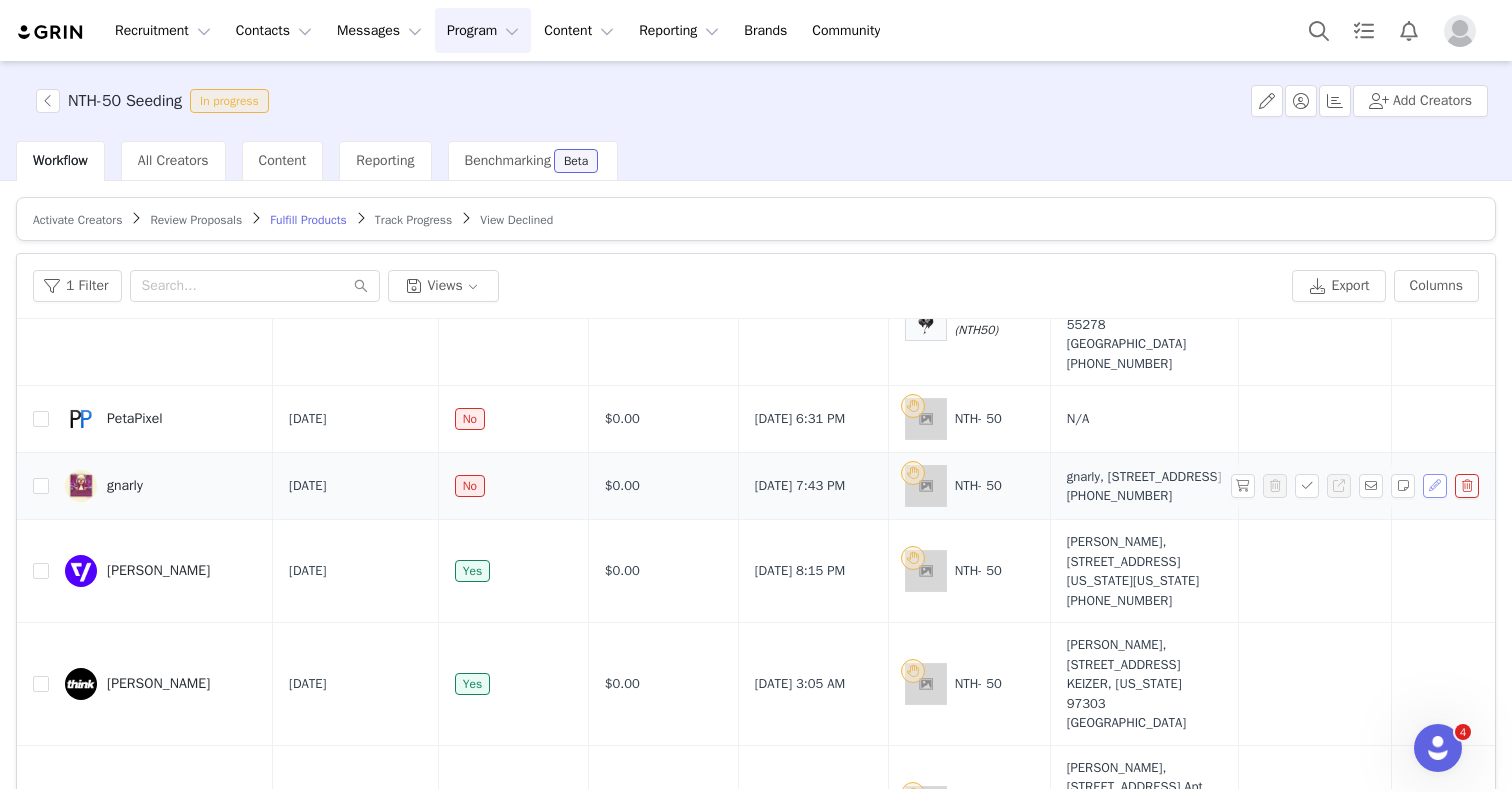 click at bounding box center [1435, 486] 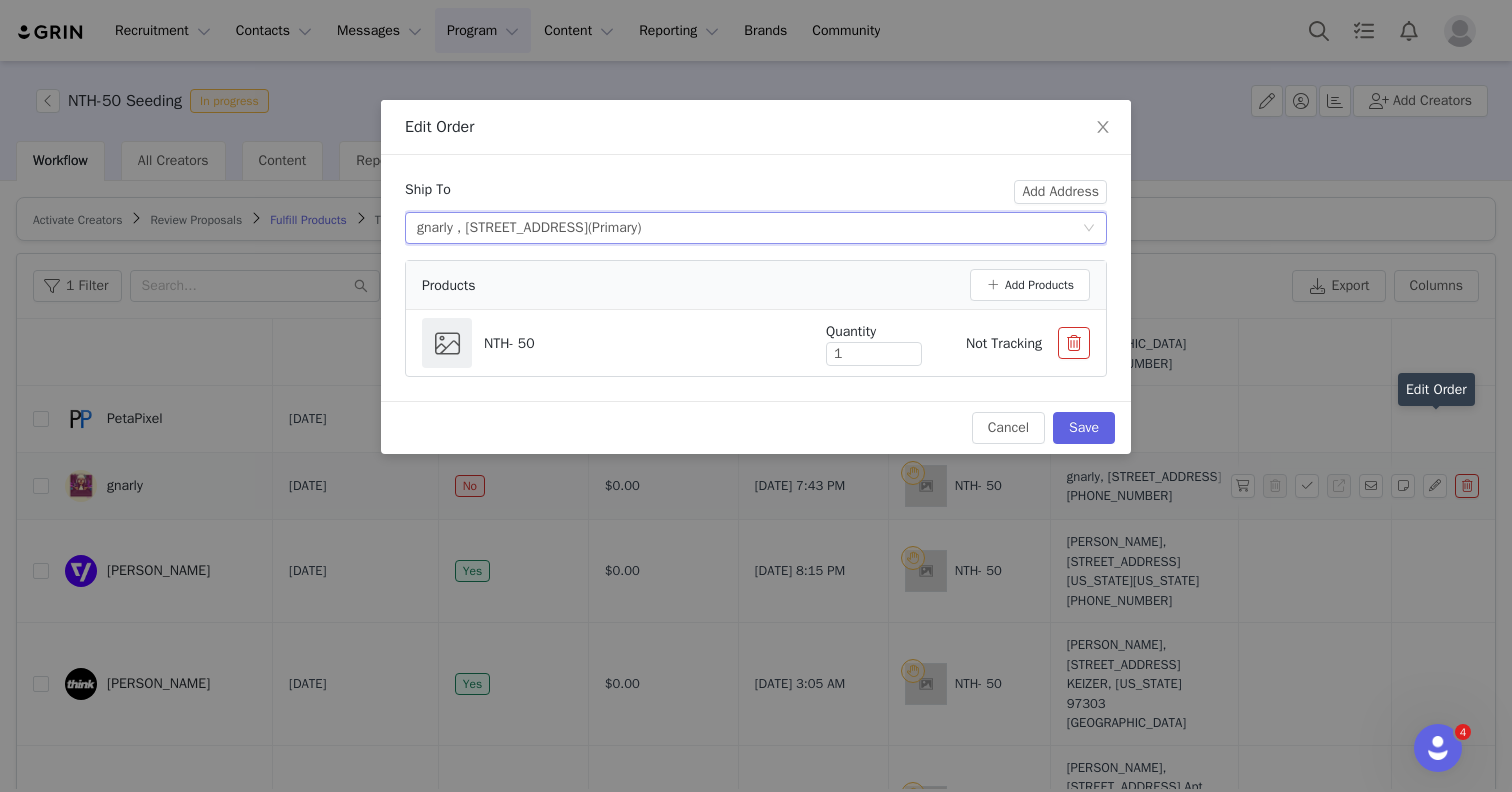 click on "Select shipping address  gnarly , 82 Tachbrook St, Royal Leamington Spa, England, CV31 2BH, United Kingdom  (Primary)" at bounding box center (749, 228) 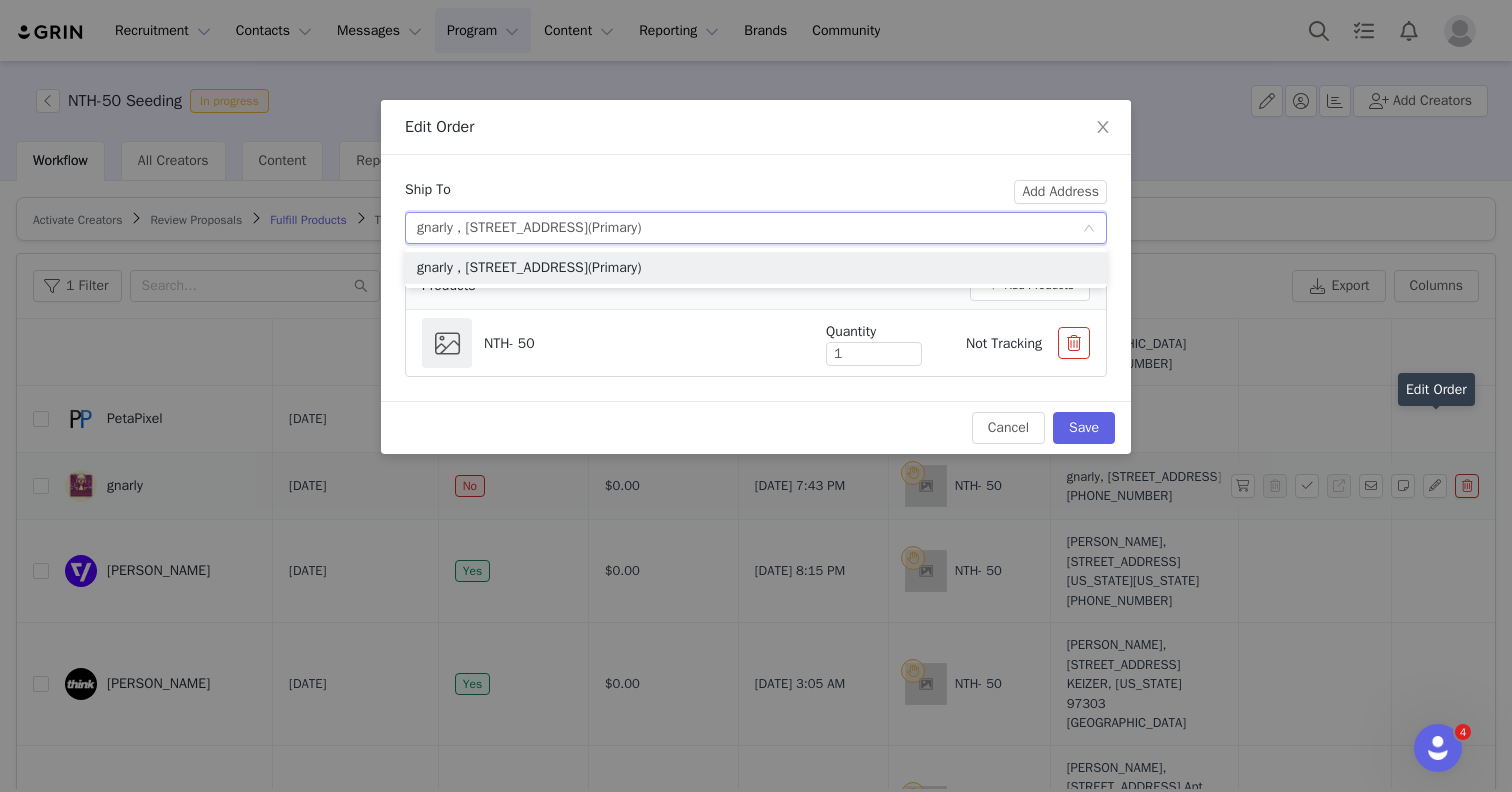 click on "Cancel Save" at bounding box center (756, 427) 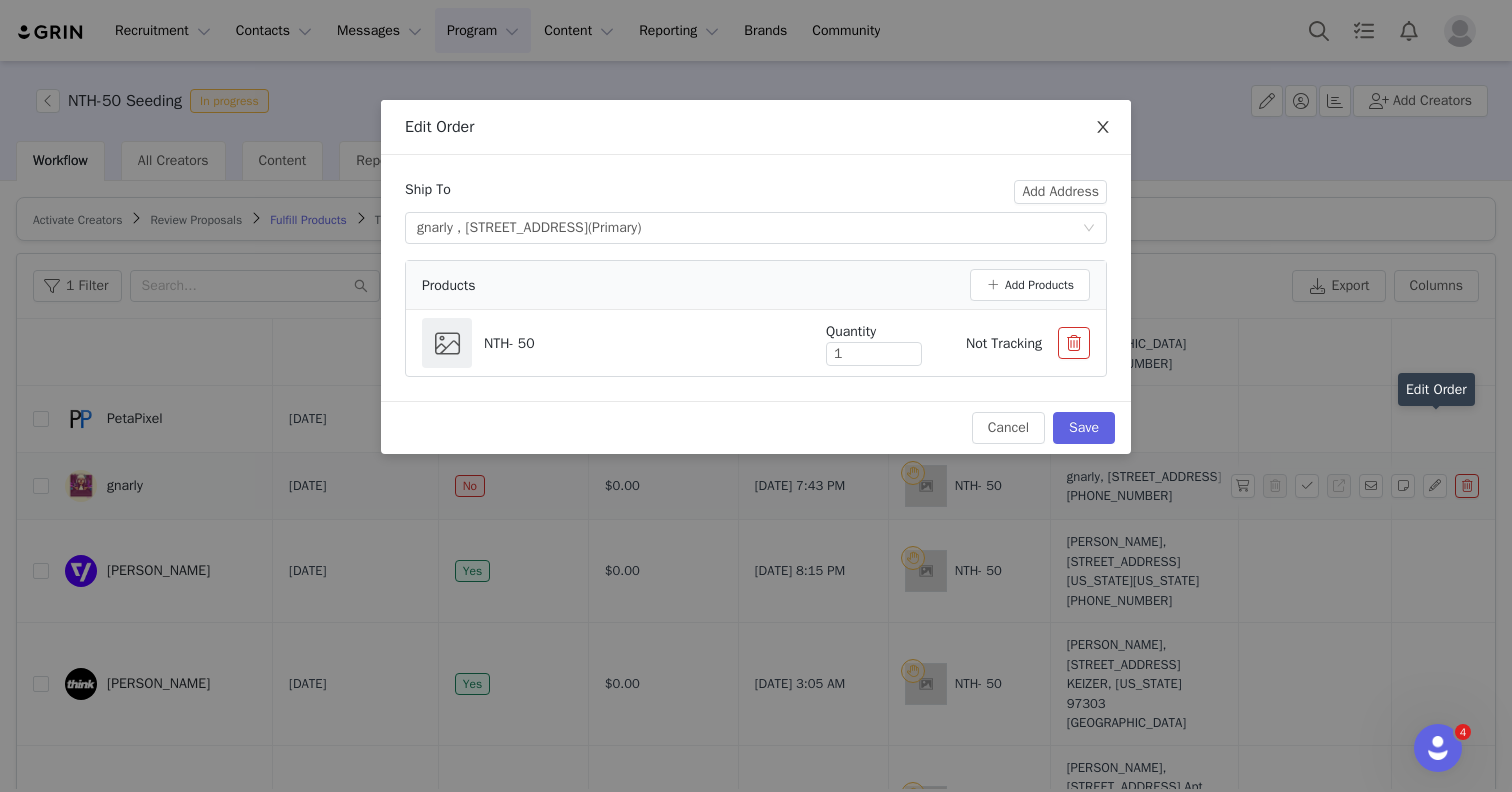 click 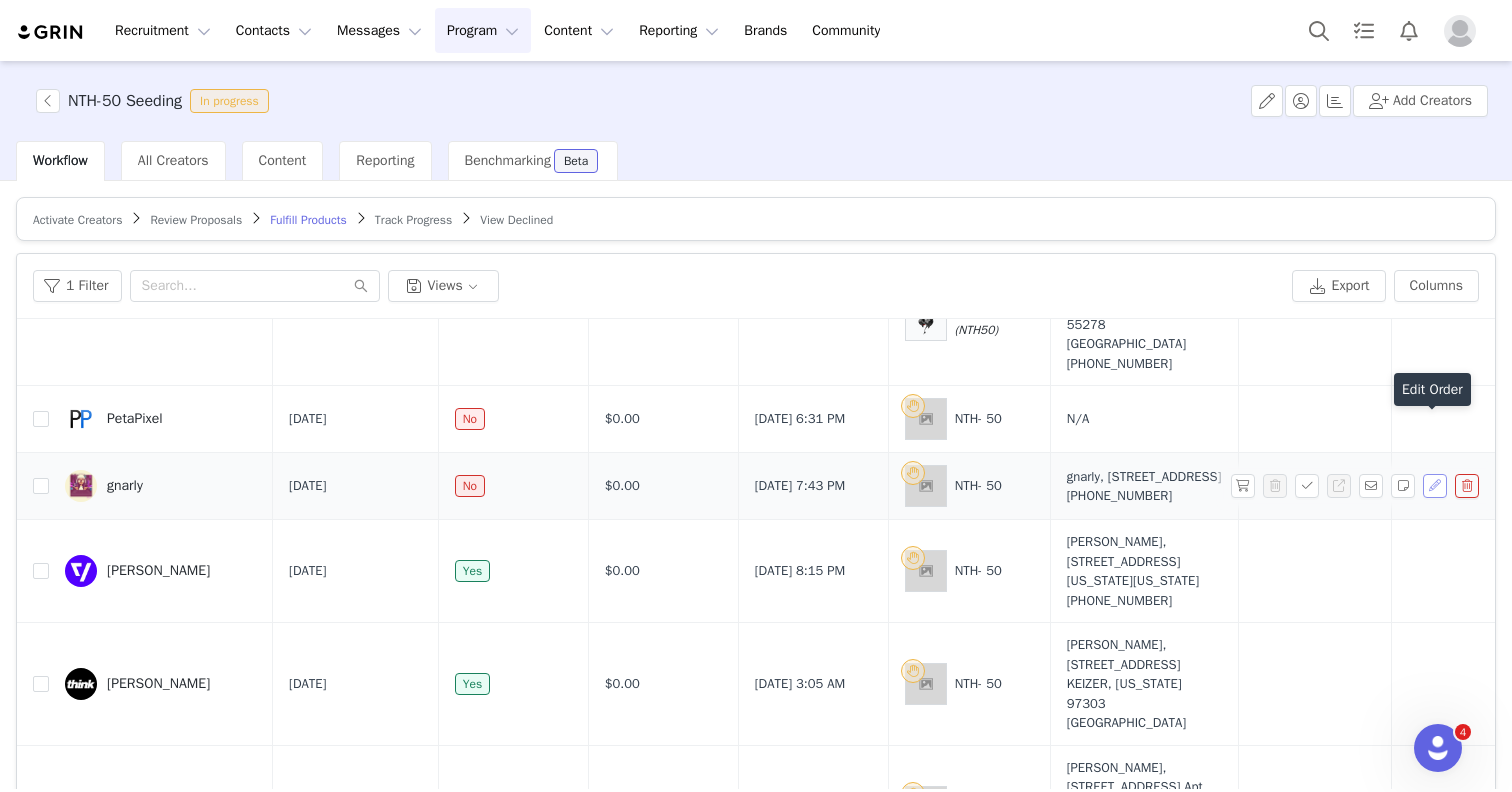 click at bounding box center [1435, 486] 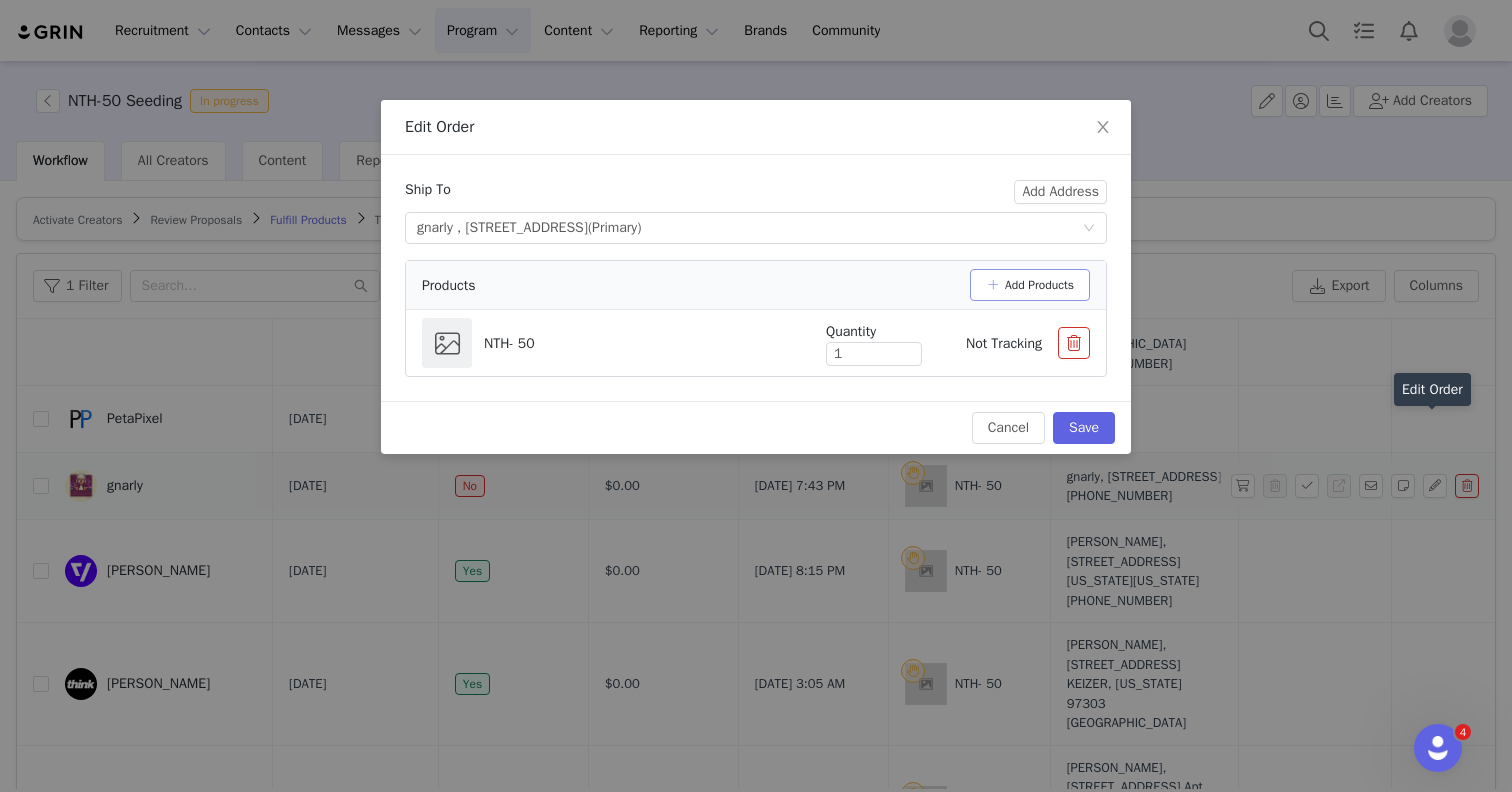 click on "Add Products" at bounding box center [1030, 285] 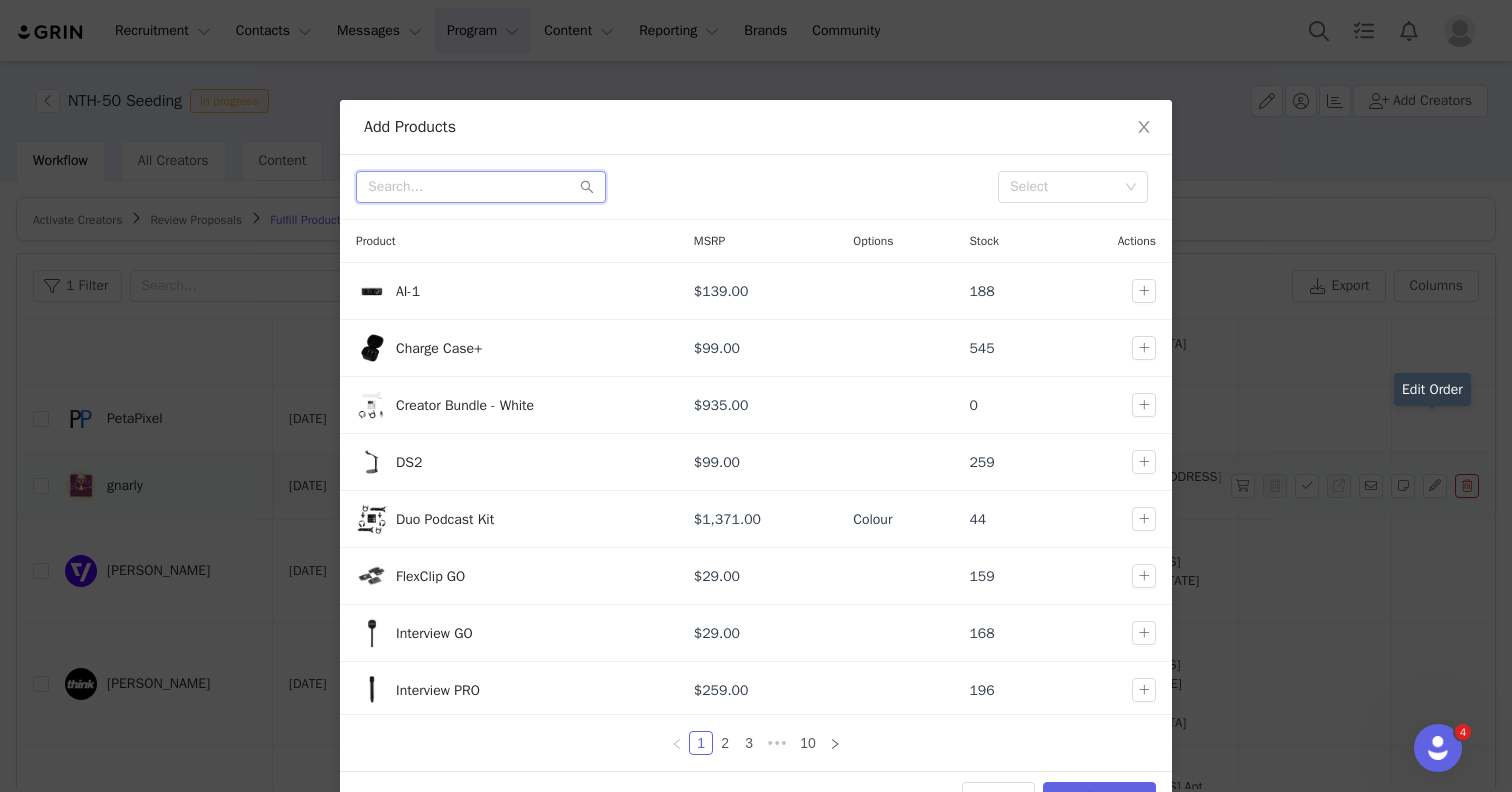 click at bounding box center [481, 187] 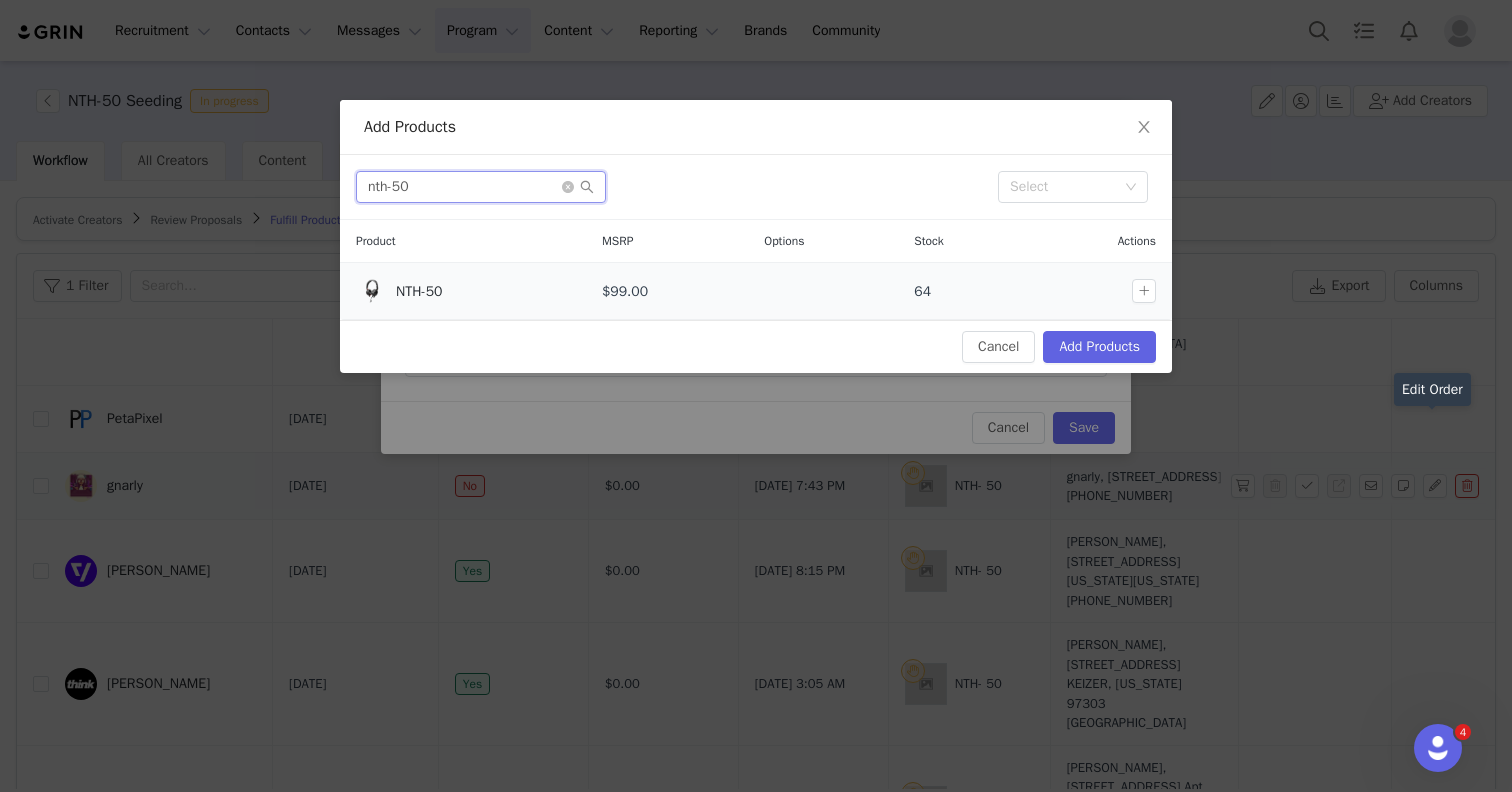 type on "nth-50" 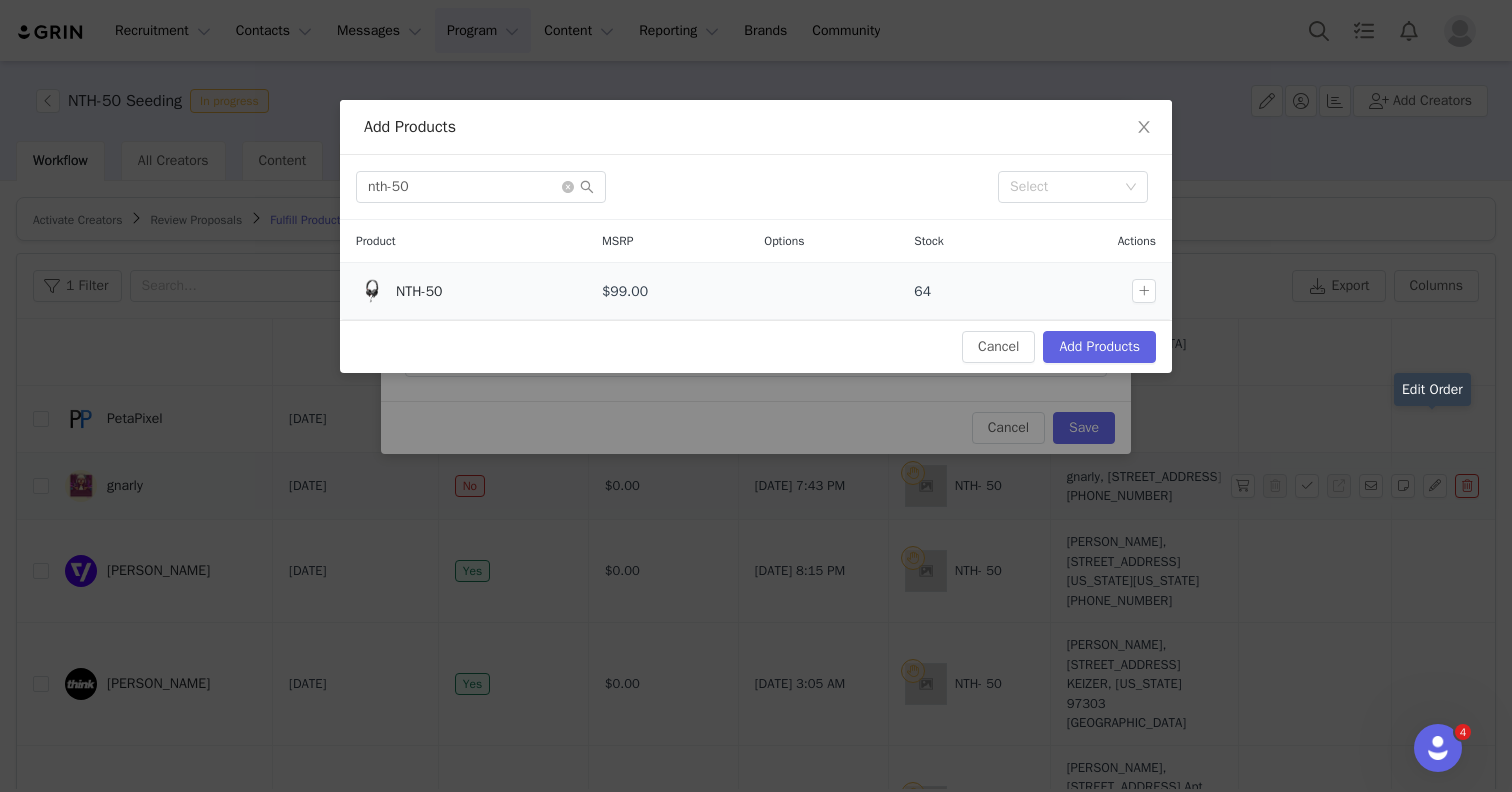 click on "NTH-50" at bounding box center [483, 291] 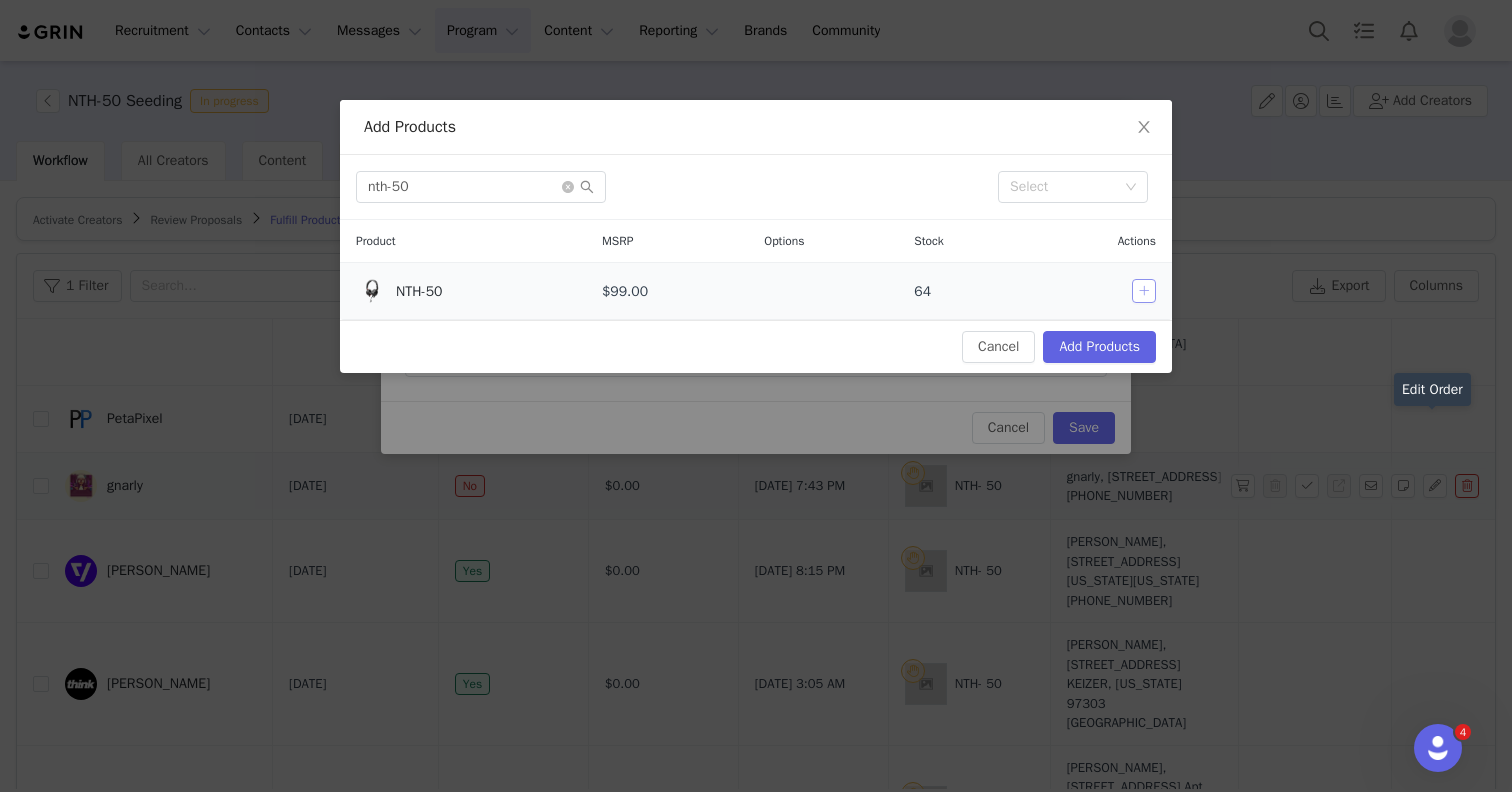 click at bounding box center (1144, 291) 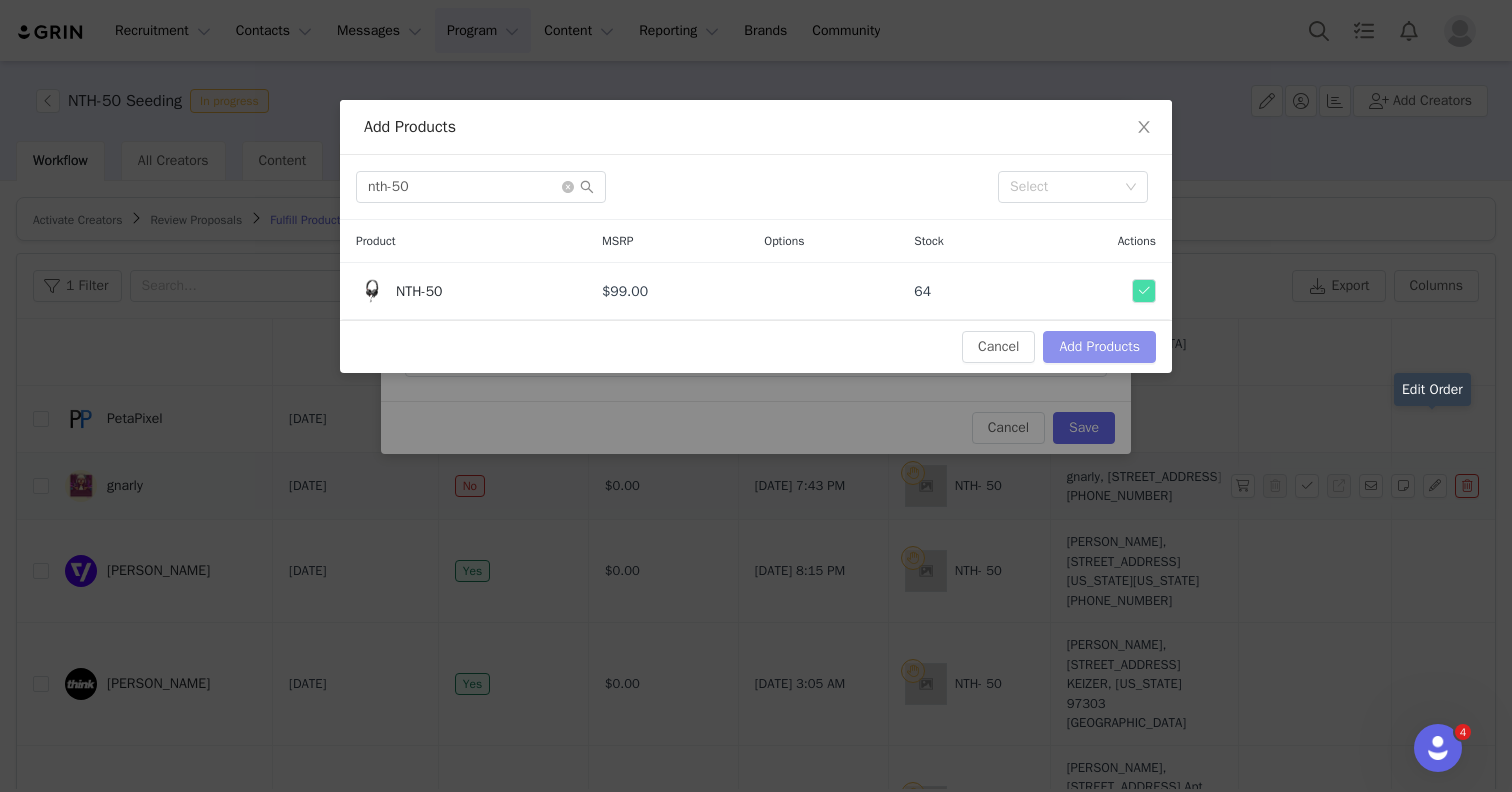 click on "Add Products" at bounding box center (1099, 347) 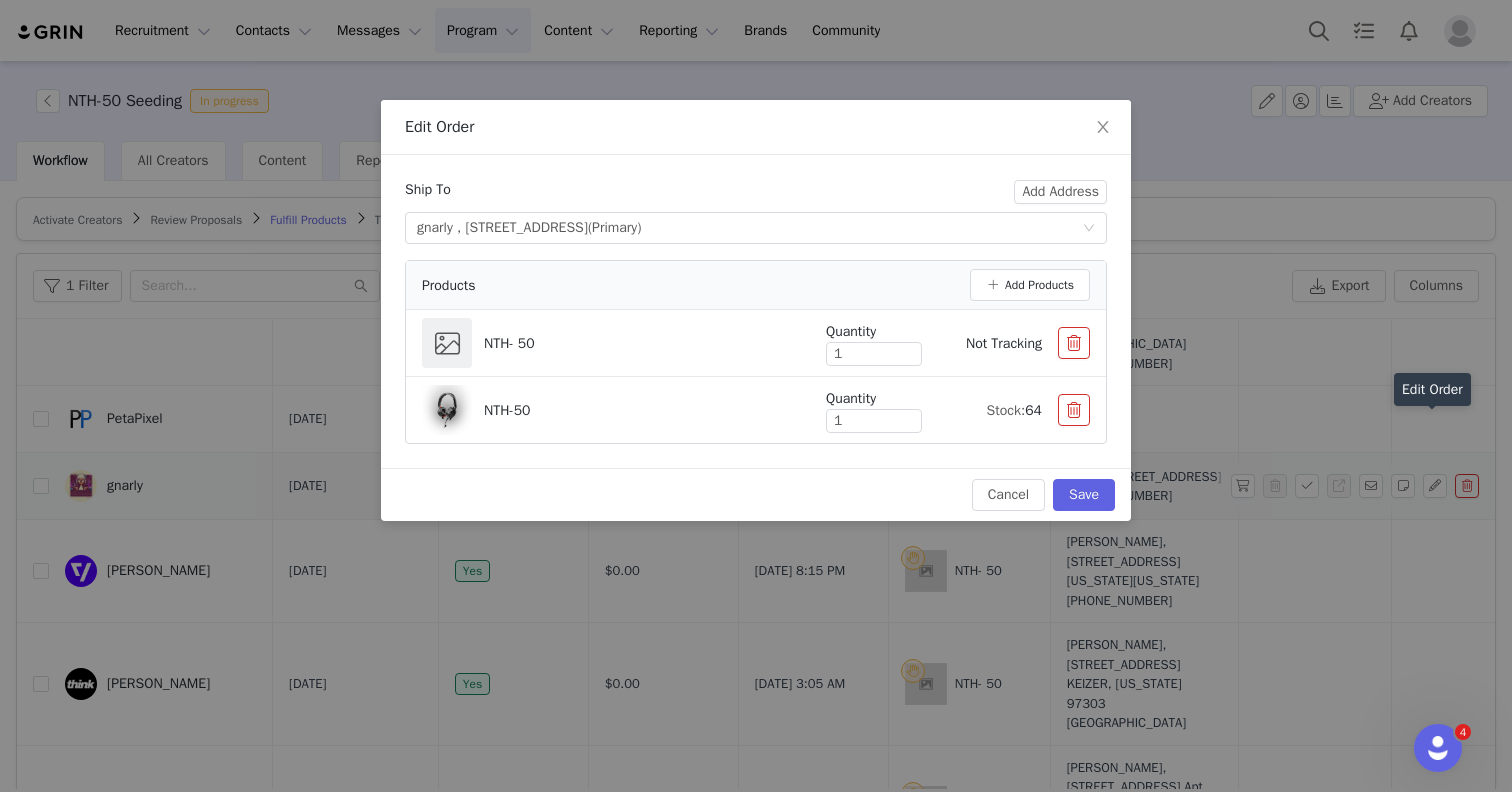 click at bounding box center [1074, 343] 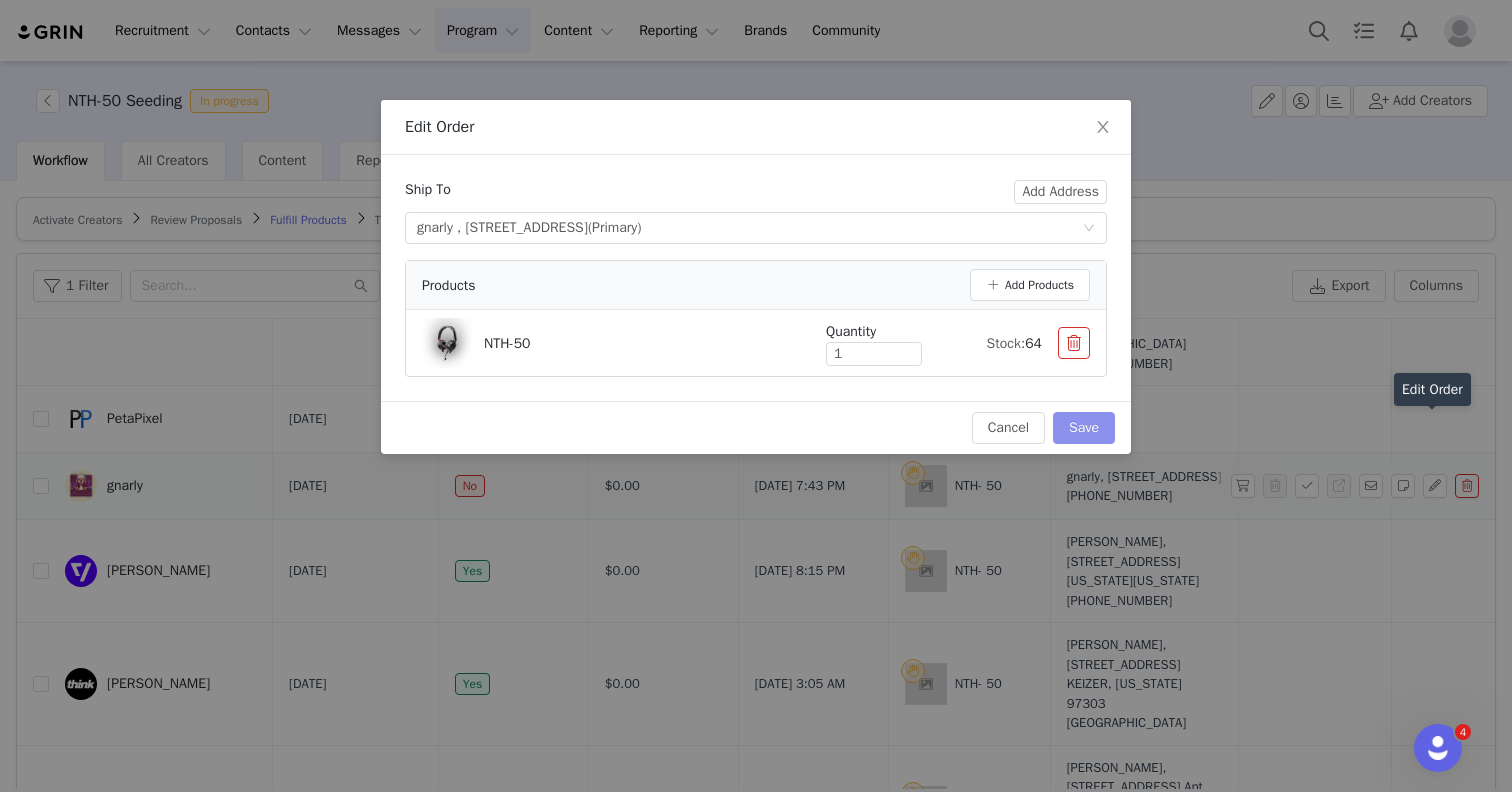 click on "Save" at bounding box center [1084, 428] 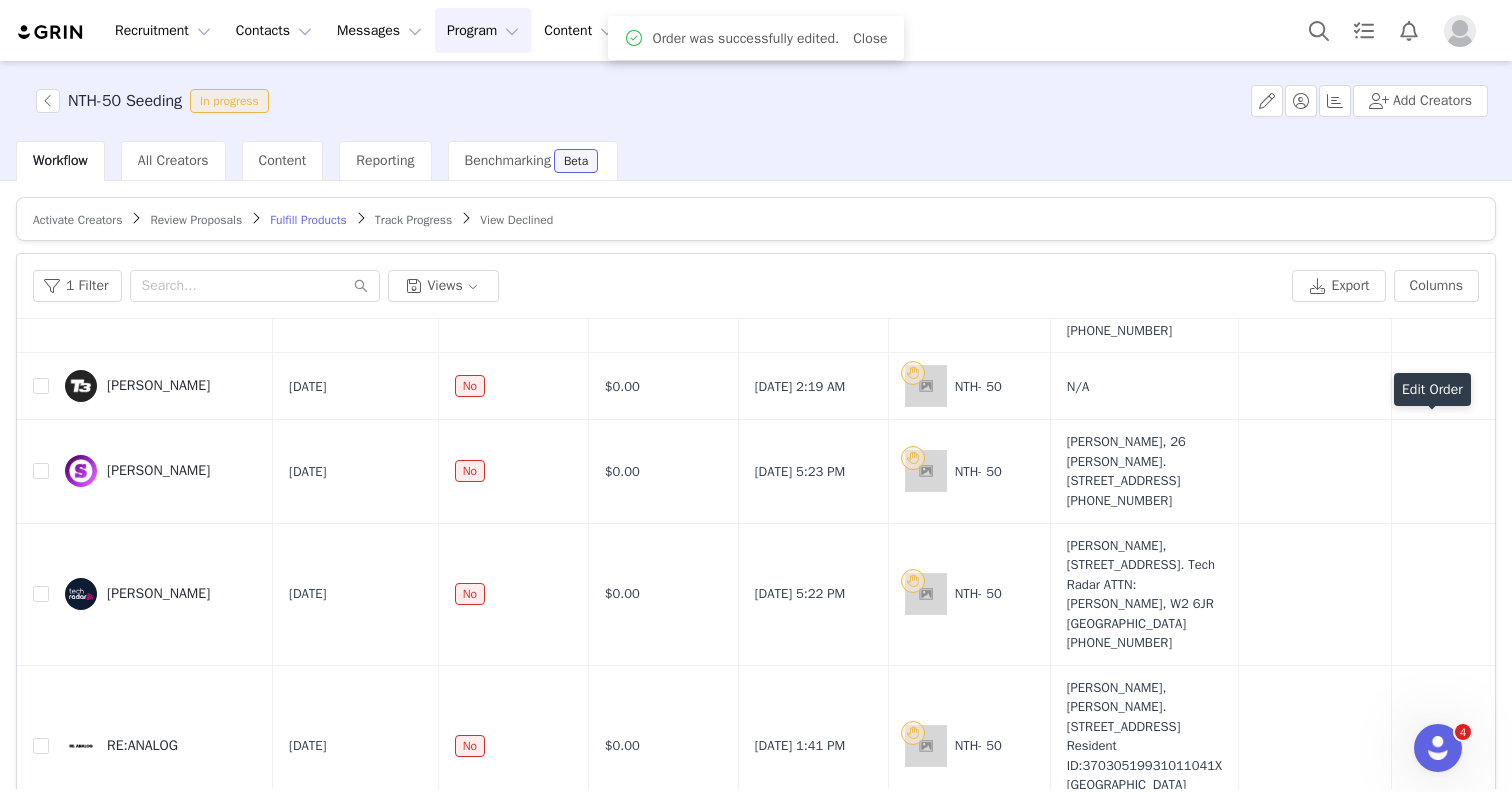 scroll, scrollTop: 0, scrollLeft: 0, axis: both 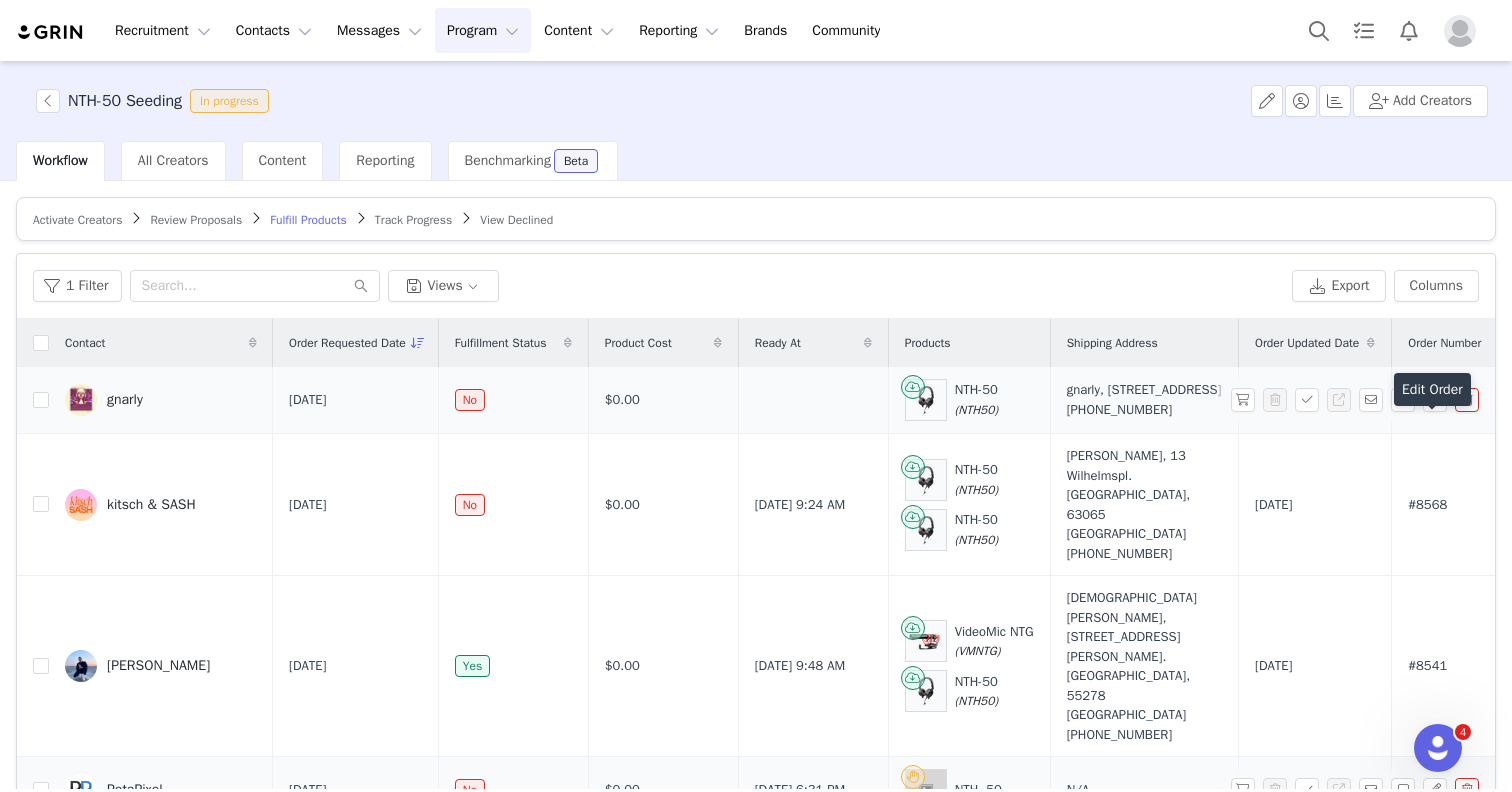click on "gnarly" at bounding box center [161, 400] 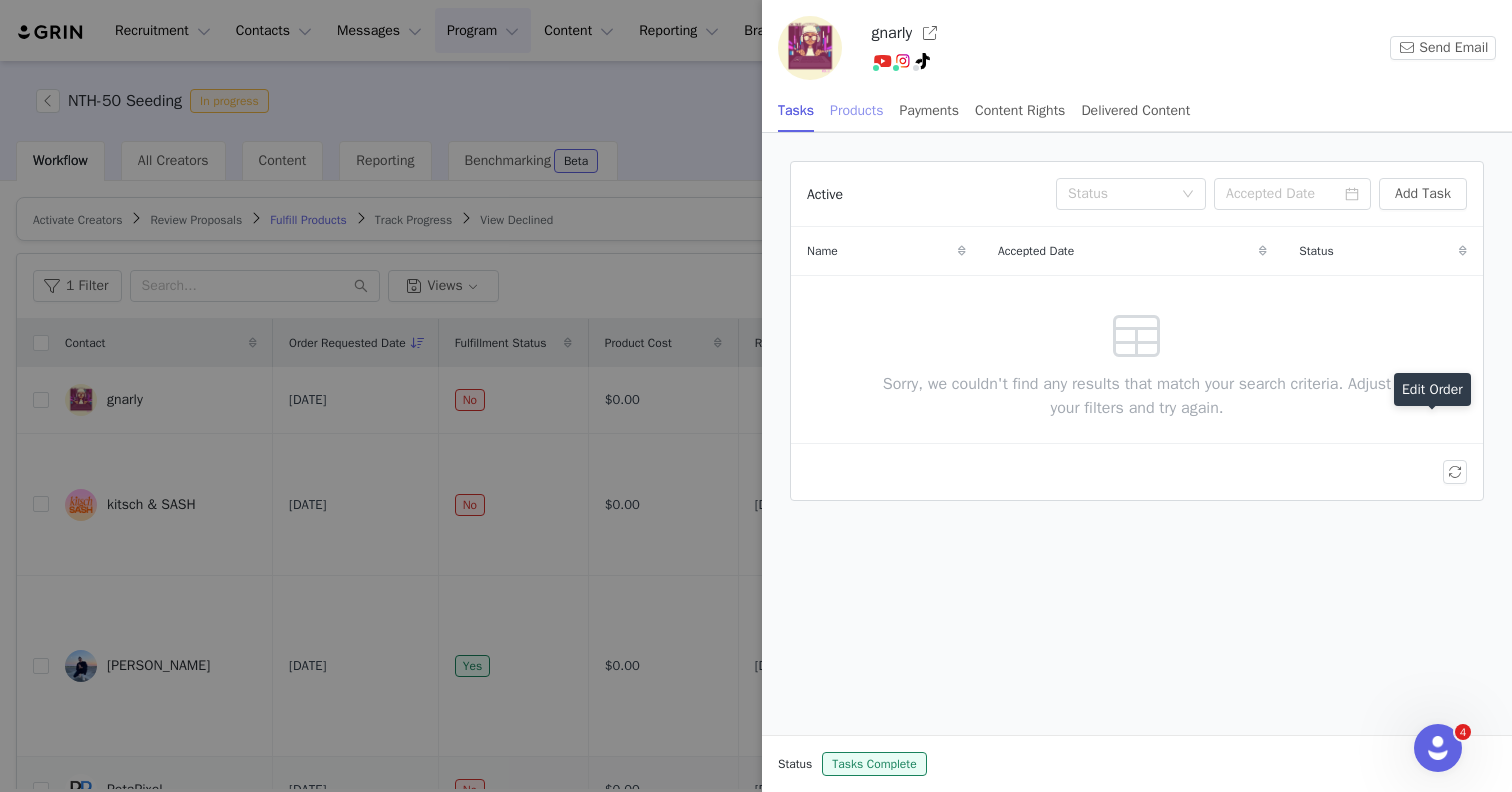 click on "Products" at bounding box center [856, 110] 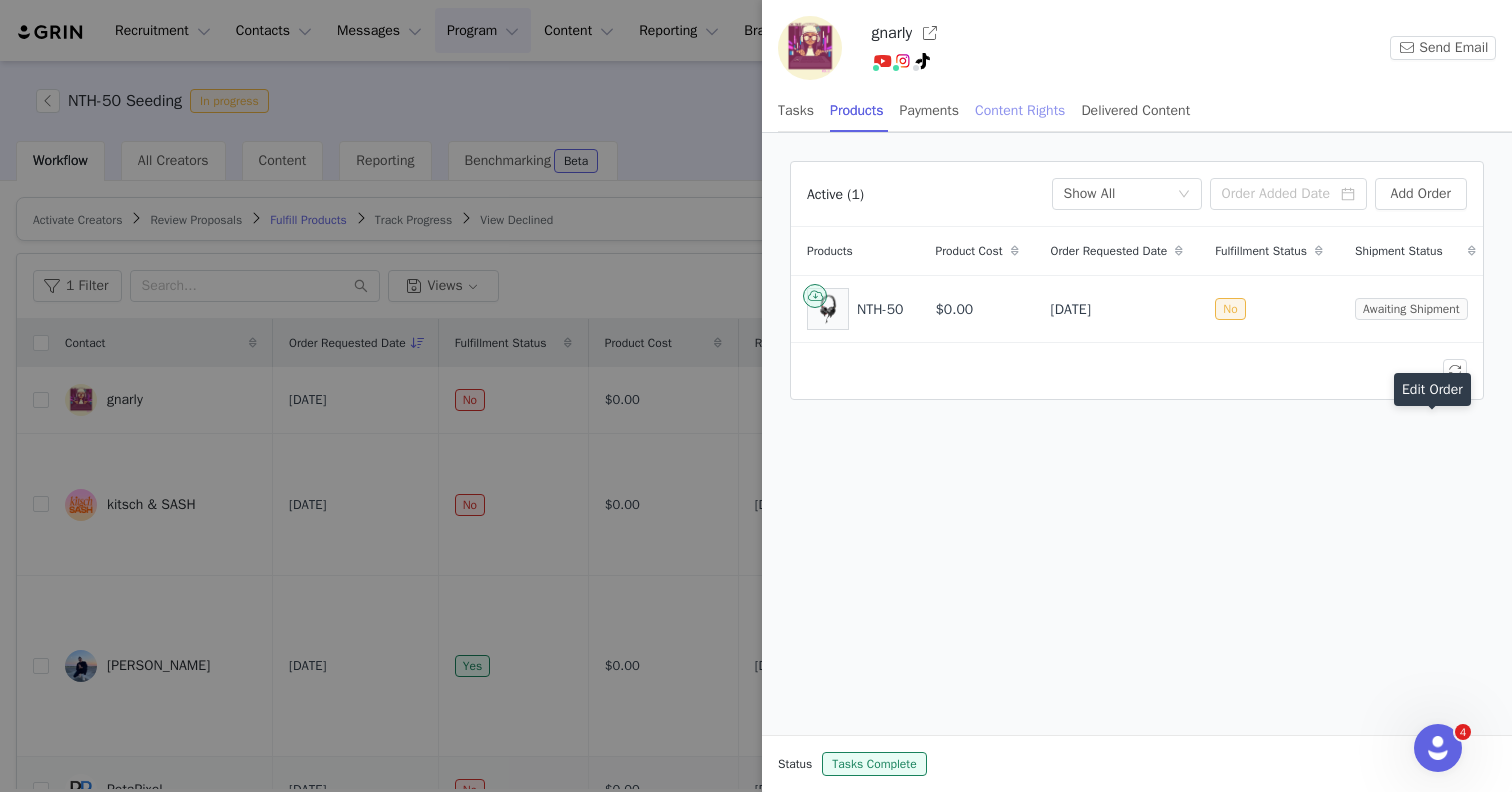 click on "Content Rights" at bounding box center (1020, 110) 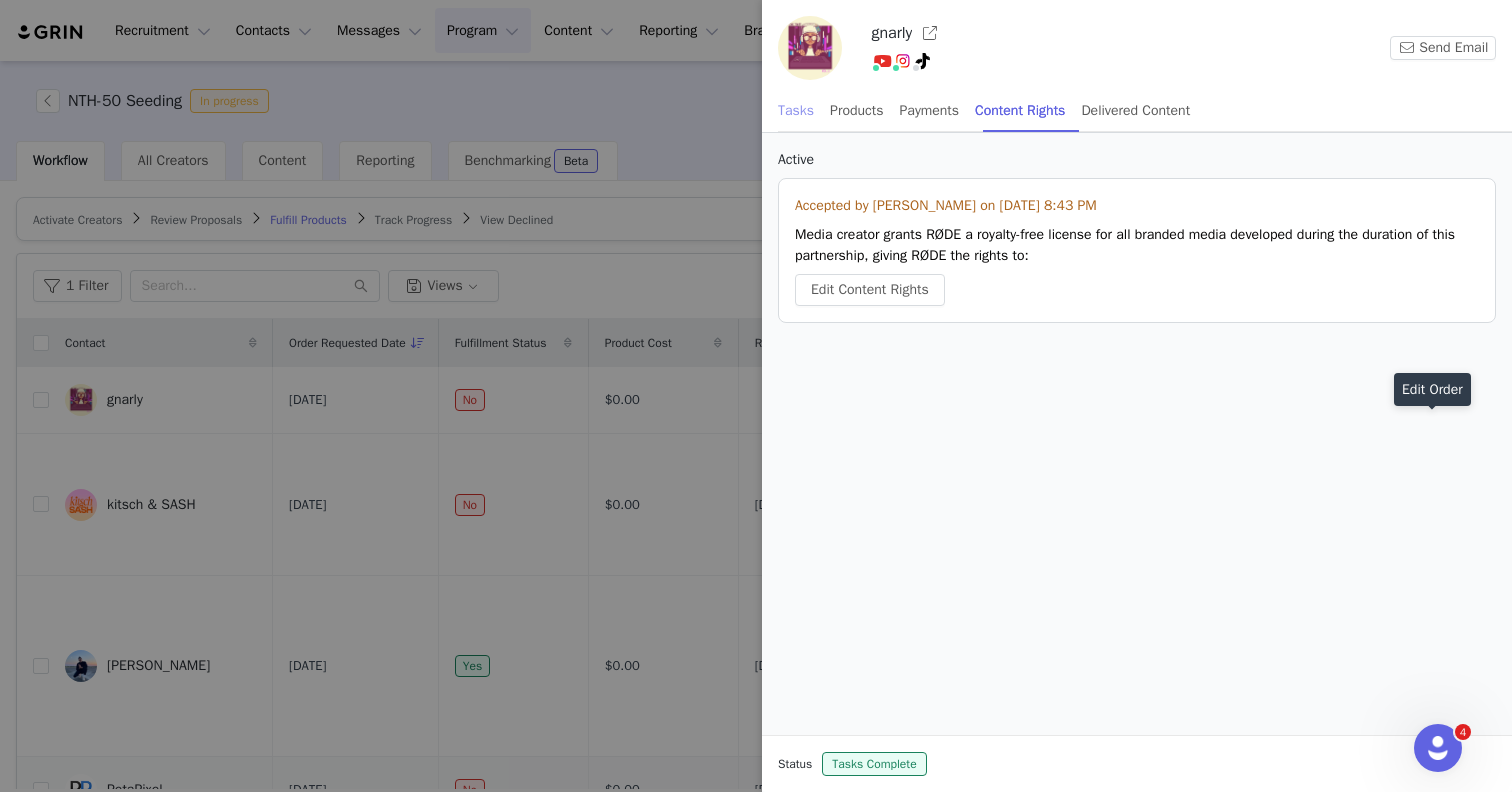 click on "Tasks" at bounding box center [796, 110] 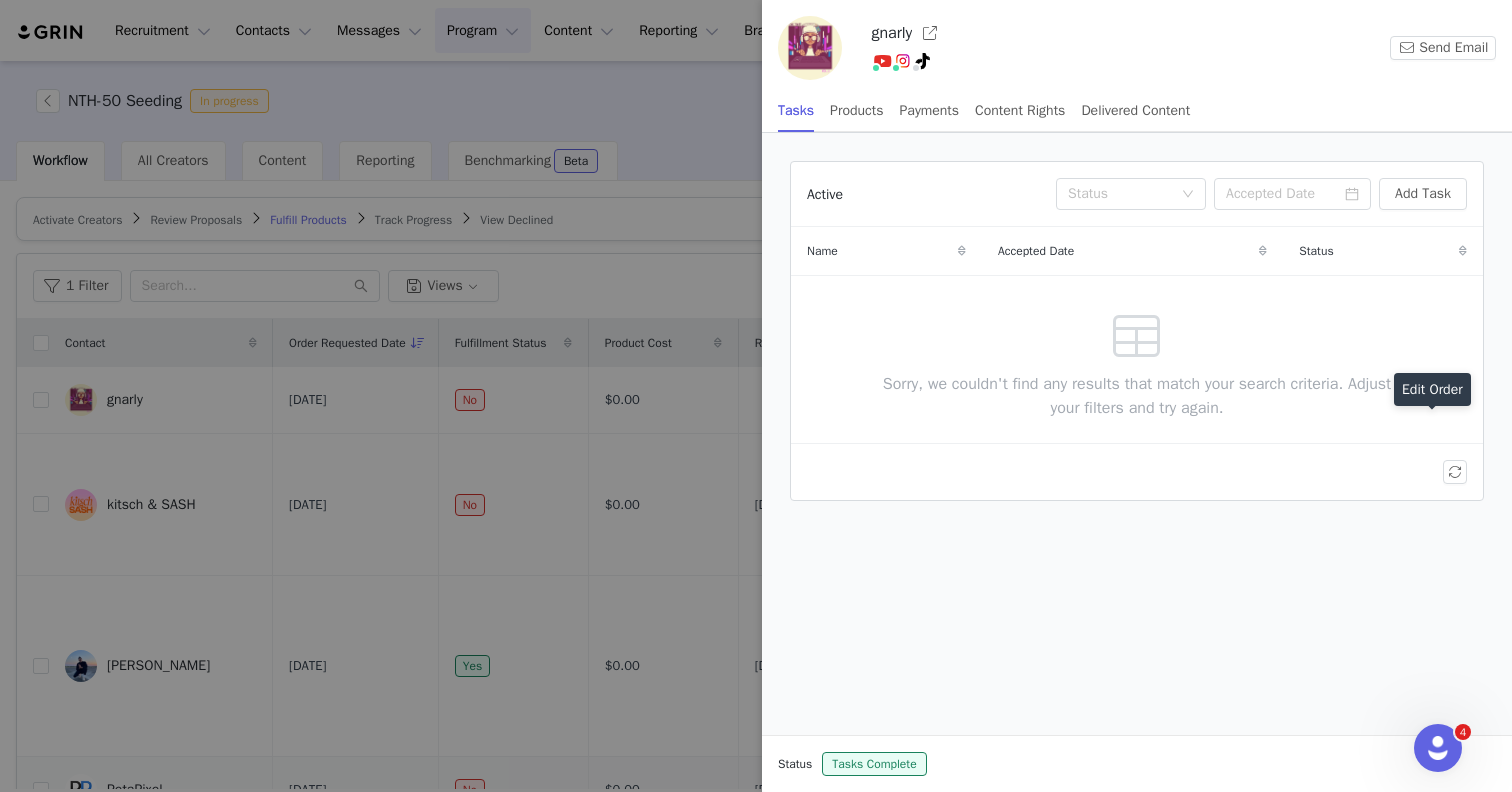 click on "gnarly" at bounding box center [891, 33] 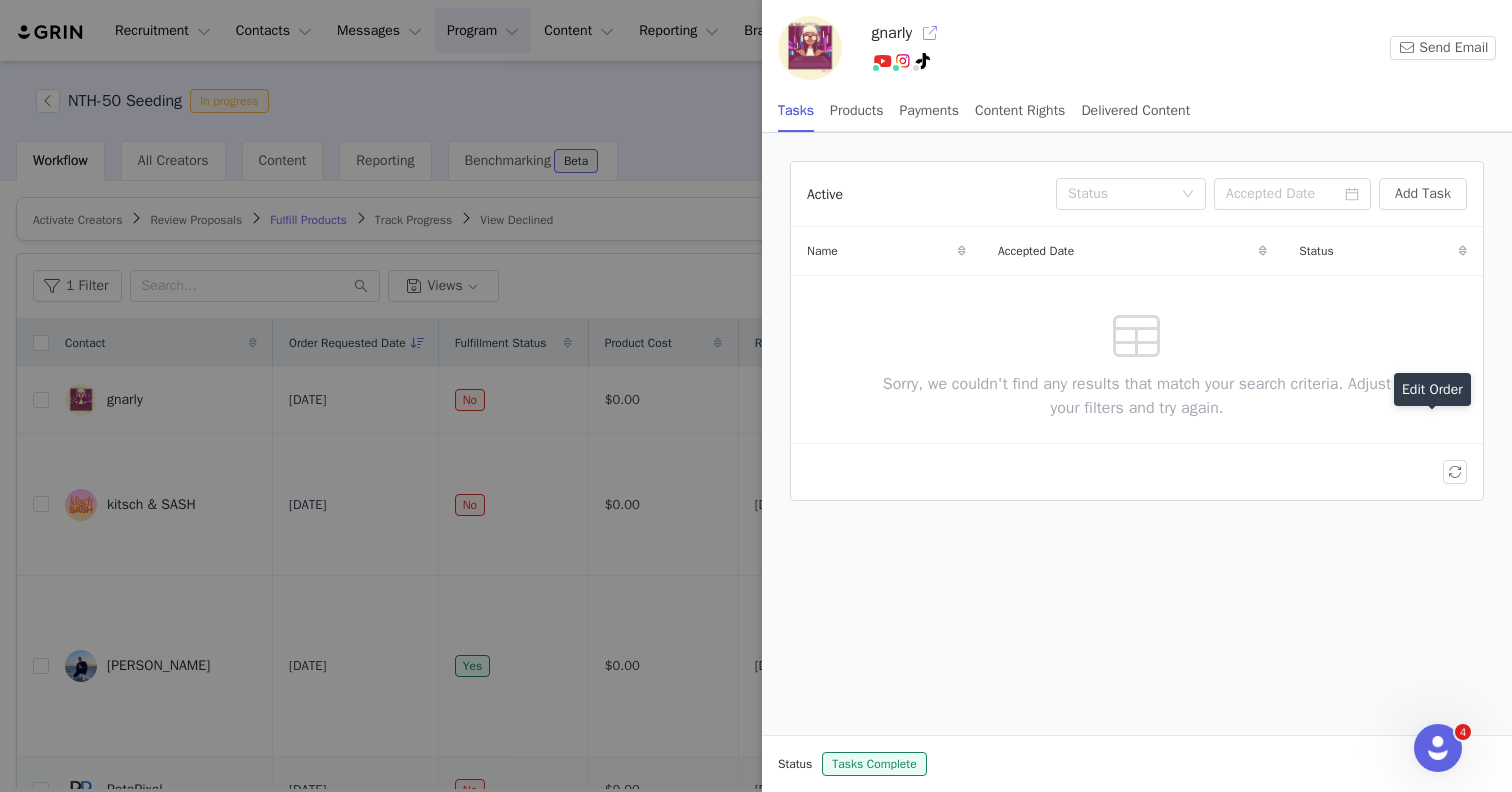 click at bounding box center [930, 33] 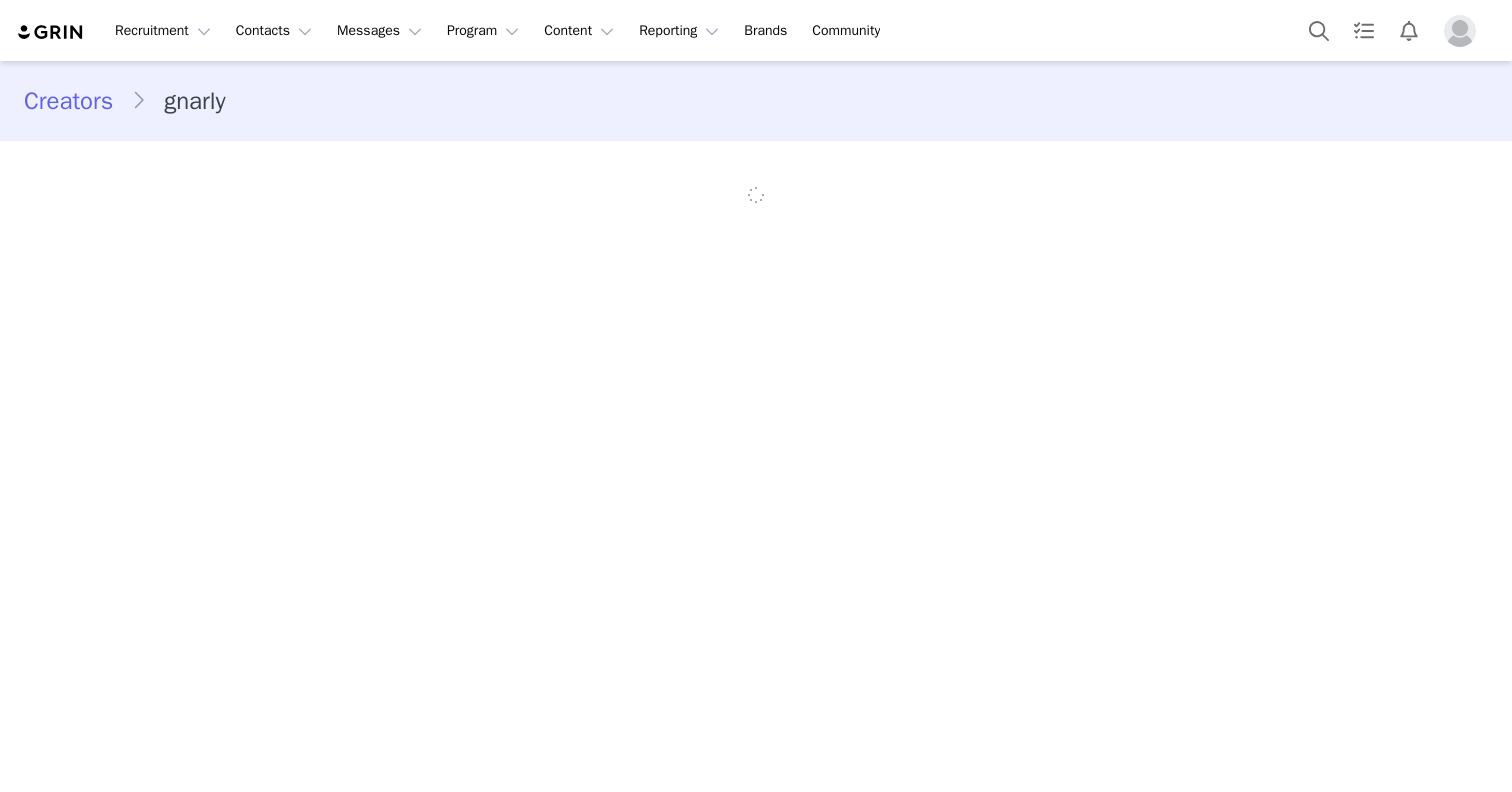 scroll, scrollTop: 0, scrollLeft: 0, axis: both 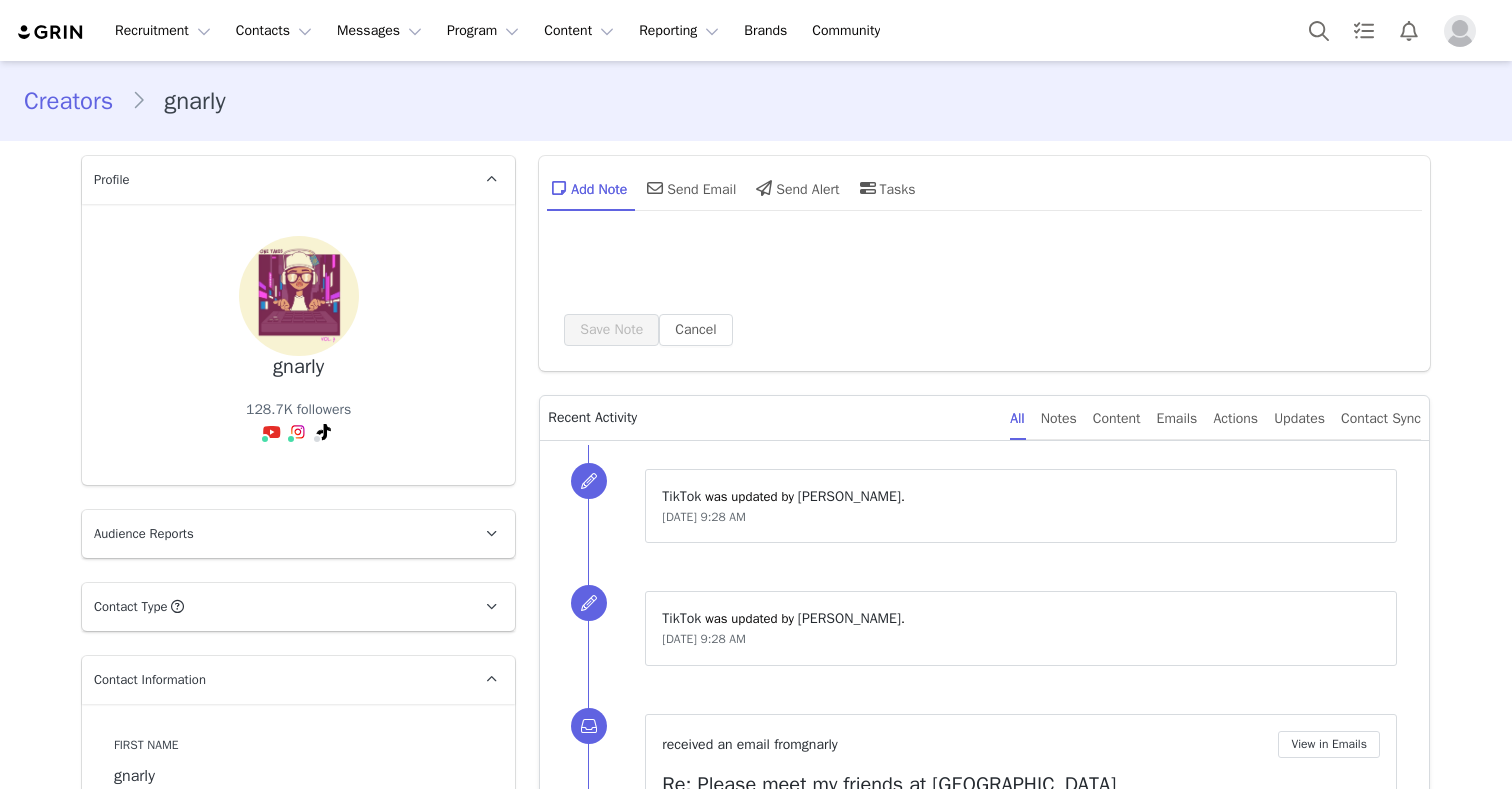 type on "+1 ([GEOGRAPHIC_DATA])" 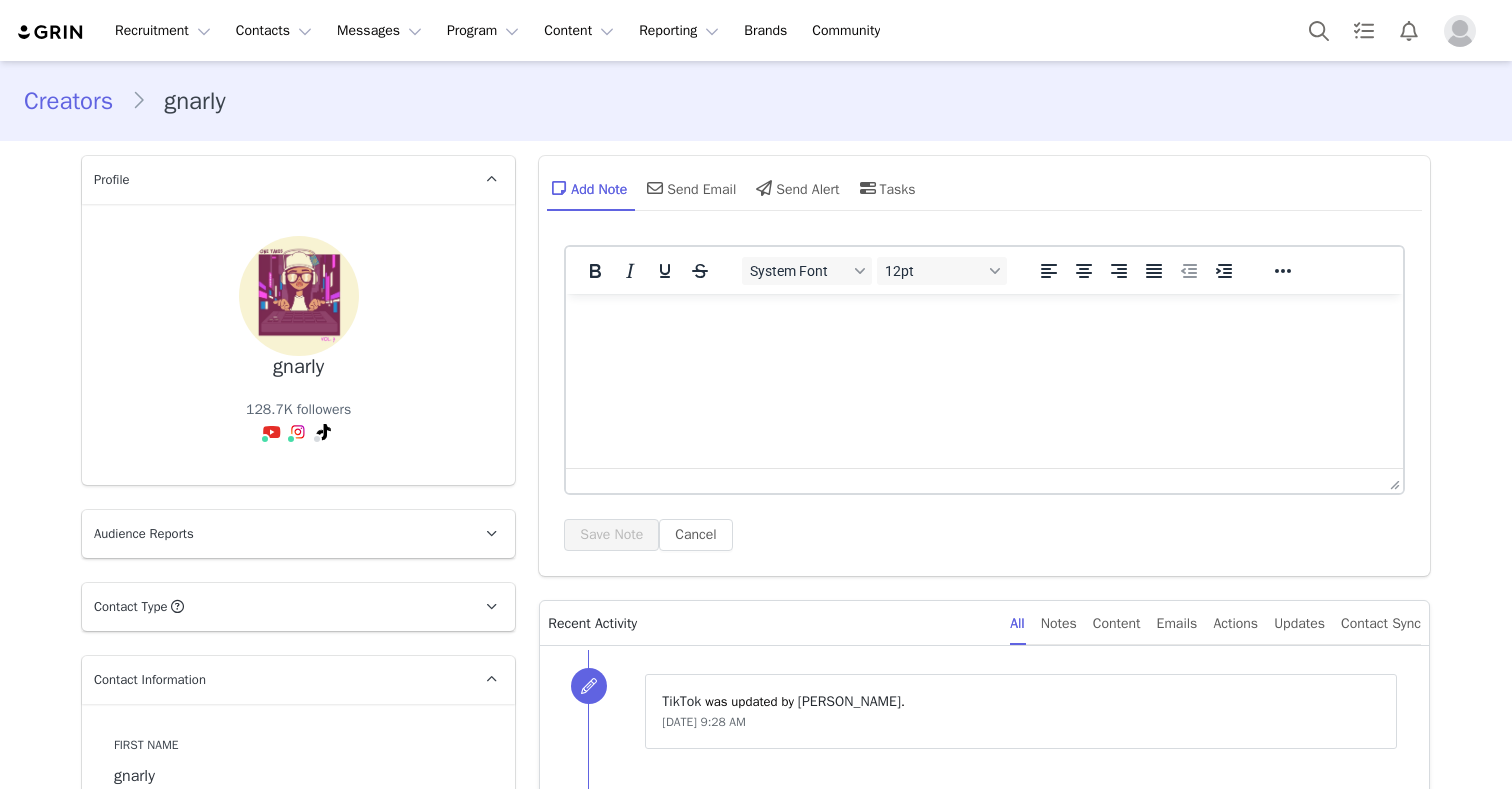 scroll, scrollTop: 0, scrollLeft: 0, axis: both 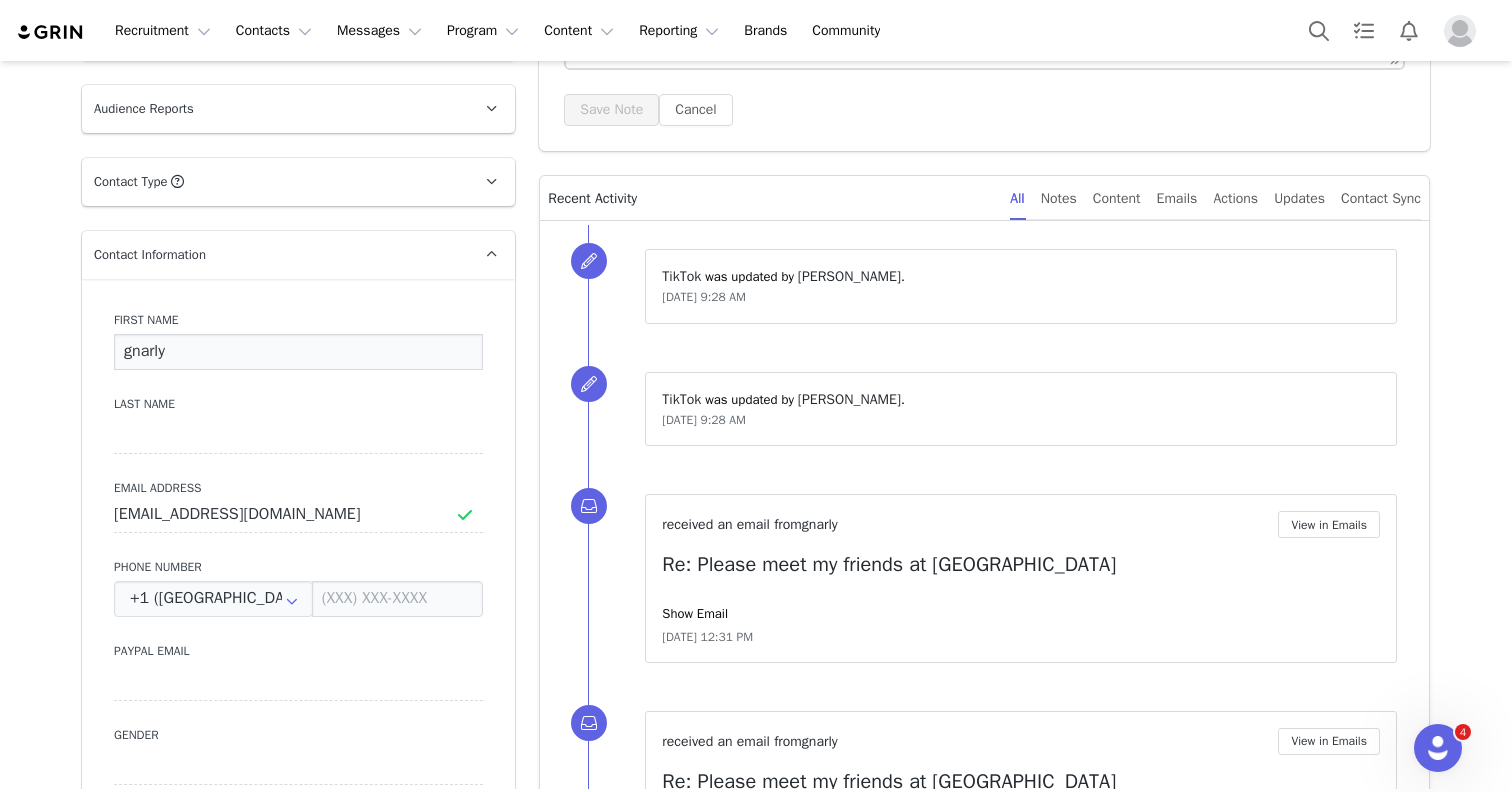 click on "gnarly" at bounding box center [298, 352] 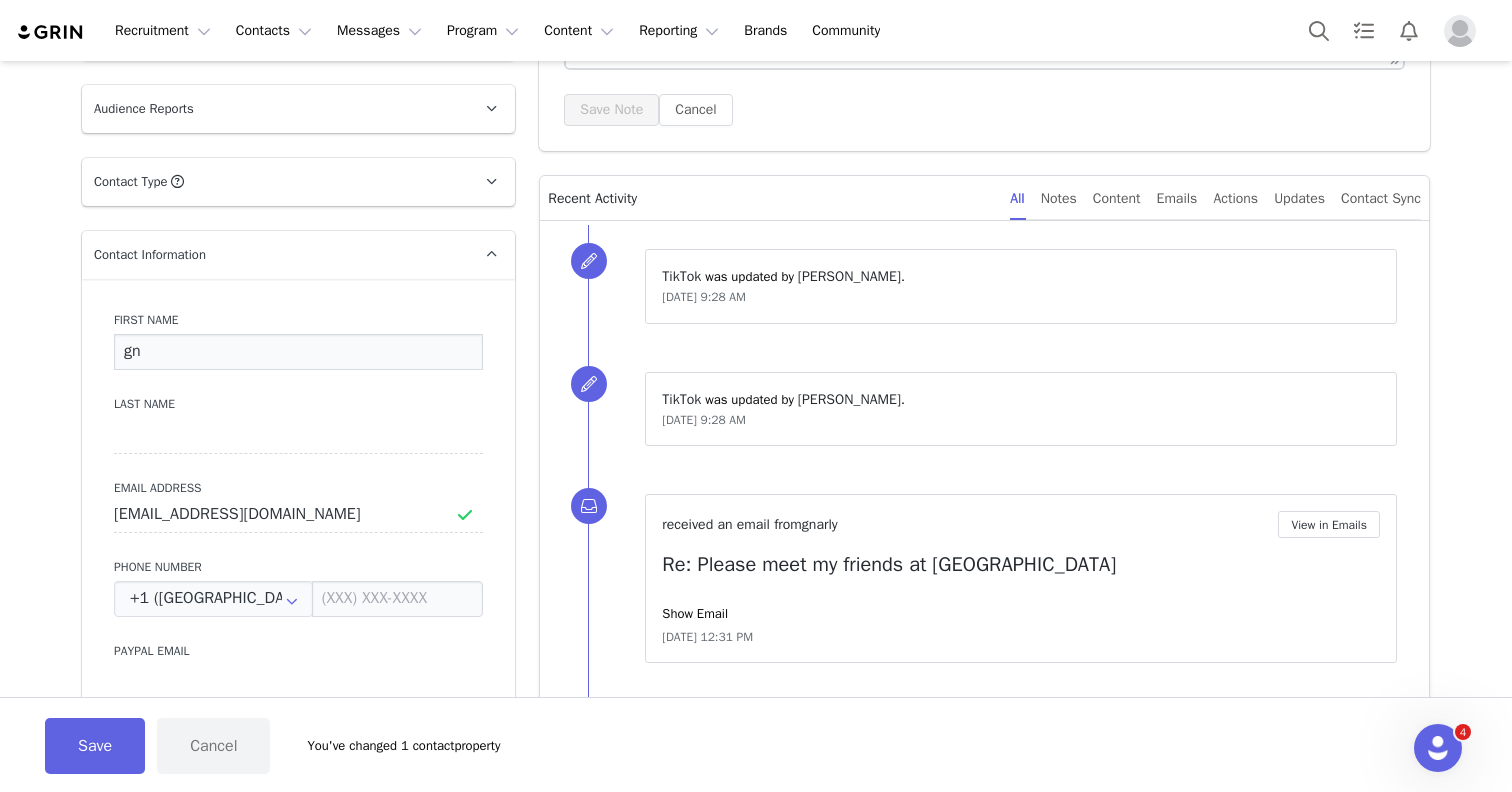 type on "g" 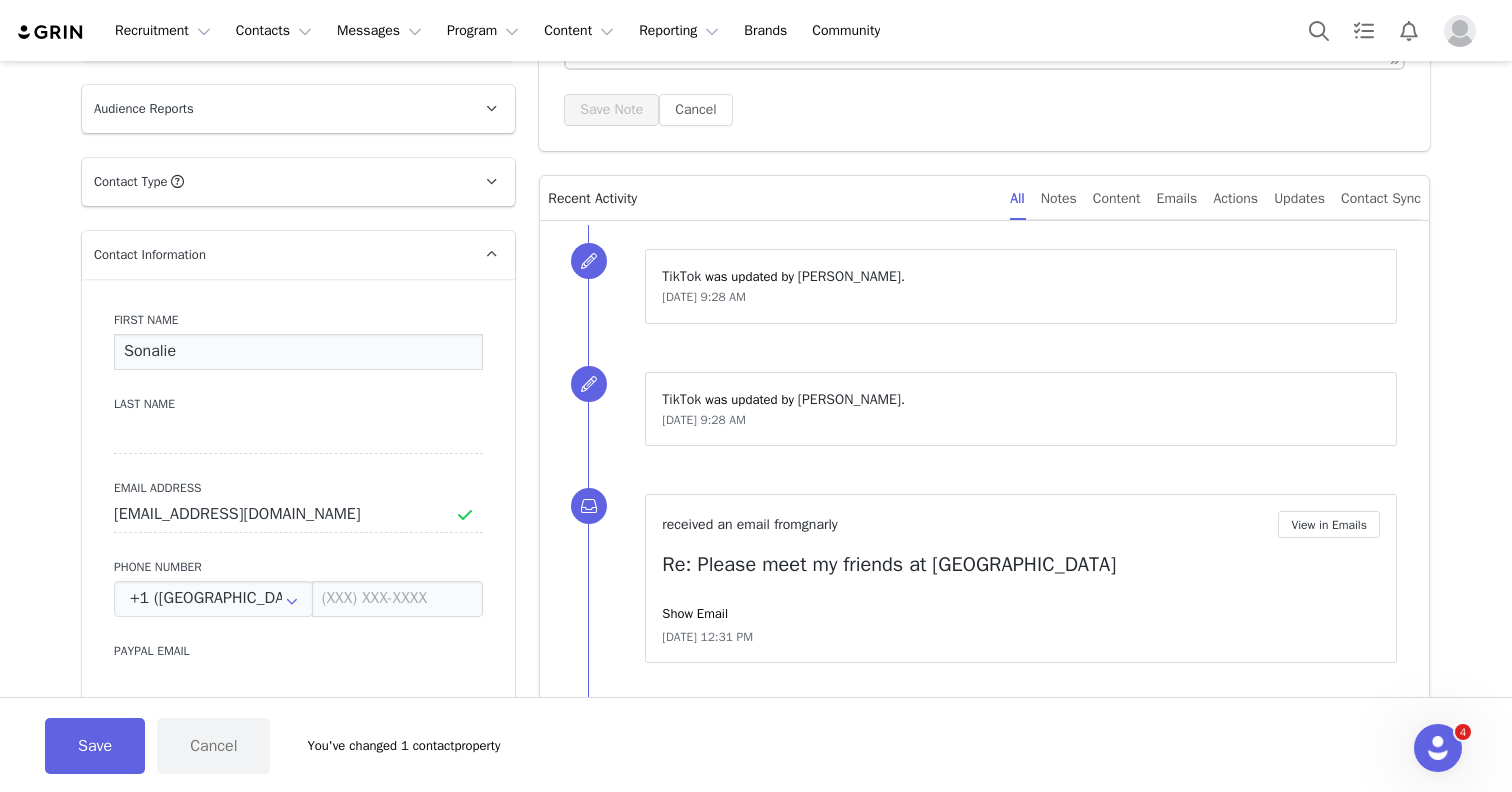 type on "Sonalie" 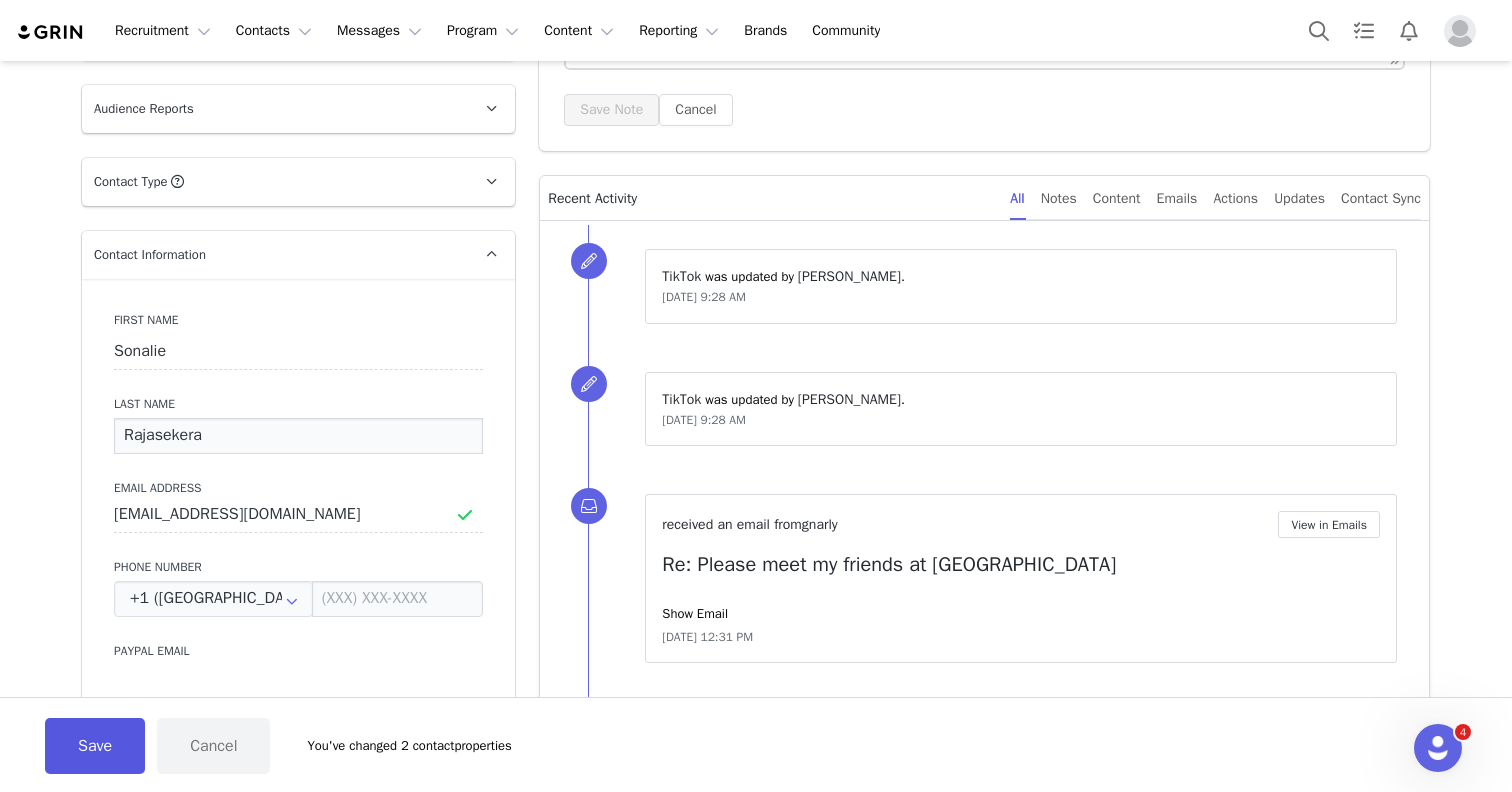 type on "Rajasekera" 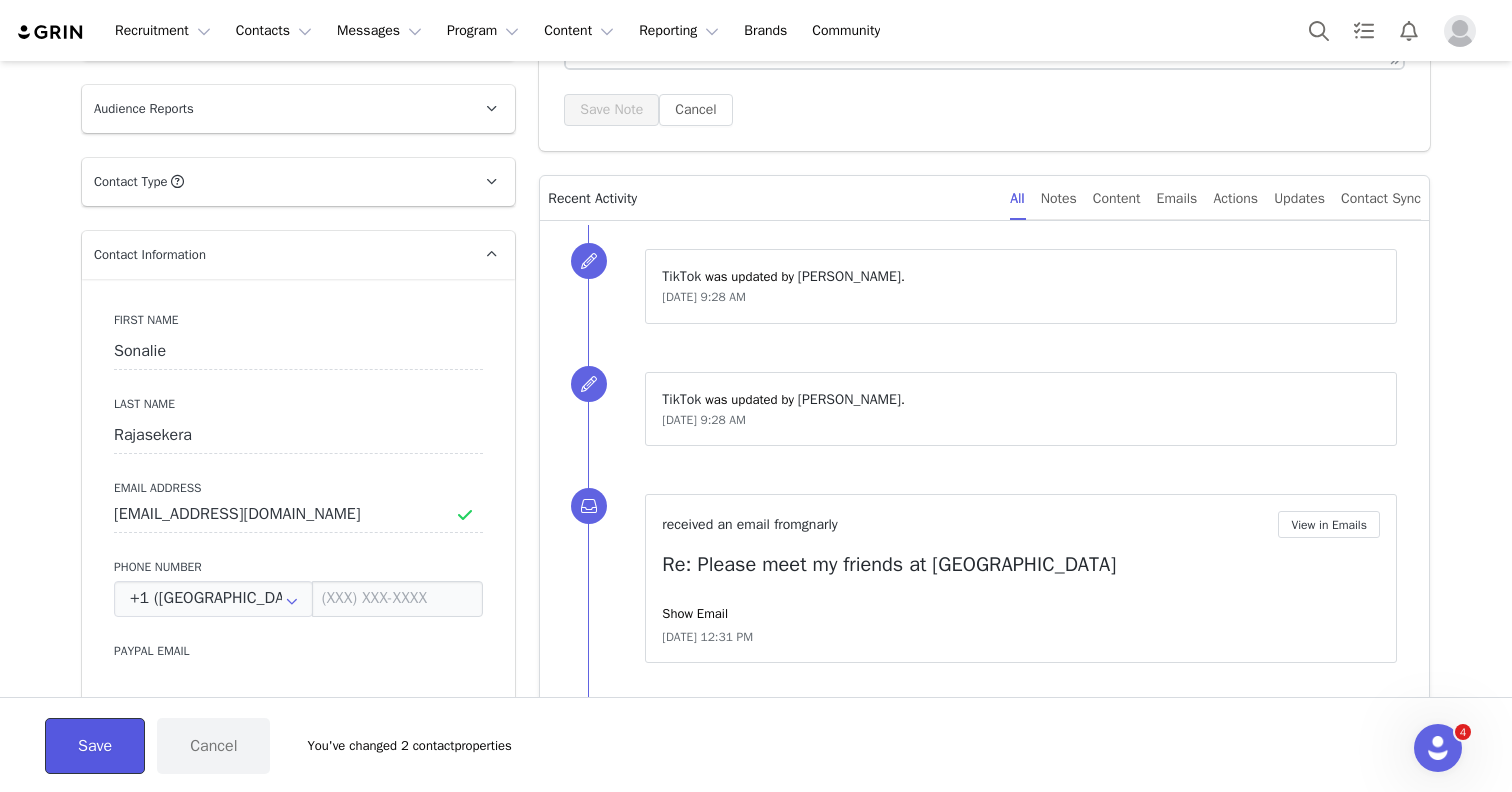 click on "Save" at bounding box center [95, 746] 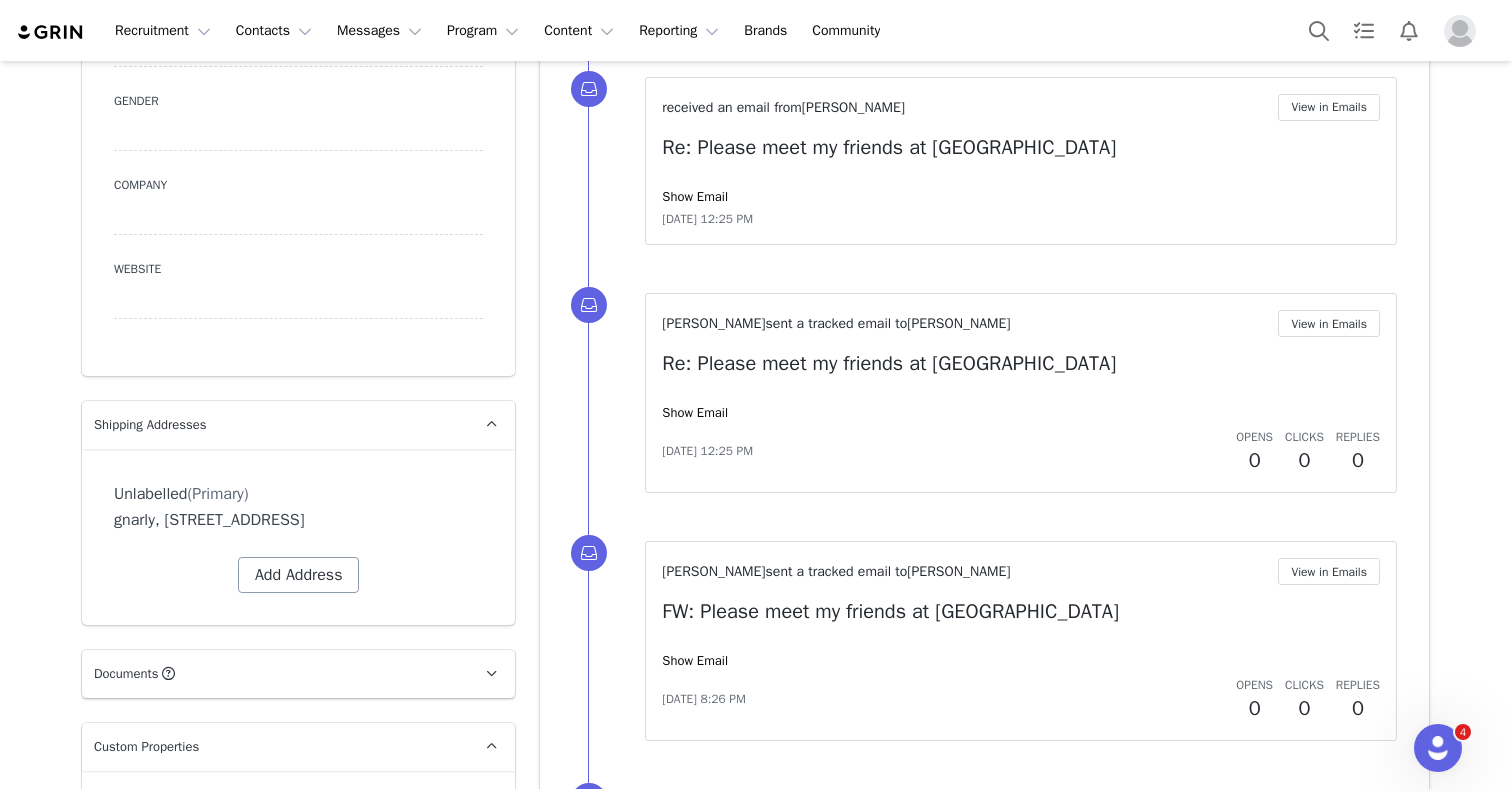 scroll, scrollTop: 1076, scrollLeft: 0, axis: vertical 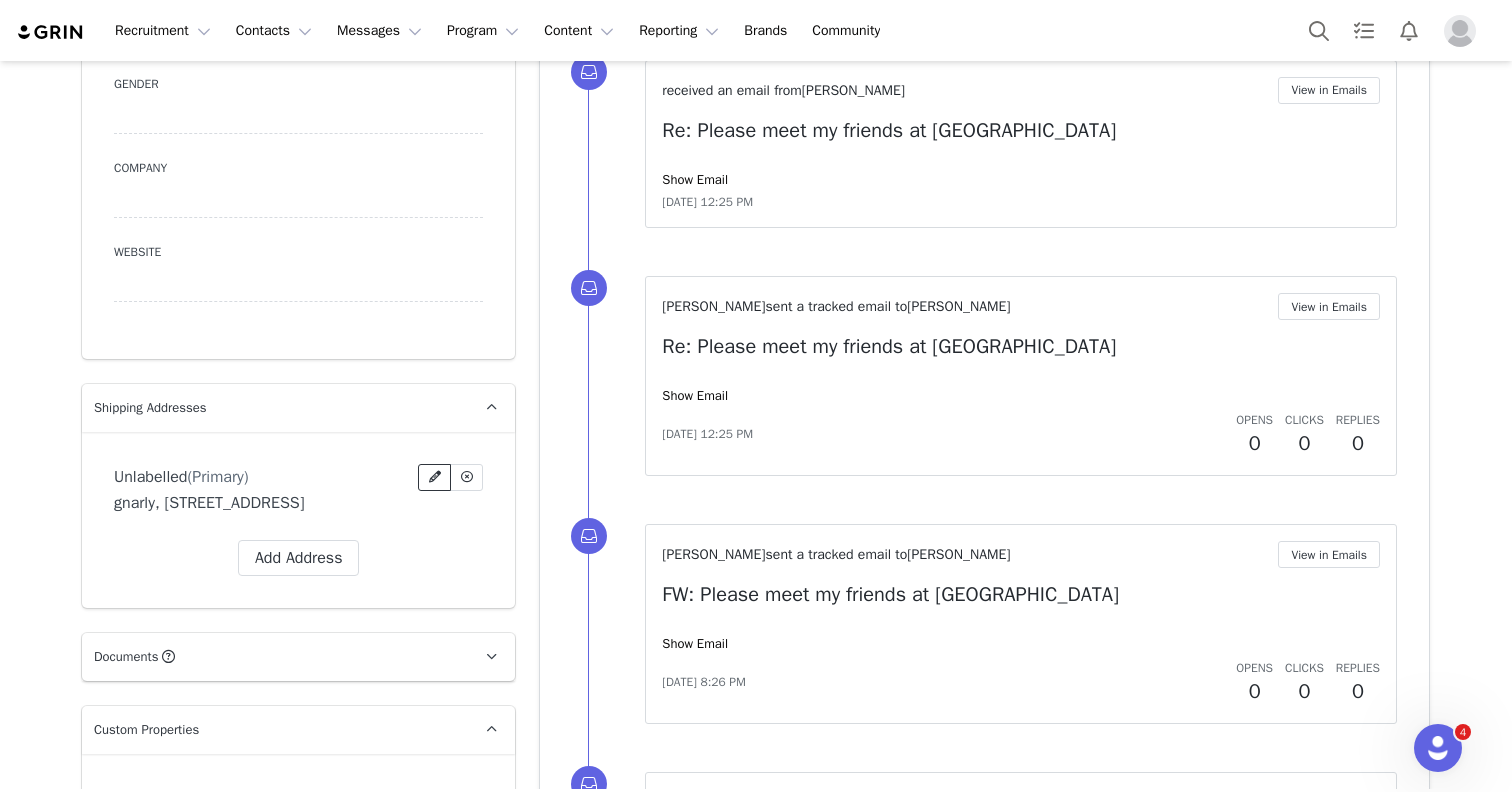 click at bounding box center (435, 477) 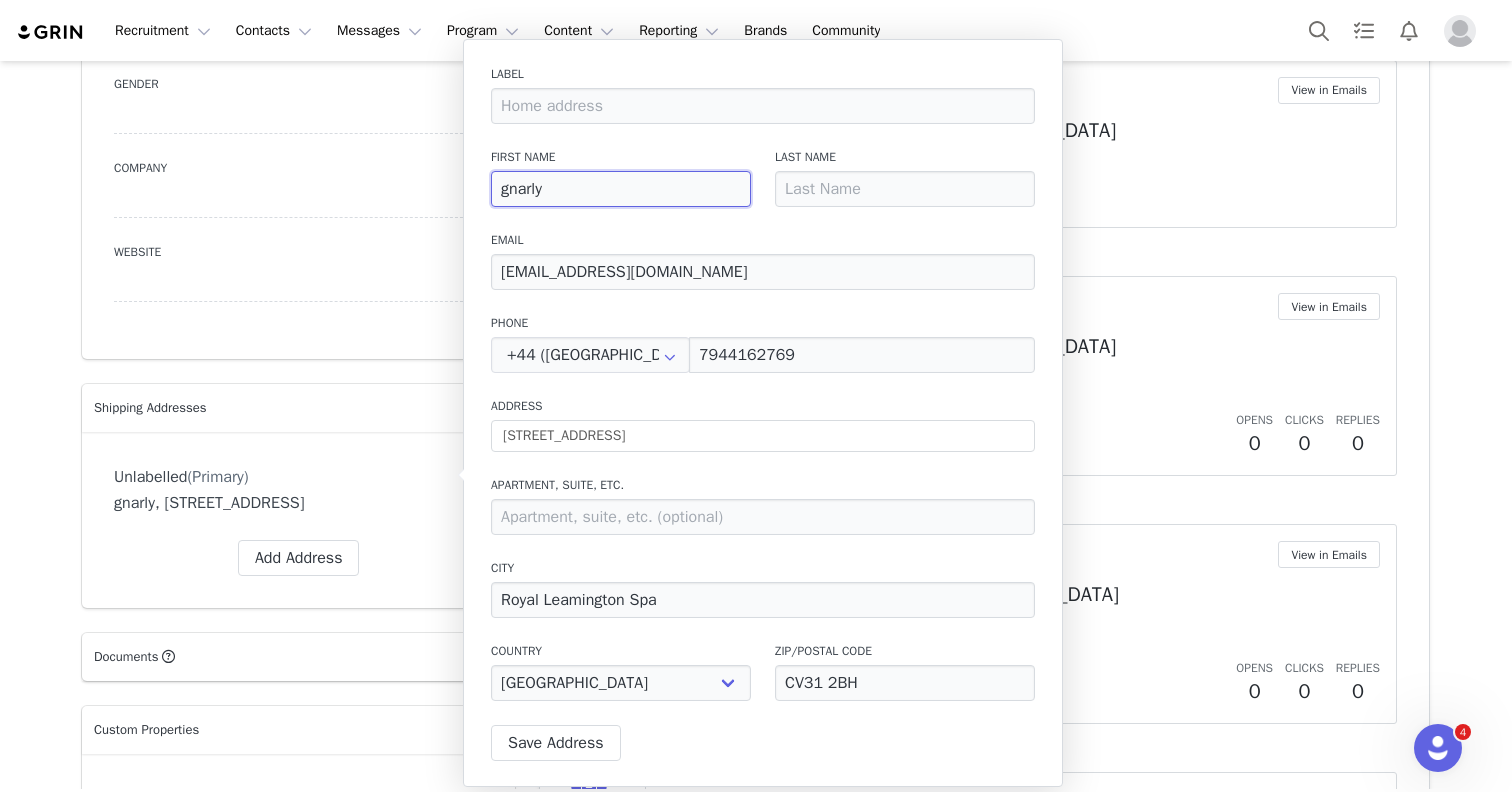 click on "gnarly" at bounding box center (621, 189) 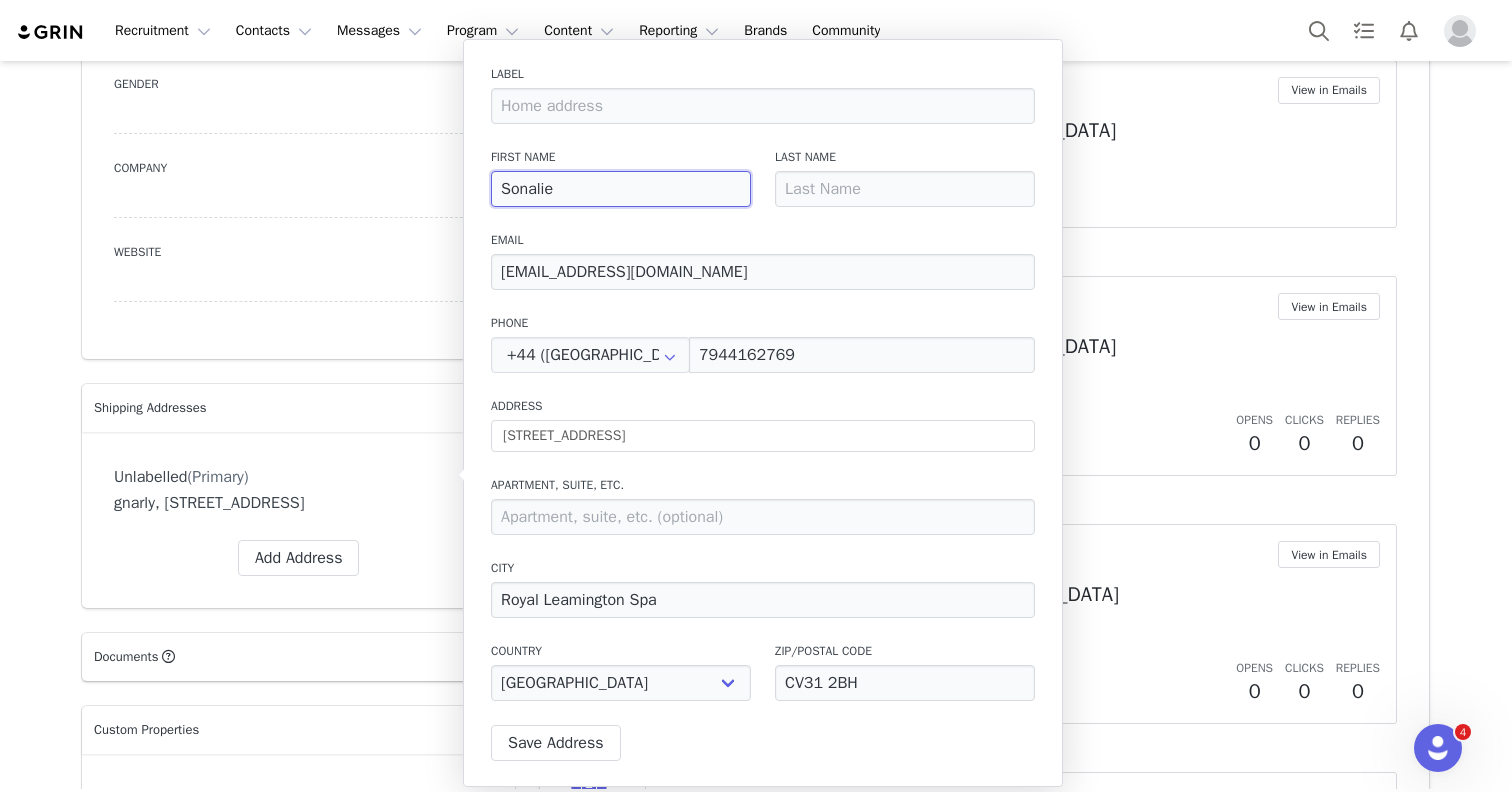 type on "Sonalie" 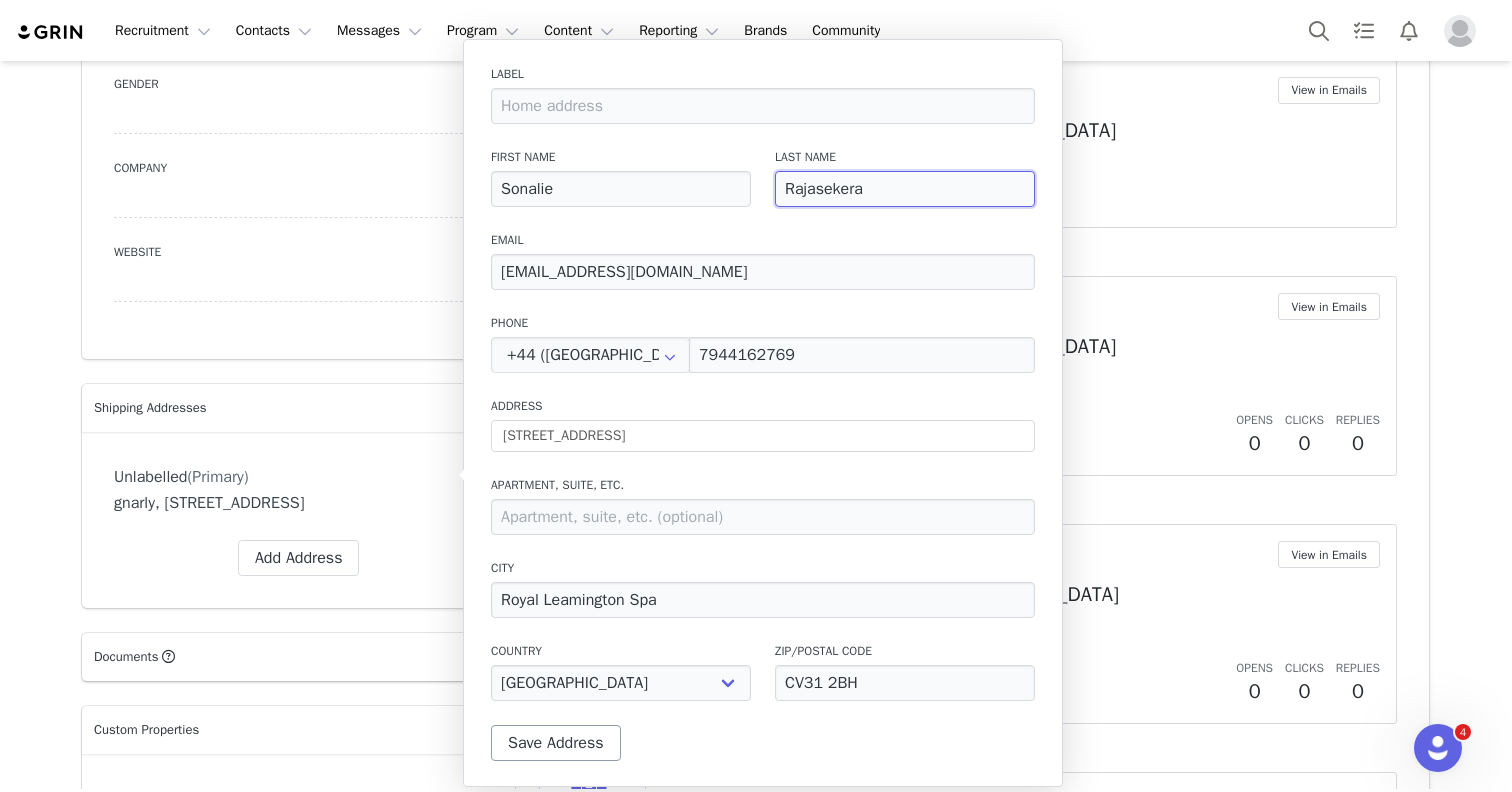 type on "Rajasekera" 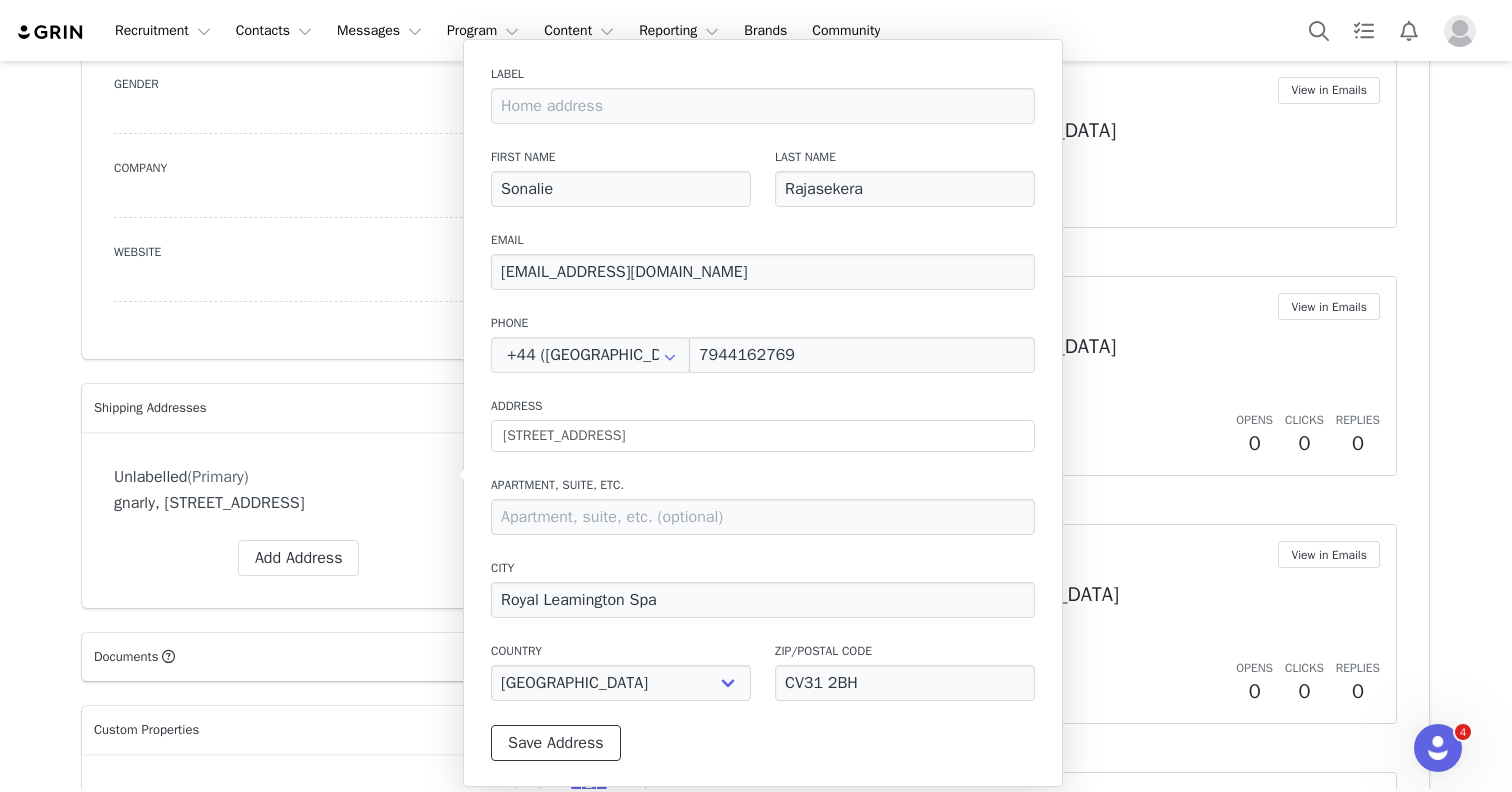 click on "Save Address" at bounding box center (556, 743) 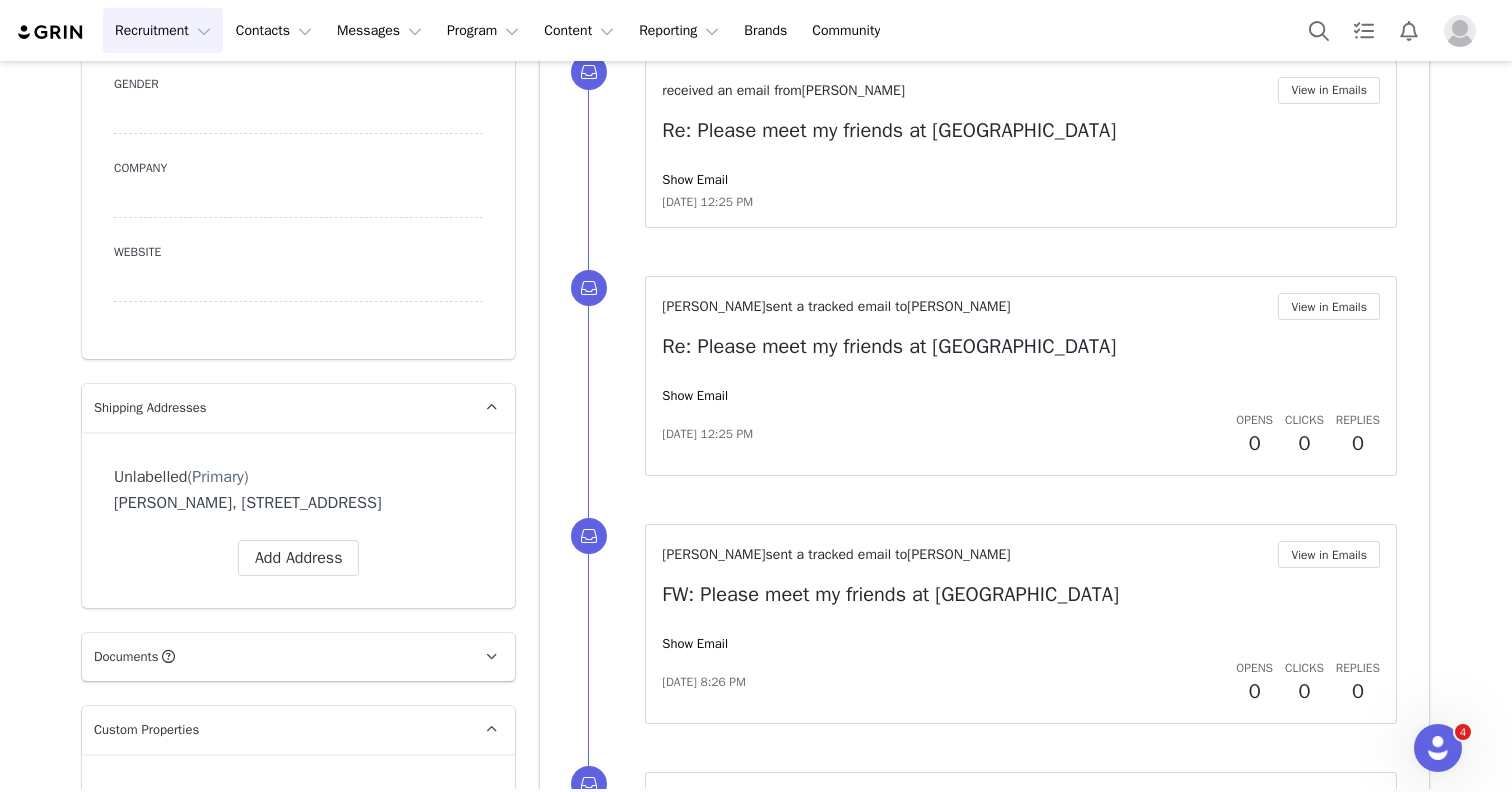 click on "Recruitment Recruitment" at bounding box center [163, 30] 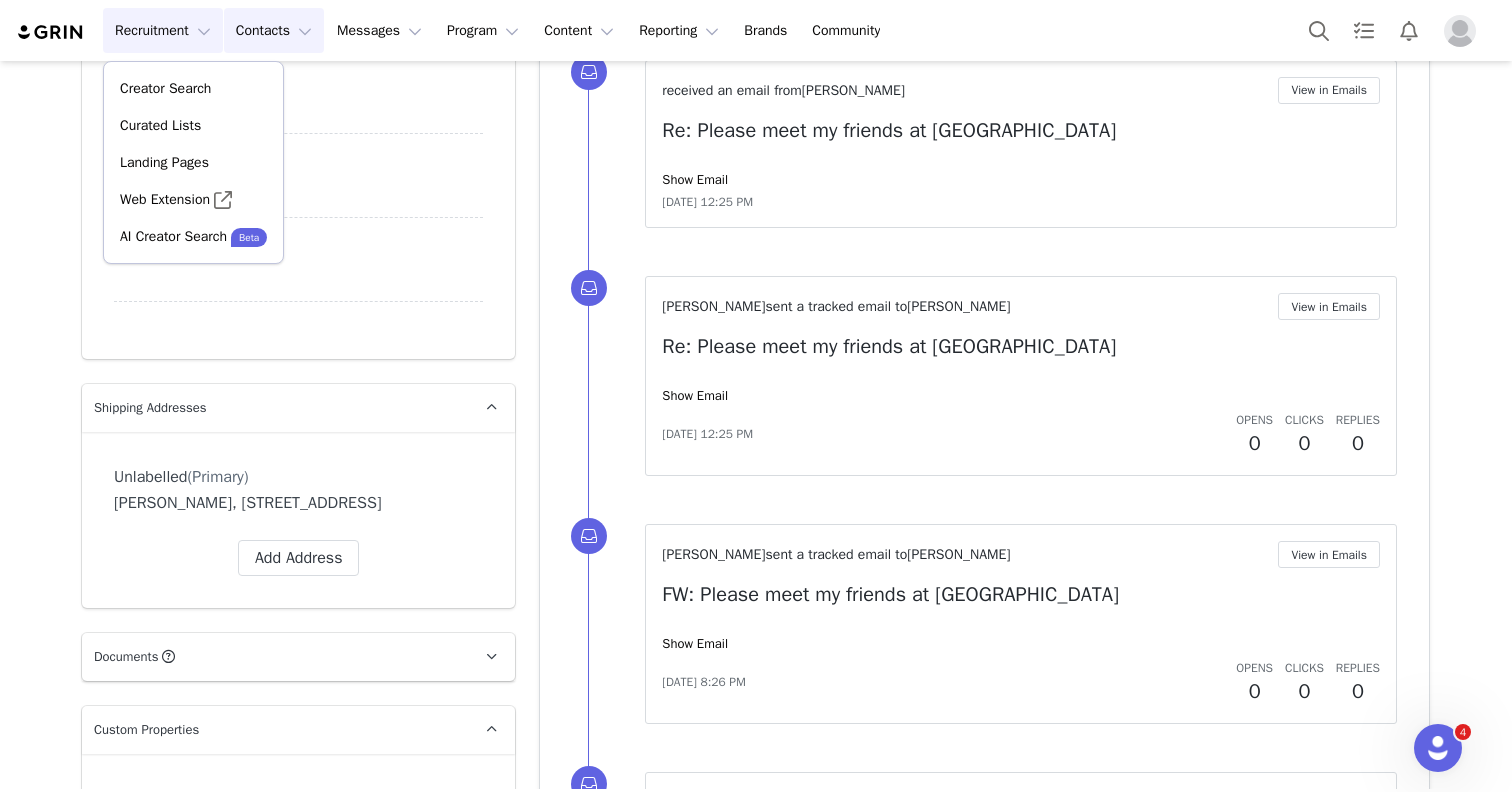 click on "Contacts Contacts" at bounding box center (274, 30) 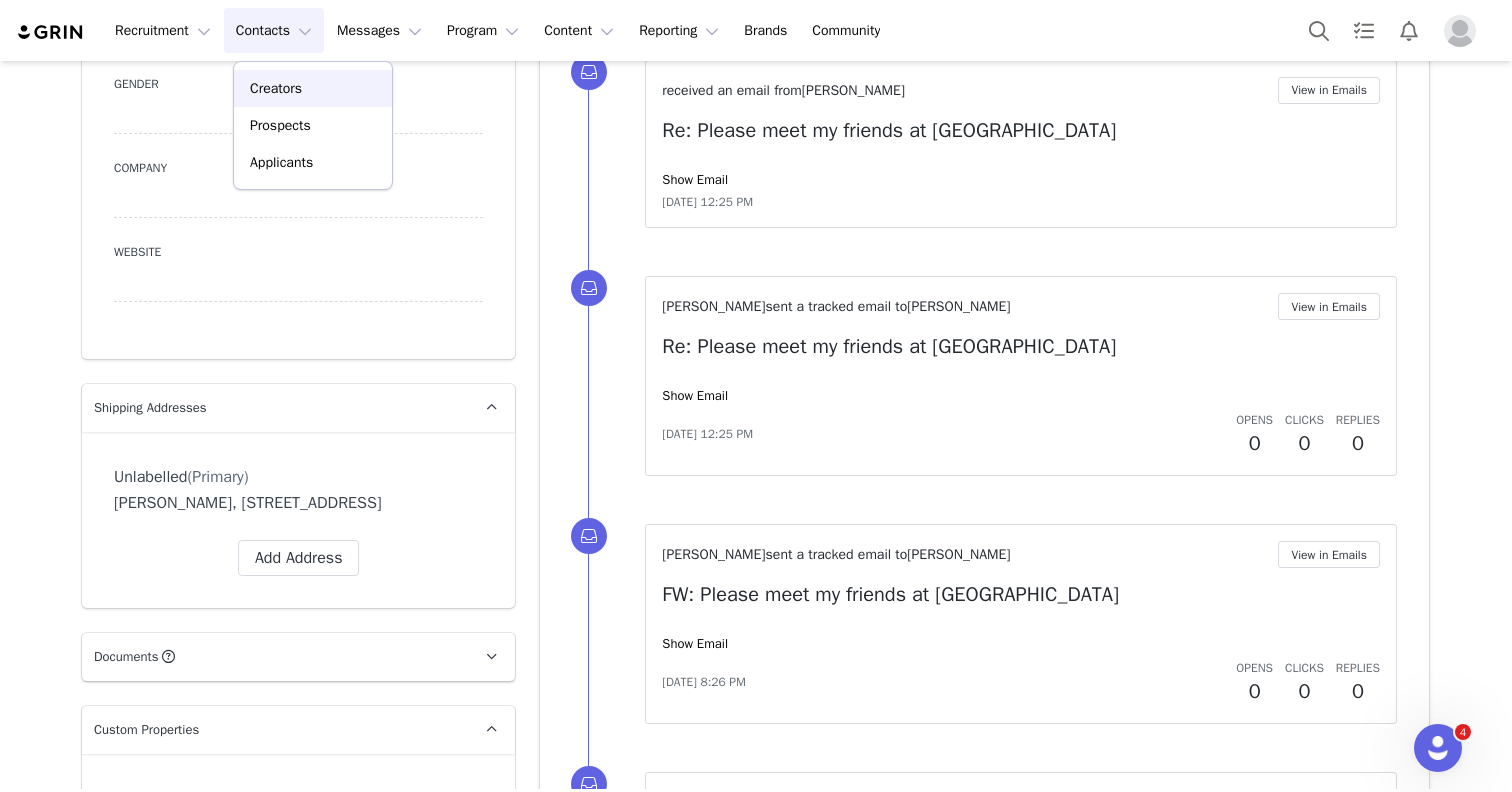 click on "Creators" at bounding box center (276, 88) 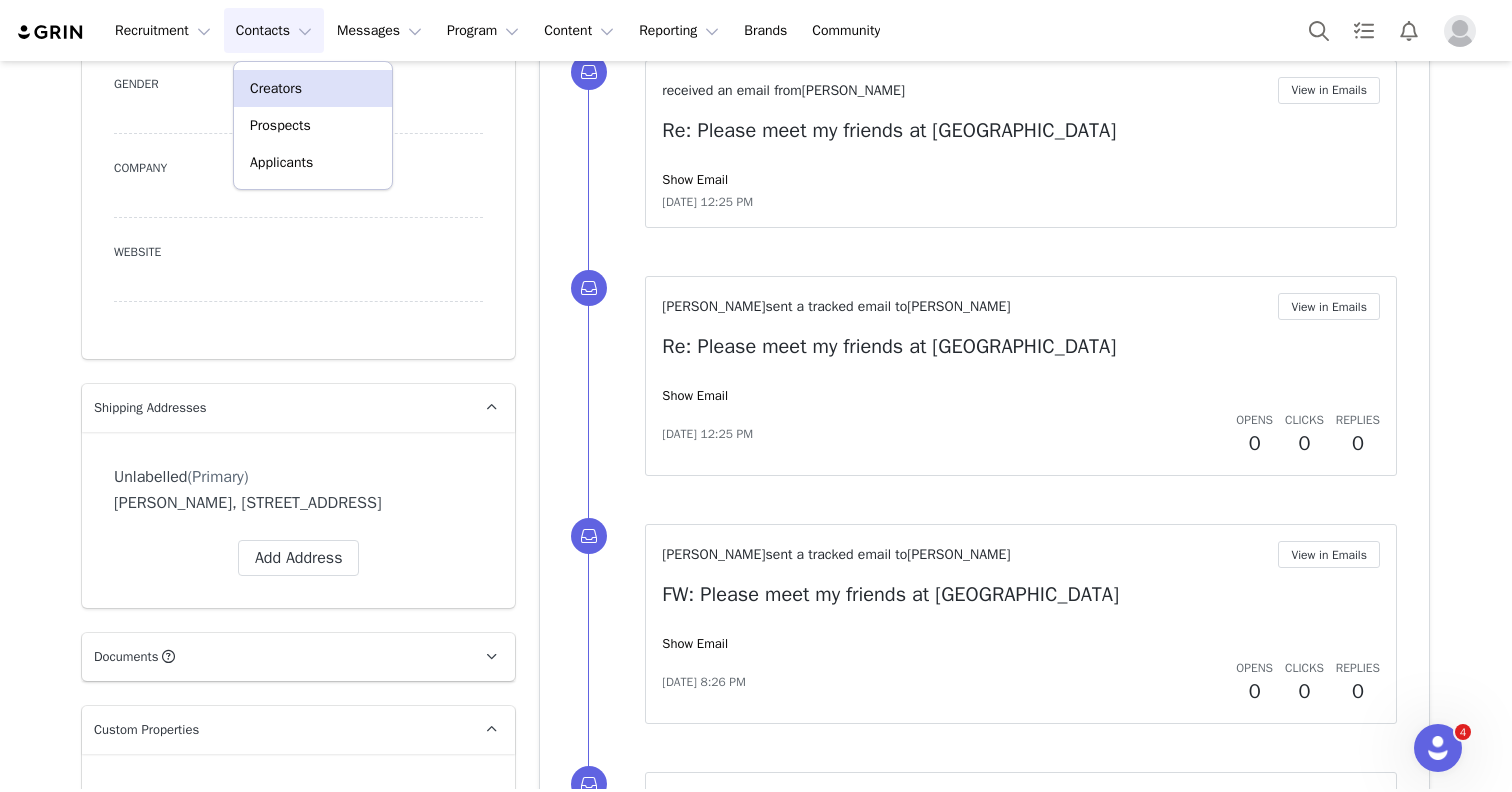 scroll, scrollTop: 0, scrollLeft: 0, axis: both 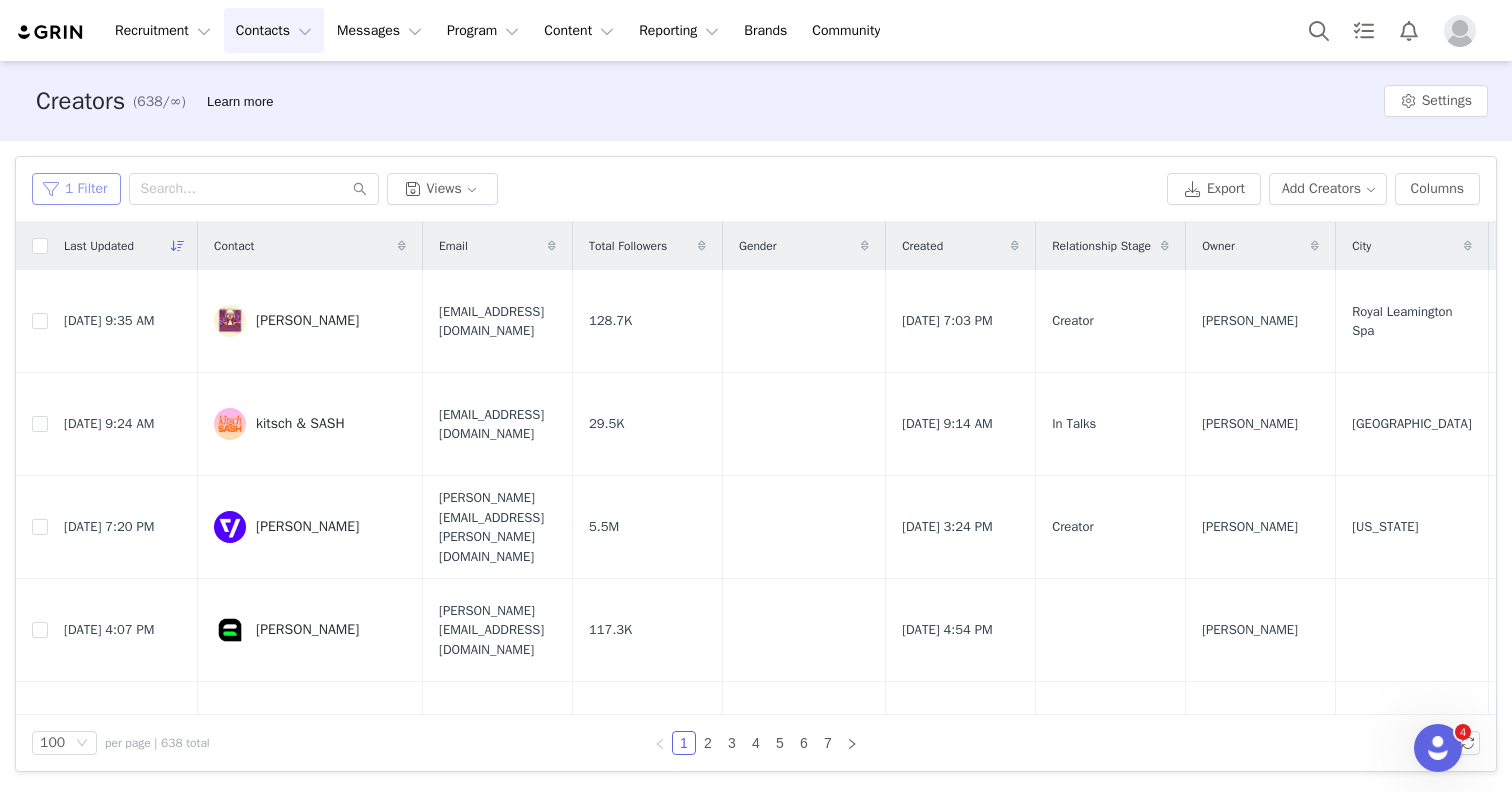 click on "1 Filter" at bounding box center (76, 189) 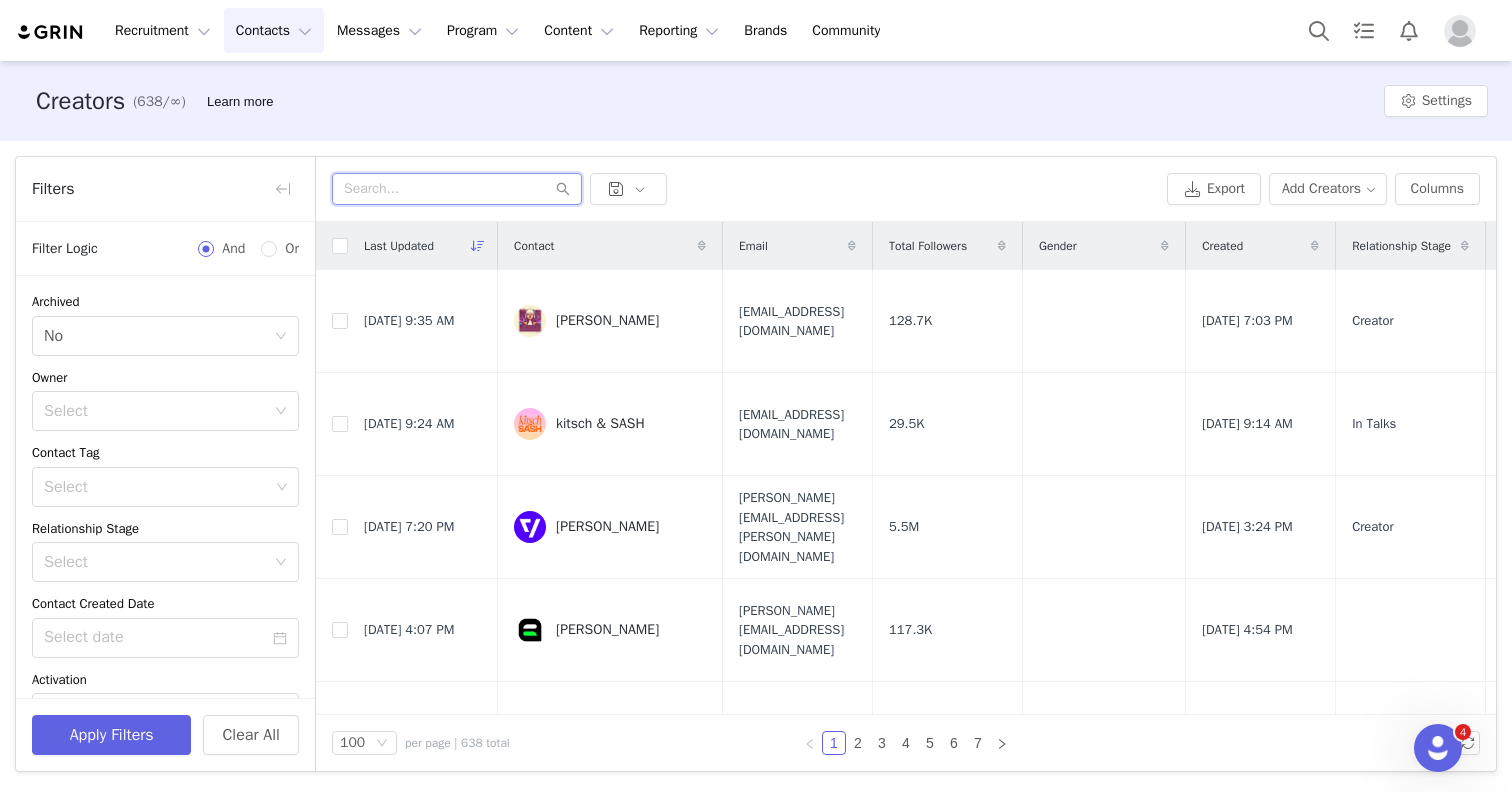 click at bounding box center (457, 189) 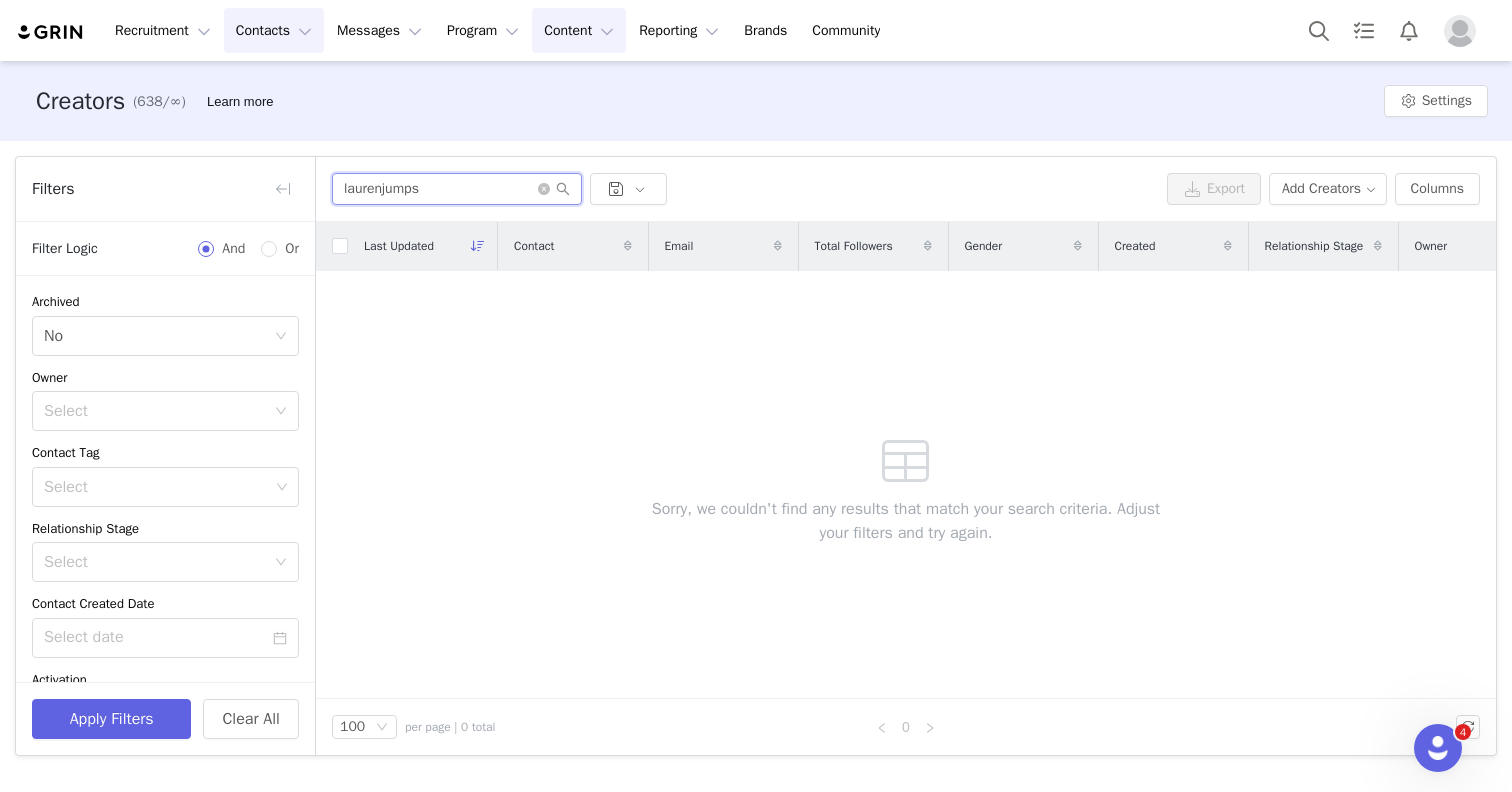 type on "laurenjumps" 